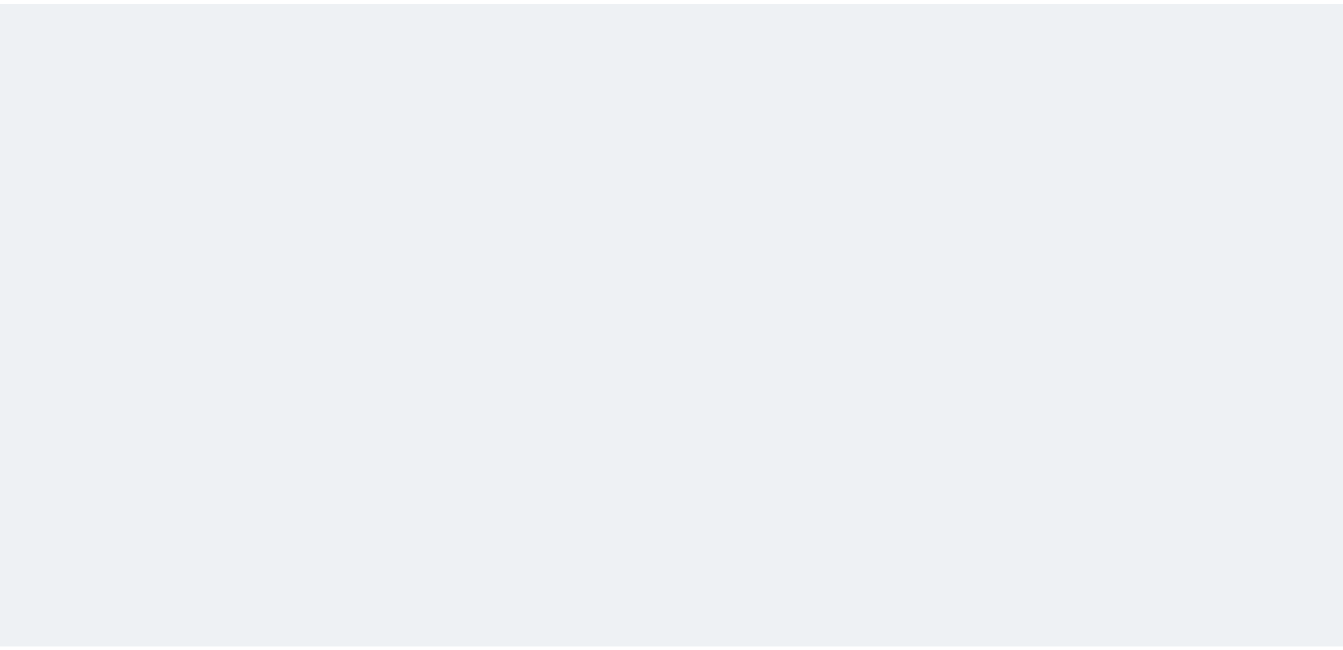 scroll, scrollTop: 0, scrollLeft: 0, axis: both 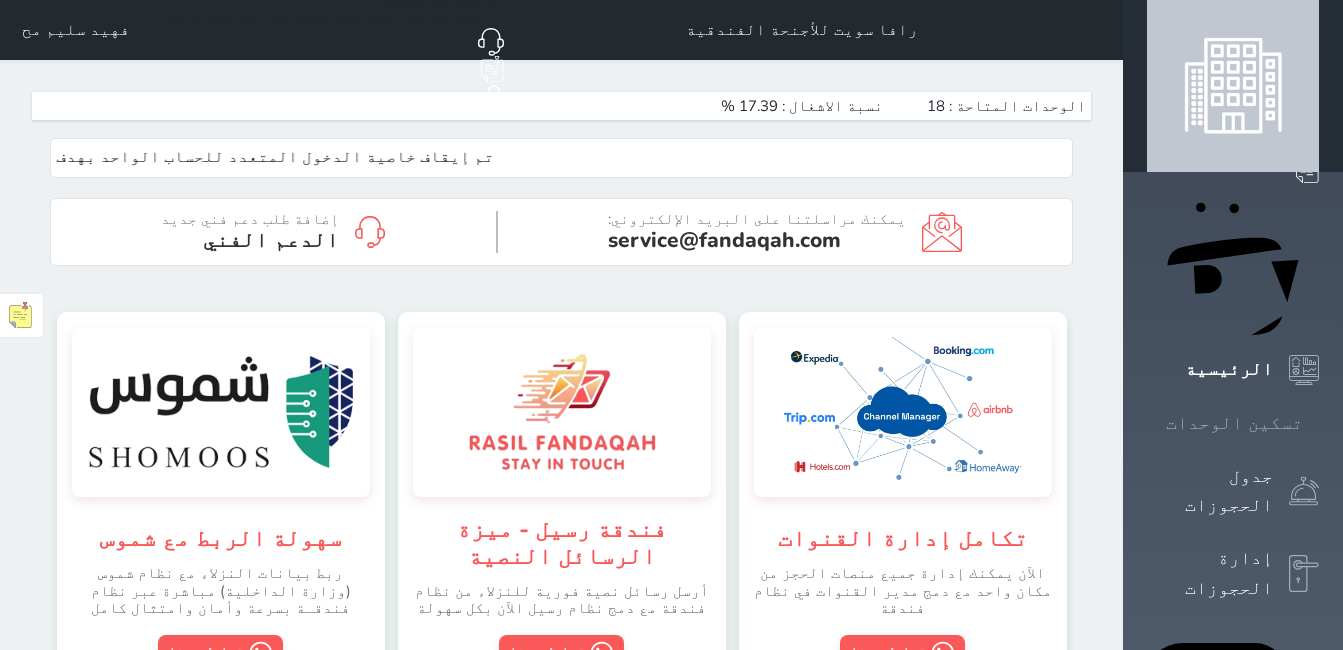 click on "تسكين الوحدات" at bounding box center (1234, 423) 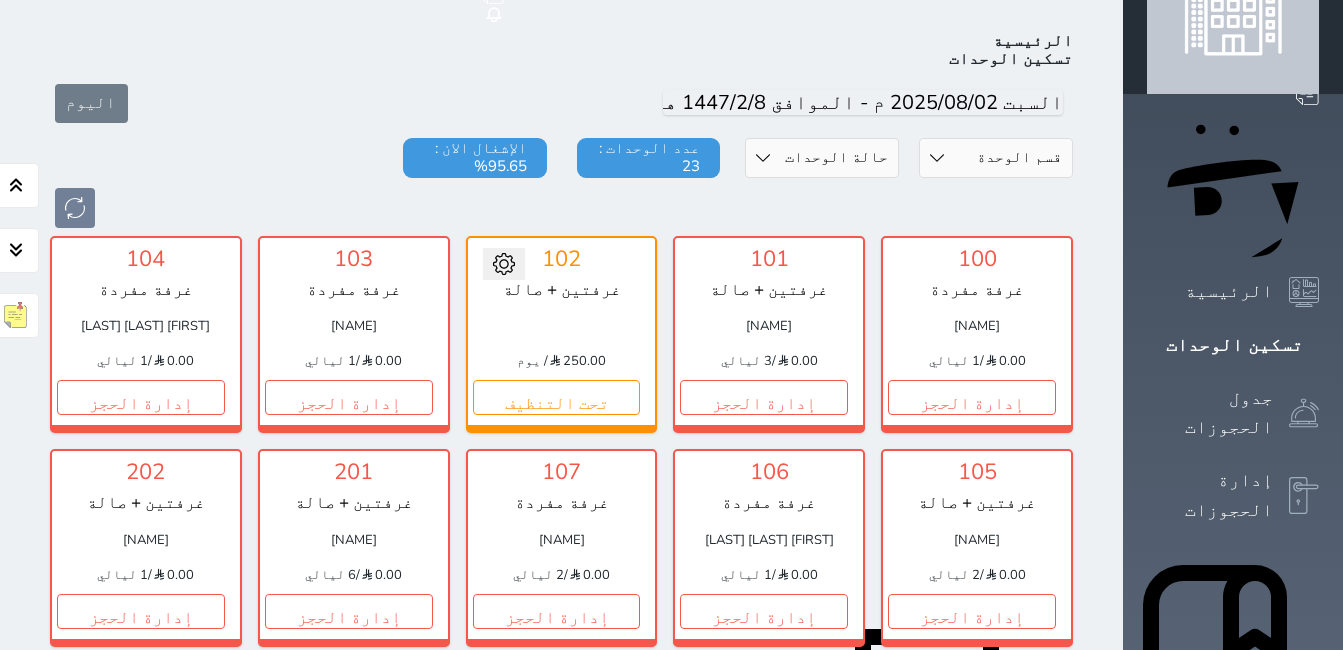 scroll, scrollTop: 178, scrollLeft: 0, axis: vertical 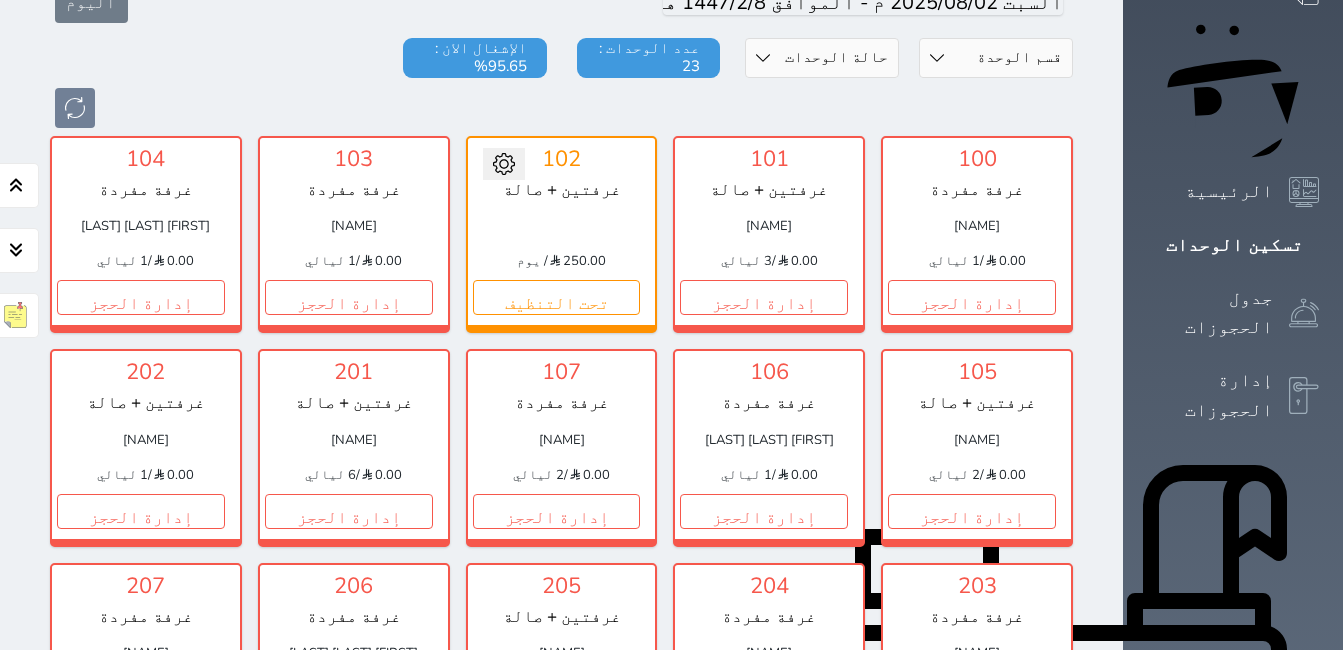click on "إدارة الحجز" at bounding box center (972, 724) 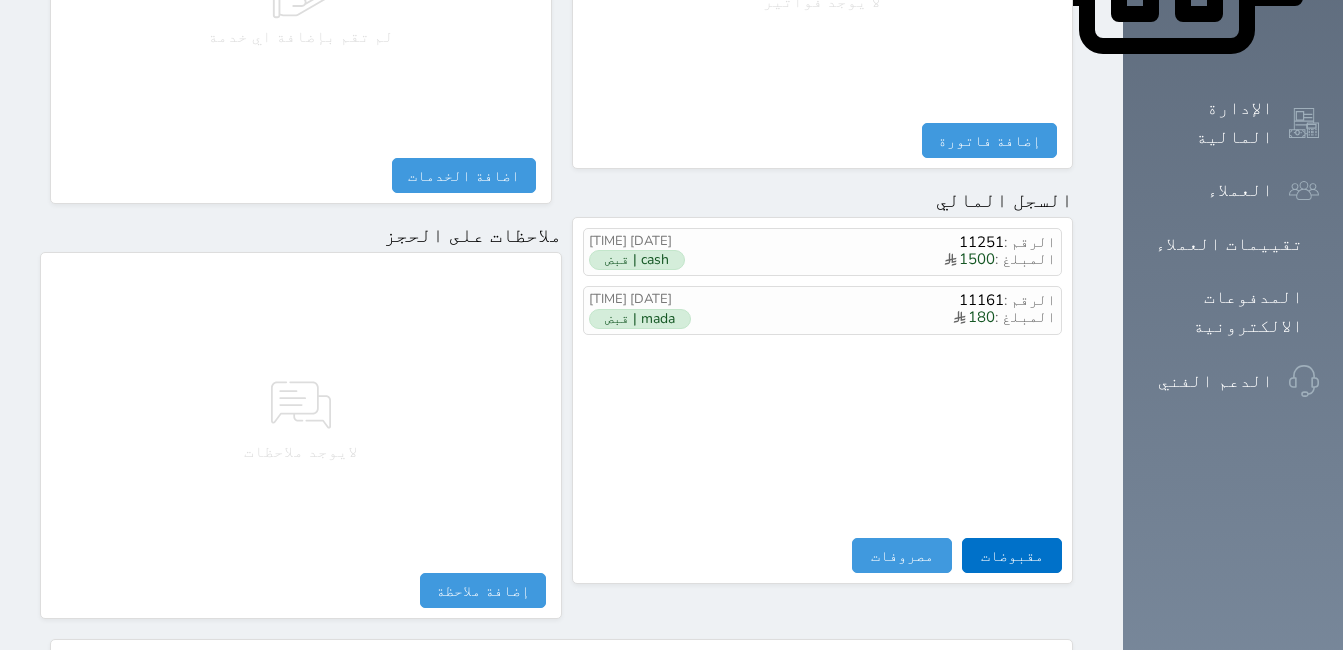 scroll, scrollTop: 1130, scrollLeft: 0, axis: vertical 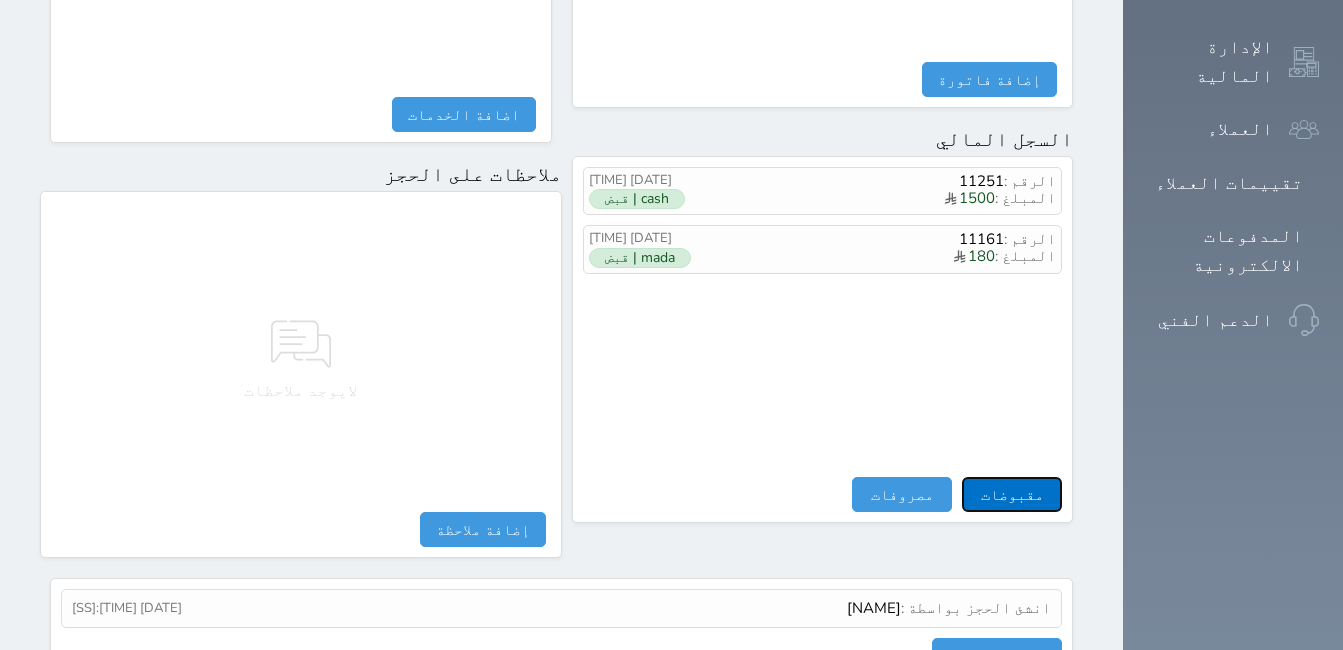 click on "مقبوضات" at bounding box center (1012, 494) 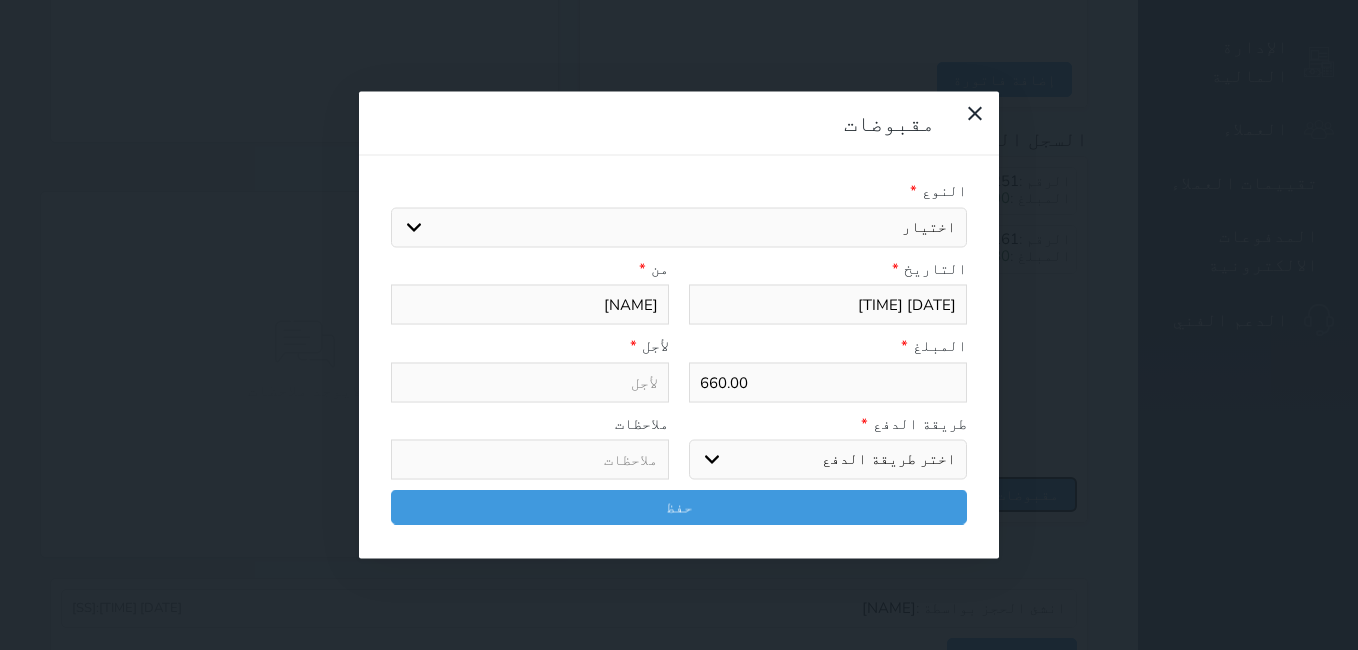 select 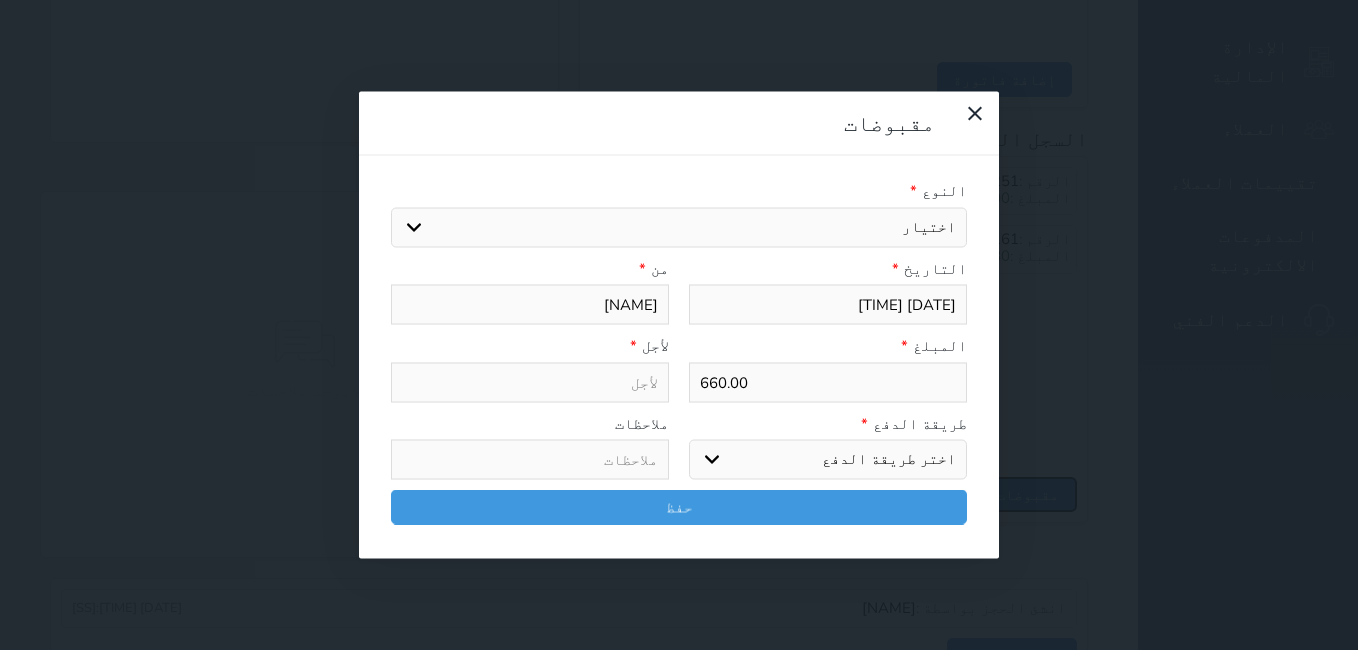 select 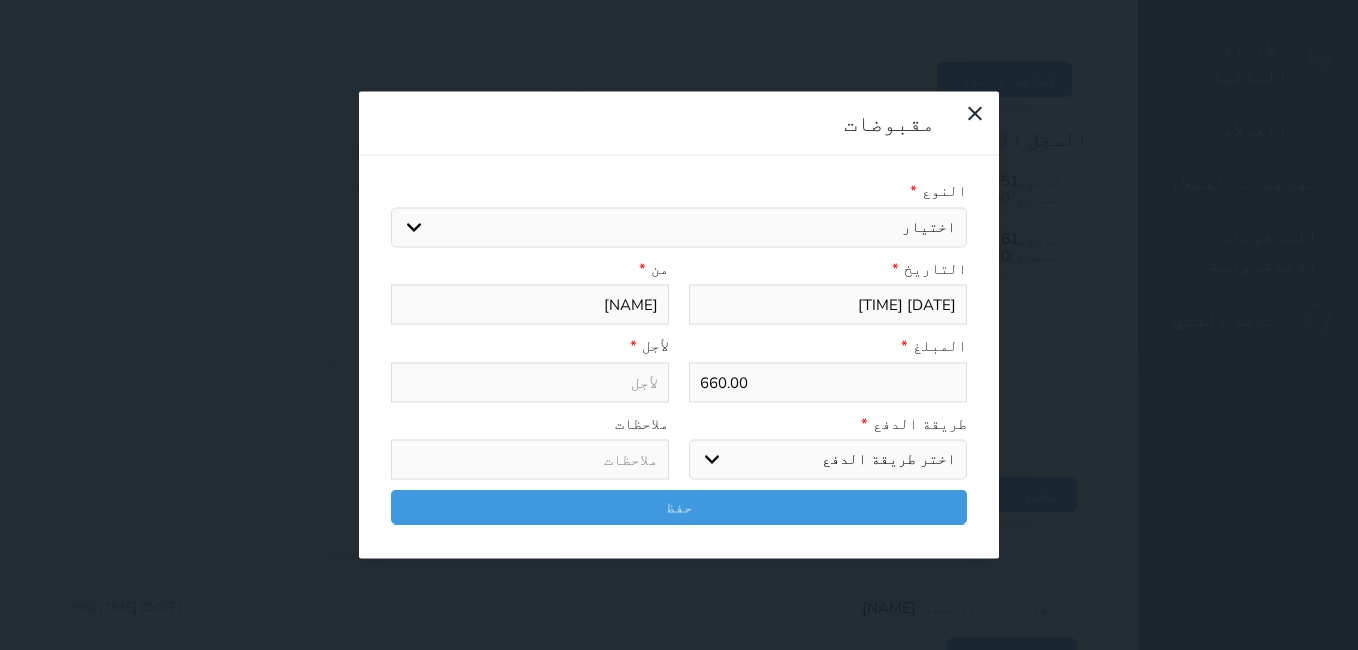 click on "اختيار   مقبوضات عامة قيمة إيجار فواتير تامين عربون لا ينطبق آخر مغسلة واي فاي - الإنترنت مواقف السيارات طعام الأغذية والمشروبات مشروبات المشروبات الباردة المشروبات الساخنة الإفطار غداء عشاء مخبز و كعك حمام سباحة الصالة الرياضية سبا و خدمات الجمال اختيار وإسقاط (خدمات النقل) ميني بار كابل - تلفزيون سرير إضافي تصفيف الشعر التسوق خدمات الجولات السياحية المنظمة خدمات الدليل السياحي" at bounding box center (679, 227) 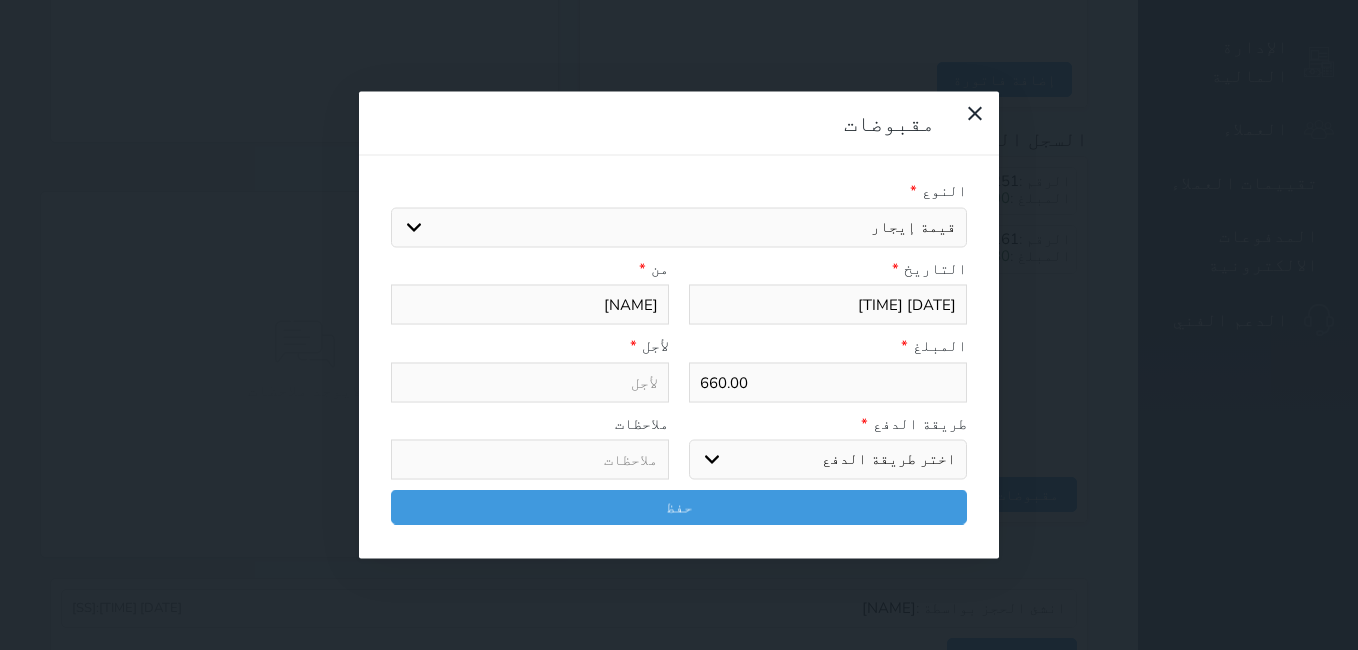 click on "اختيار   مقبوضات عامة قيمة إيجار فواتير تامين عربون لا ينطبق آخر مغسلة واي فاي - الإنترنت مواقف السيارات طعام الأغذية والمشروبات مشروبات المشروبات الباردة المشروبات الساخنة الإفطار غداء عشاء مخبز و كعك حمام سباحة الصالة الرياضية سبا و خدمات الجمال اختيار وإسقاط (خدمات النقل) ميني بار كابل - تلفزيون سرير إضافي تصفيف الشعر التسوق خدمات الجولات السياحية المنظمة خدمات الدليل السياحي" at bounding box center (679, 227) 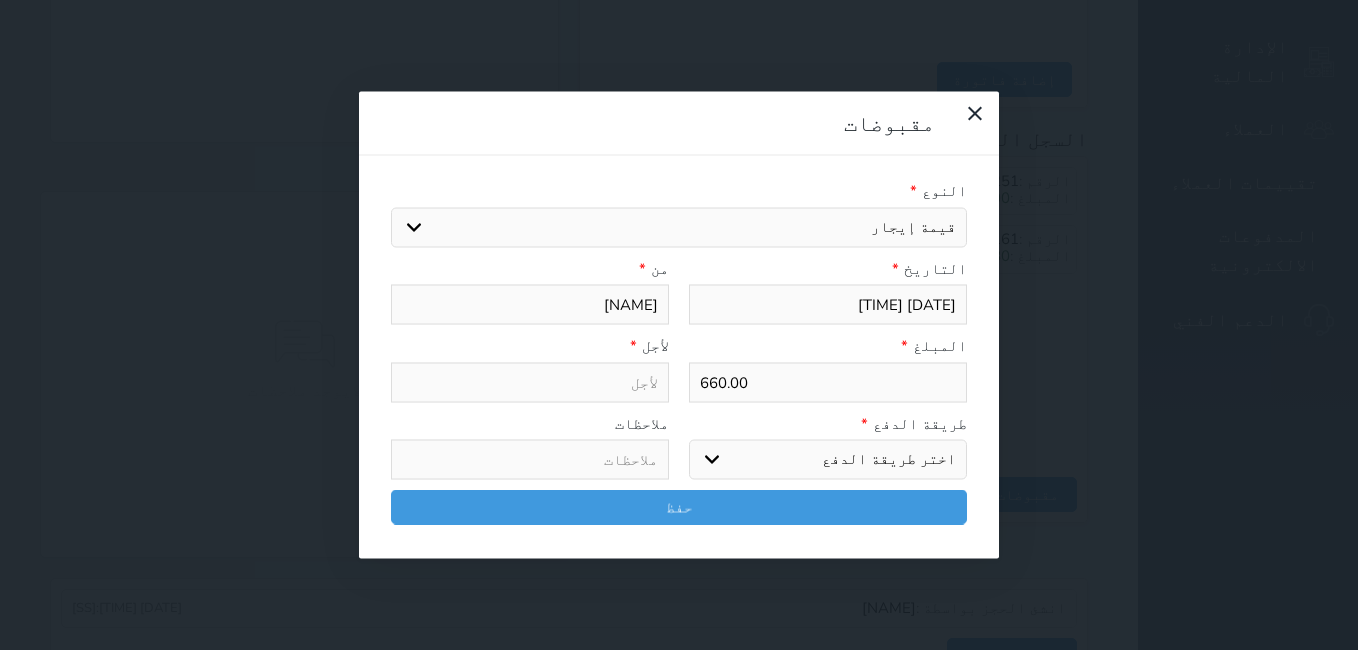 type on "قيمة إيجار - الوحدة - 203" 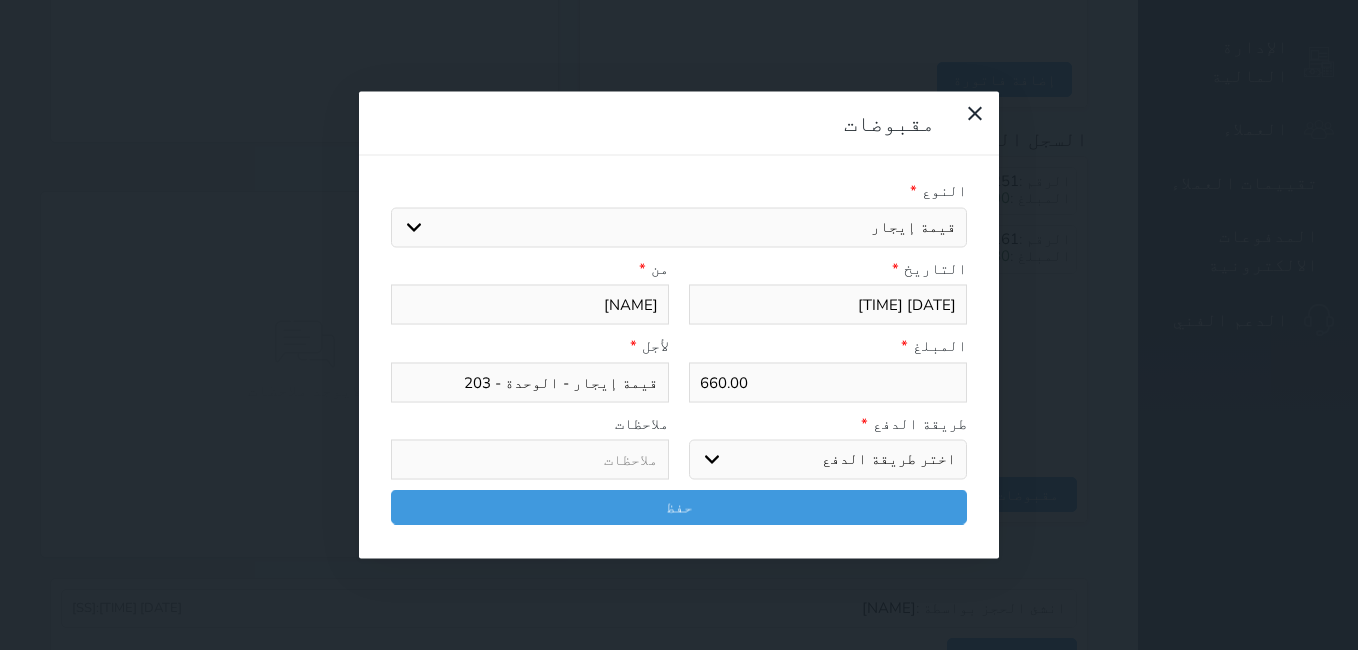 click on "اختر طريقة الدفع   دفع نقدى   تحويل بنكى   مدى   بطاقة ائتمان   آجل" at bounding box center [828, 460] 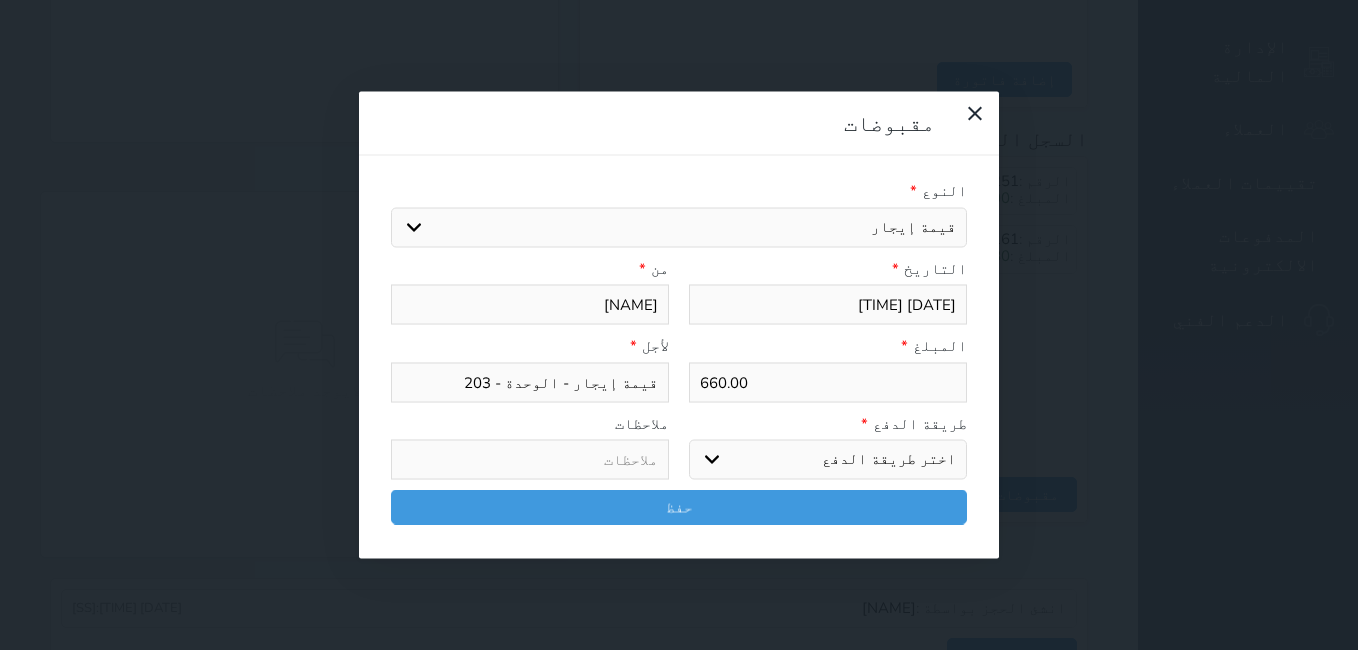 select on "mada" 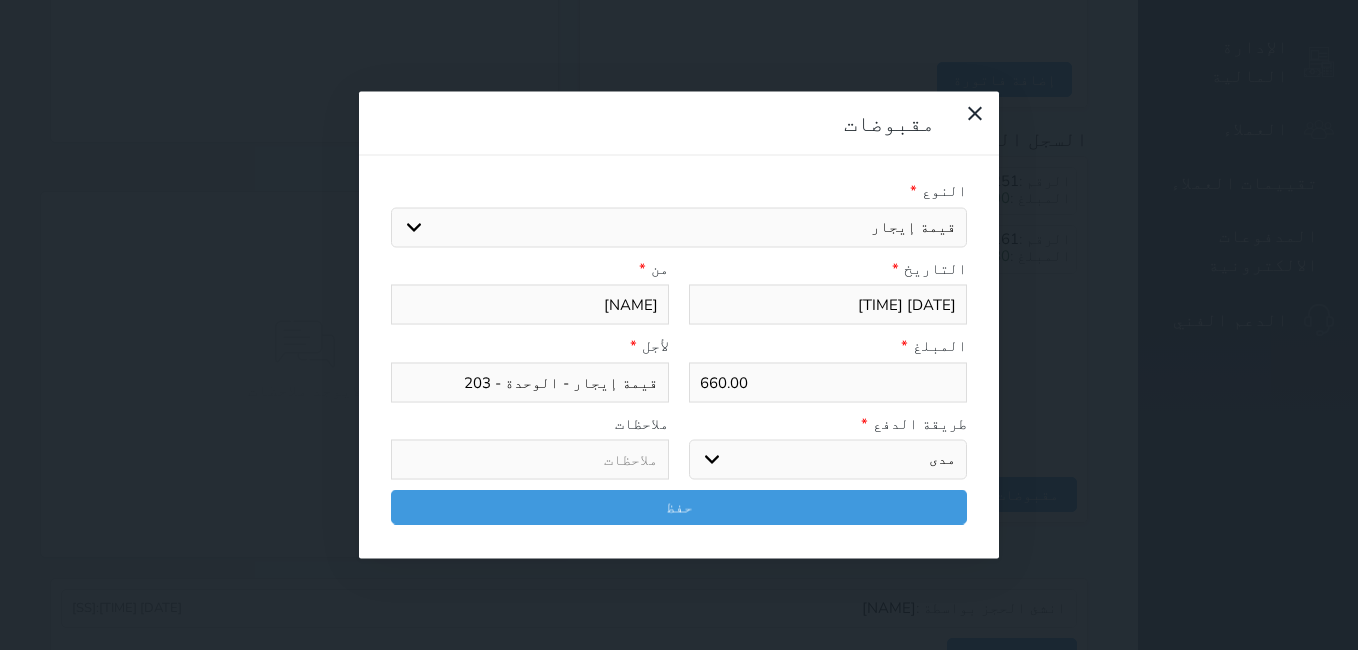 click on "اختر طريقة الدفع   دفع نقدى   تحويل بنكى   مدى   بطاقة ائتمان   آجل" at bounding box center [828, 460] 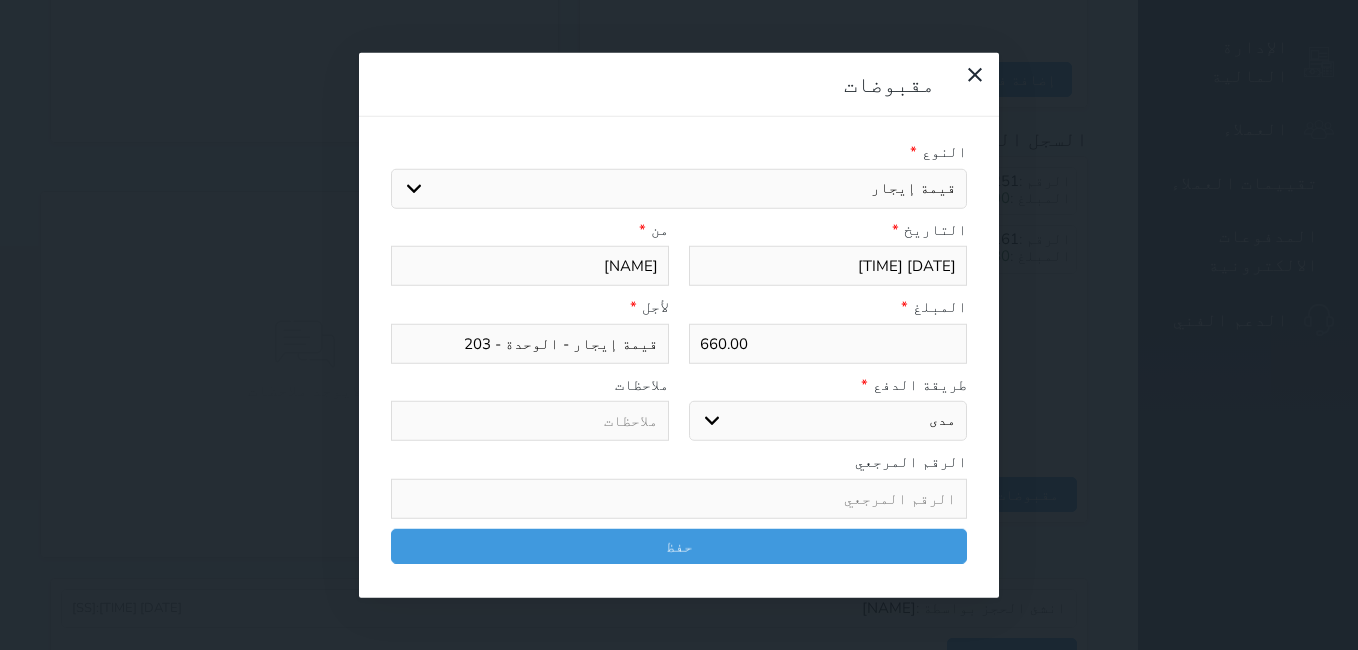 click on "660.00" at bounding box center (828, 343) 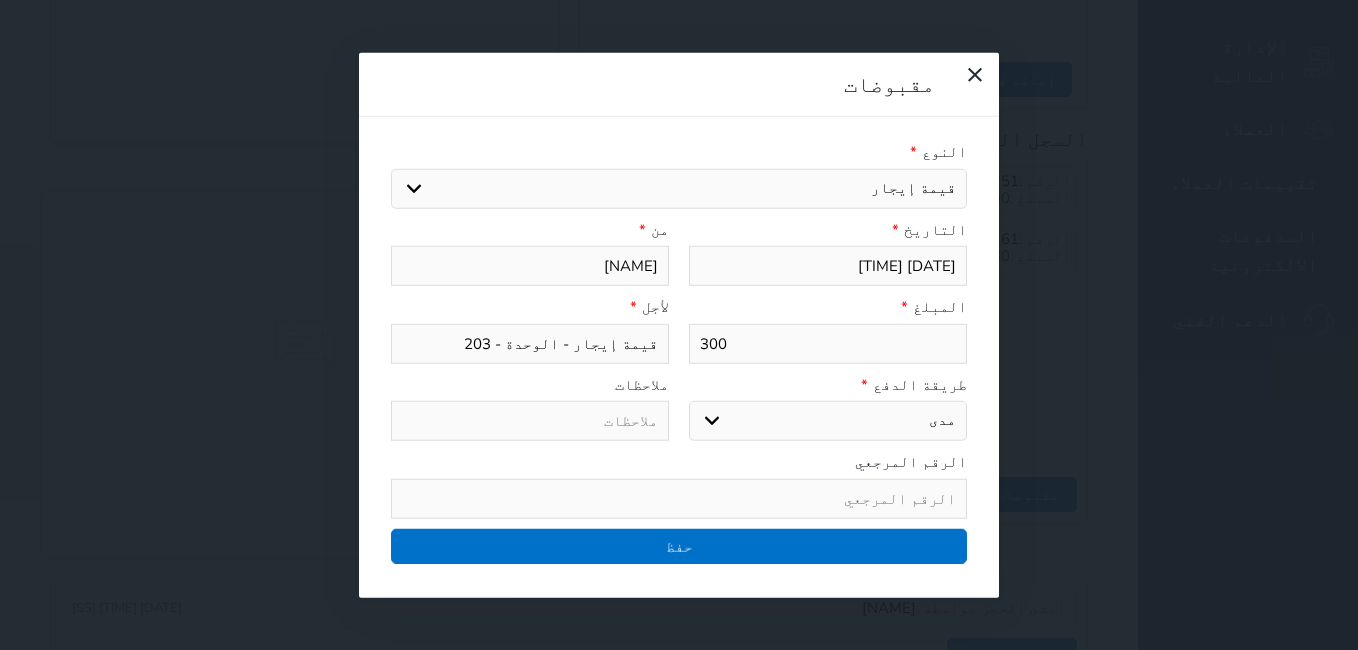 type on "300" 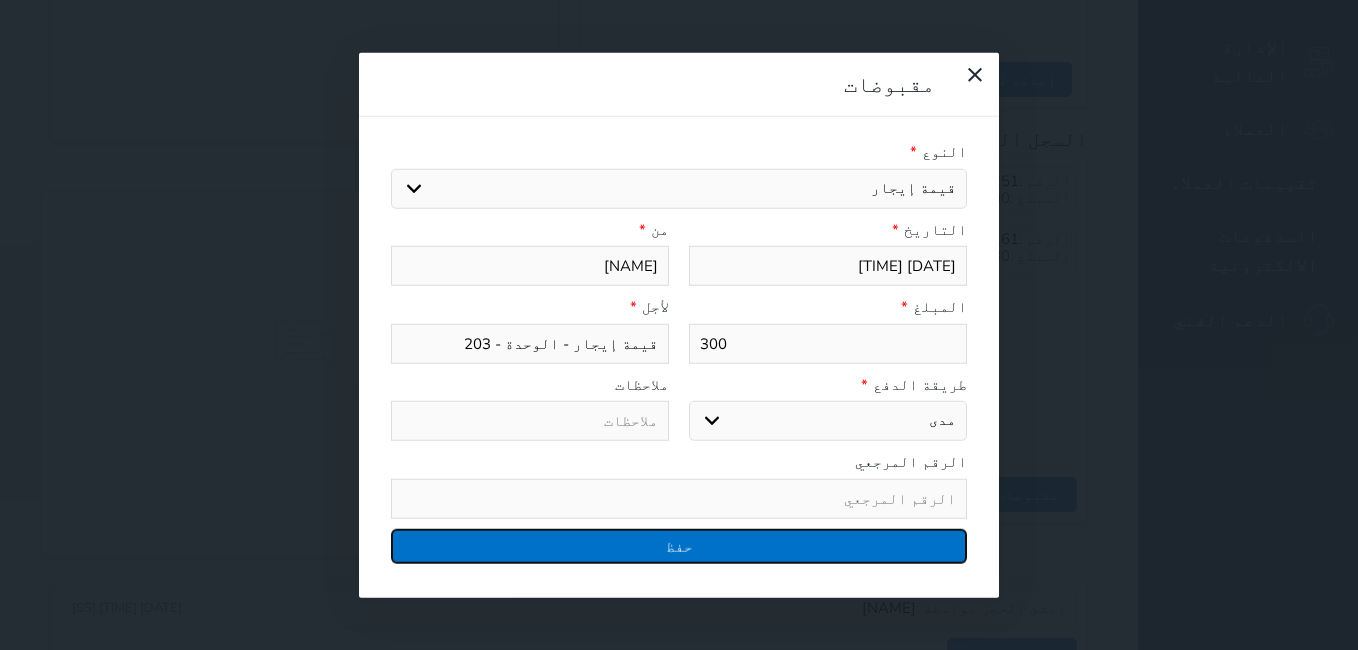 click on "حفظ" at bounding box center (679, 545) 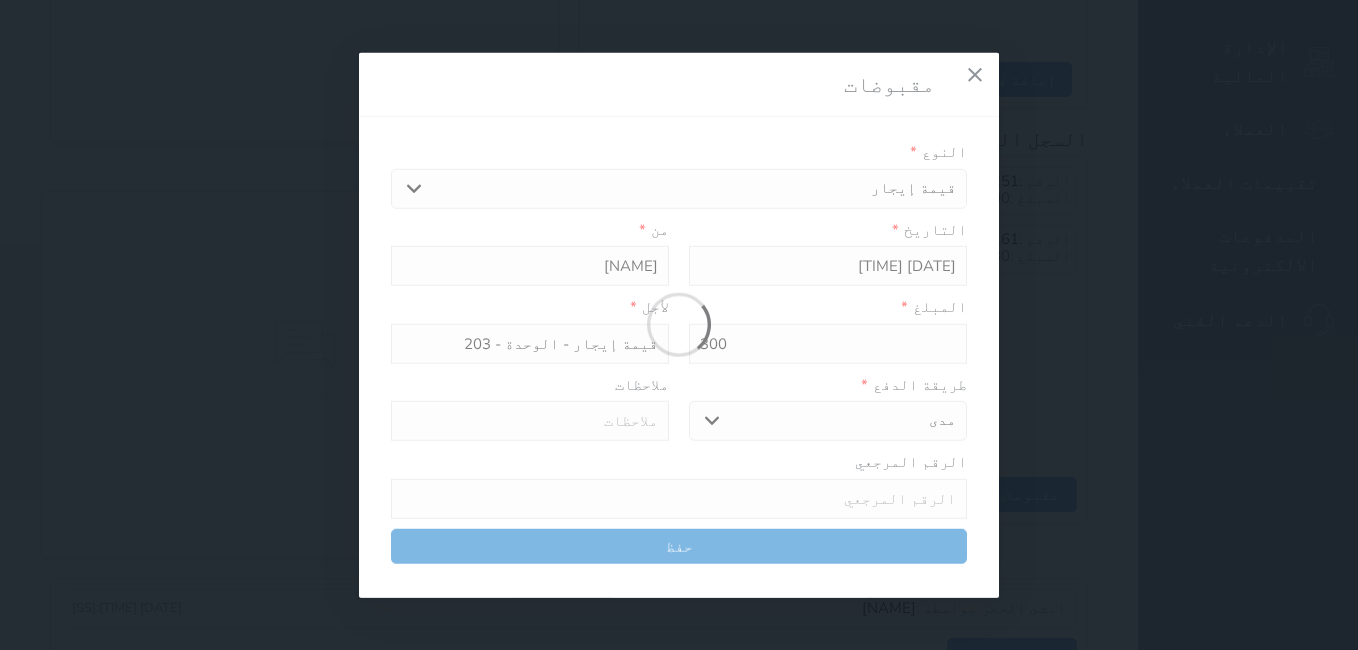 select 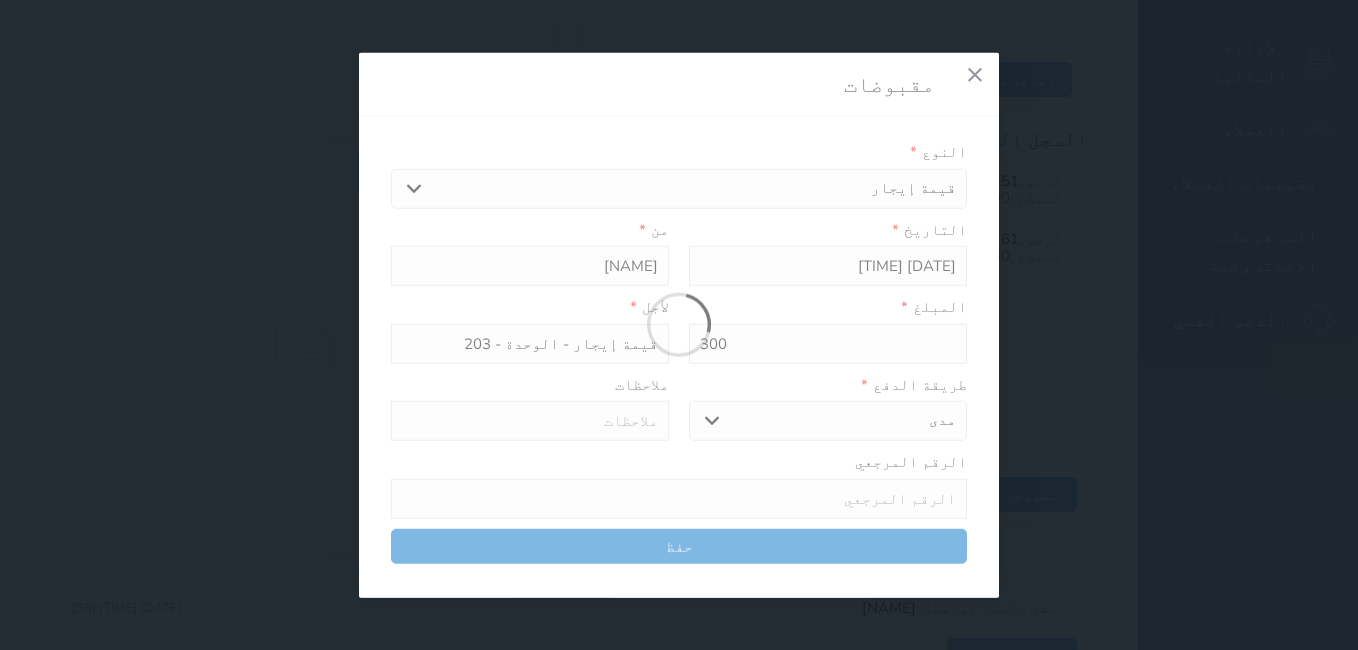 type 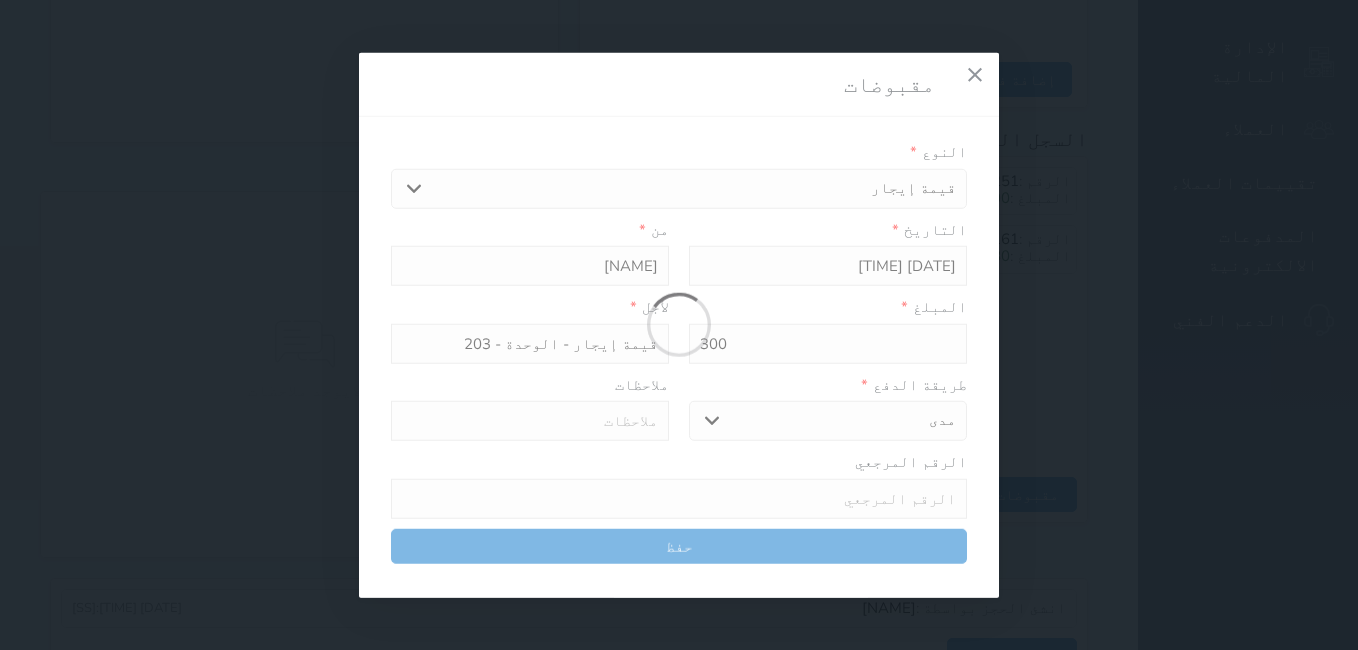 type on "0" 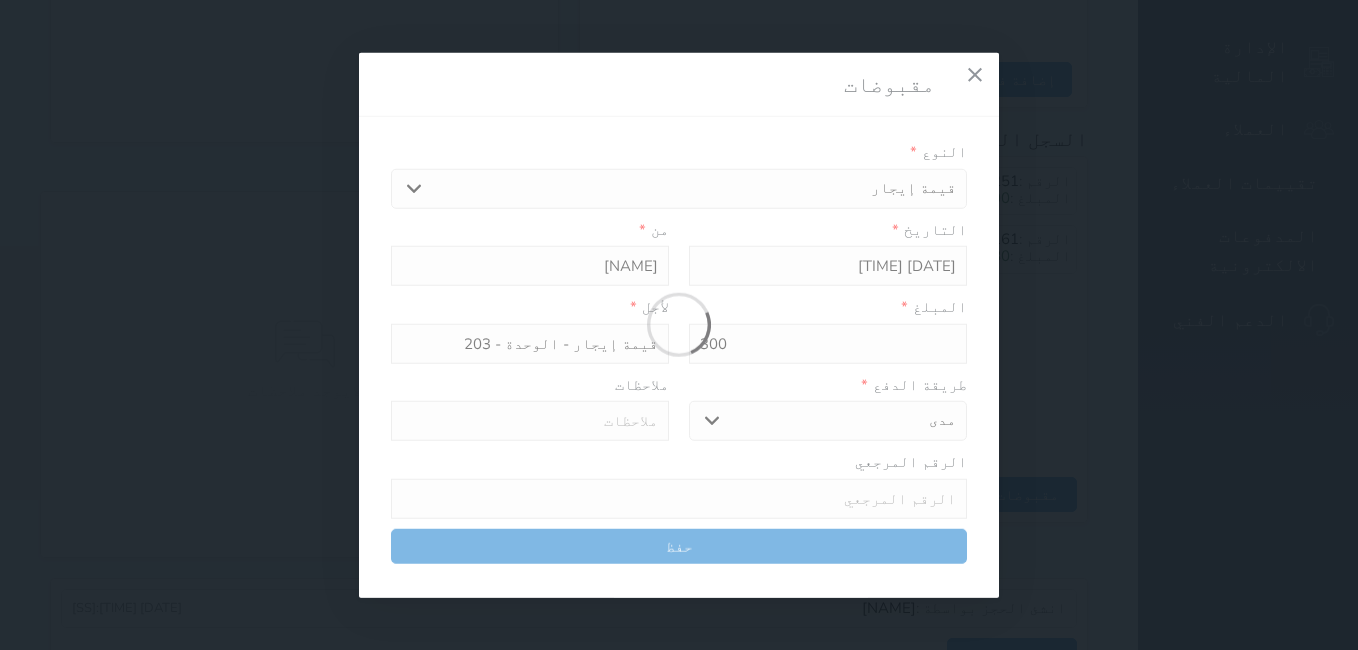 select 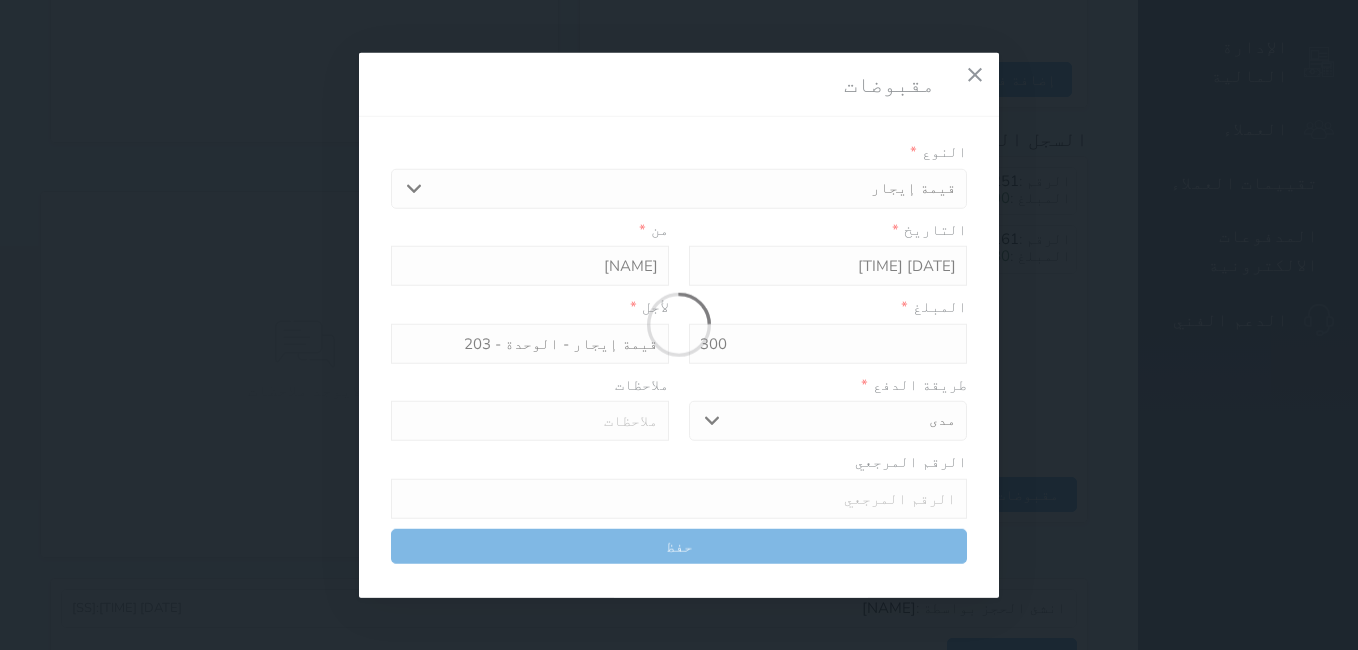 type on "0" 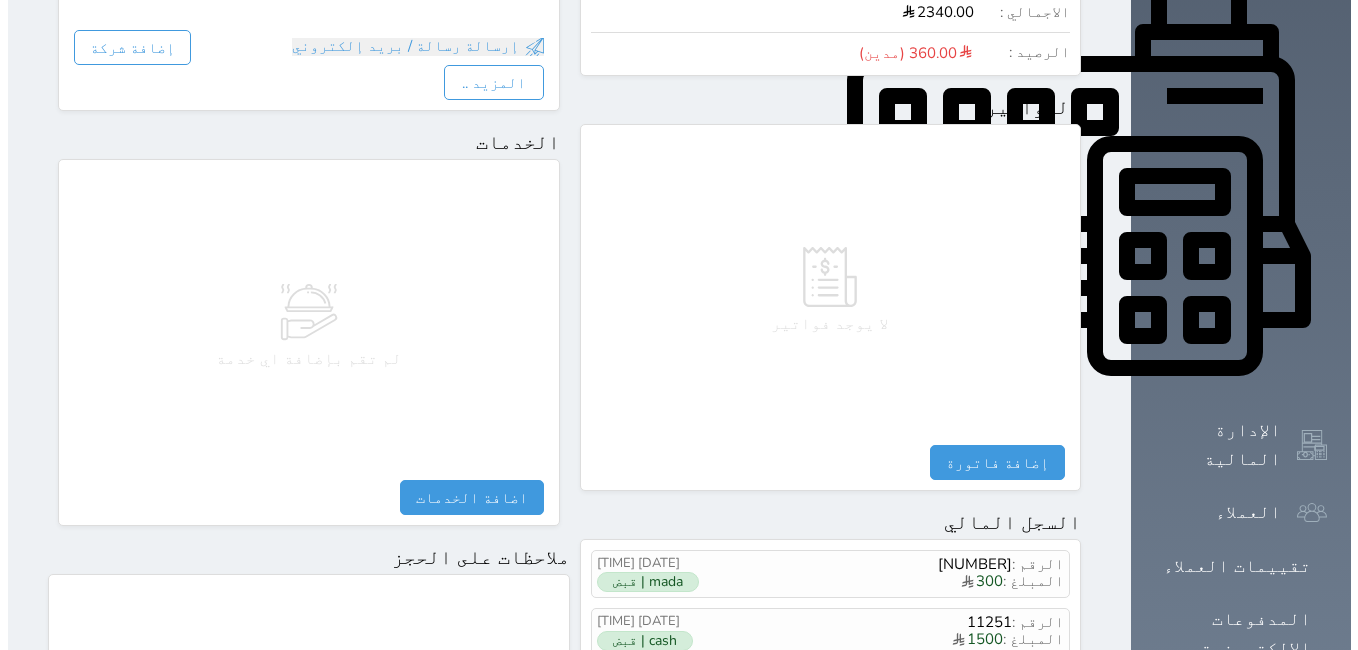 scroll, scrollTop: 1130, scrollLeft: 0, axis: vertical 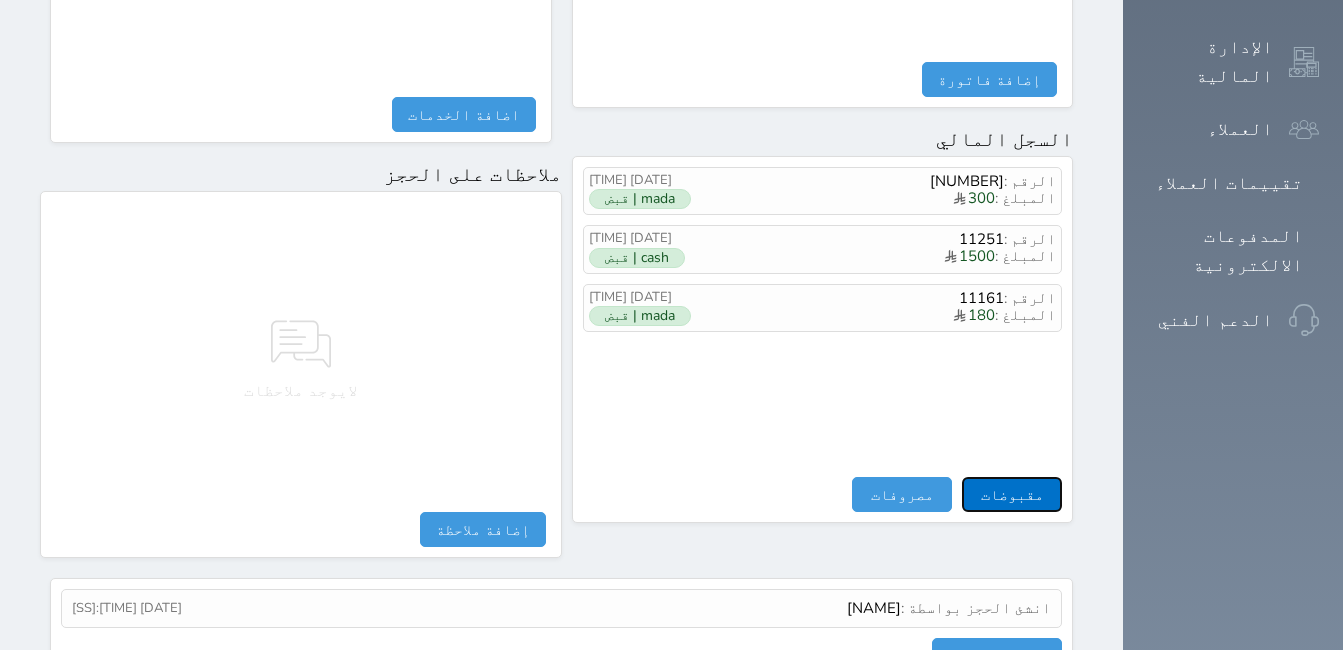 click on "مقبوضات" at bounding box center [1012, 494] 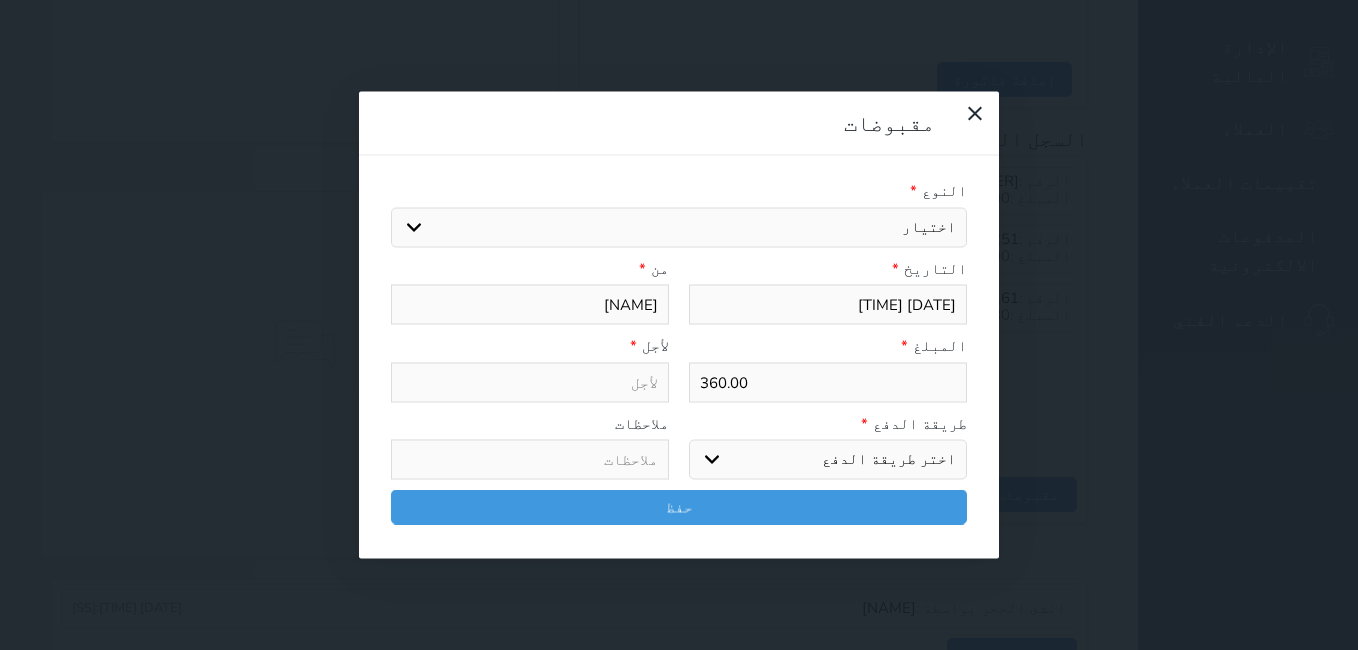 select 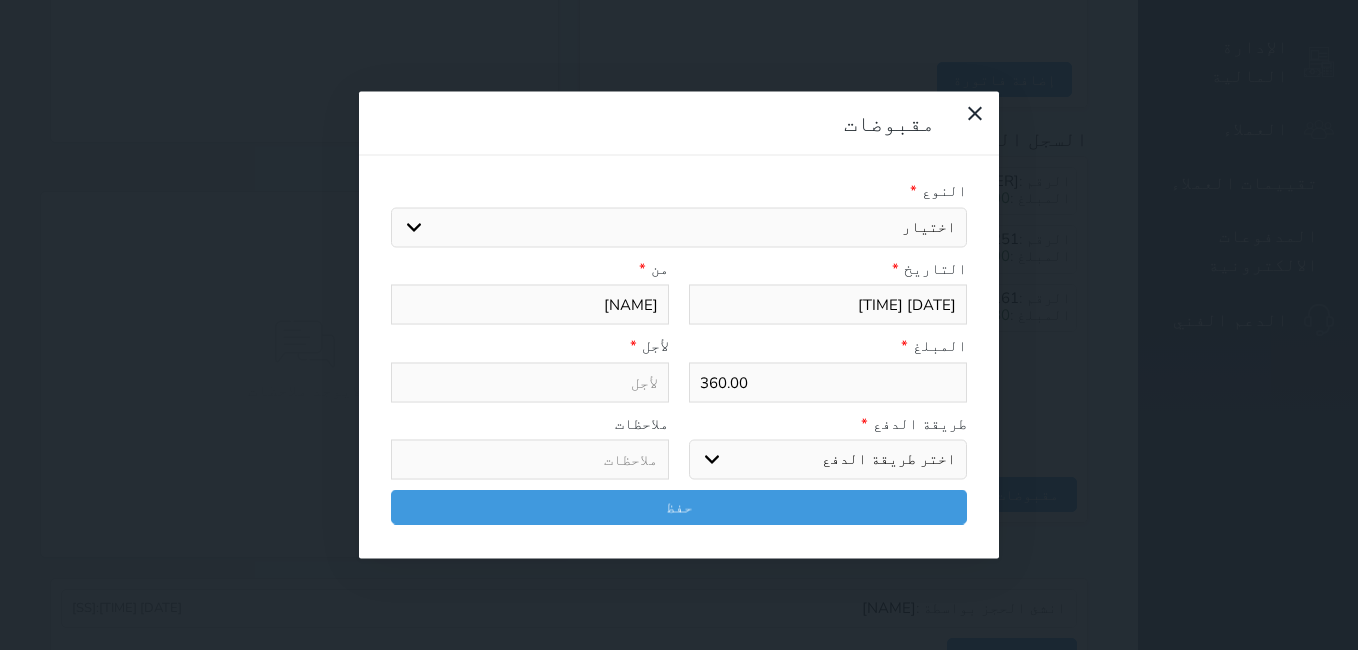 select 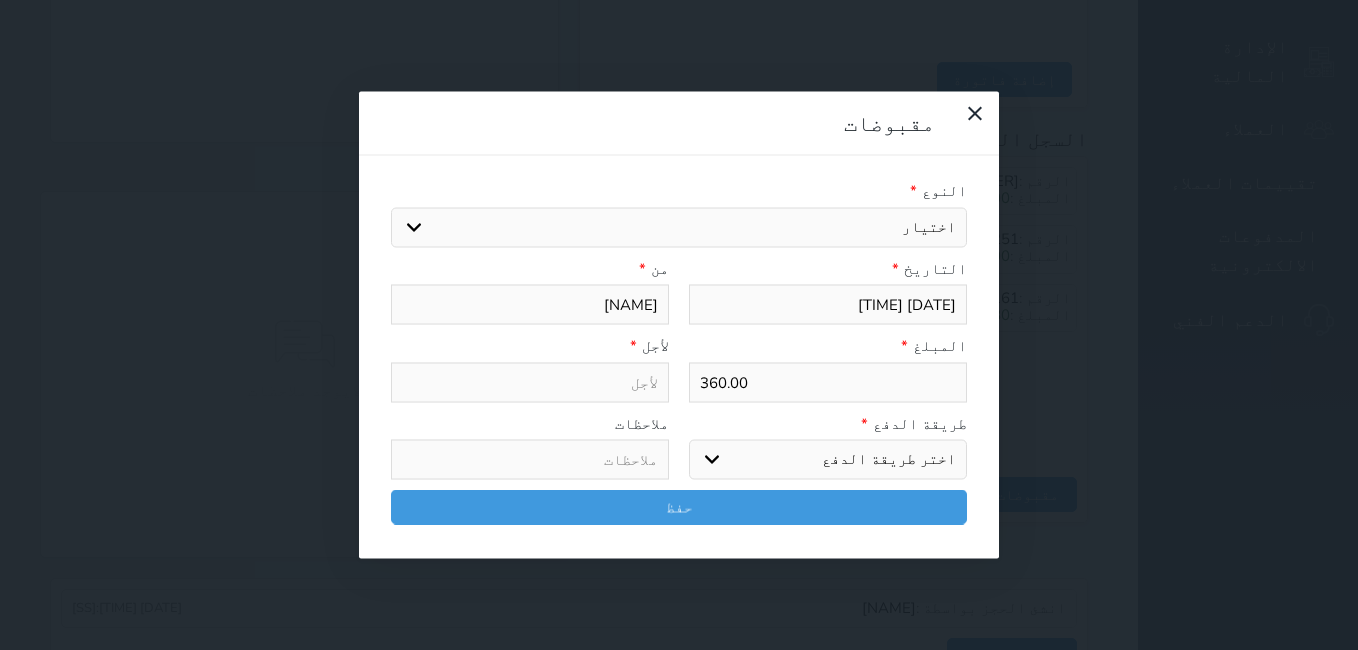 select on "34839" 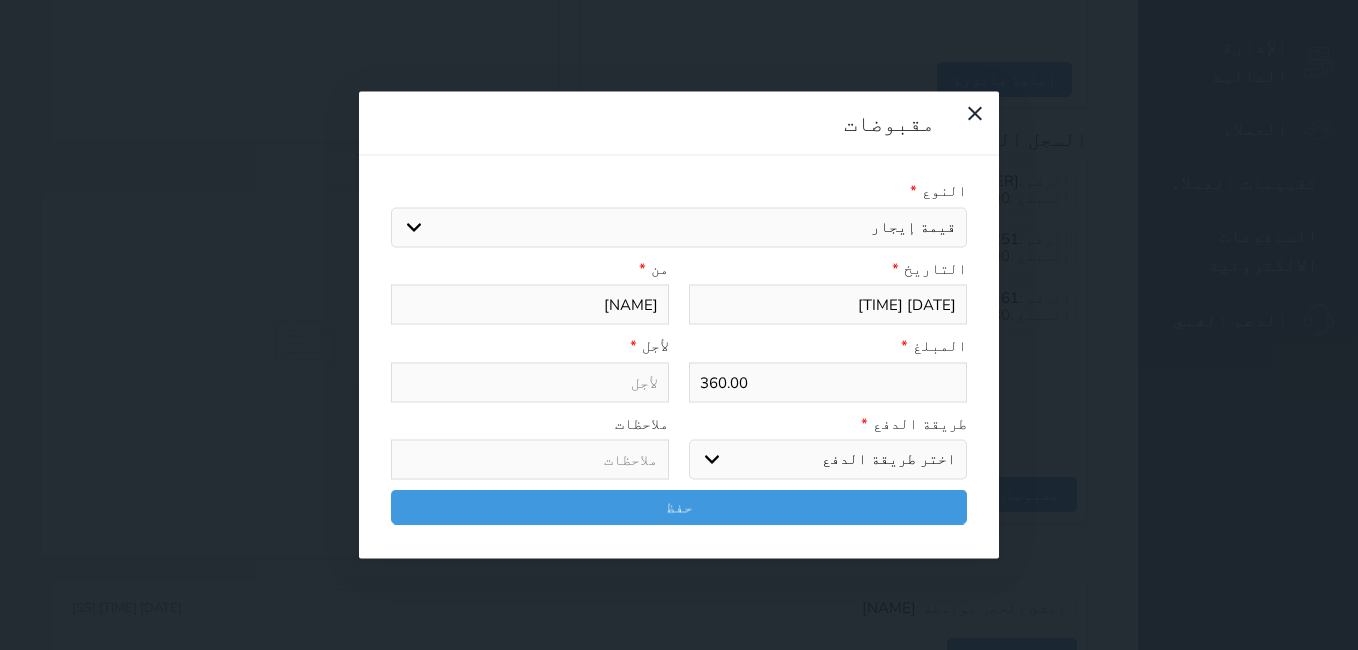 click on "اختيار   مقبوضات عامة قيمة إيجار فواتير تامين عربون لا ينطبق آخر مغسلة واي فاي - الإنترنت مواقف السيارات طعام الأغذية والمشروبات مشروبات المشروبات الباردة المشروبات الساخنة الإفطار غداء عشاء مخبز و كعك حمام سباحة الصالة الرياضية سبا و خدمات الجمال اختيار وإسقاط (خدمات النقل) ميني بار كابل - تلفزيون سرير إضافي تصفيف الشعر التسوق خدمات الجولات السياحية المنظمة خدمات الدليل السياحي" at bounding box center [679, 227] 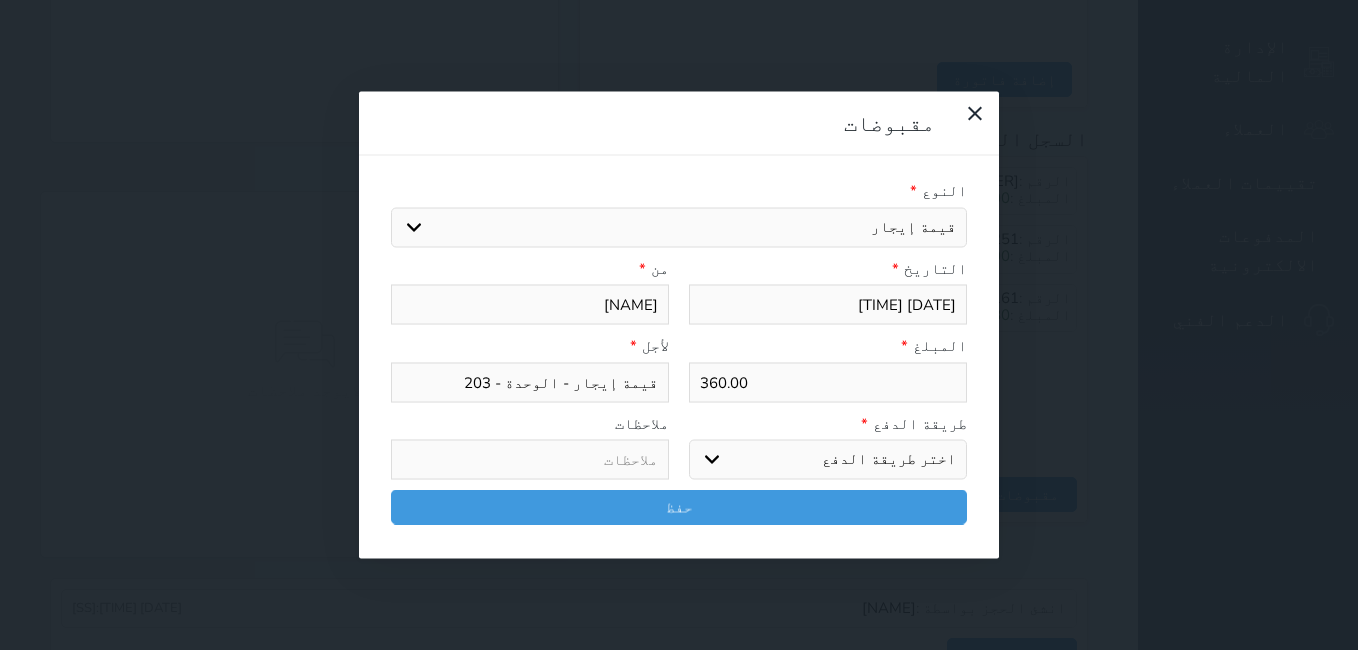 click on "اختر طريقة الدفع   دفع نقدى   تحويل بنكى   مدى   بطاقة ائتمان   آجل" at bounding box center (828, 460) 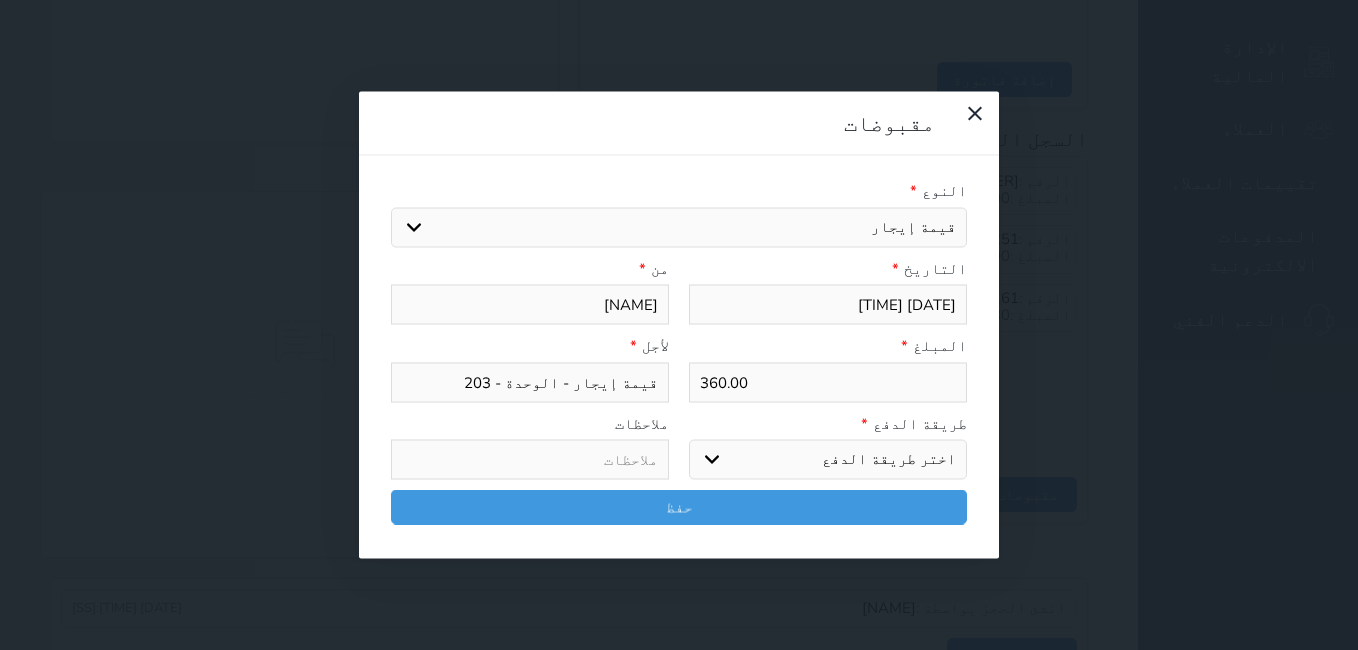 select on "mada" 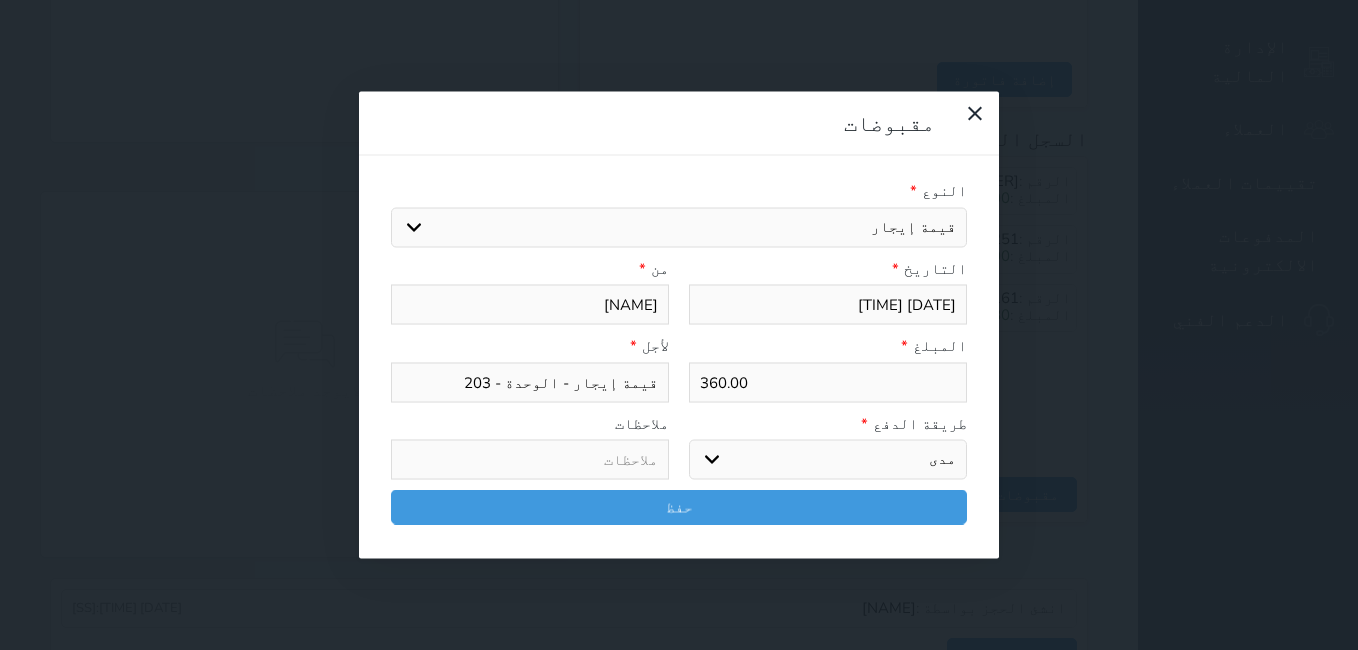 click on "اختر طريقة الدفع   دفع نقدى   تحويل بنكى   مدى   بطاقة ائتمان   آجل" at bounding box center (828, 460) 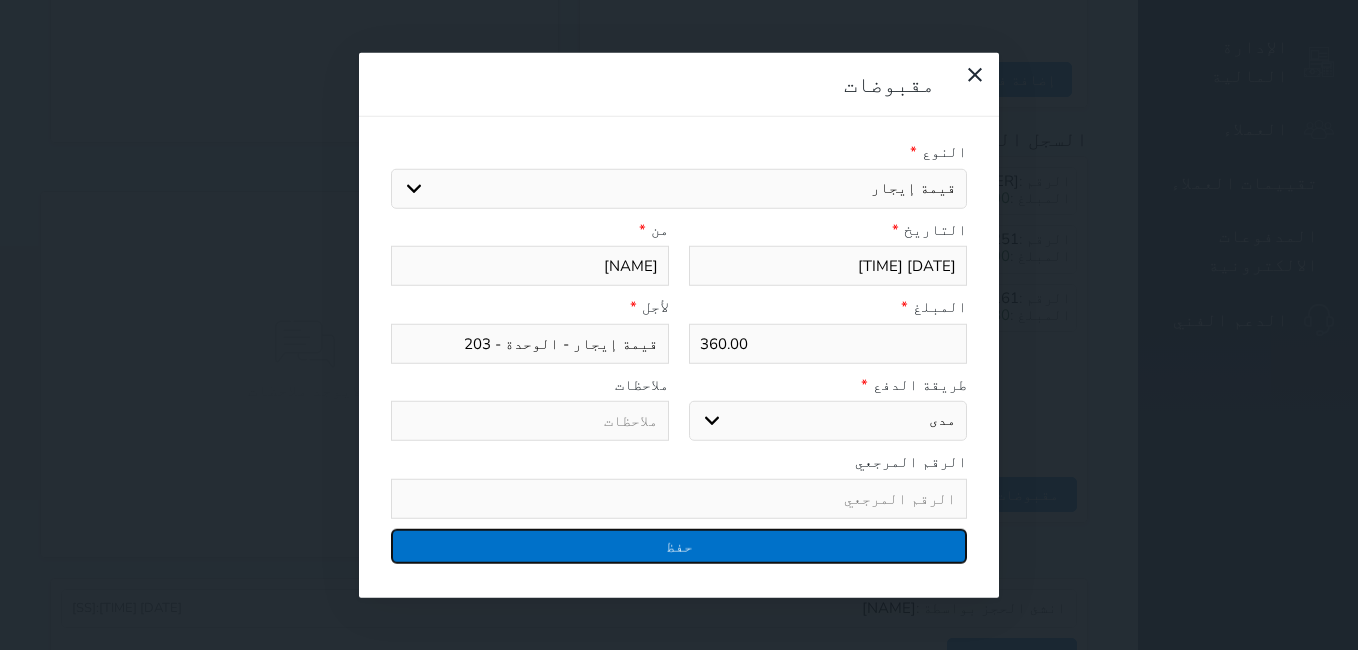 click on "حفظ" at bounding box center (679, 545) 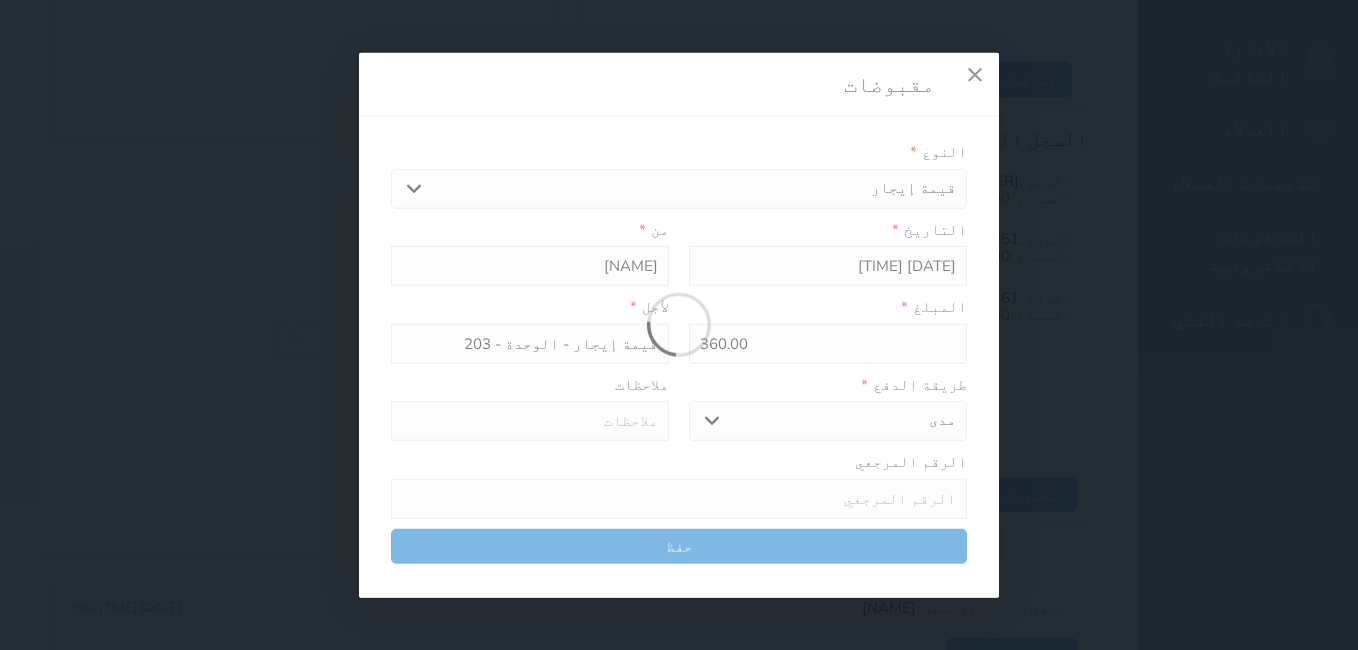 select 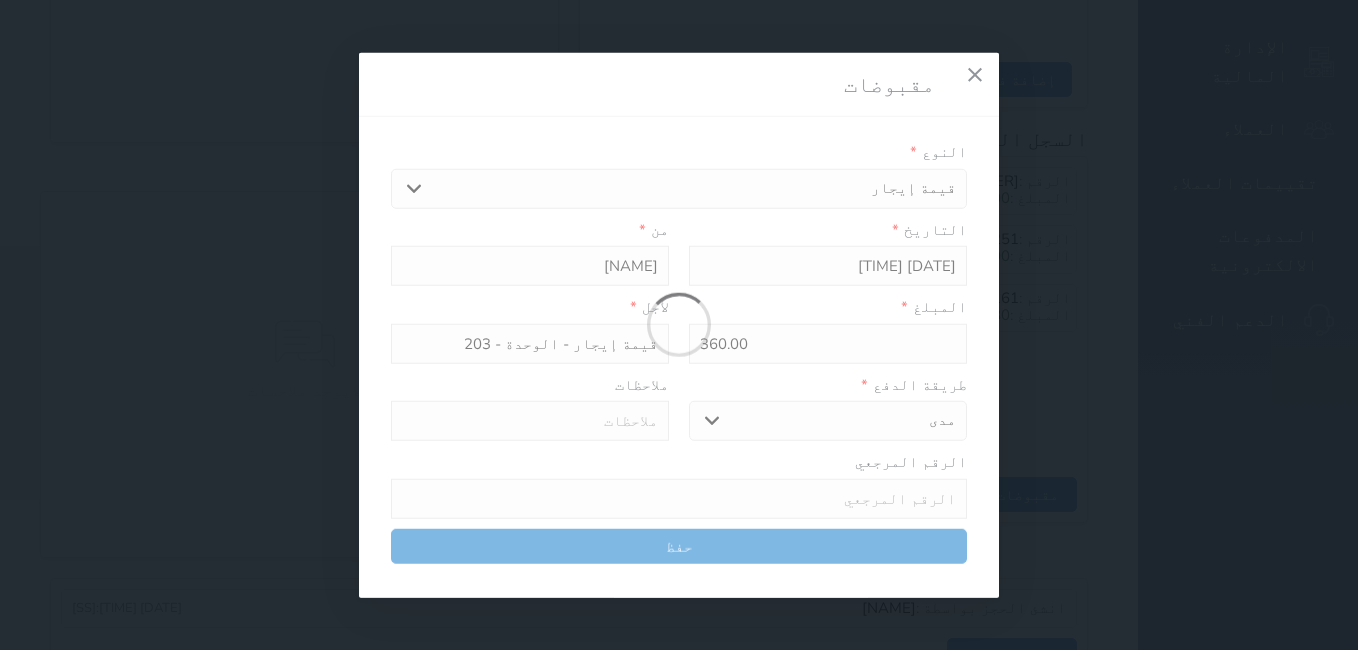 type 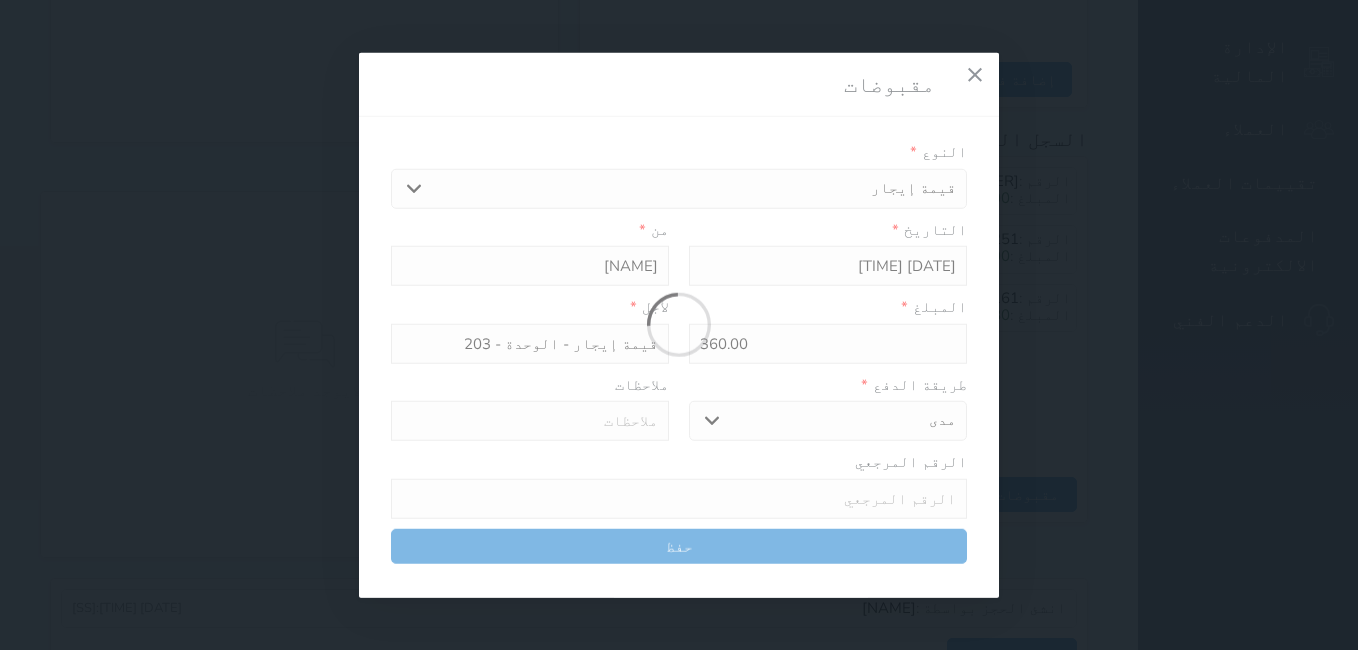 type on "0" 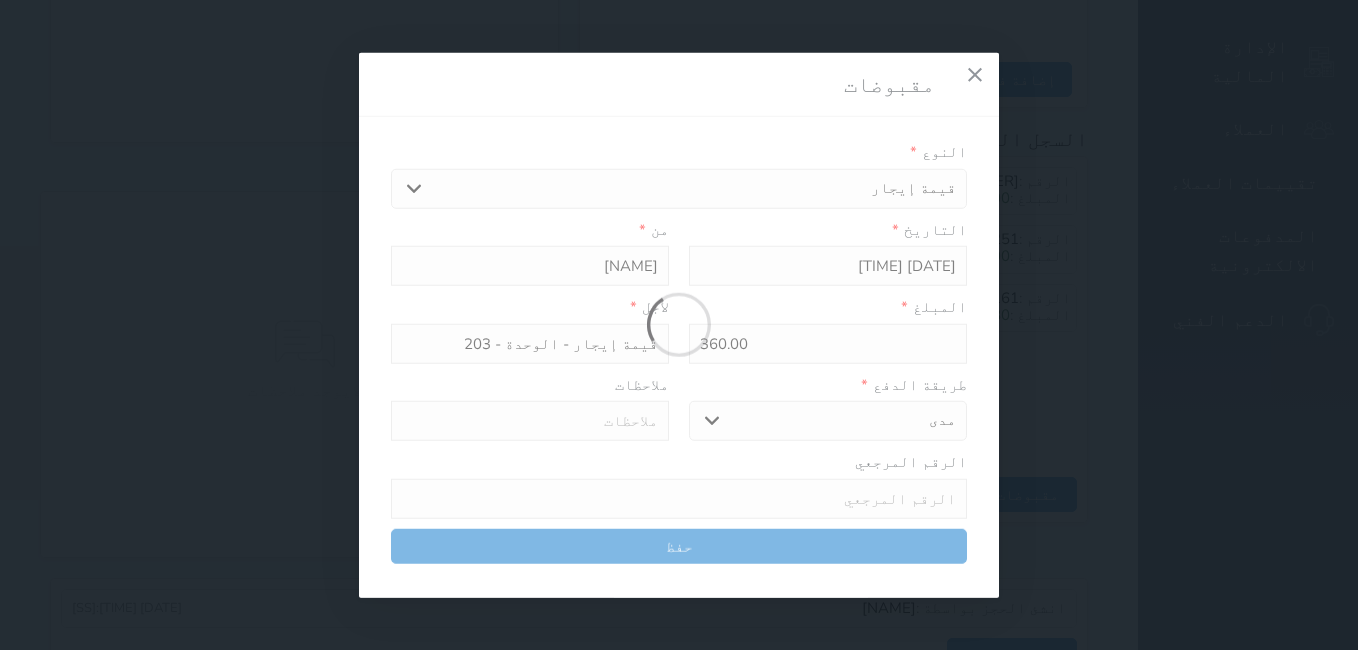 select 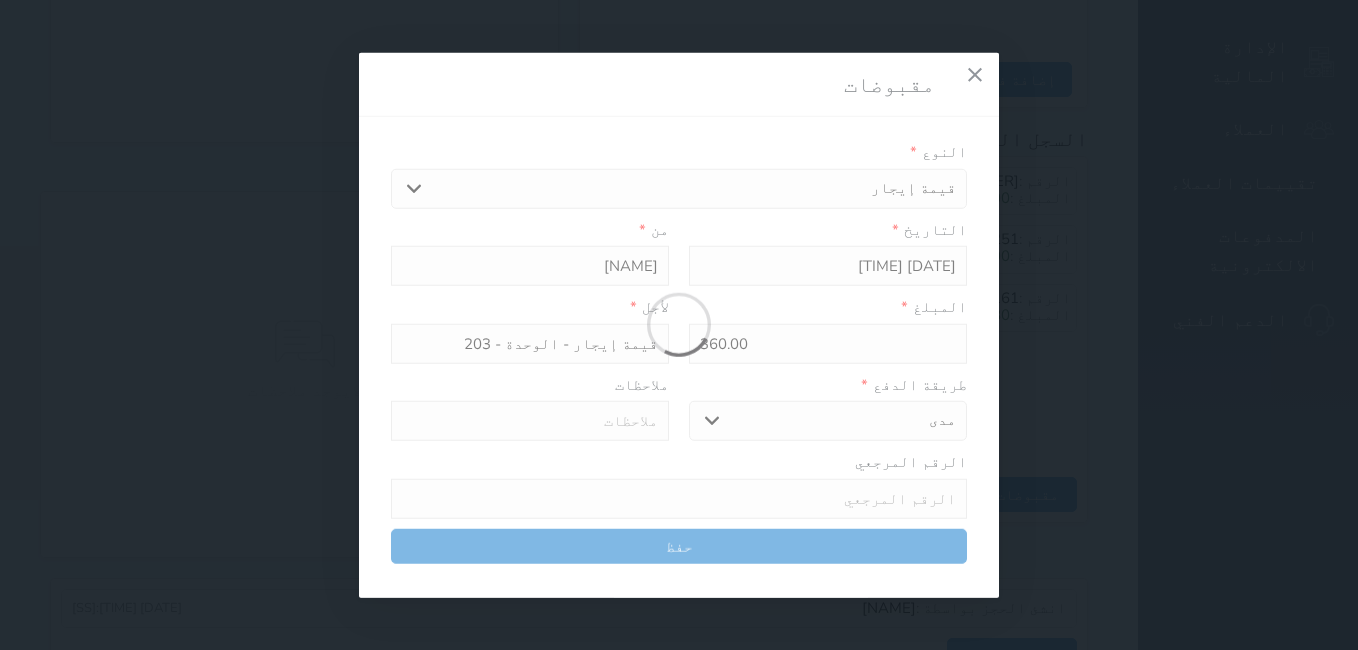 type on "0" 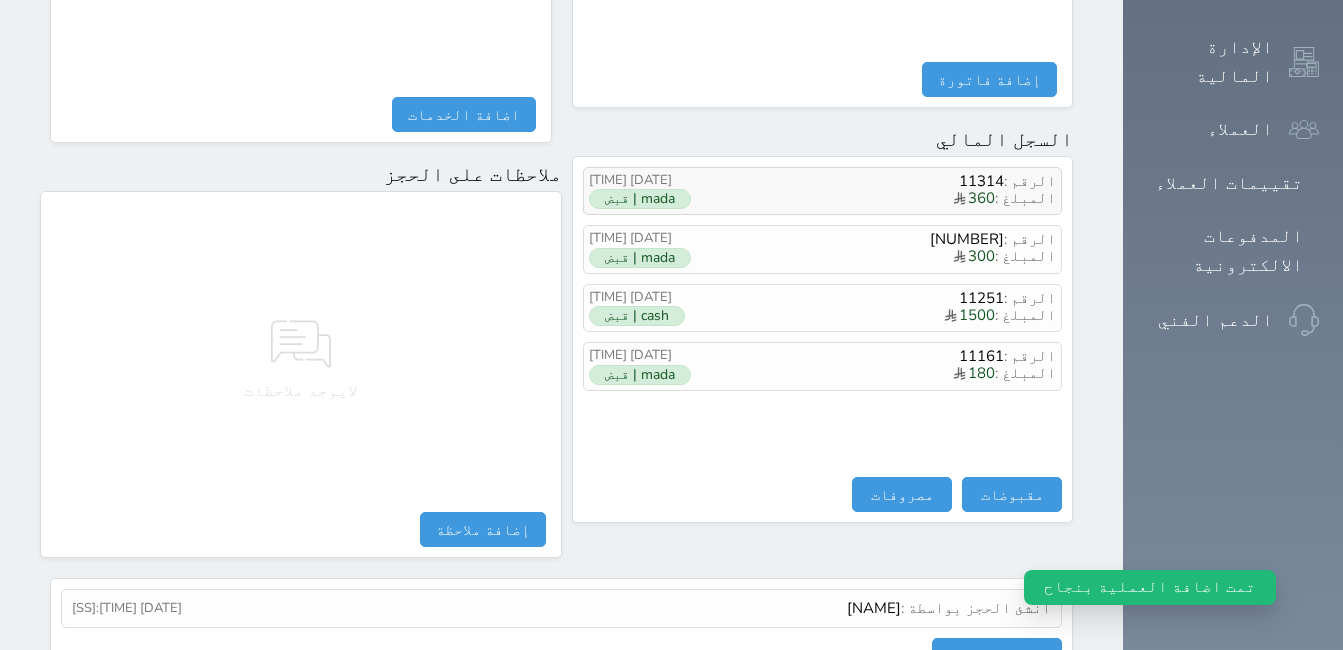 click on "mada | قبض" at bounding box center [640, 199] 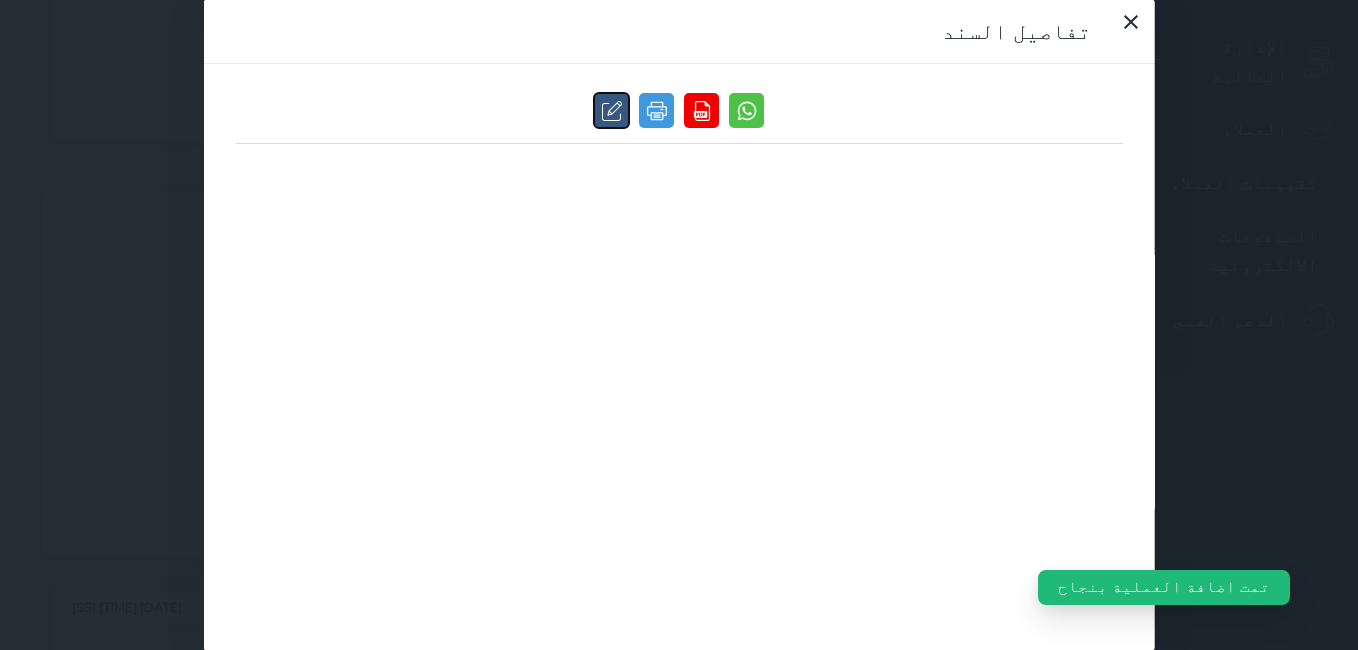 click at bounding box center (611, 110) 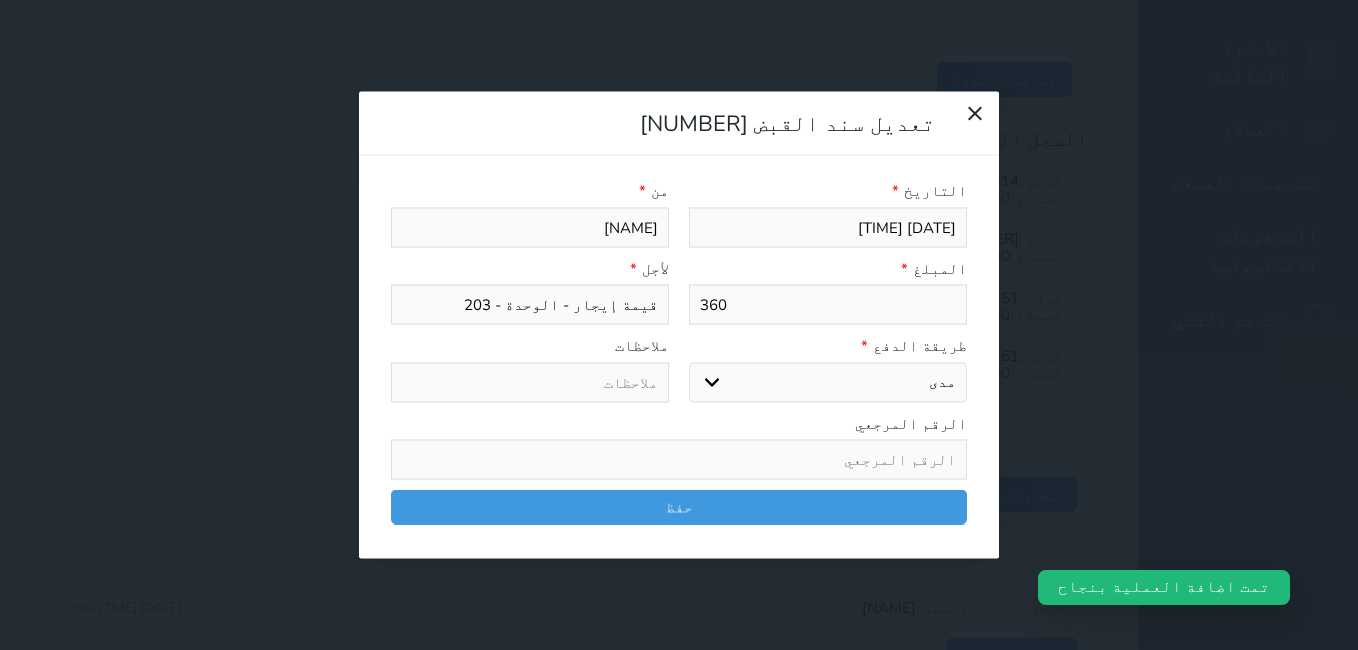 select on "34839" 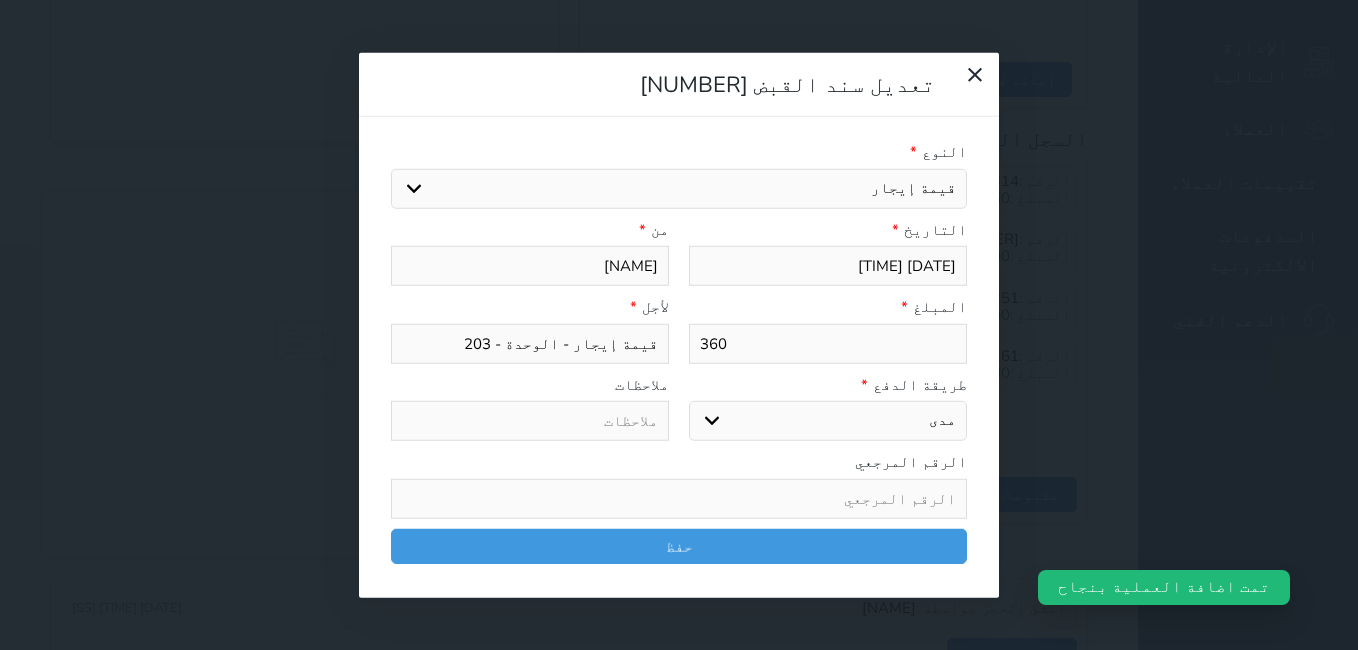 click on "اختر طريقة الدفع   دفع نقدى   تحويل بنكى   مدى   بطاقة ائتمان   آجل" at bounding box center [828, 421] 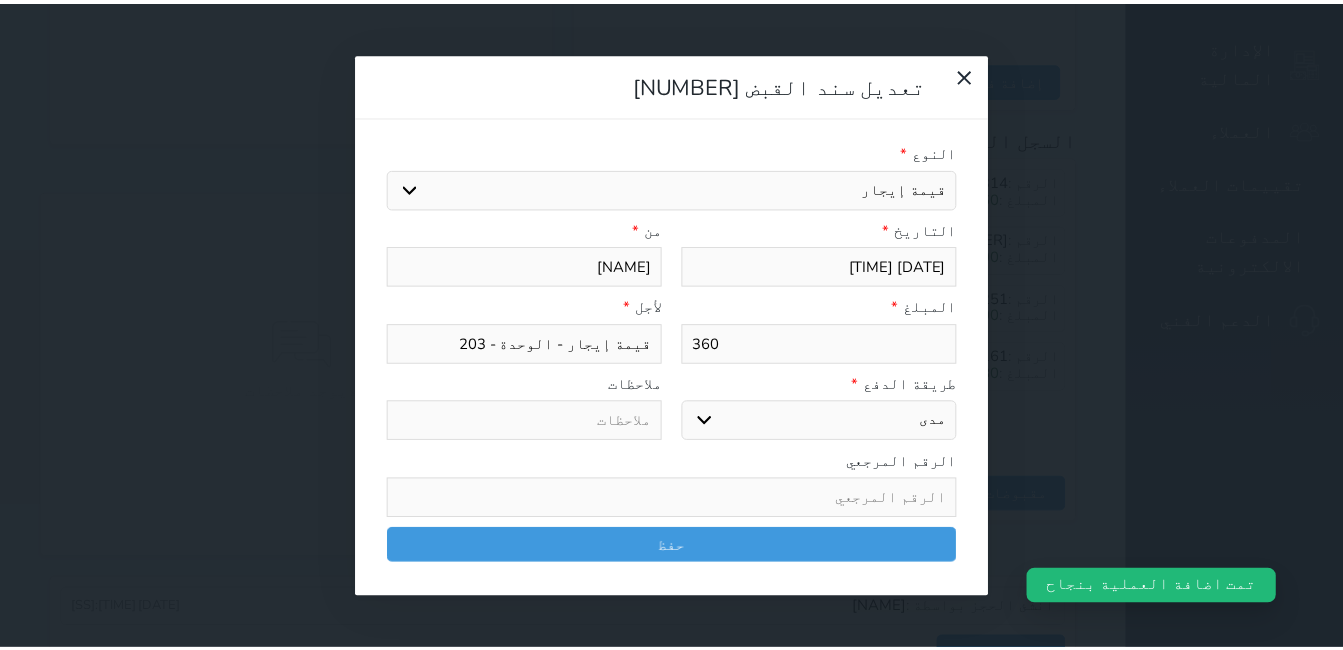scroll, scrollTop: 0, scrollLeft: 0, axis: both 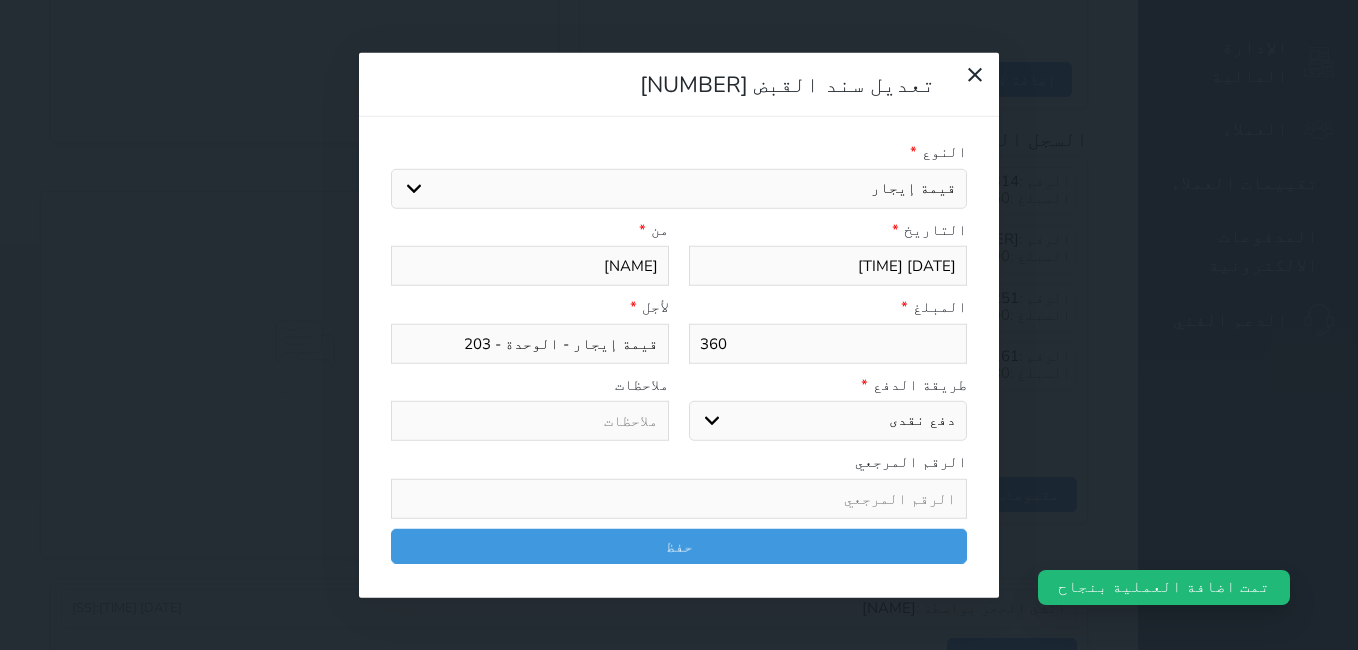 click on "اختر طريقة الدفع   دفع نقدى   تحويل بنكى   مدى   بطاقة ائتمان   آجل" at bounding box center [828, 421] 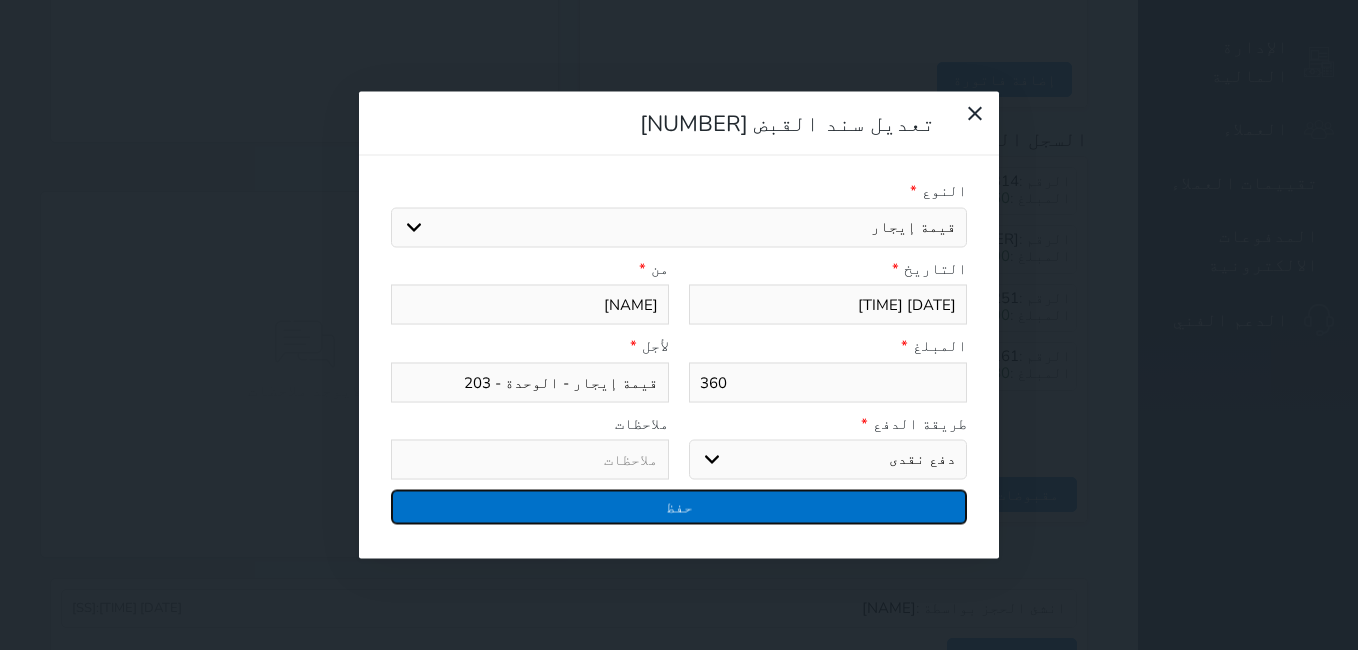 click on "حفظ" at bounding box center [679, 507] 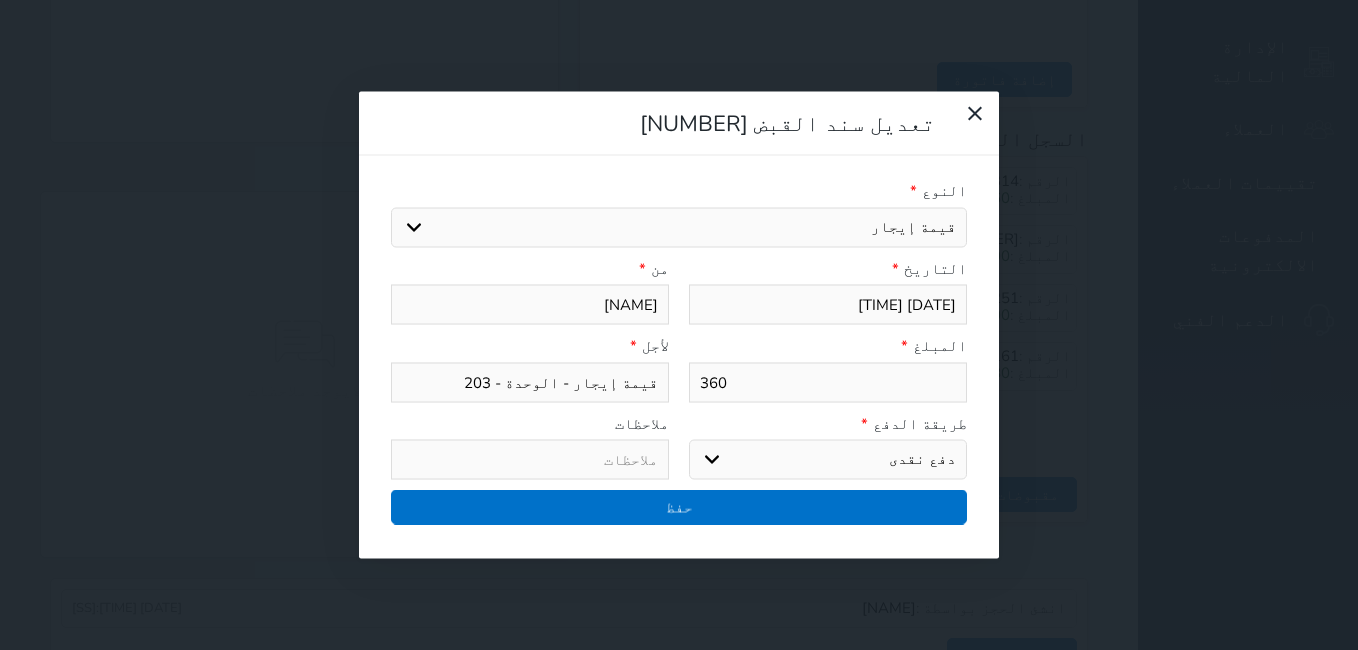 select on "mada" 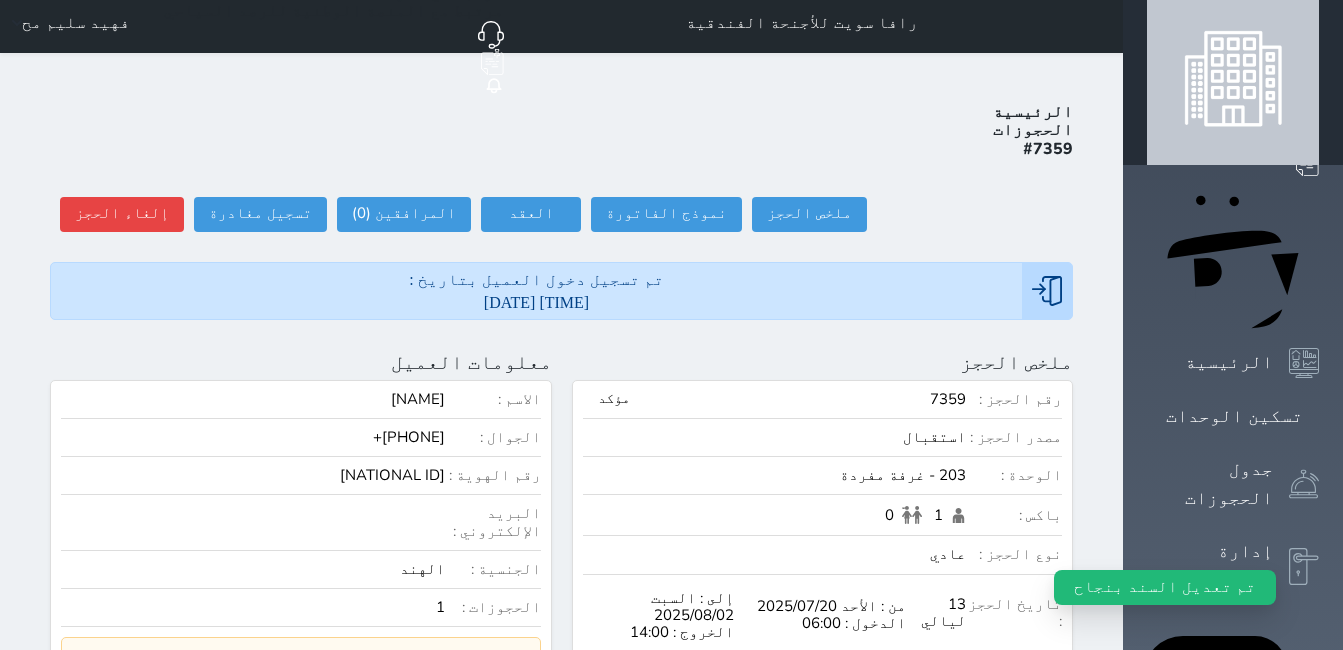 scroll, scrollTop: 0, scrollLeft: 0, axis: both 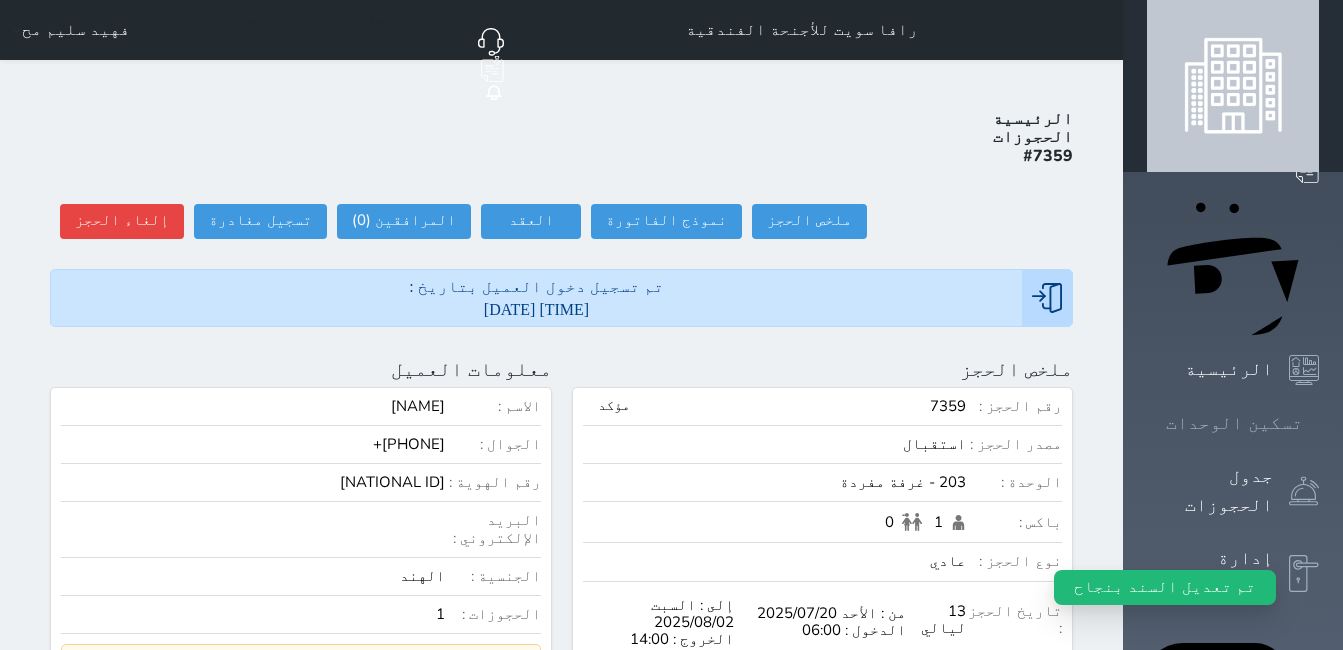 click 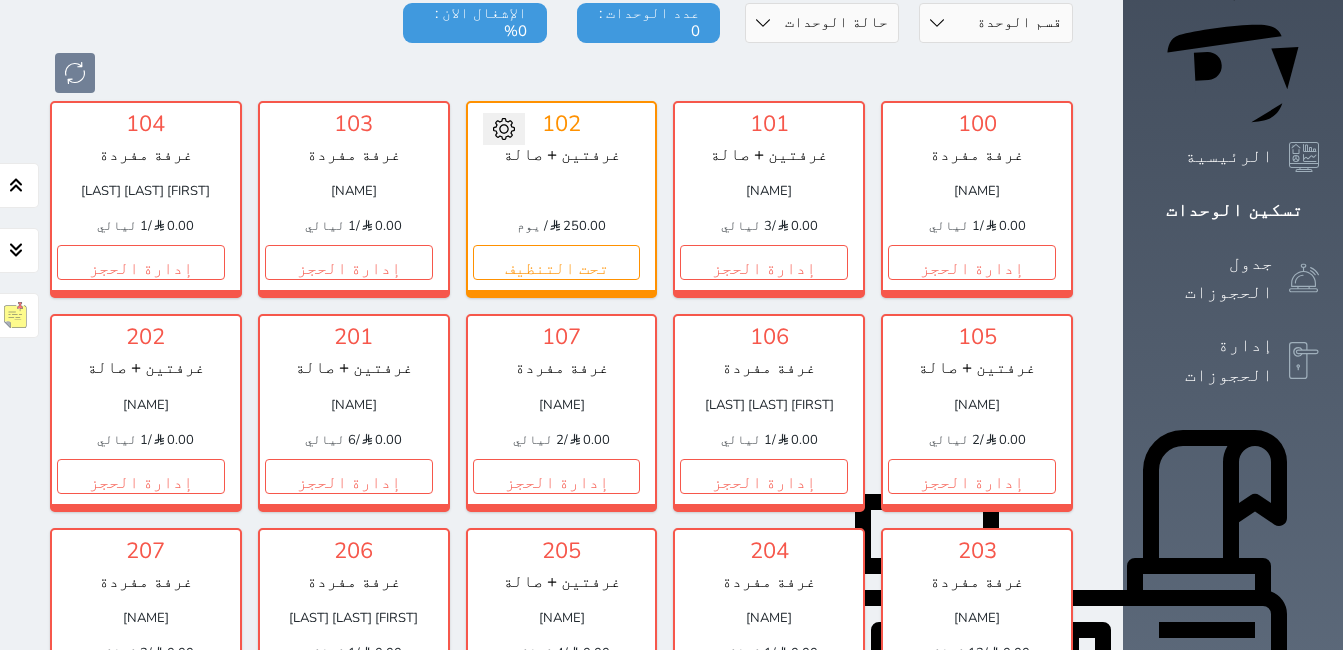 scroll, scrollTop: 178, scrollLeft: 0, axis: vertical 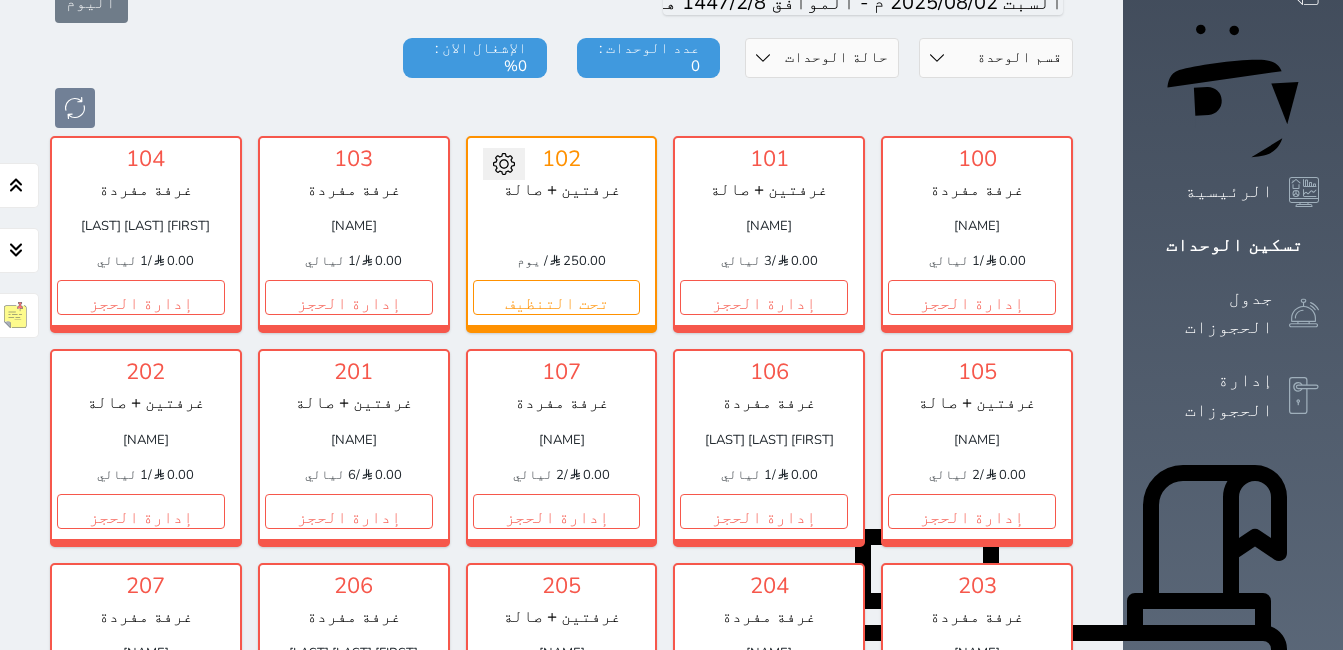click on "إدارة الحجز" at bounding box center [972, 724] 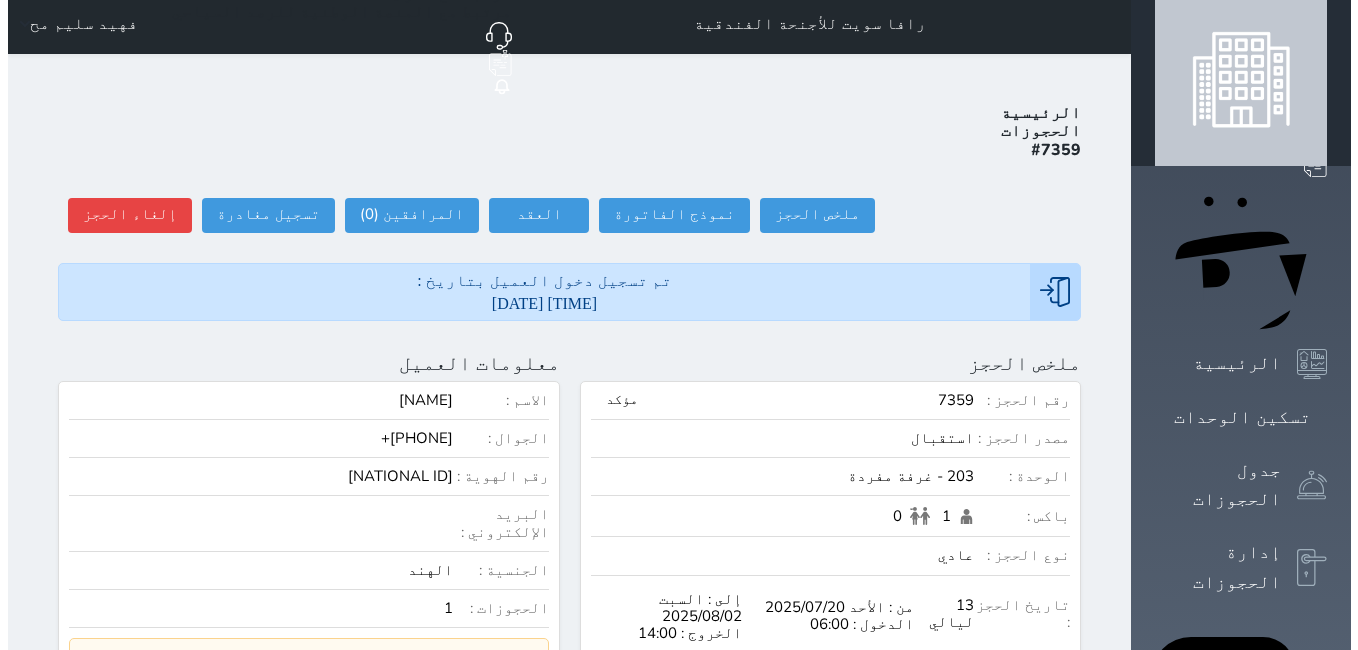 scroll, scrollTop: 0, scrollLeft: 0, axis: both 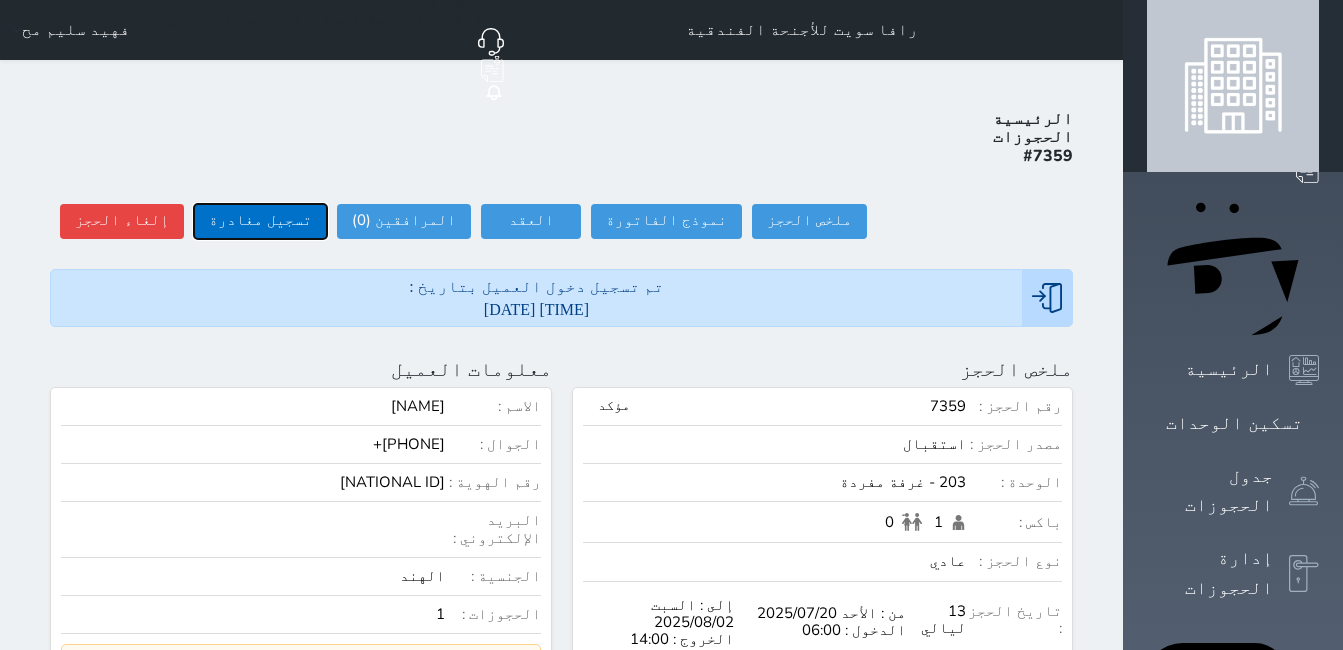 click on "تسجيل مغادرة" at bounding box center (260, 221) 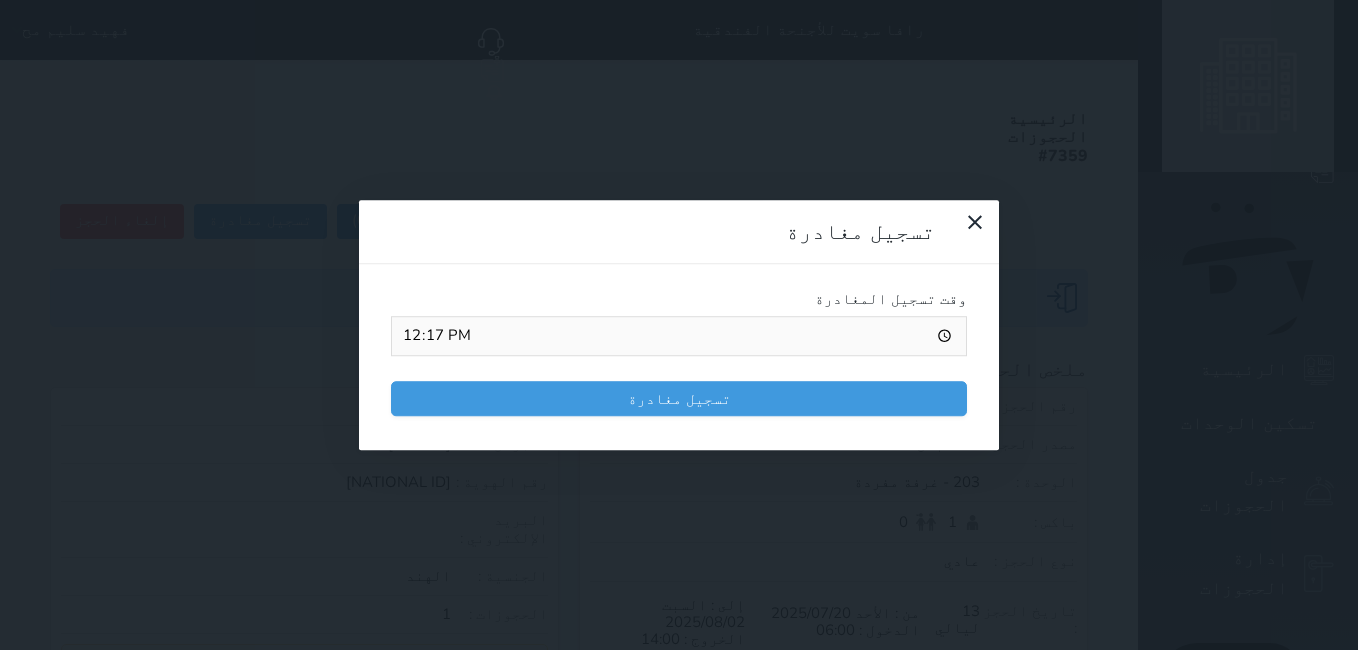 click on "وقت تسجيل المغادرة    [TIME]
تسجيل مغادرة" at bounding box center (679, 357) 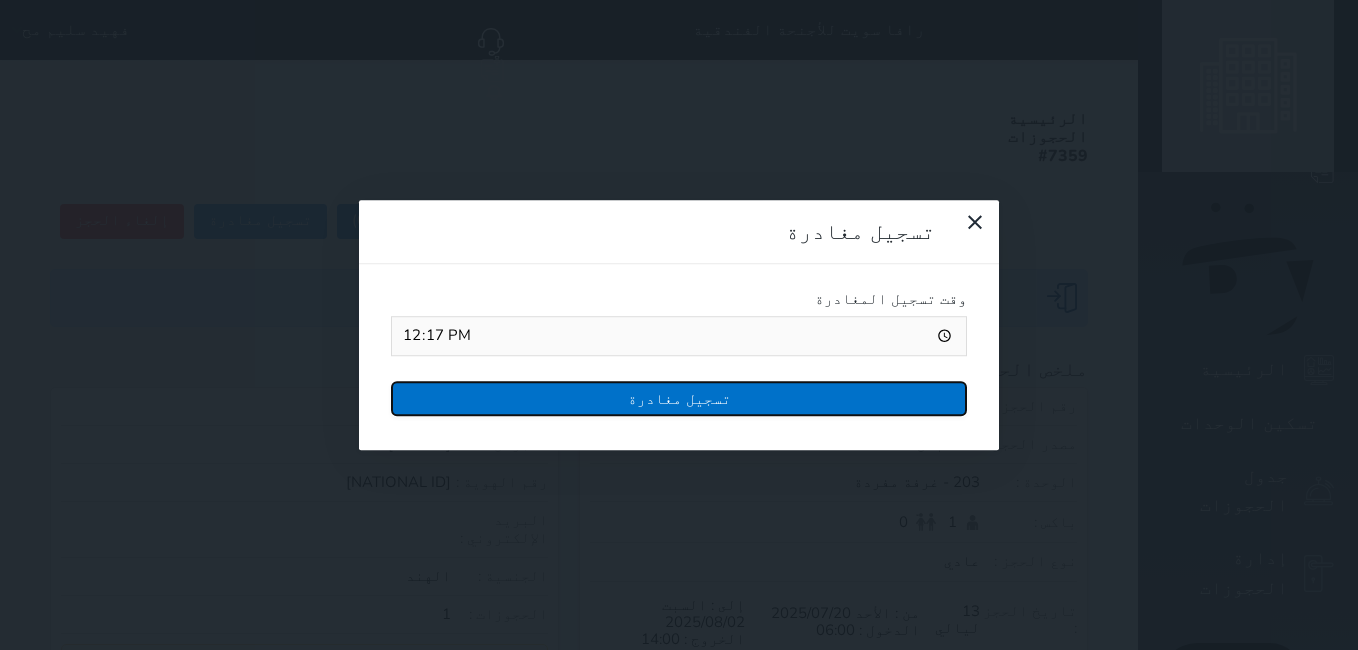 click on "تسجيل مغادرة" at bounding box center (679, 398) 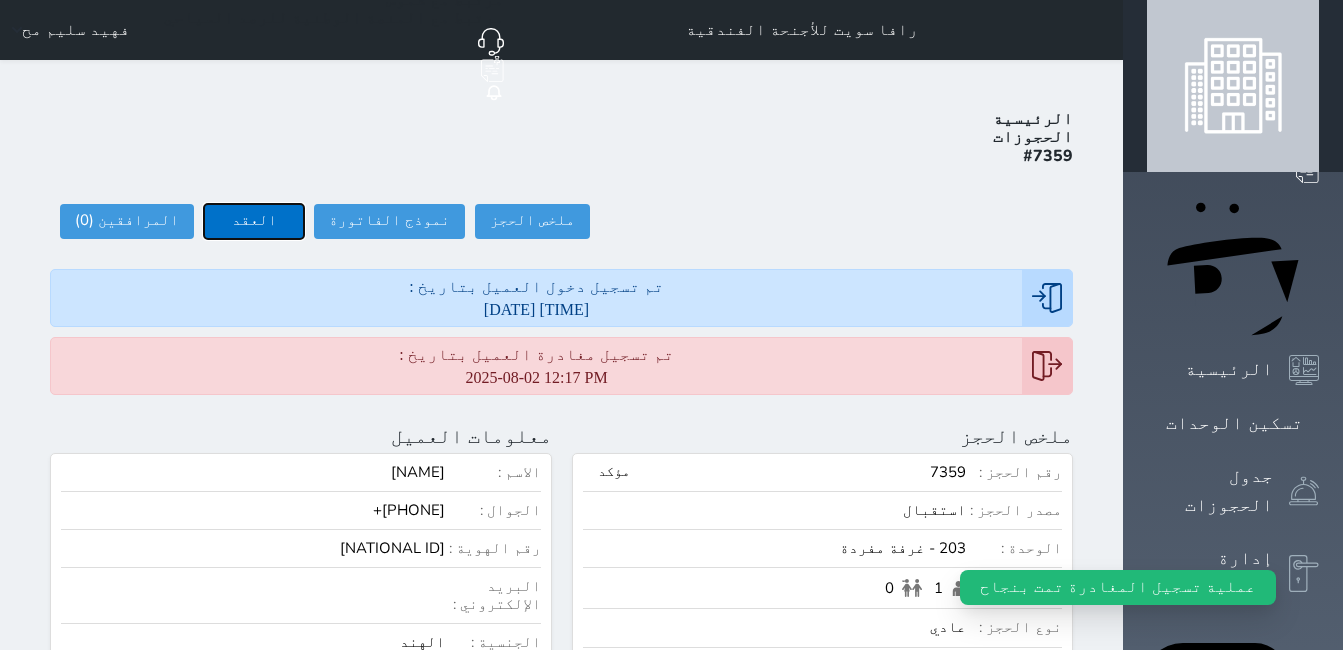 click on "العقد" at bounding box center [254, 221] 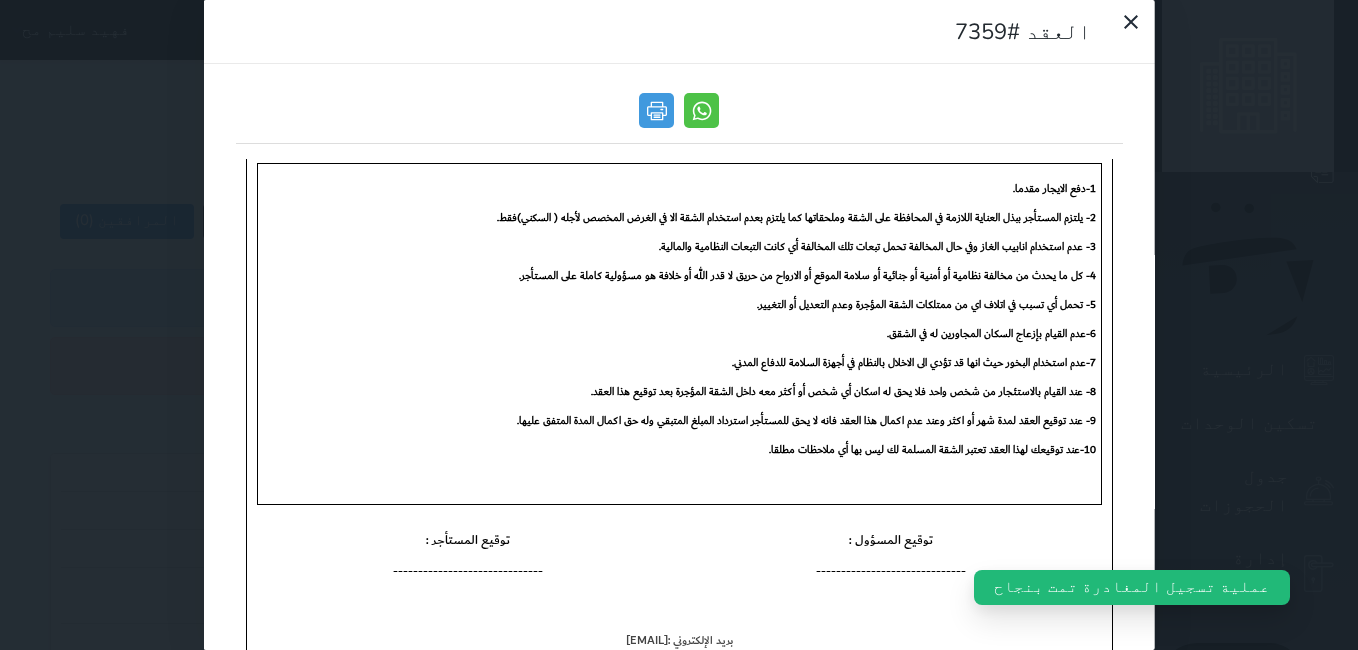 scroll, scrollTop: 597, scrollLeft: 0, axis: vertical 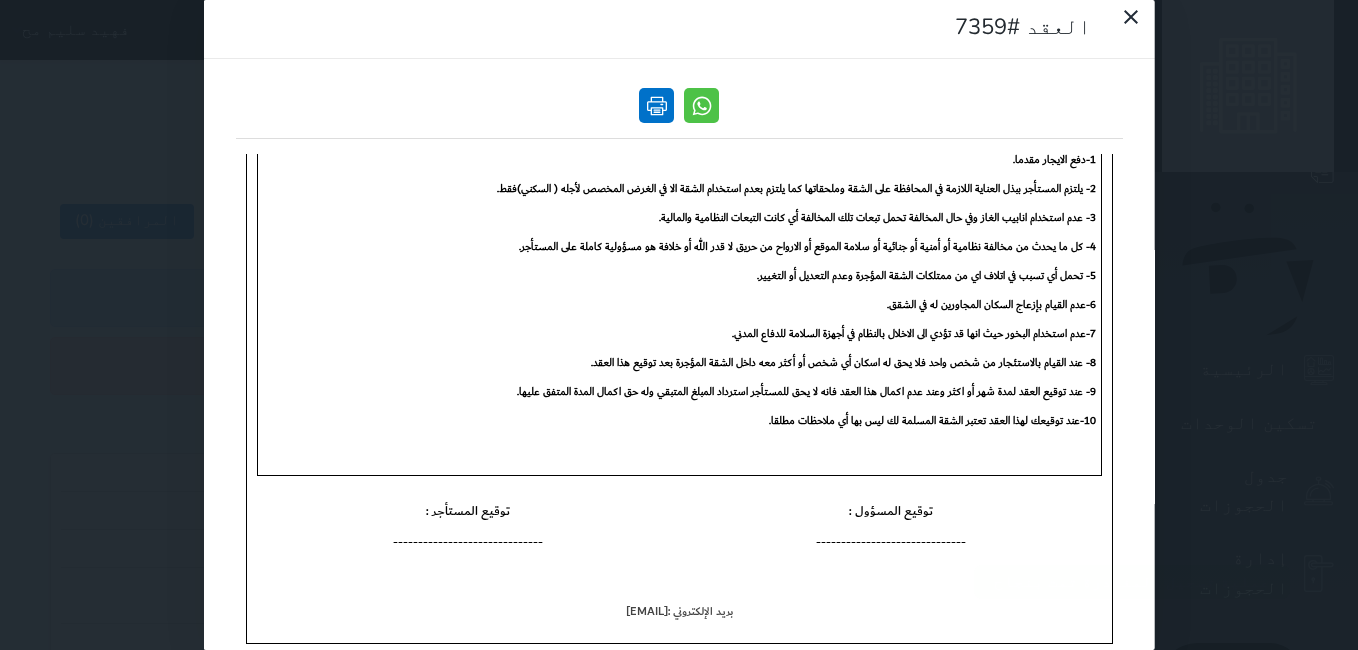 click at bounding box center [656, 105] 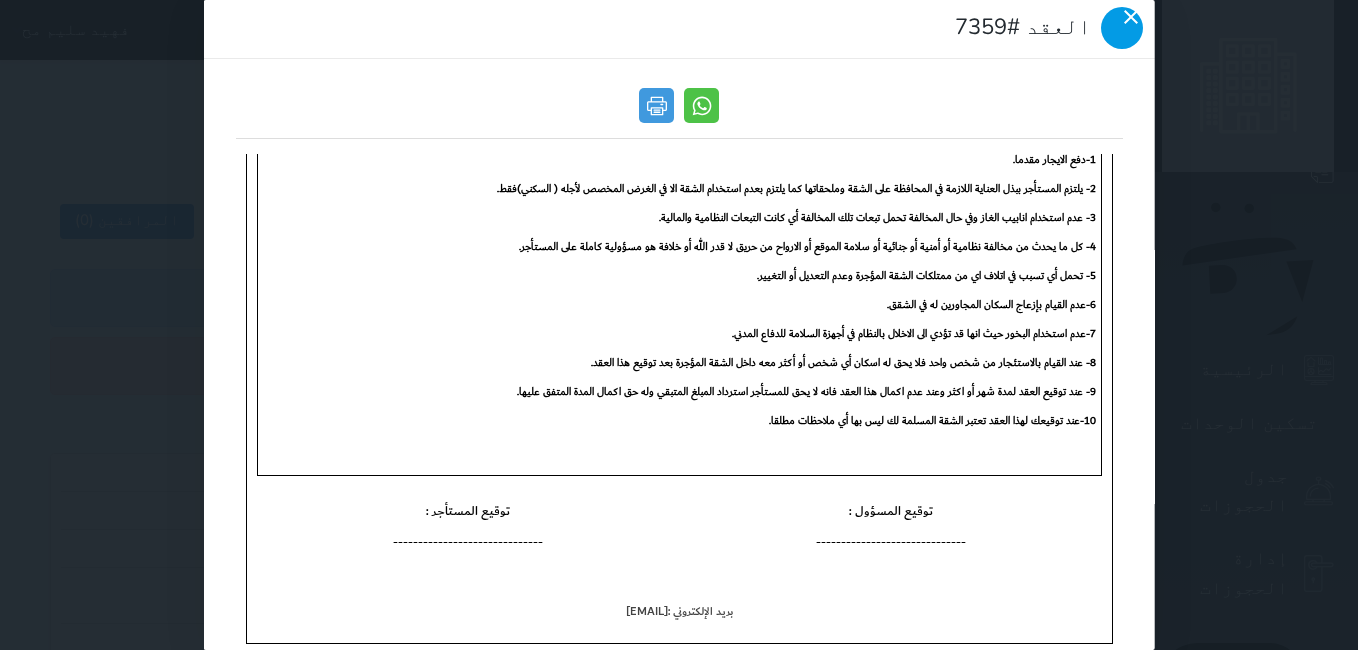 click 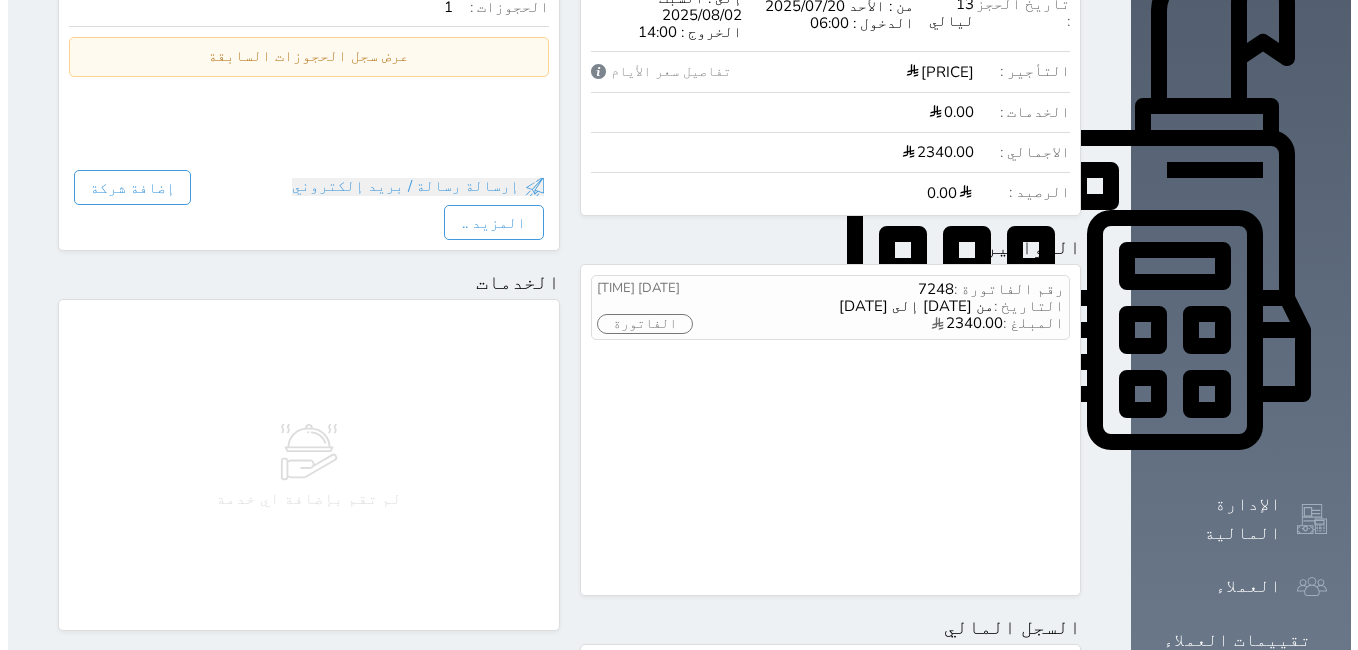 scroll, scrollTop: 700, scrollLeft: 0, axis: vertical 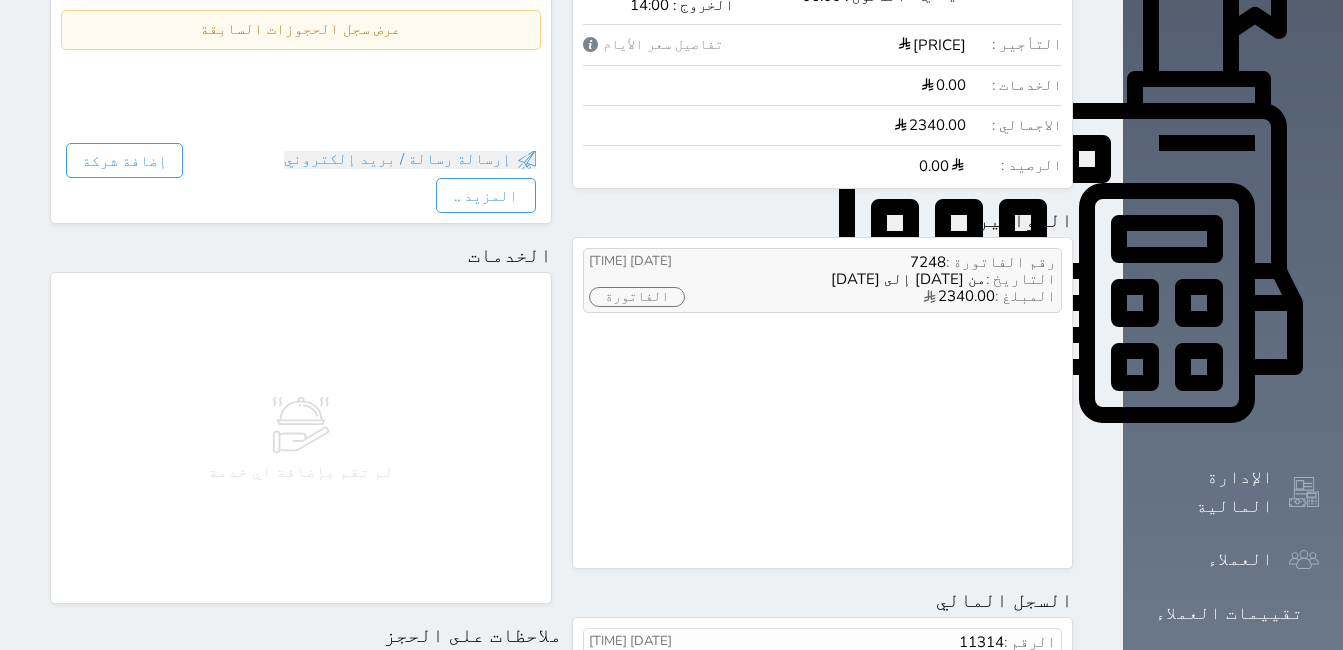 click on "الفاتورة" at bounding box center (637, 297) 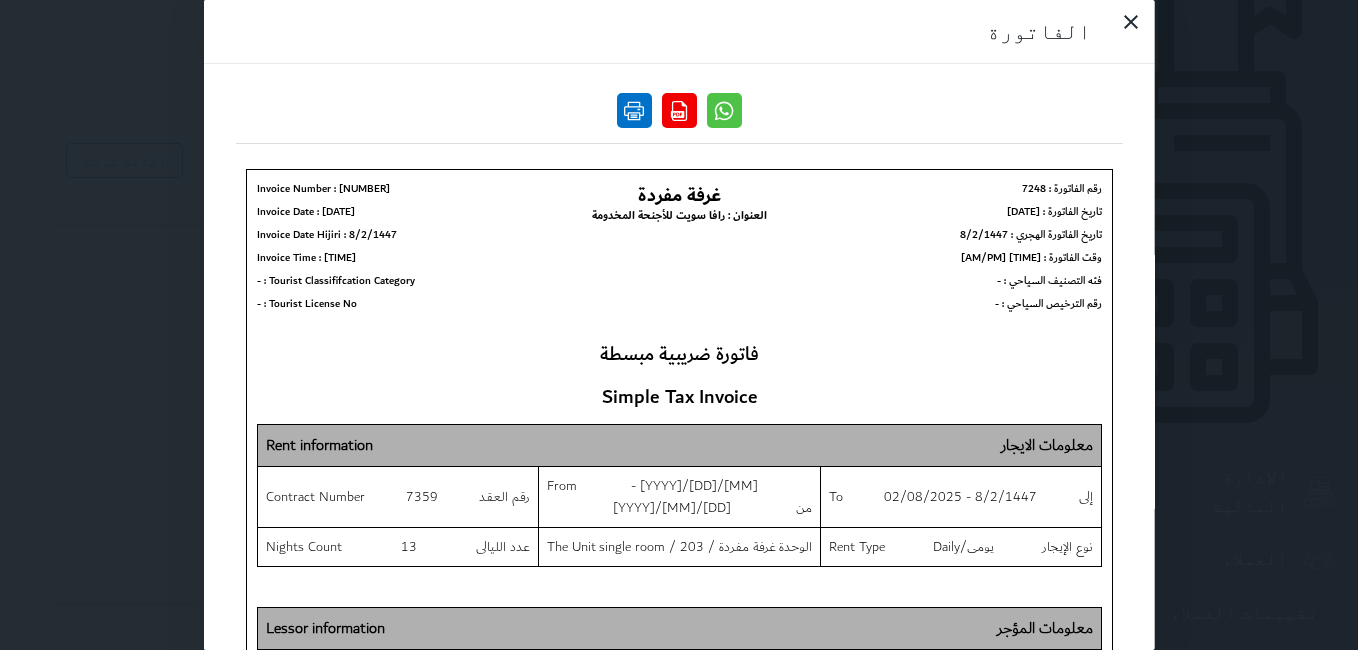 scroll, scrollTop: 0, scrollLeft: 0, axis: both 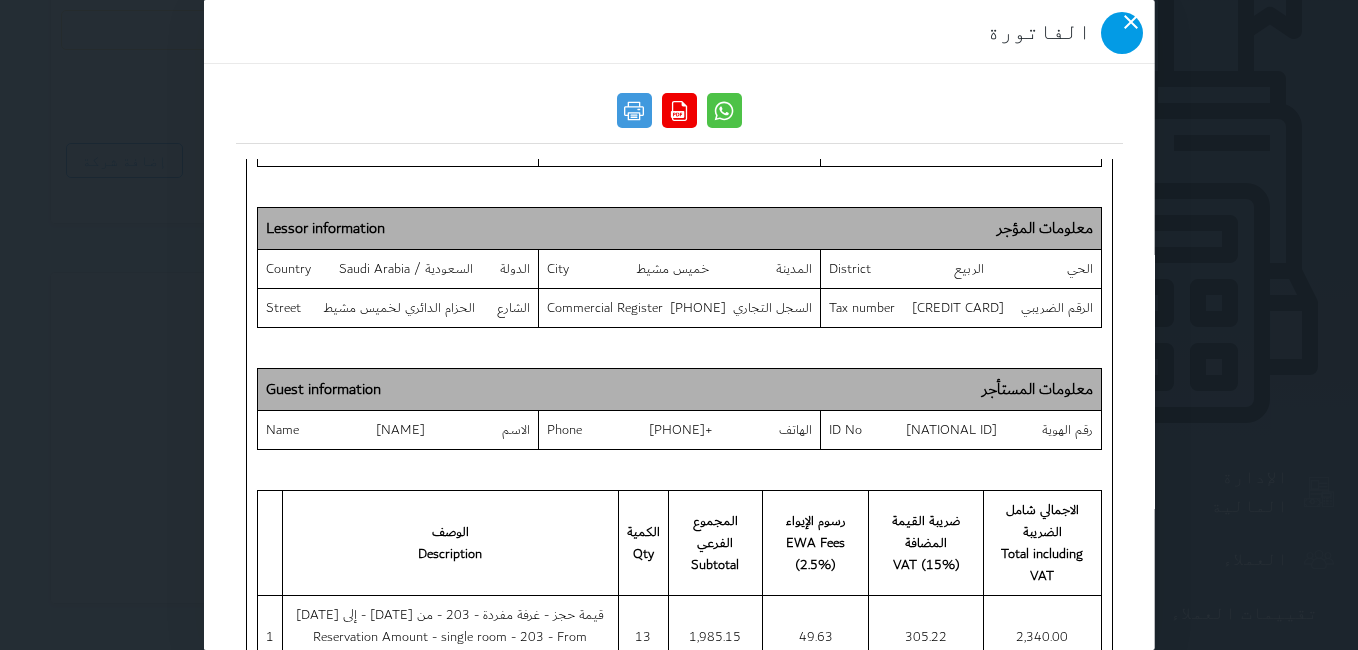 click 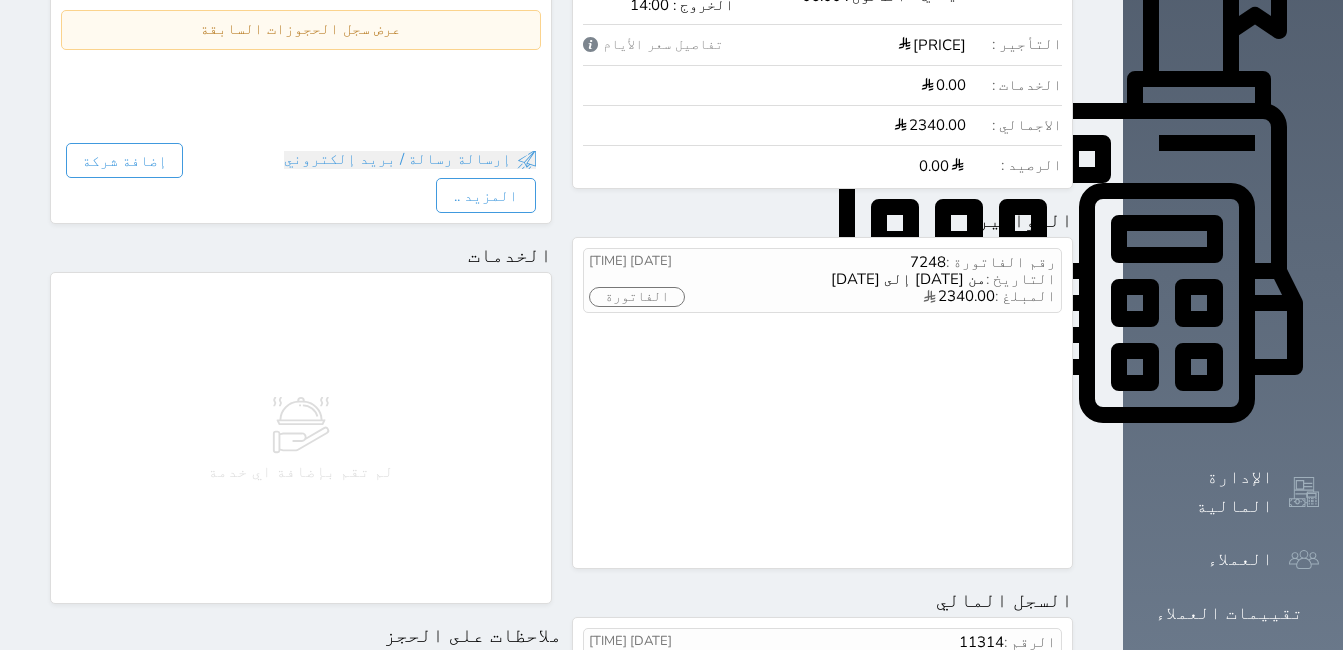 scroll, scrollTop: 0, scrollLeft: 0, axis: both 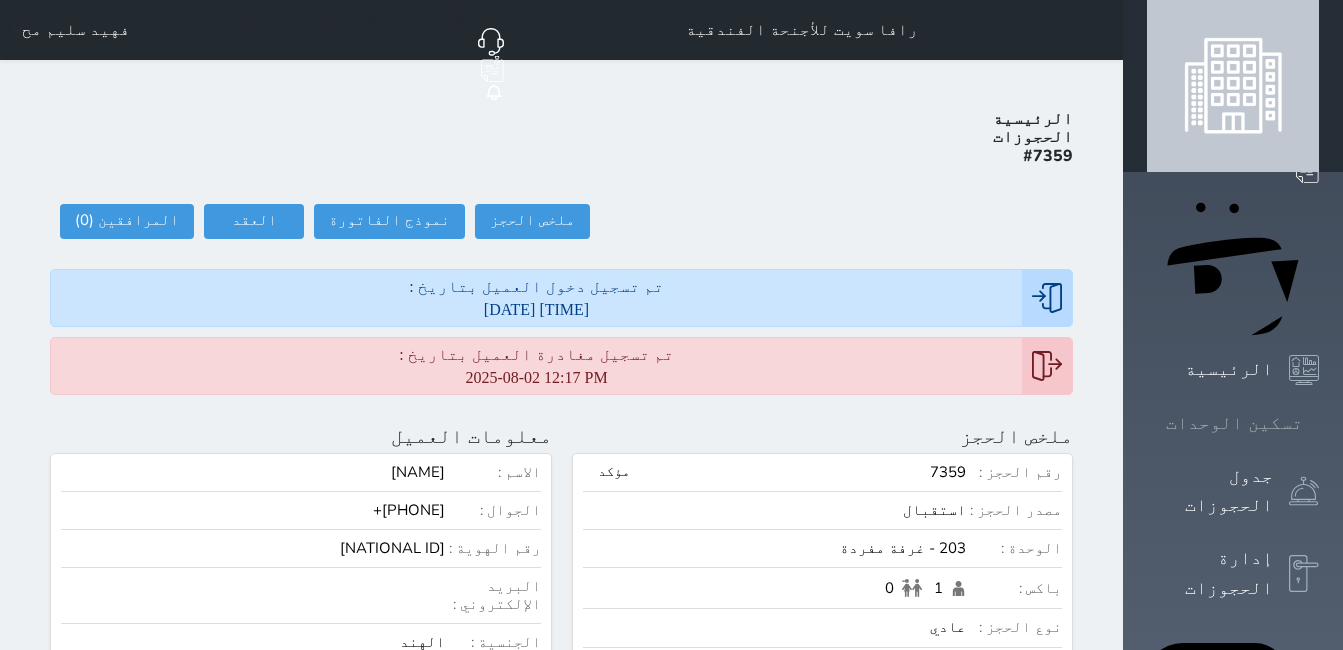 click on "تسكين الوحدات" at bounding box center (1234, 423) 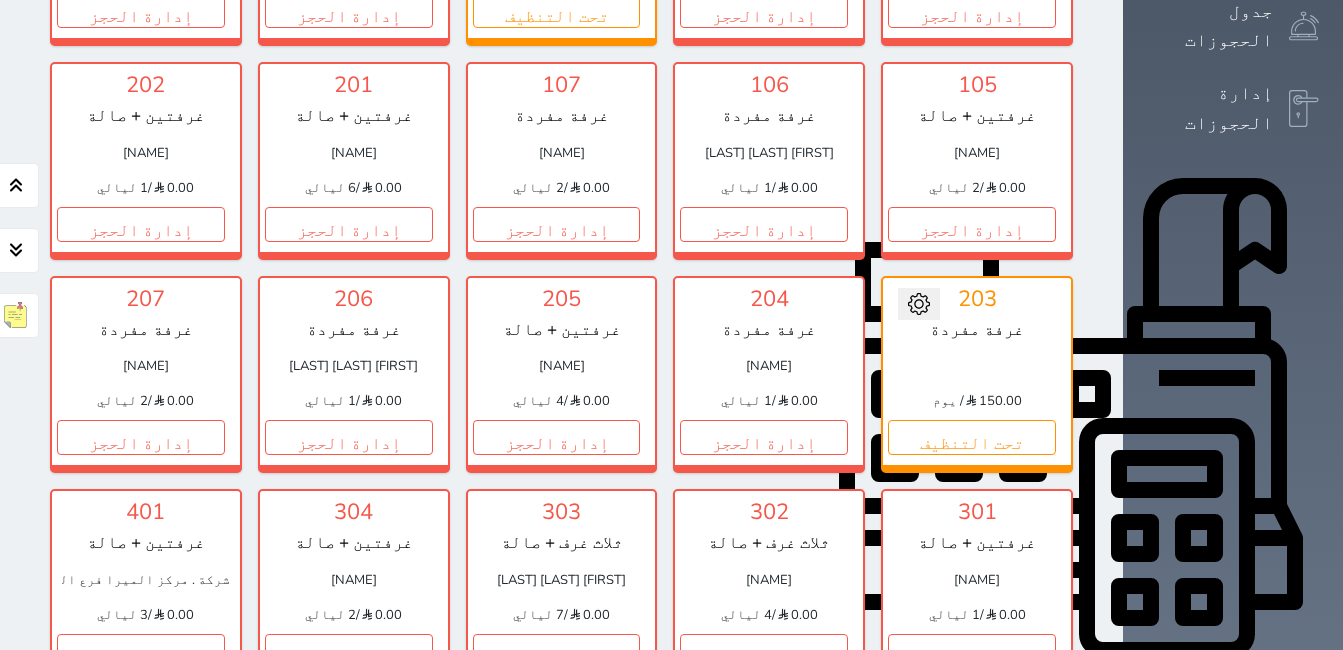 scroll, scrollTop: 778, scrollLeft: 0, axis: vertical 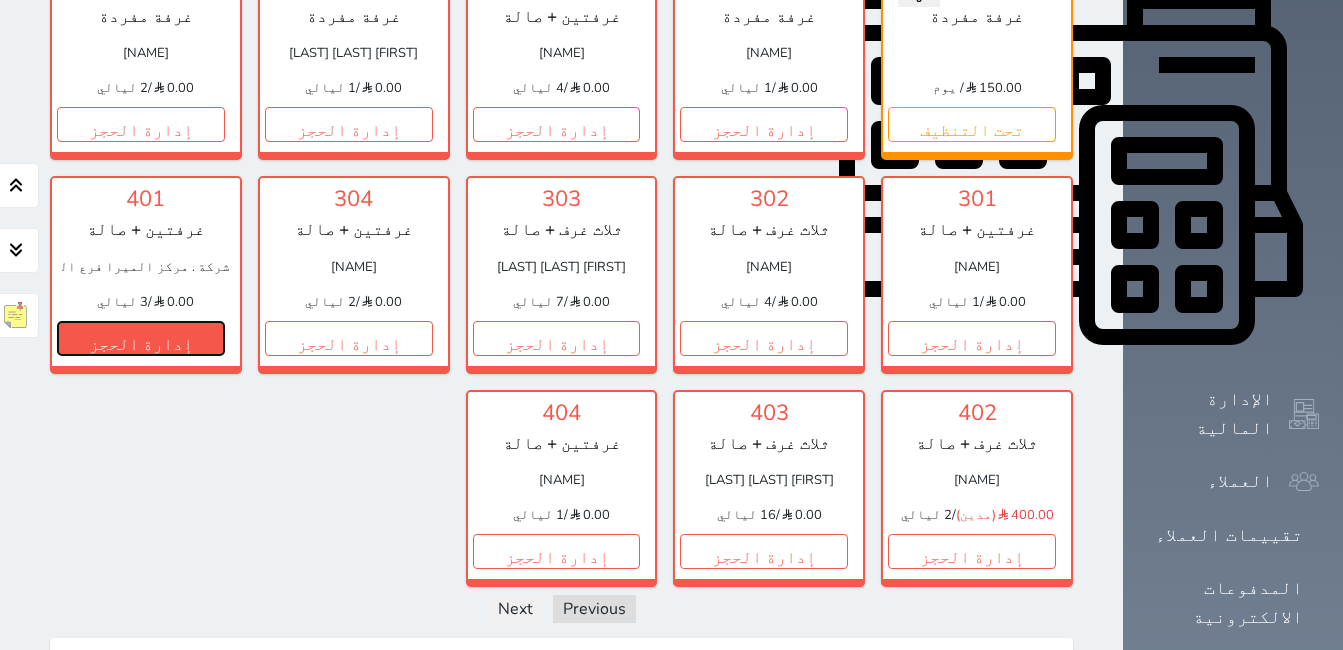 click on "إدارة الحجز" at bounding box center (141, 338) 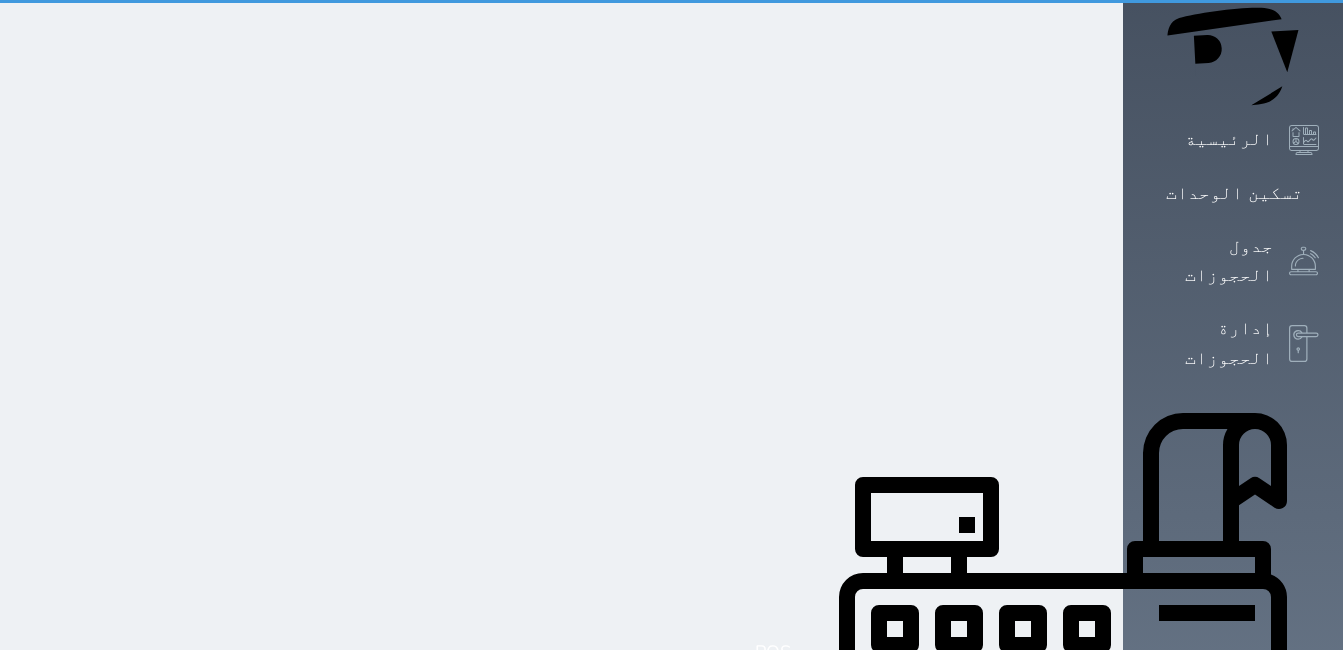 scroll, scrollTop: 0, scrollLeft: 0, axis: both 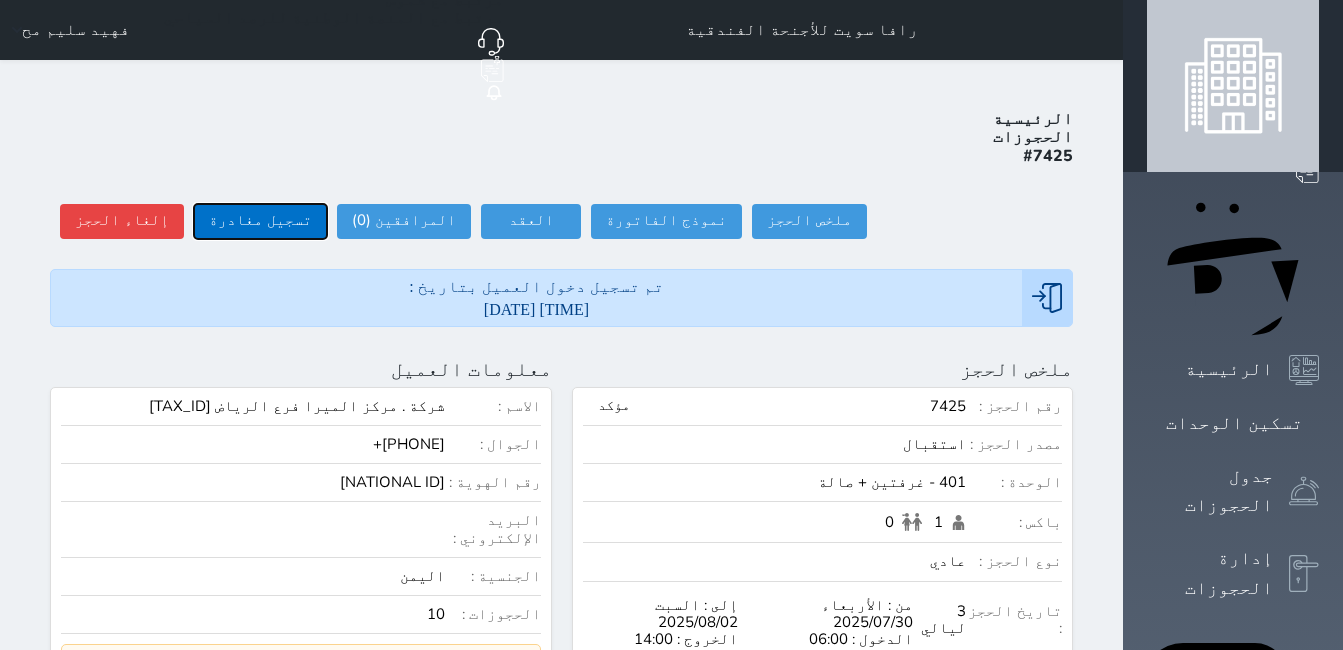 click on "تسجيل مغادرة" at bounding box center (260, 221) 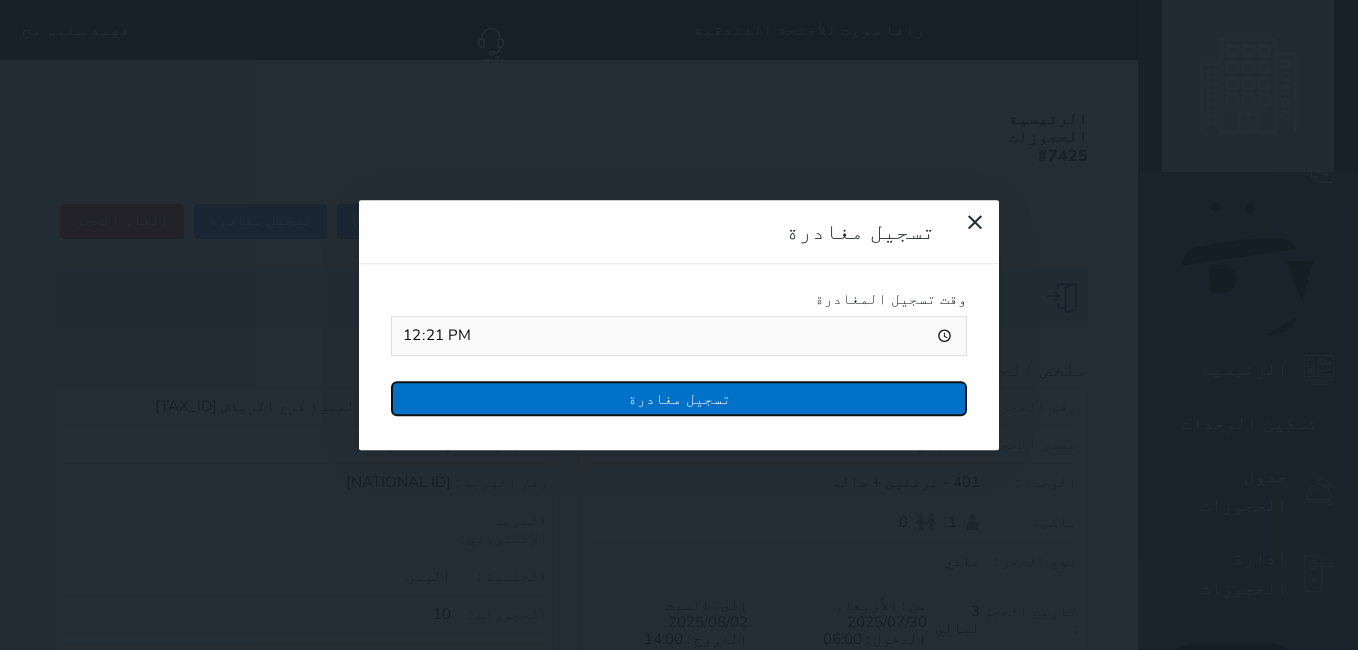 click on "تسجيل مغادرة" at bounding box center [679, 398] 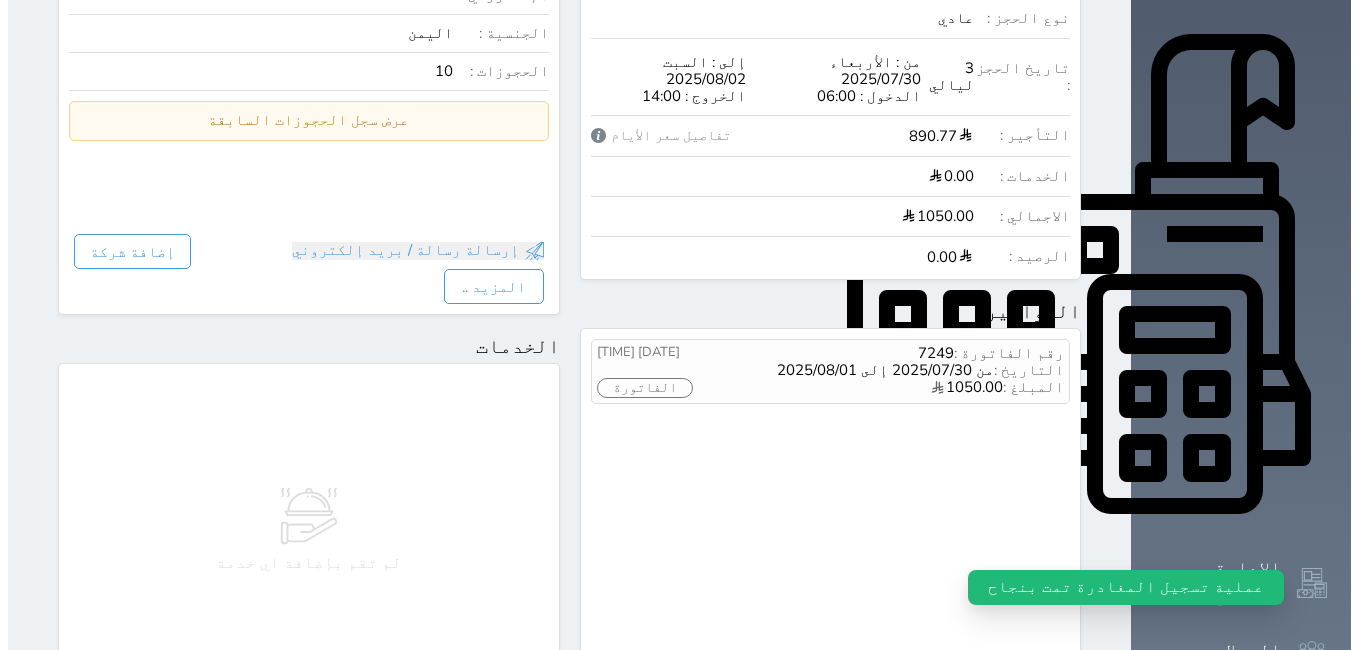 scroll, scrollTop: 800, scrollLeft: 0, axis: vertical 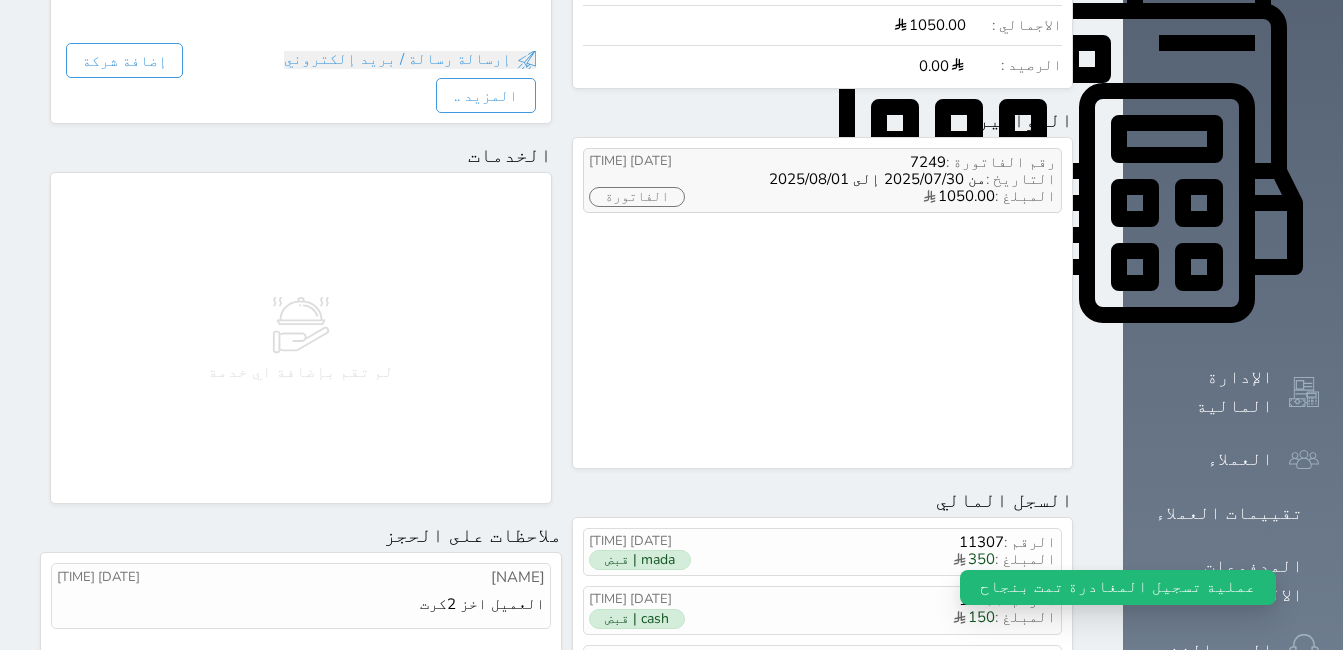 click on "الفاتورة" at bounding box center (637, 197) 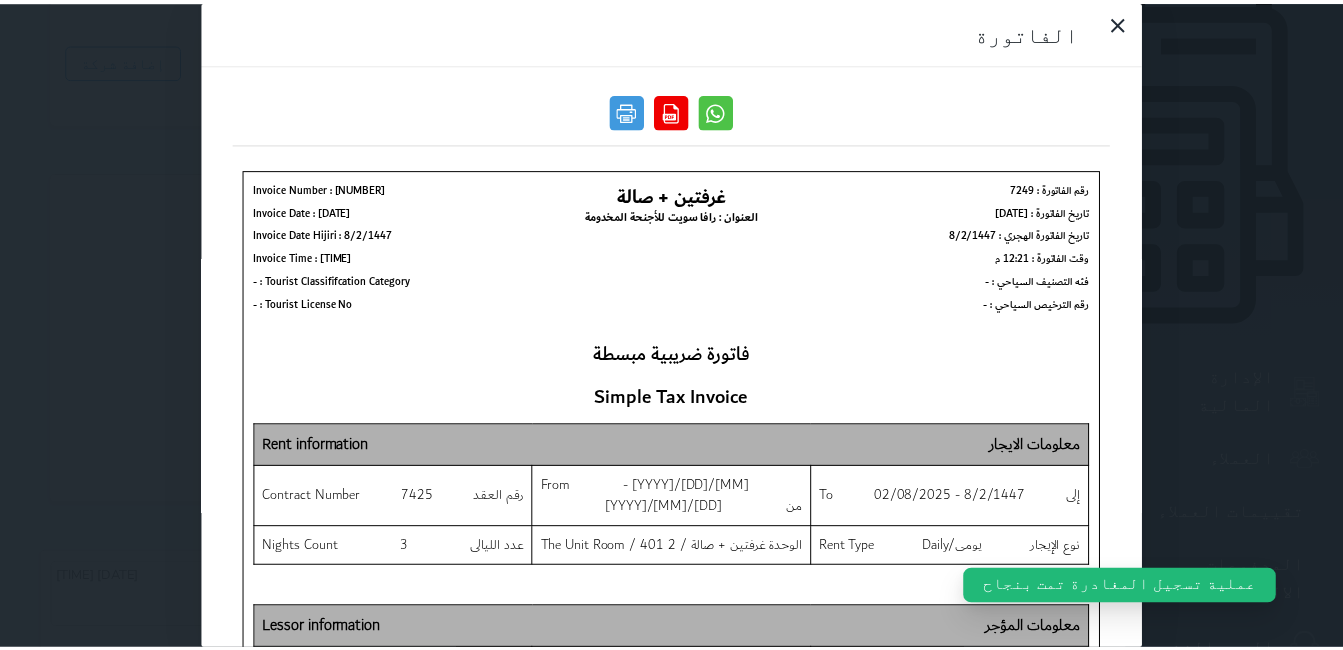 scroll, scrollTop: 0, scrollLeft: 0, axis: both 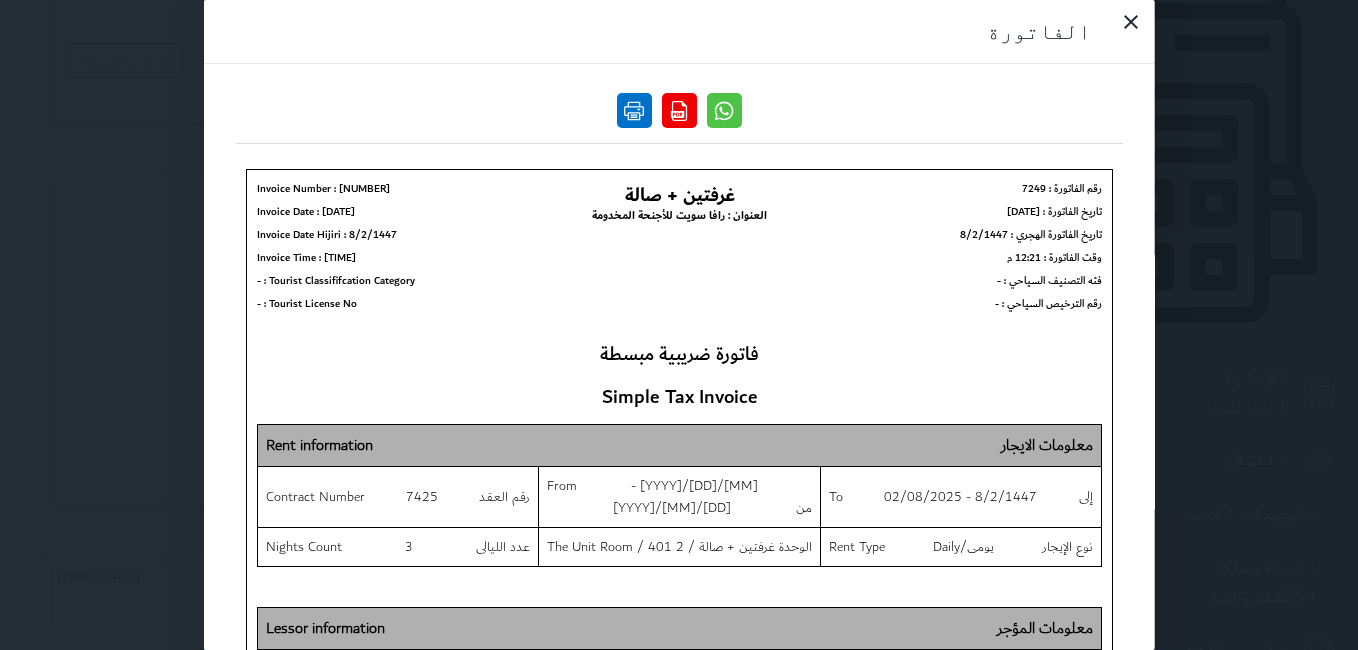 click at bounding box center (634, 110) 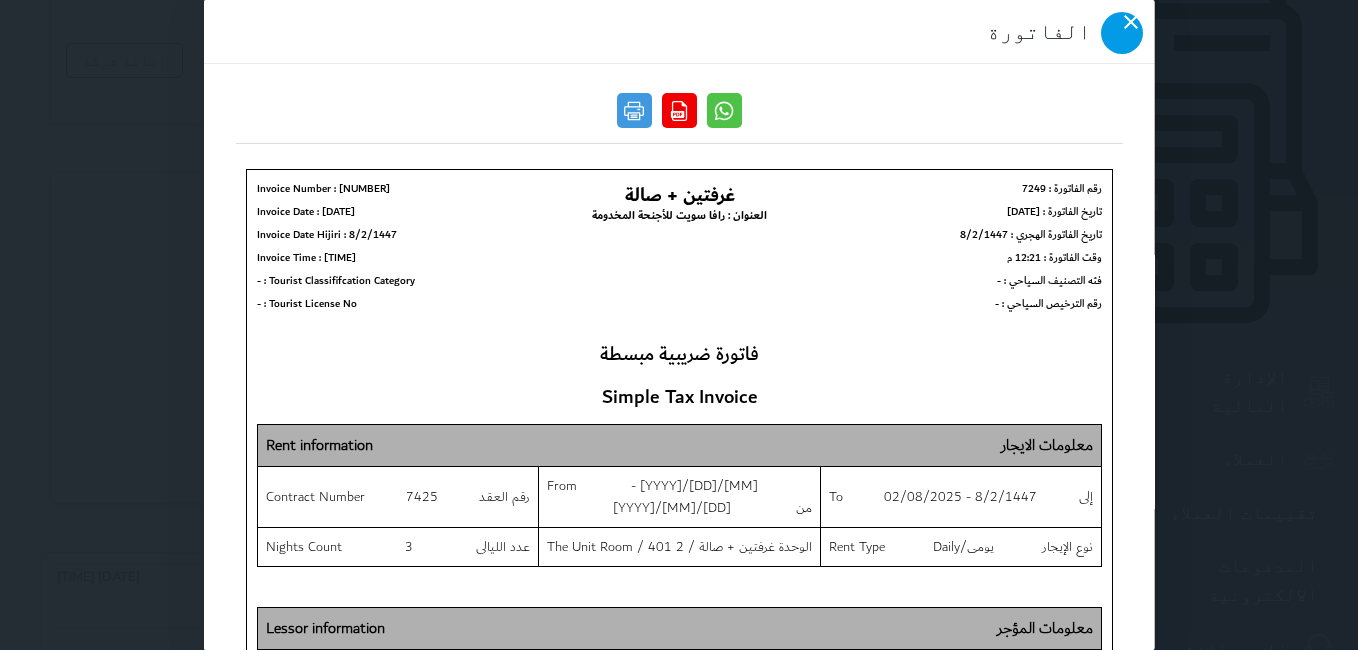 click 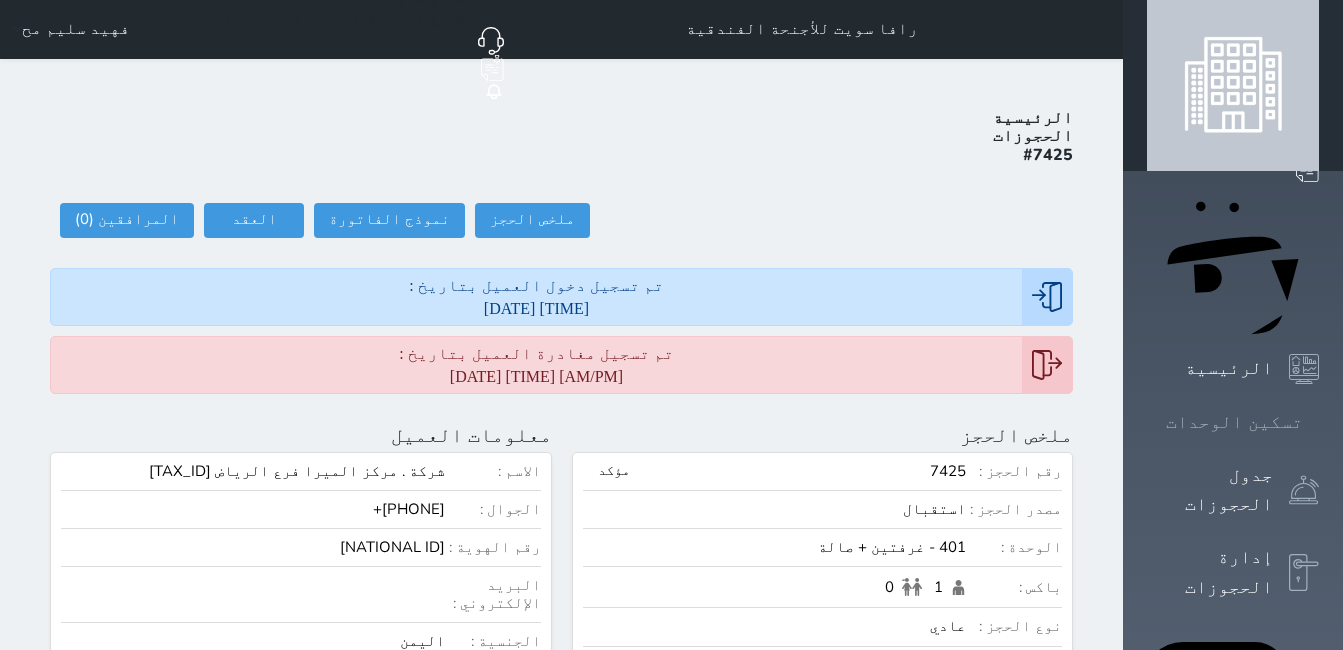 scroll, scrollTop: 0, scrollLeft: 0, axis: both 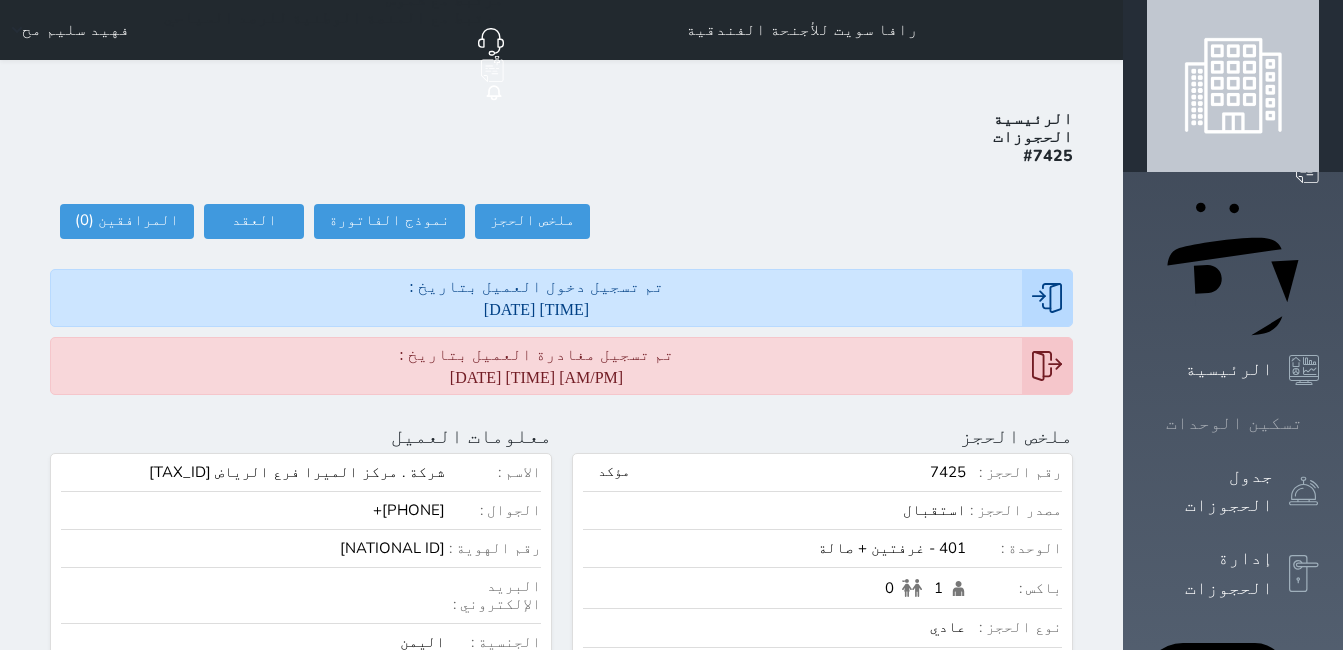 click 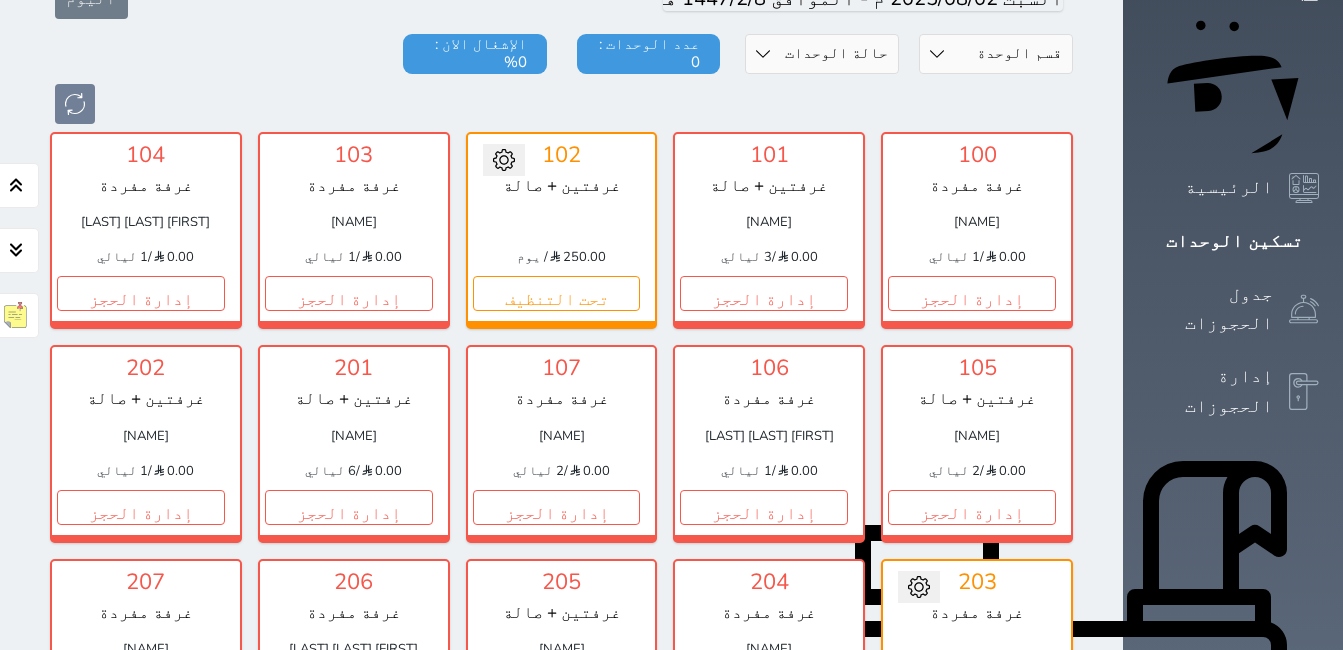 scroll, scrollTop: 278, scrollLeft: 0, axis: vertical 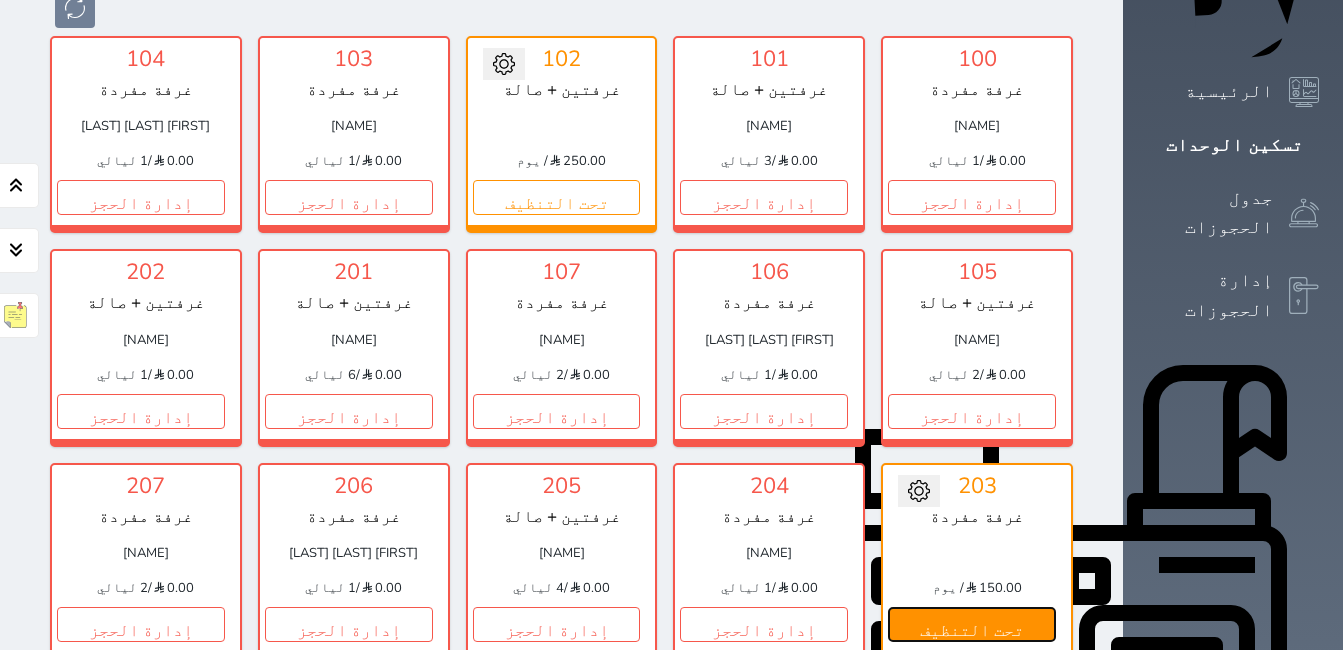 click on "تحت التنظيف" at bounding box center [972, 624] 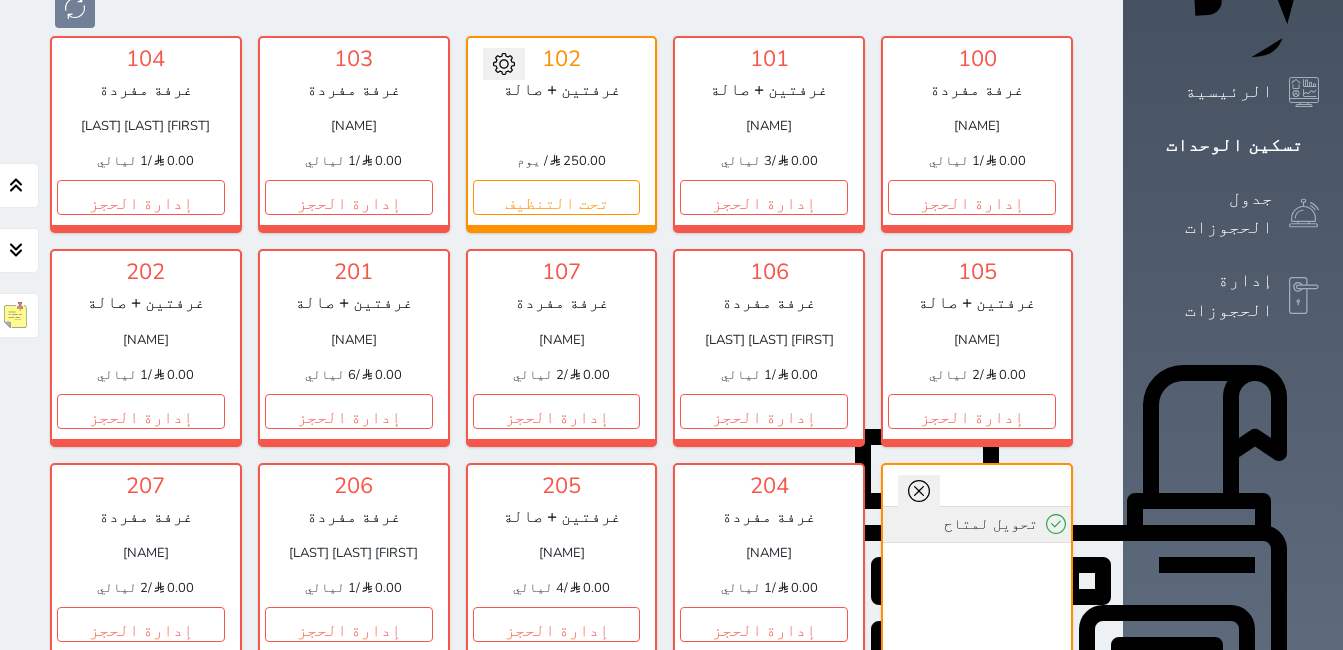 click on "تحويل لمتاح" at bounding box center [977, 524] 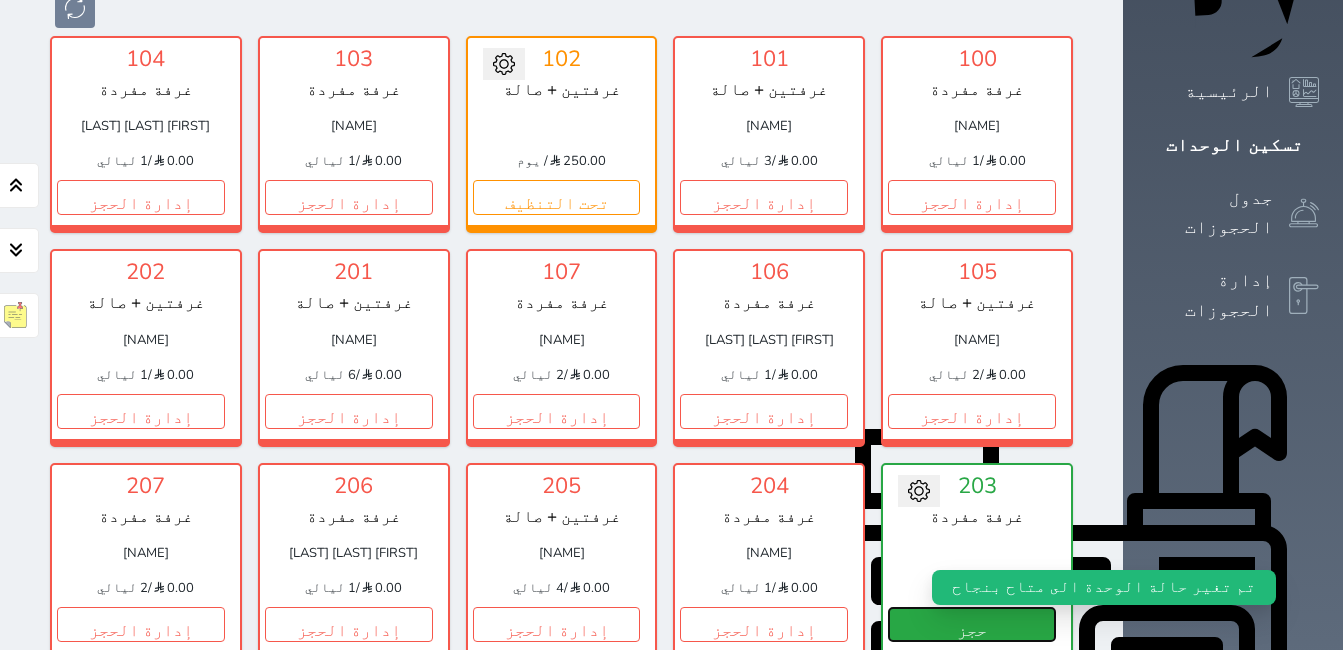 click on "حجز" at bounding box center [972, 624] 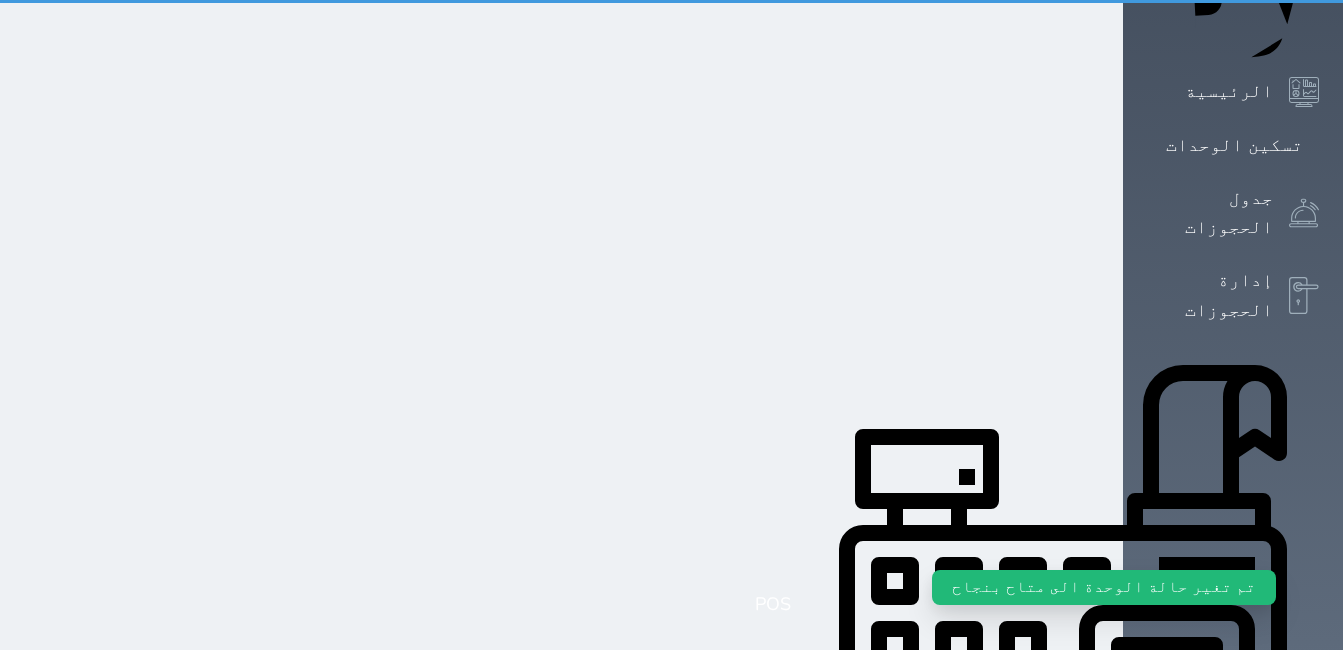 scroll, scrollTop: 0, scrollLeft: 0, axis: both 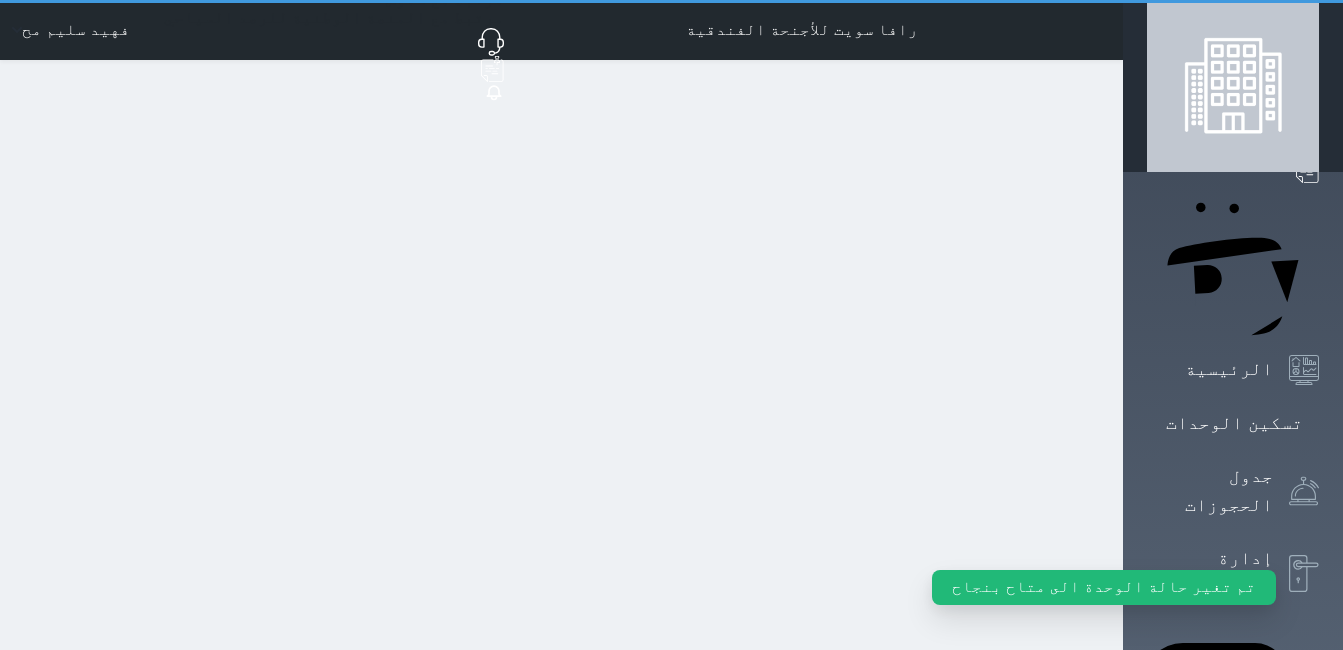 select on "1" 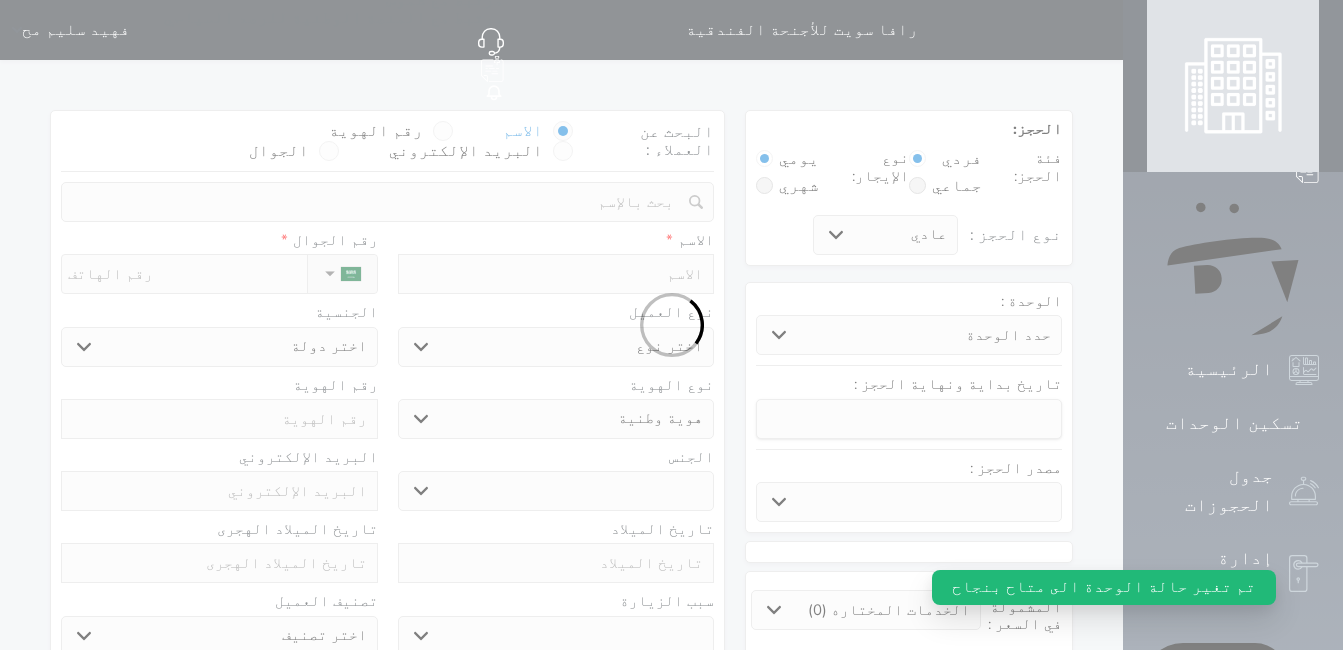 select 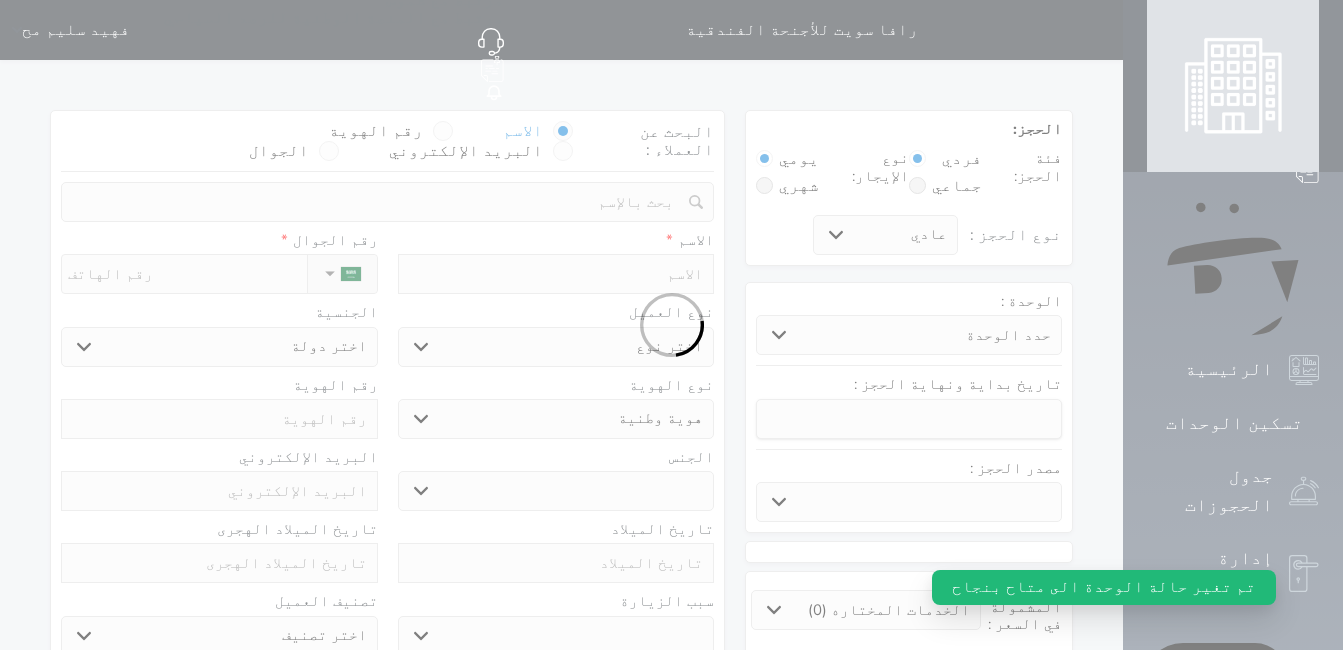 select 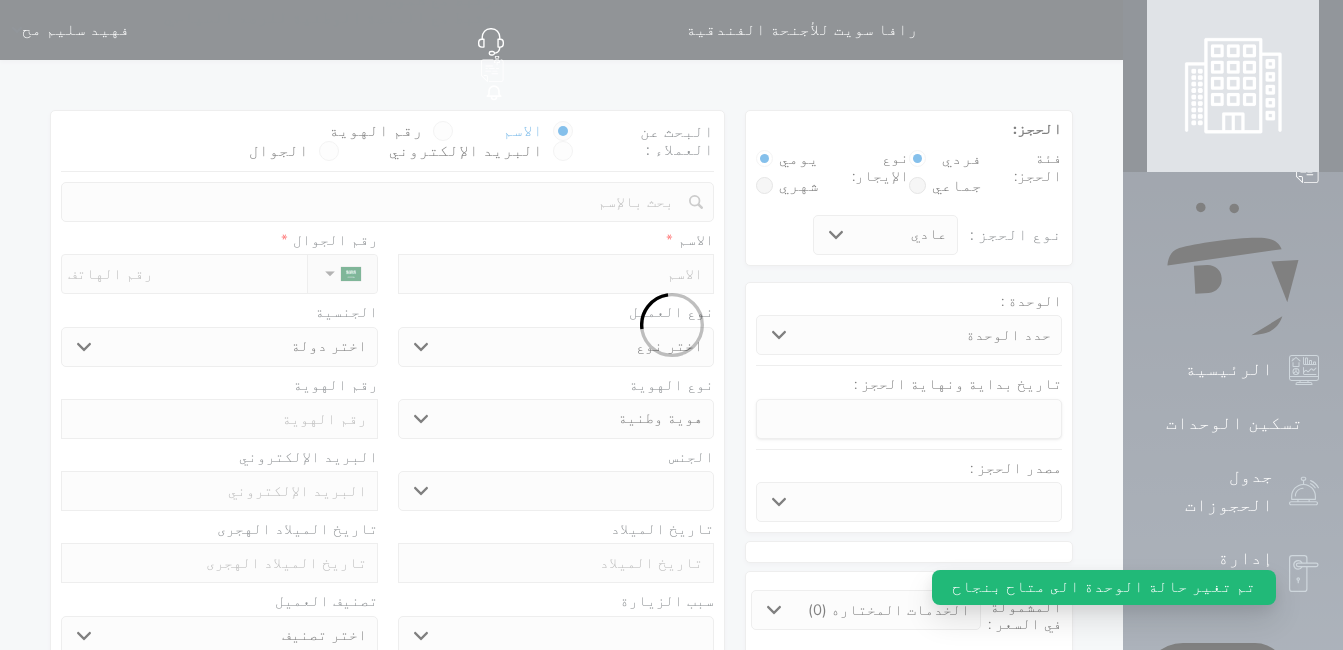 select 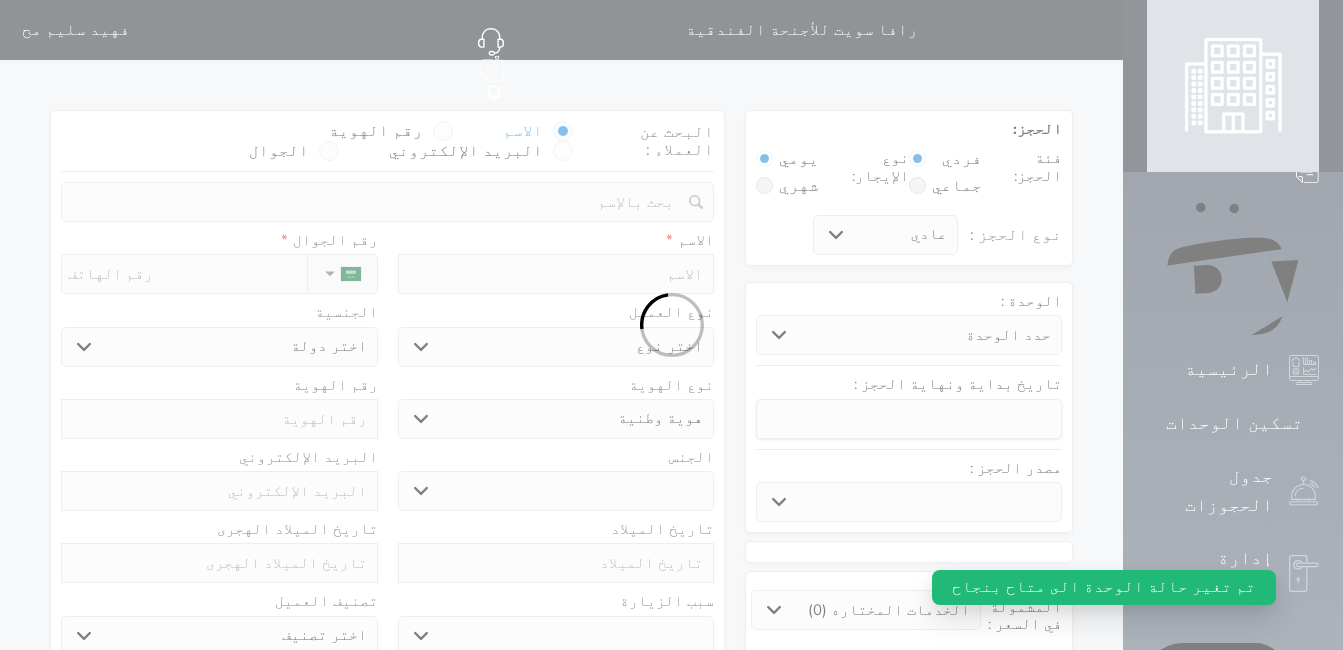 select 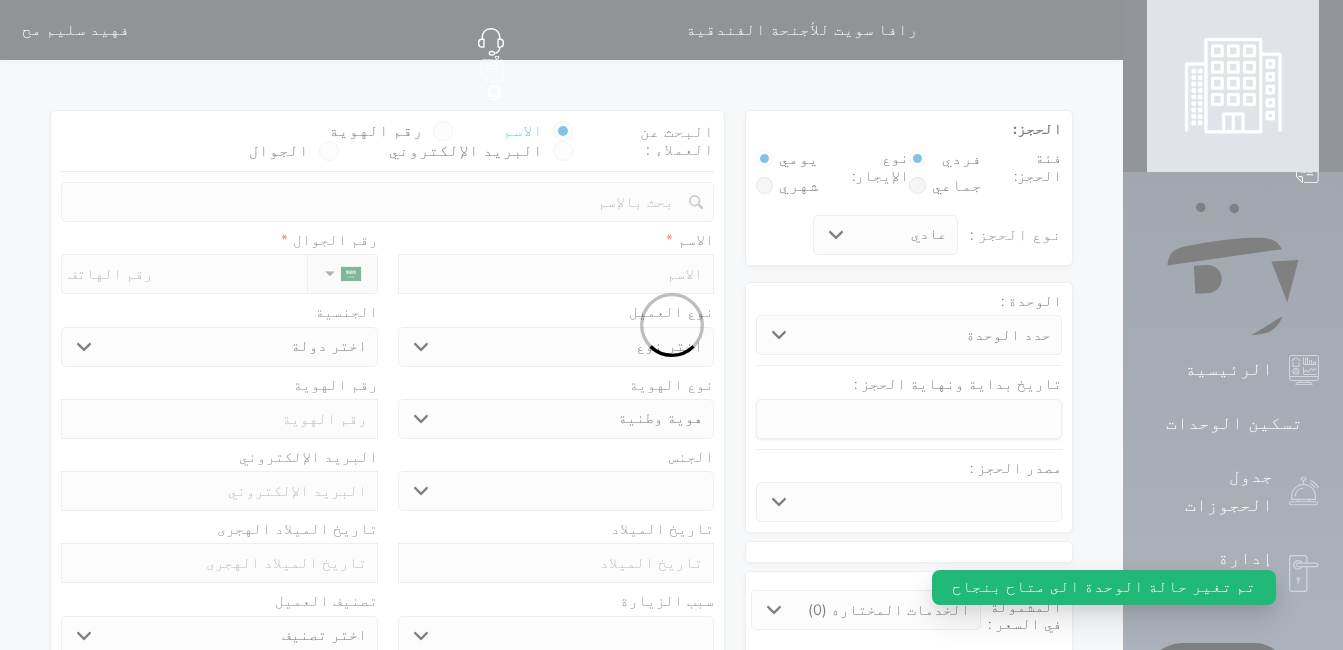 select 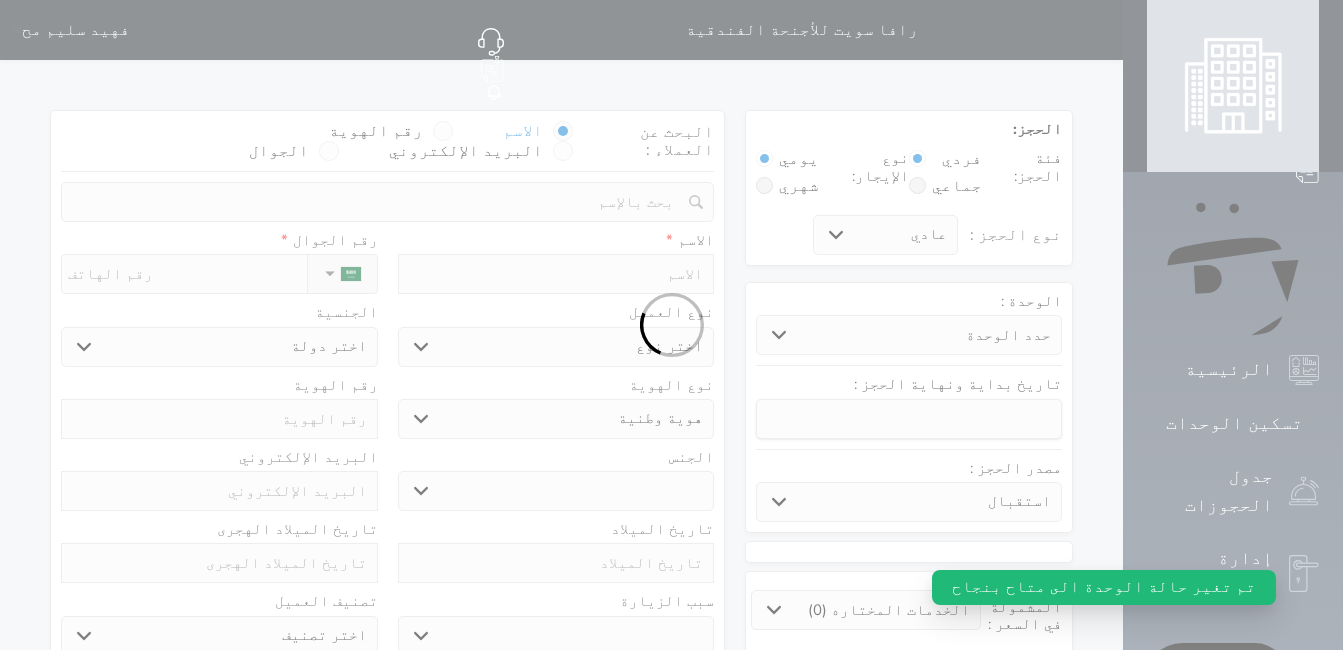 select 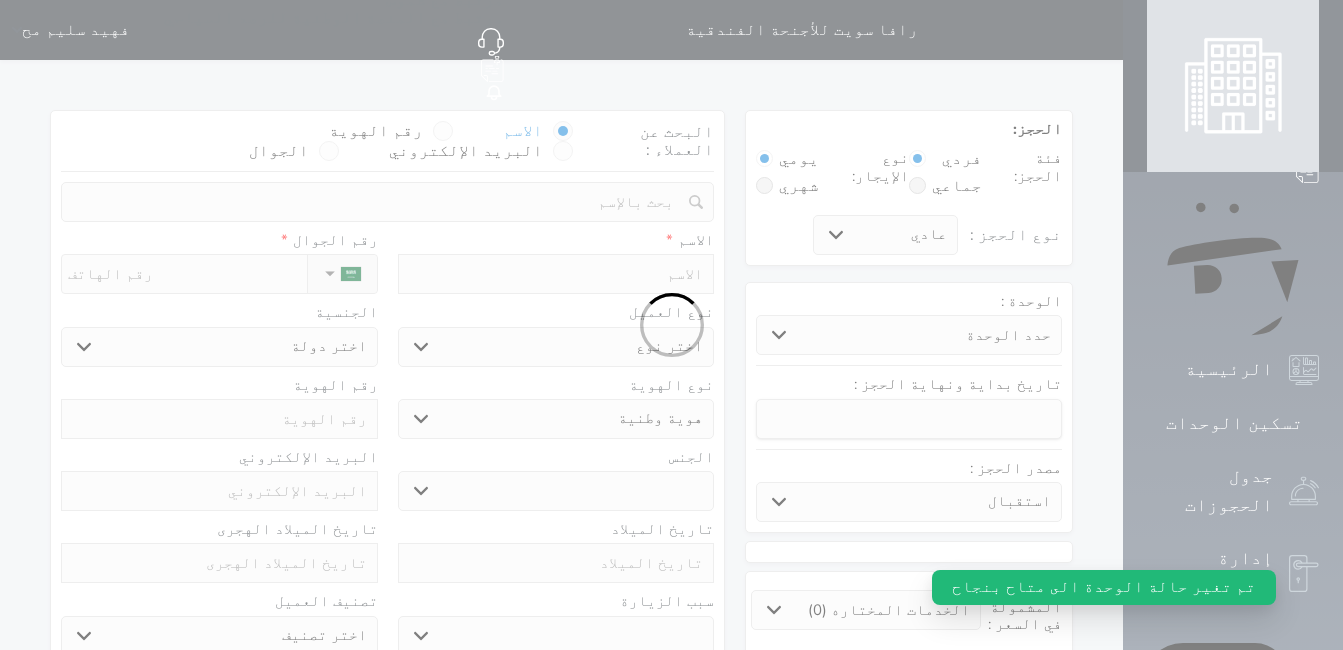 select 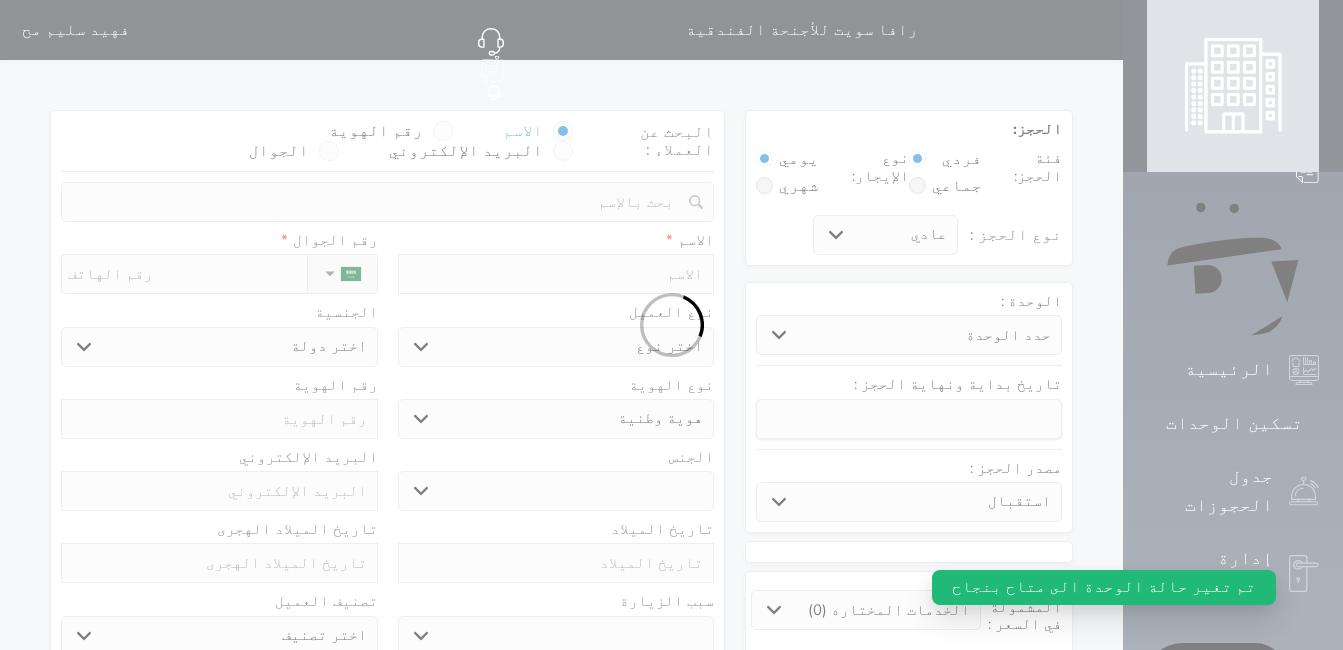 select 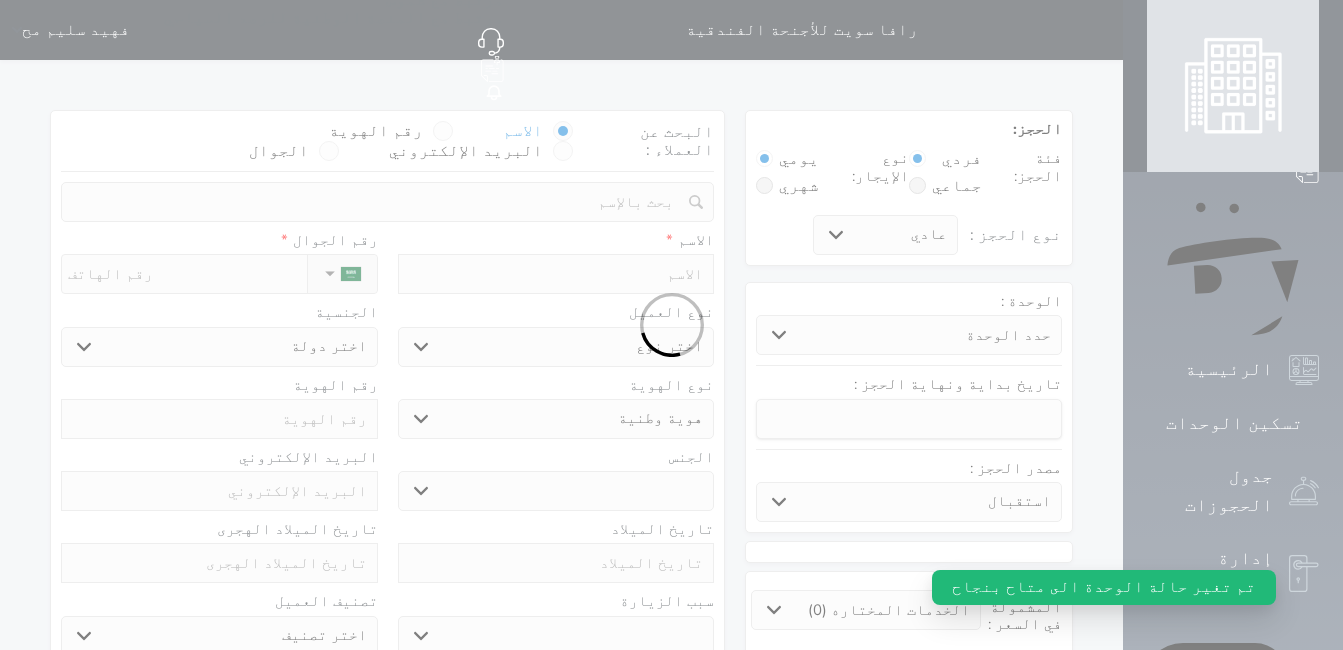 select 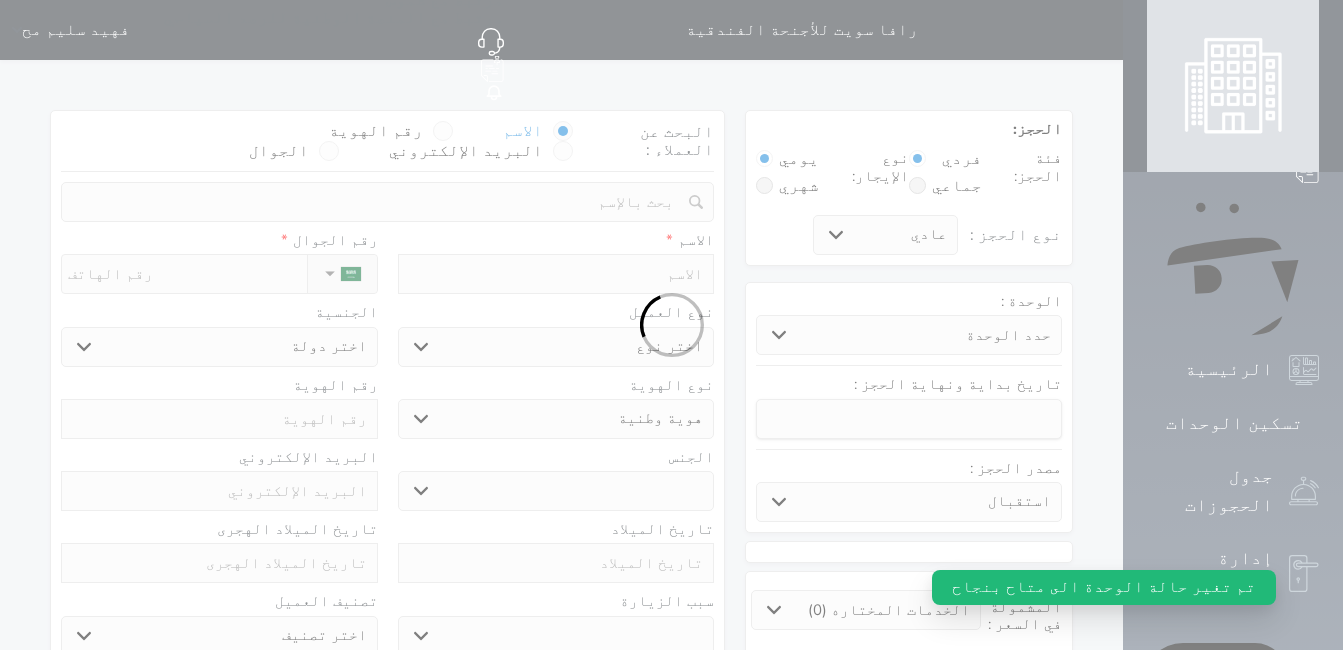 select 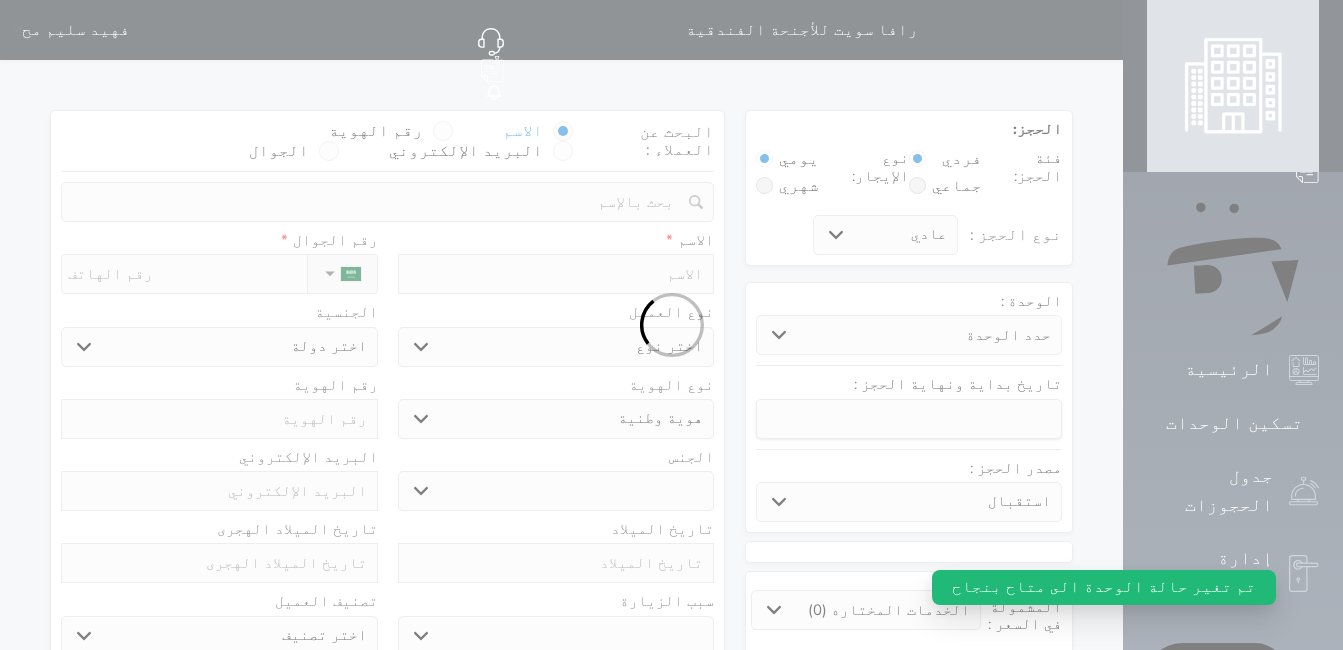 select 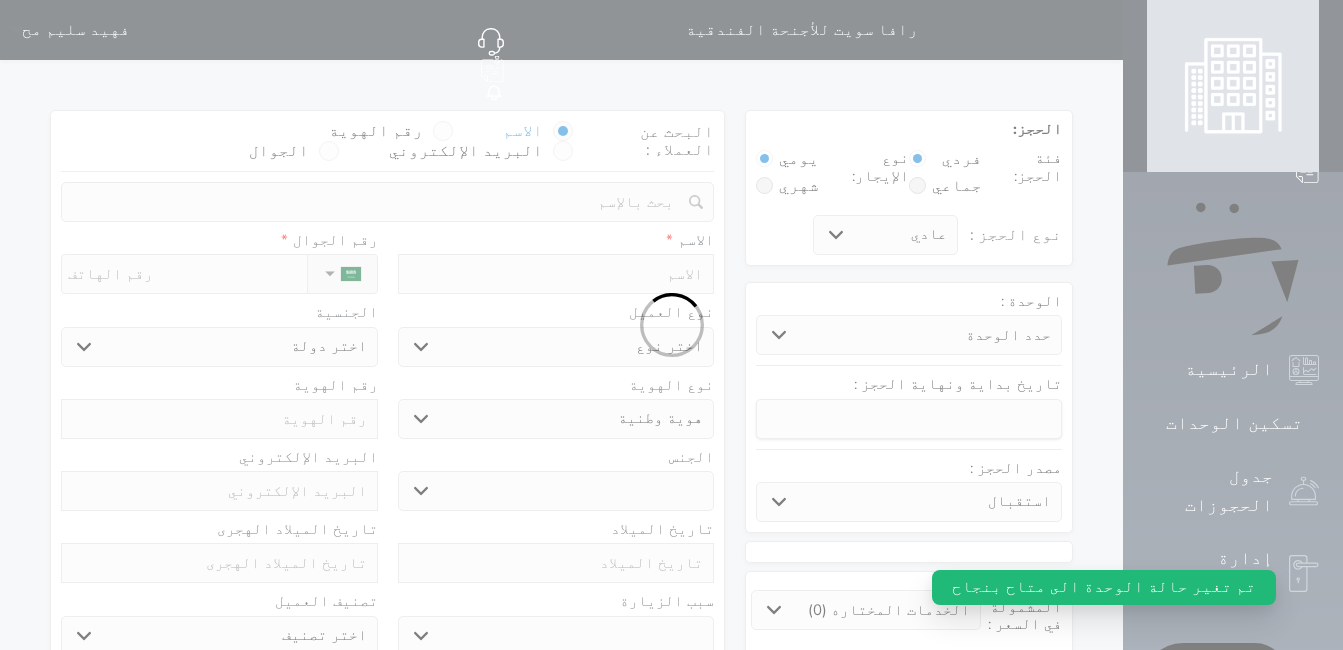 select 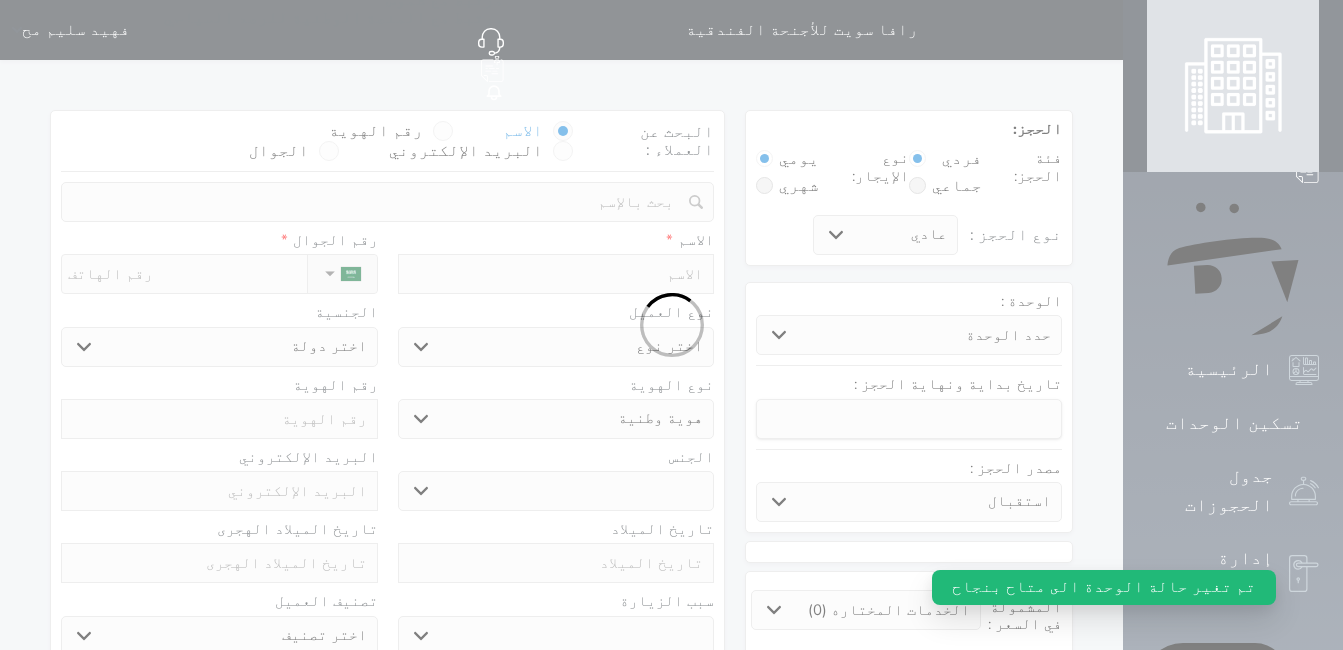 select on "113" 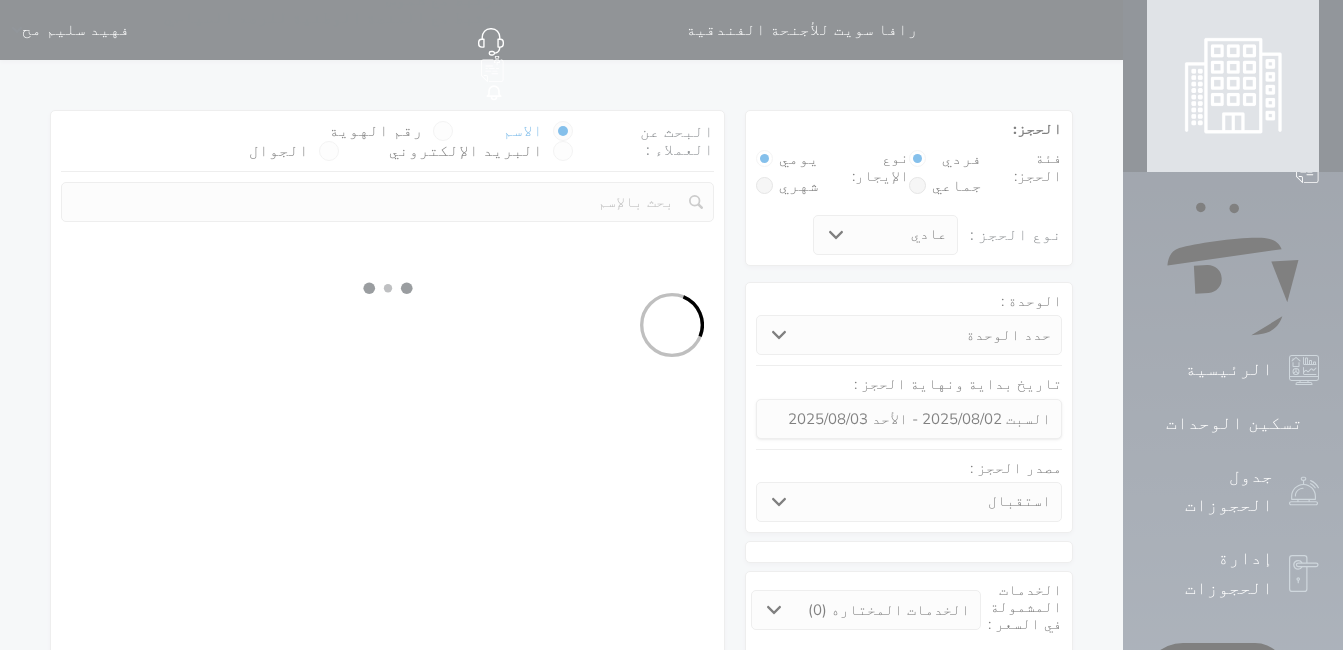 select 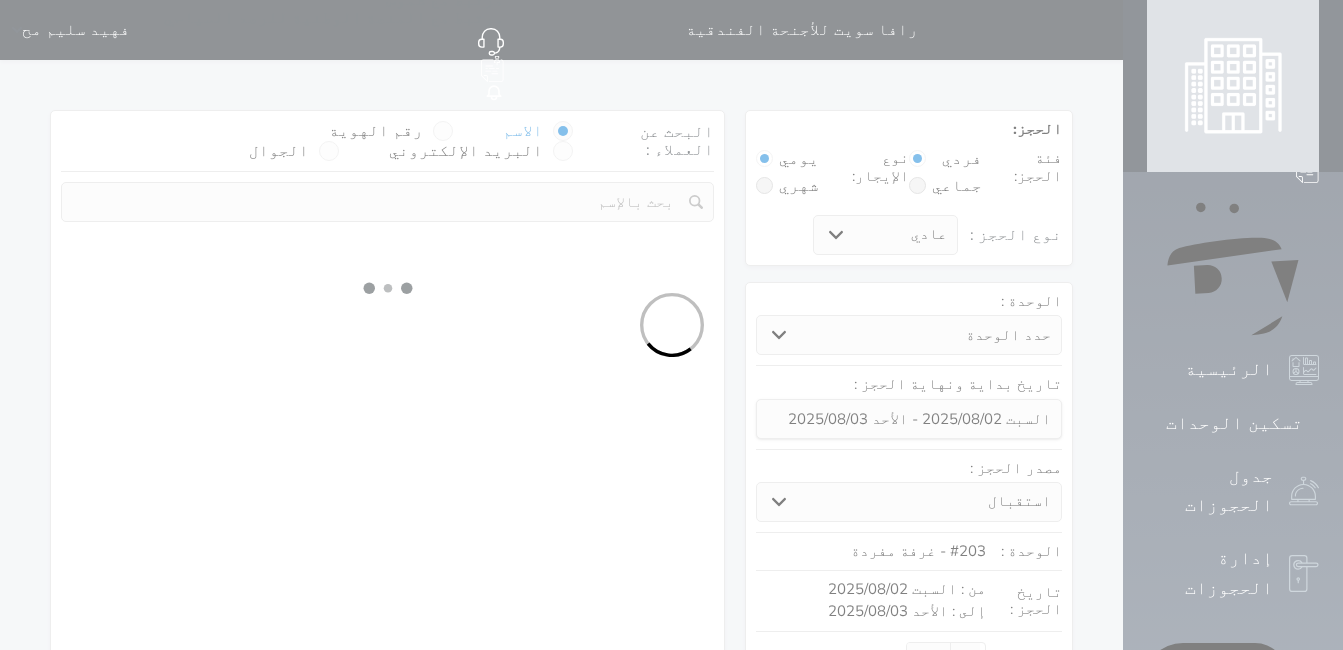 select on "1" 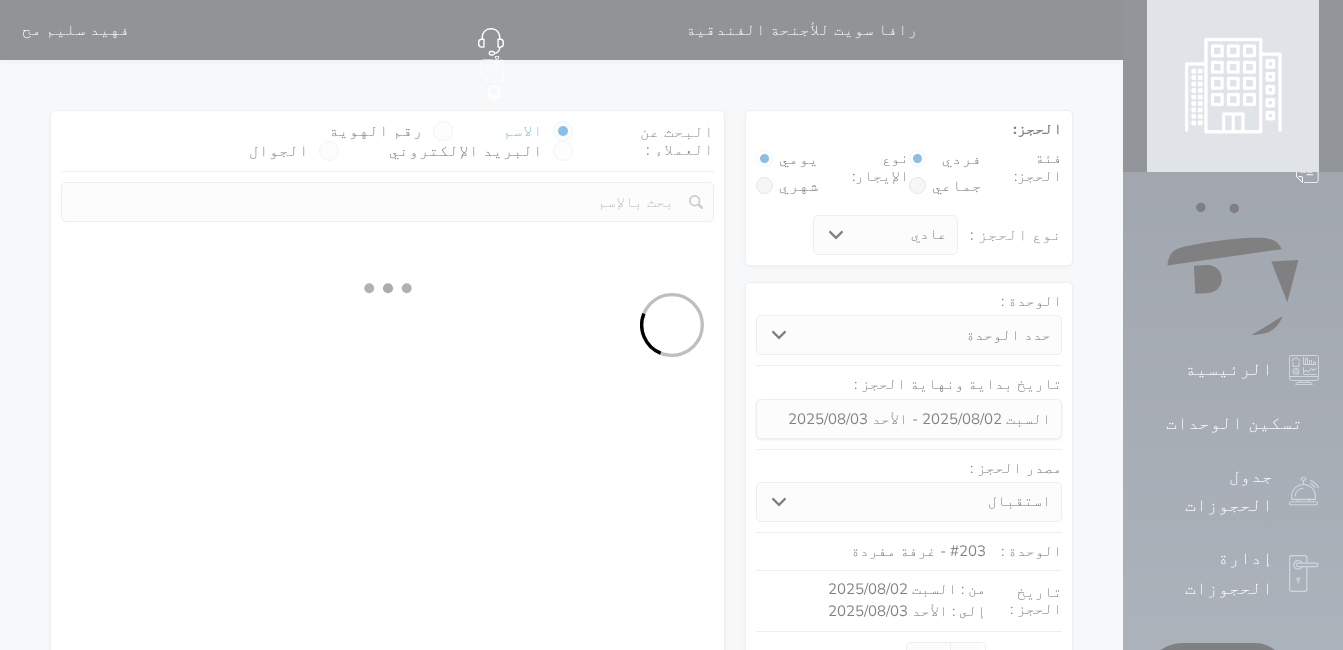 select on "113" 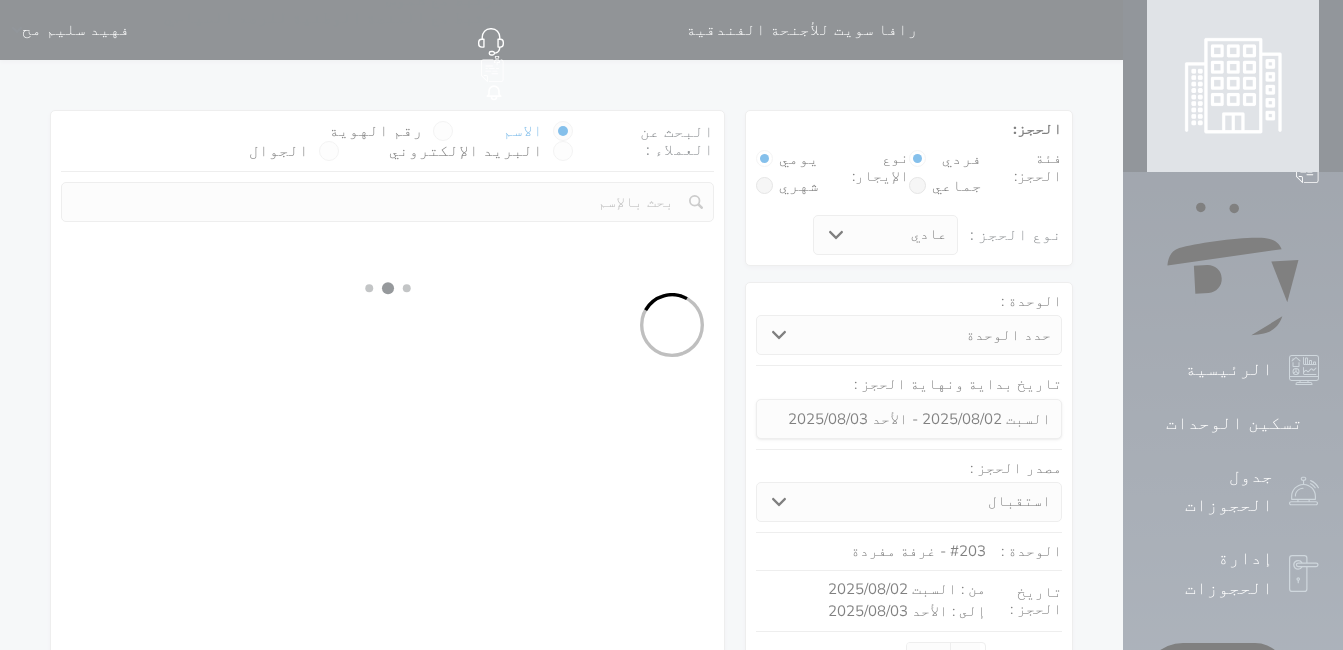 select on "1" 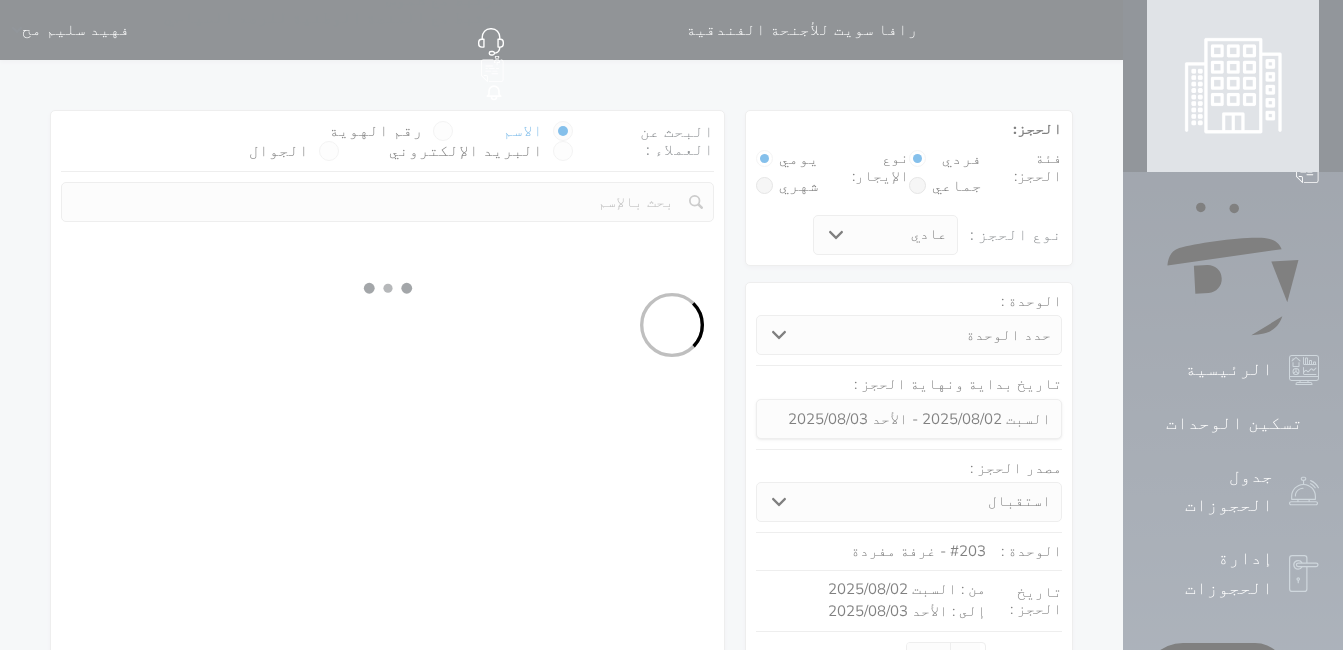 select 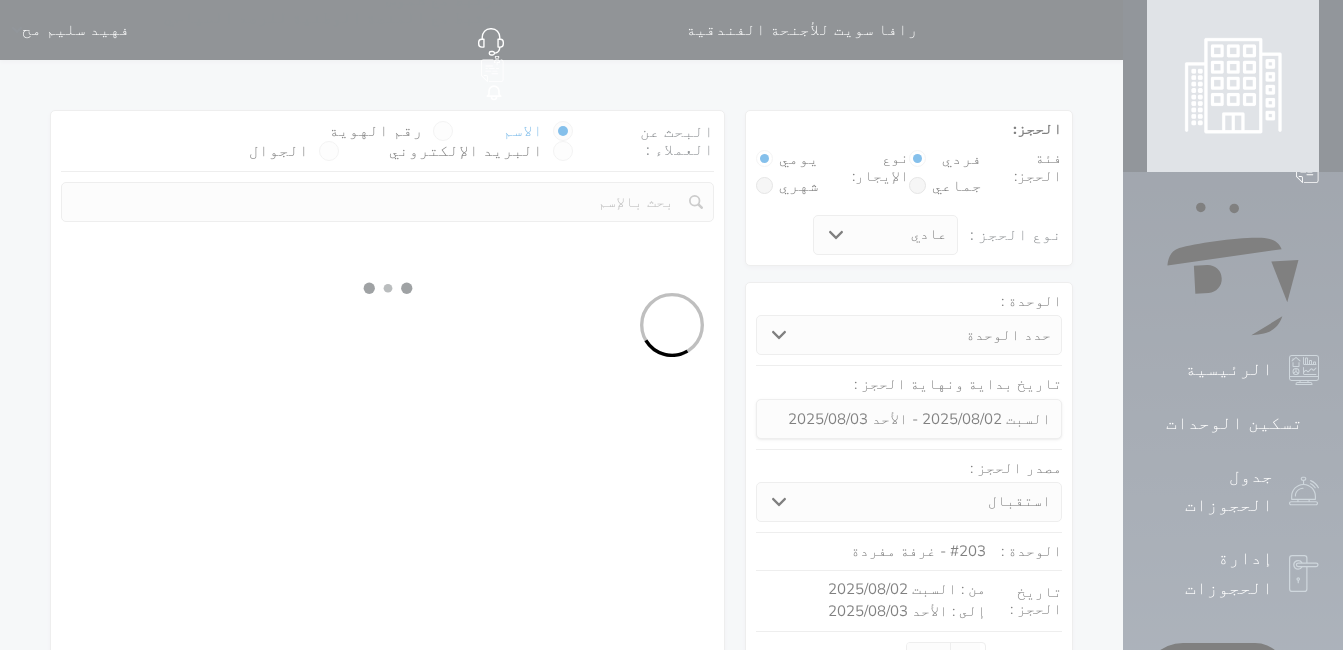 select on "7" 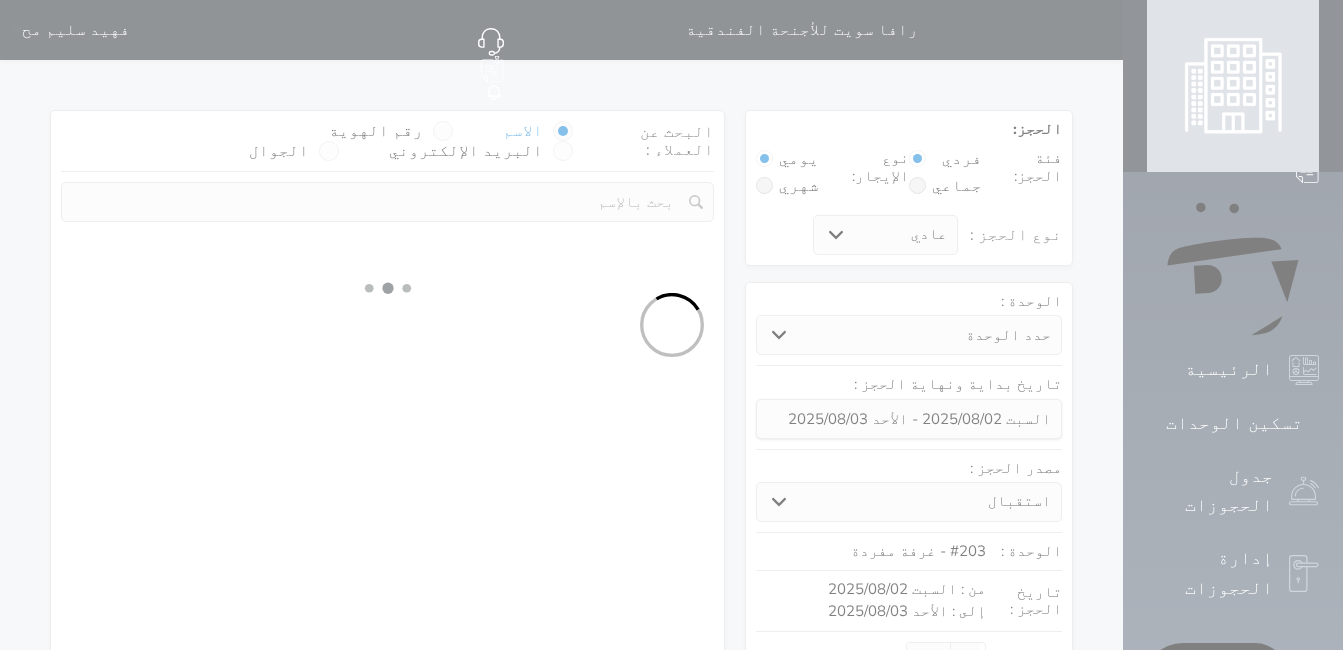 select 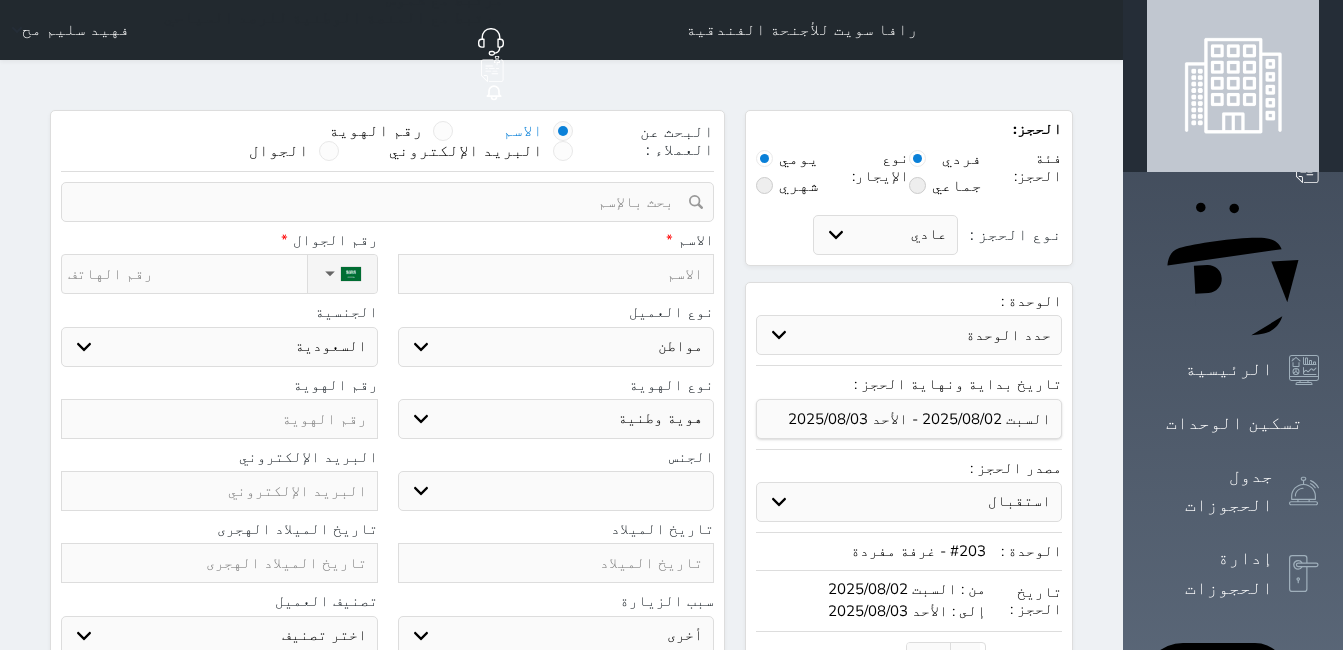 select 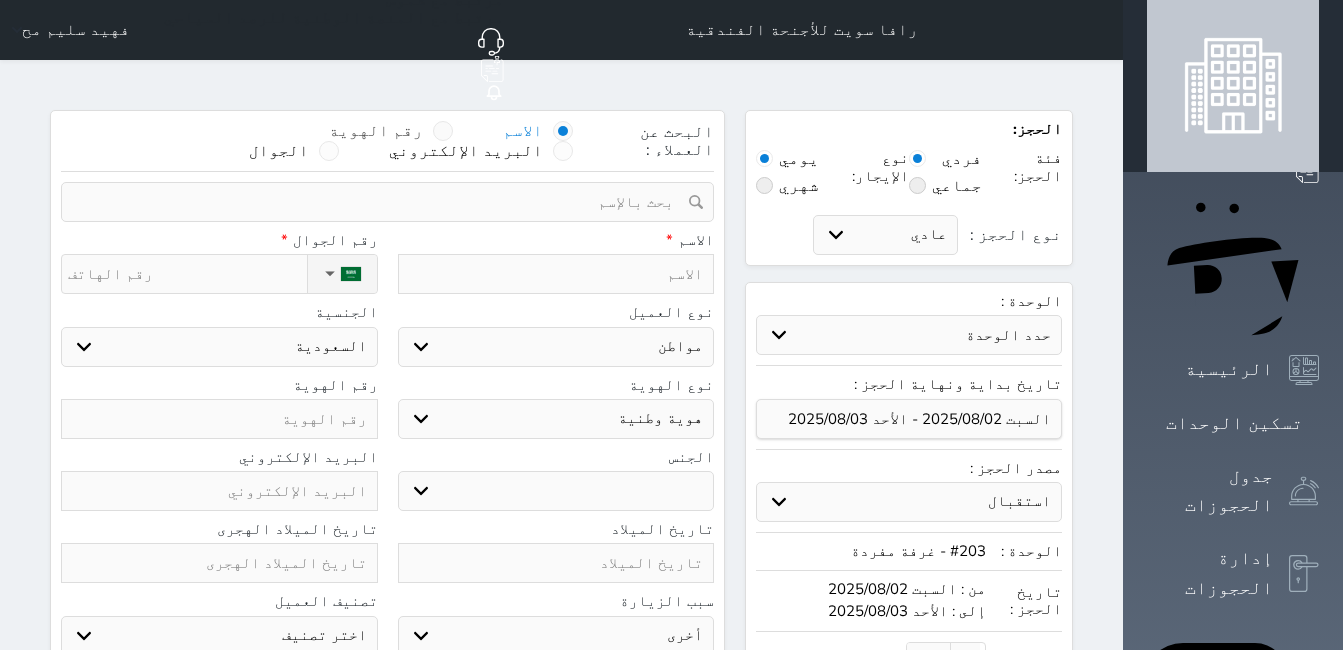 click at bounding box center [443, 131] 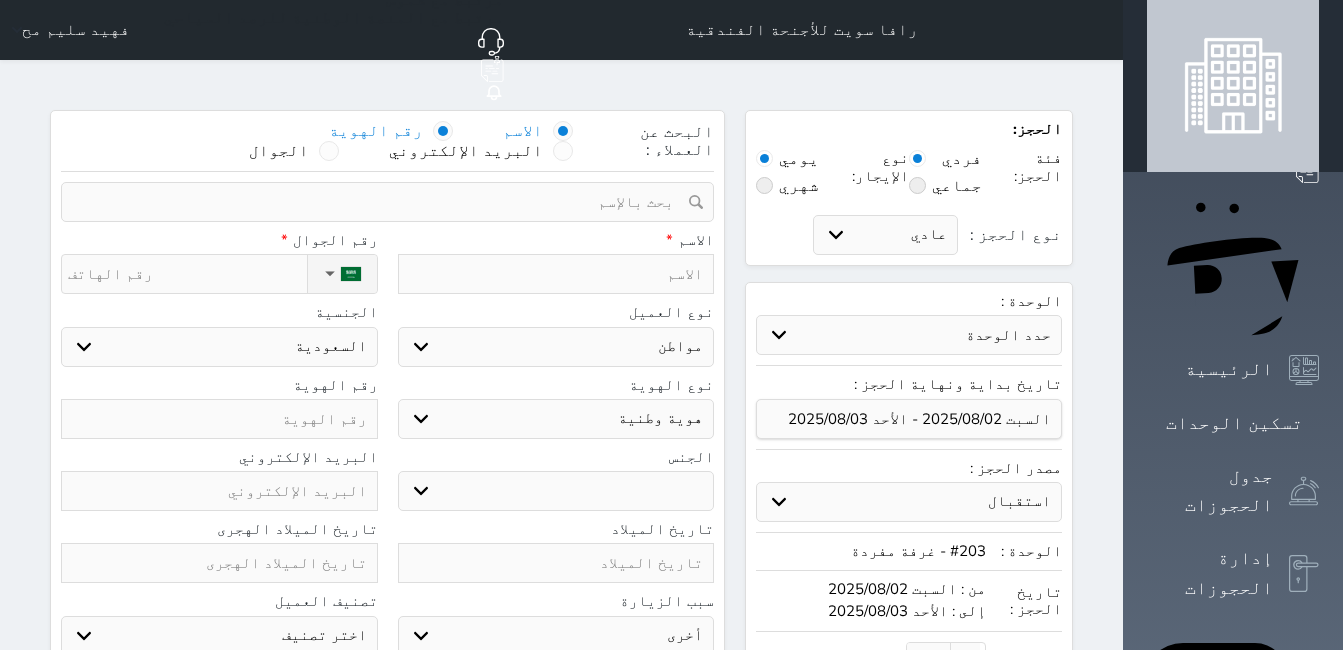 select 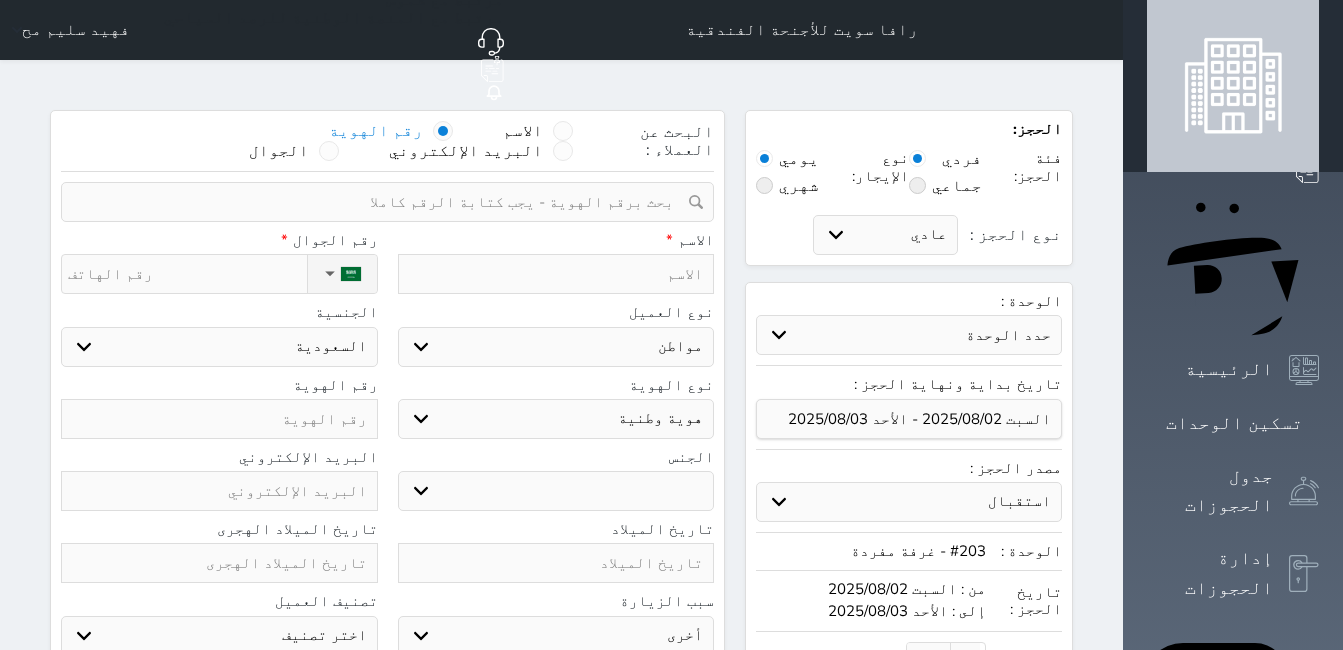 click at bounding box center [380, 202] 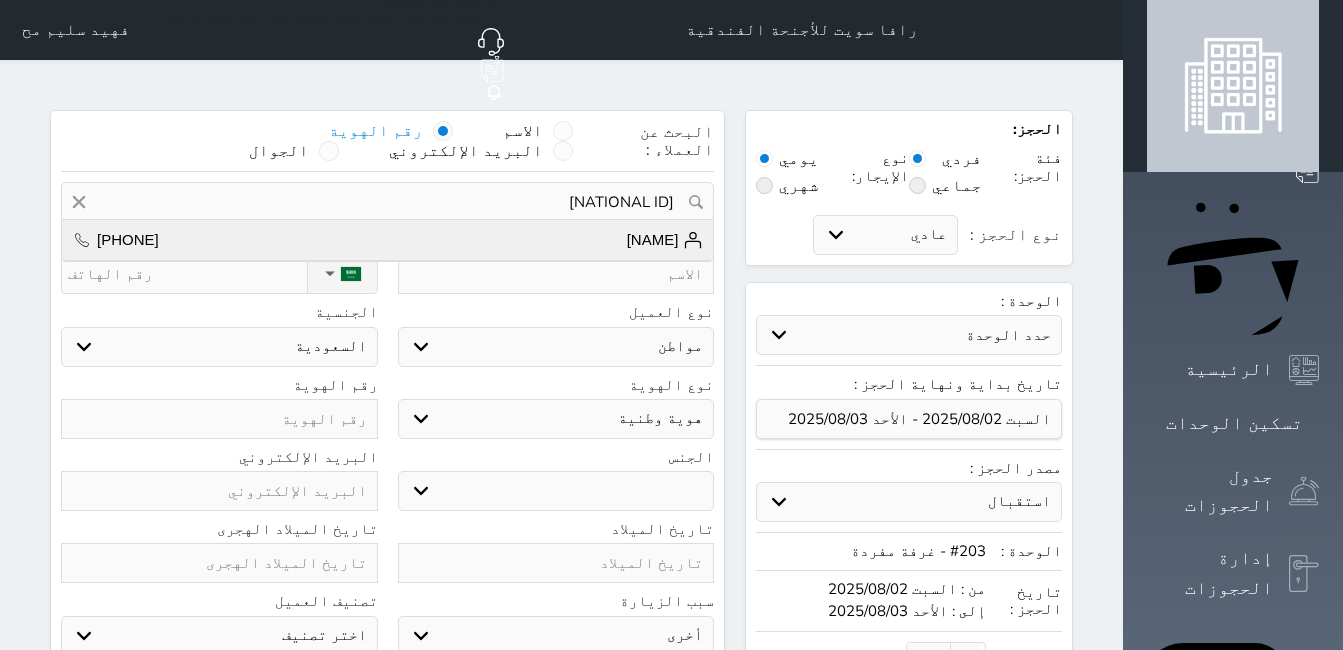 click on "[NAME]" at bounding box center [665, 240] 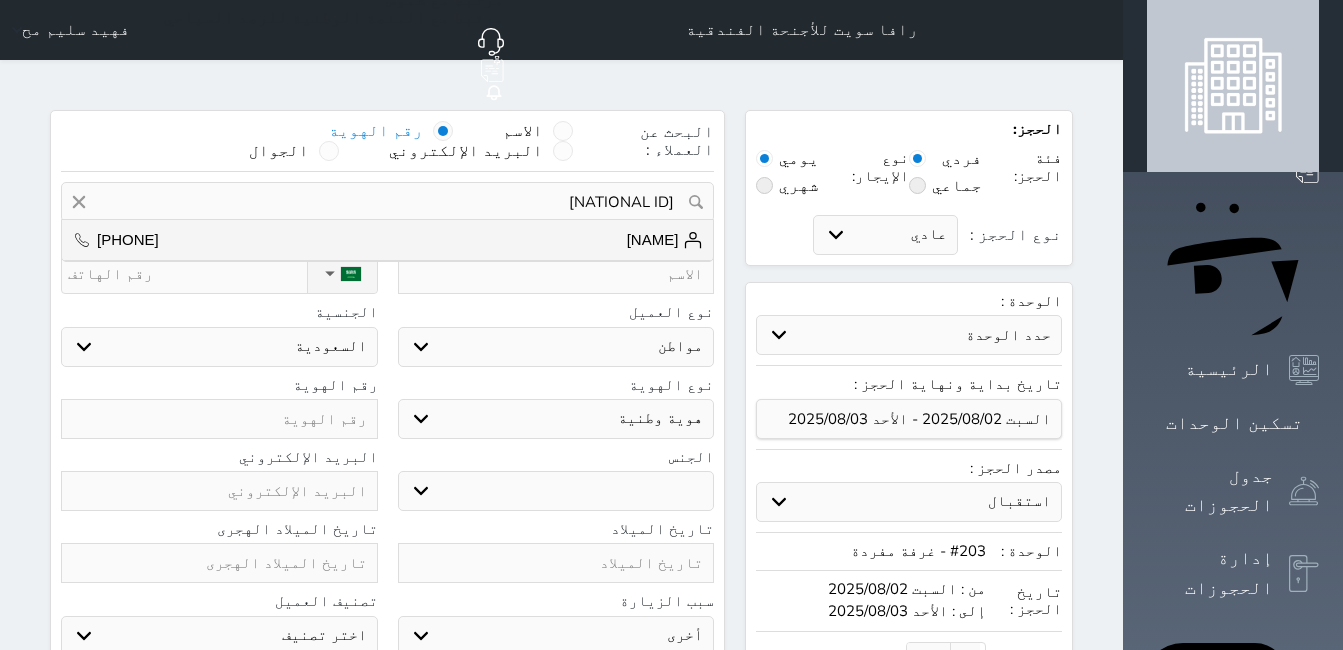 type on "[NAME] || [PHONE]" 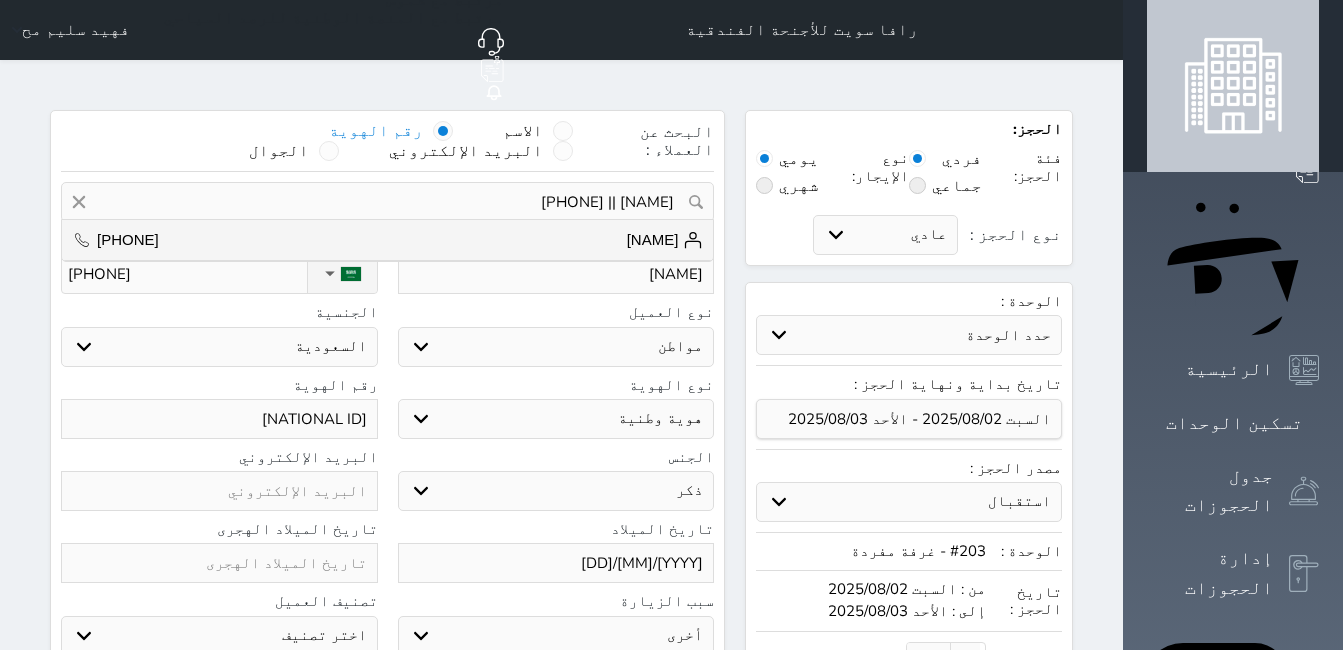select 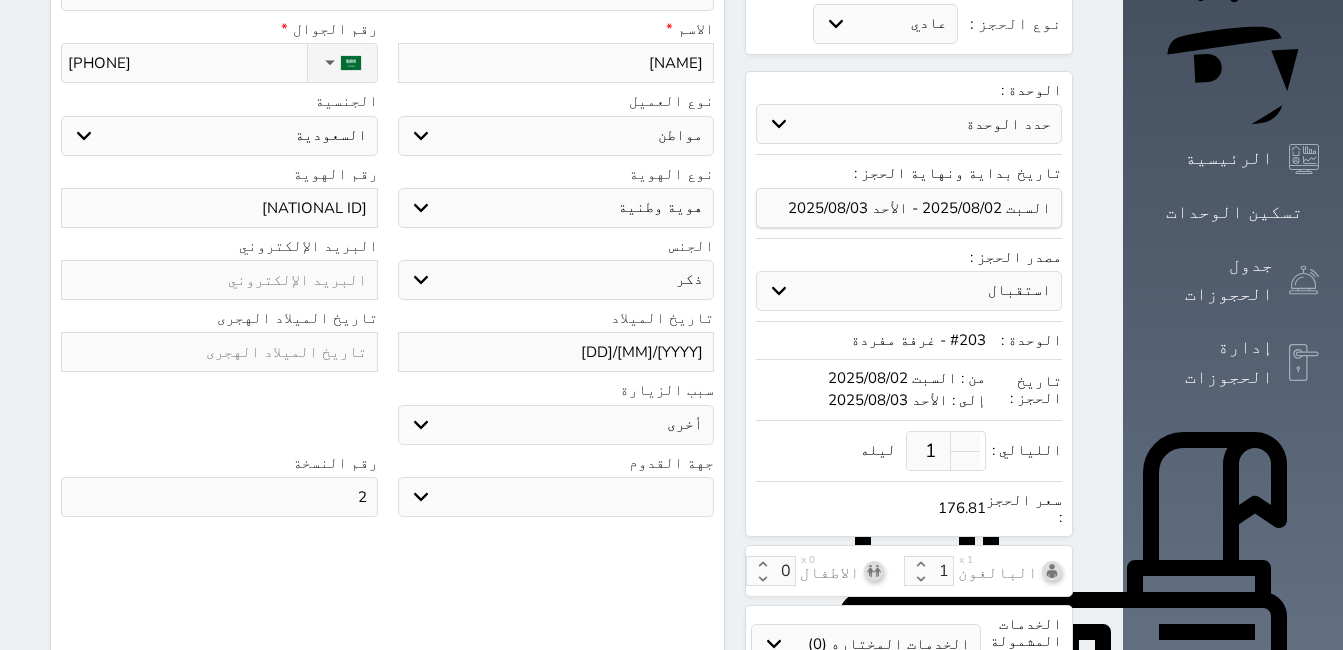 scroll, scrollTop: 177, scrollLeft: 0, axis: vertical 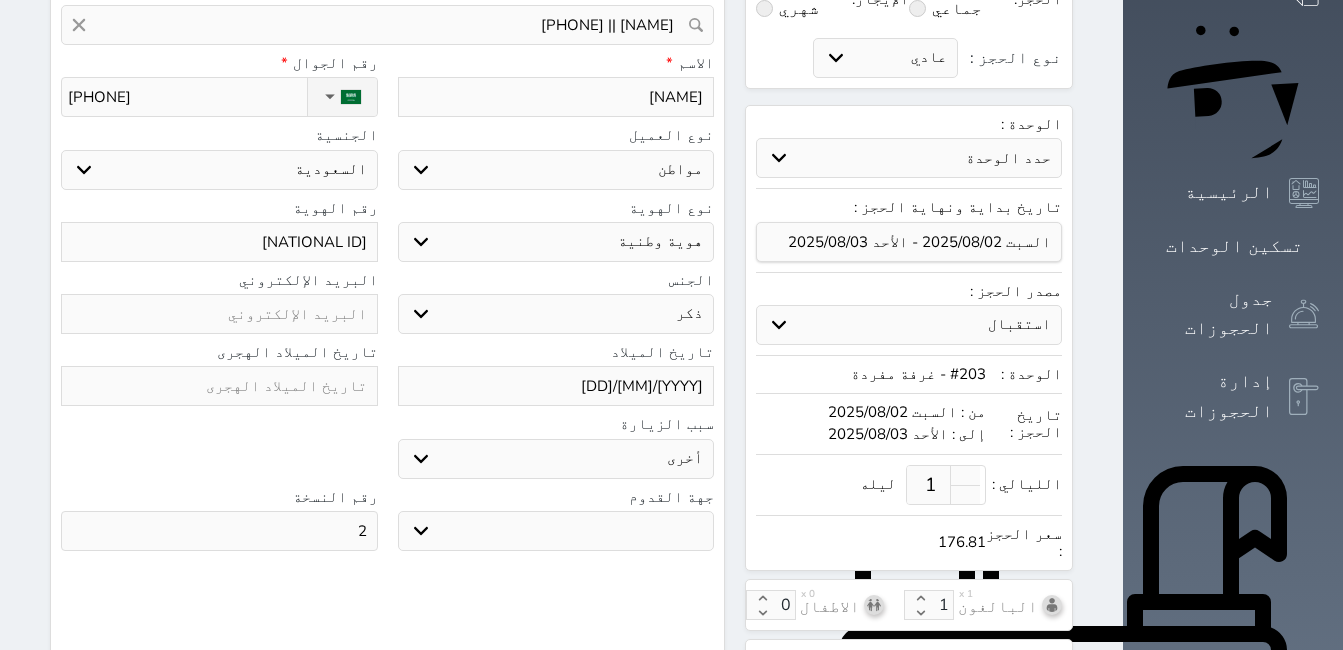 click on "جو بحر ارض" at bounding box center [556, 531] 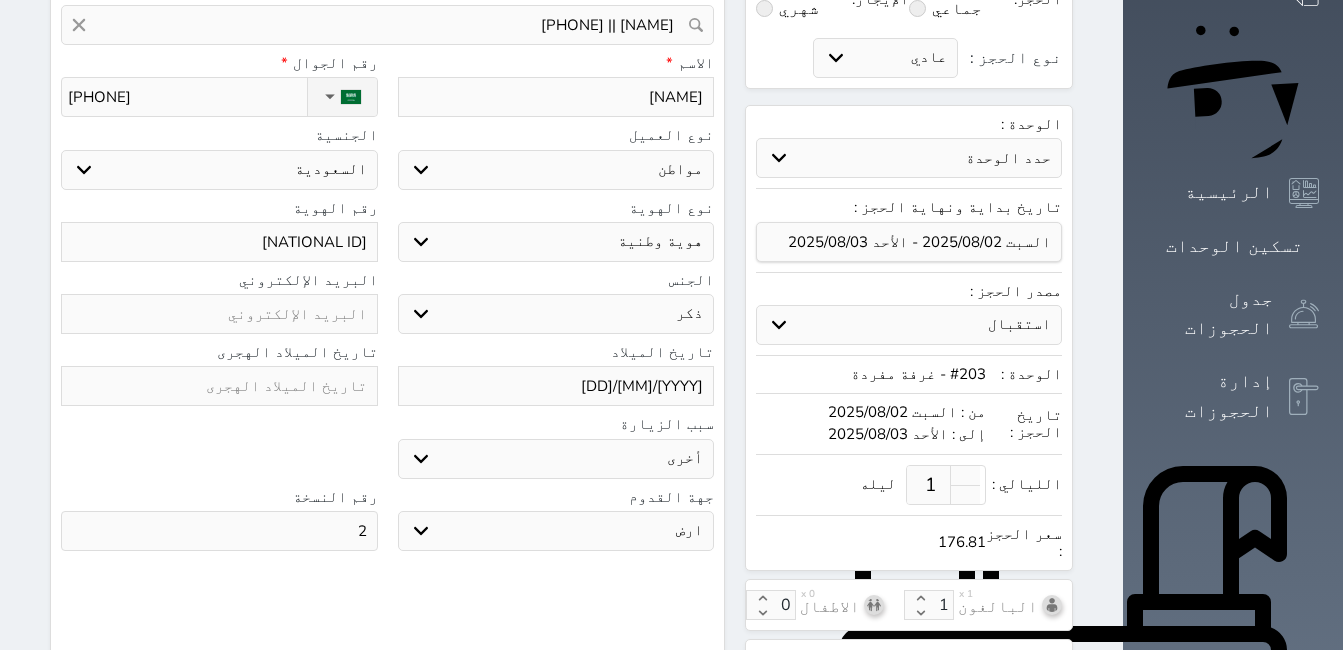 click on "جو بحر ارض" at bounding box center (556, 531) 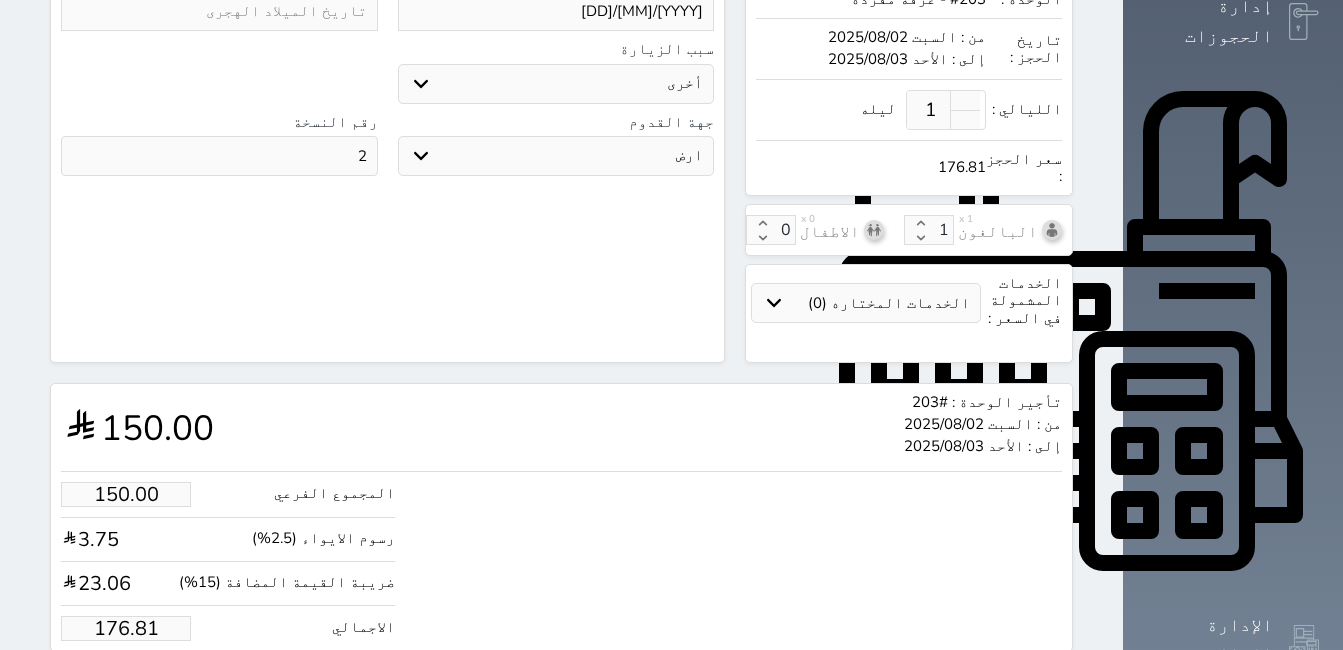 scroll, scrollTop: 577, scrollLeft: 0, axis: vertical 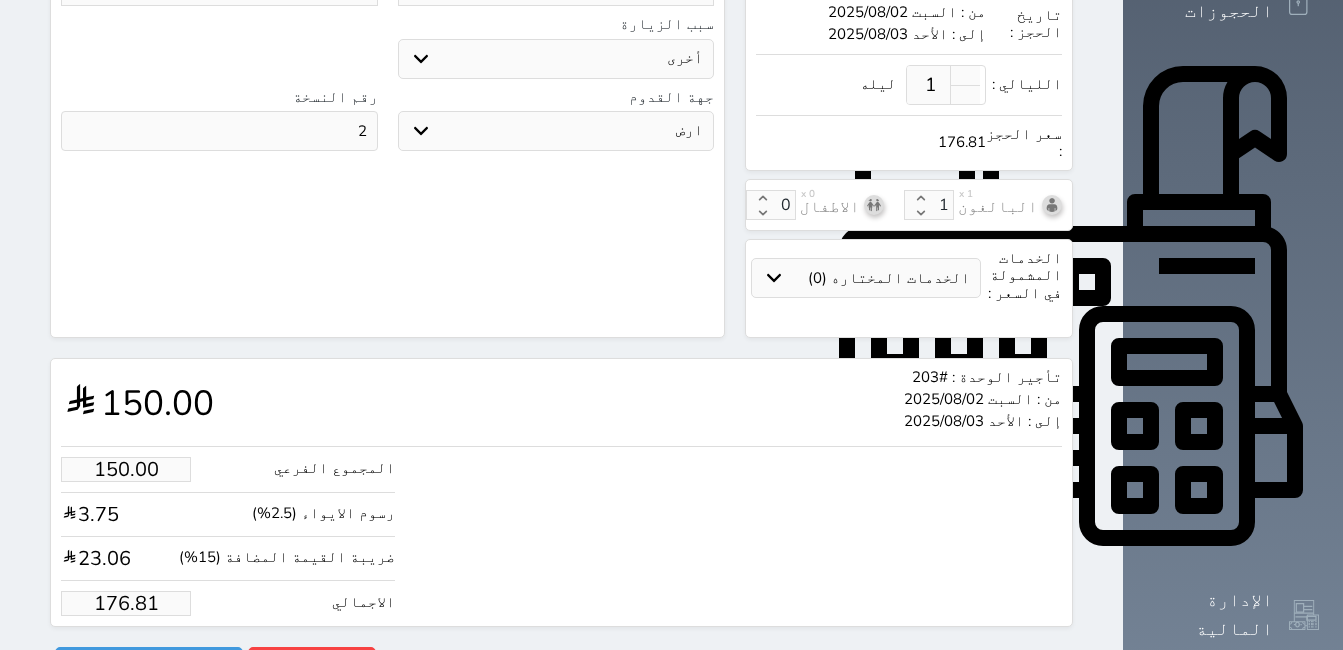 click on "176.81" at bounding box center [126, 603] 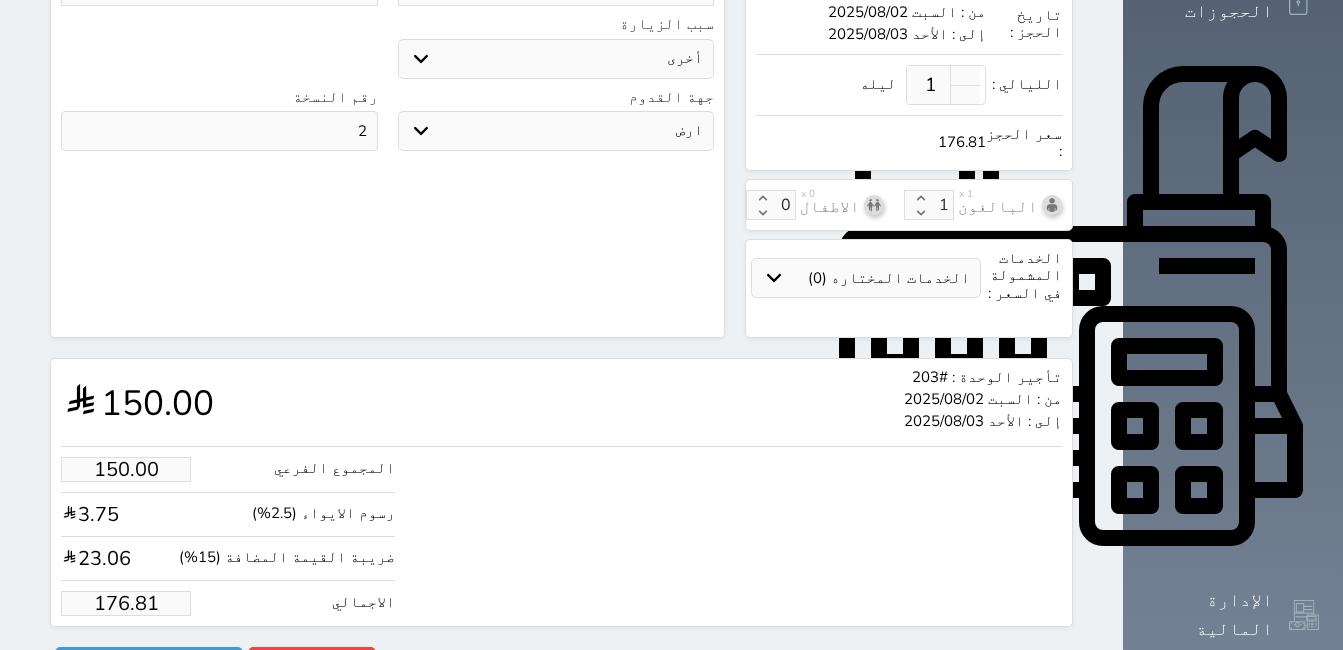 type on "1.70" 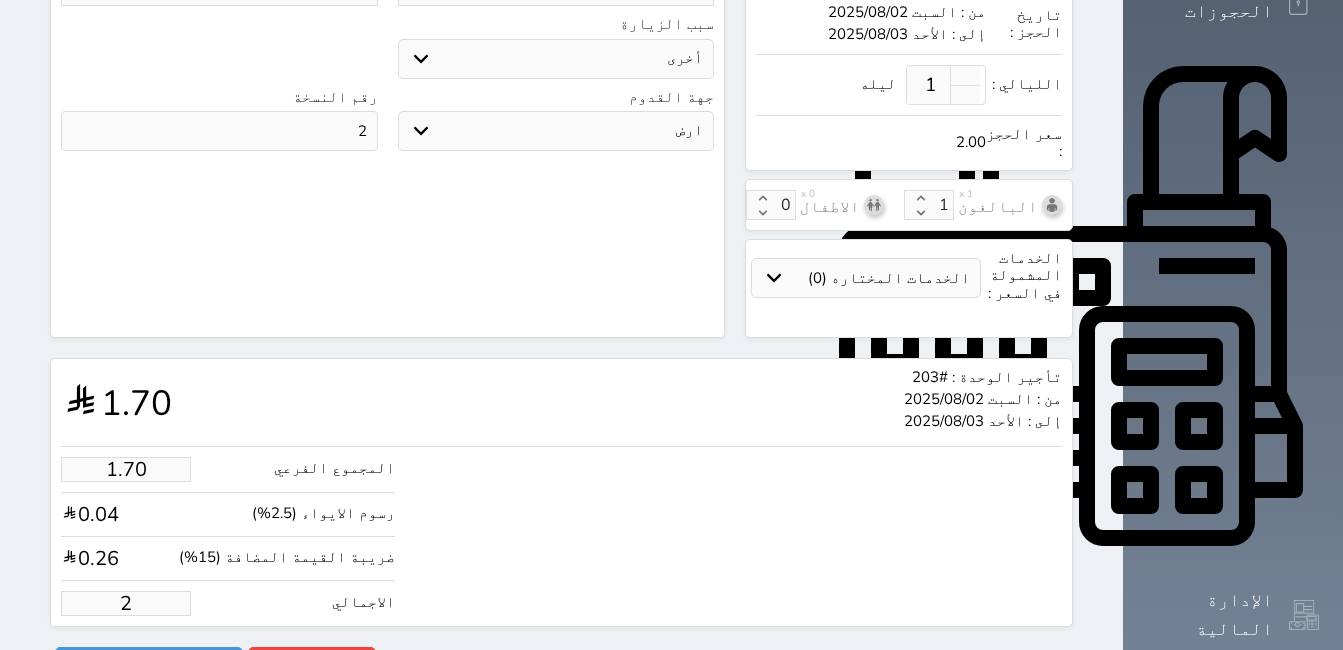 type on "21.21" 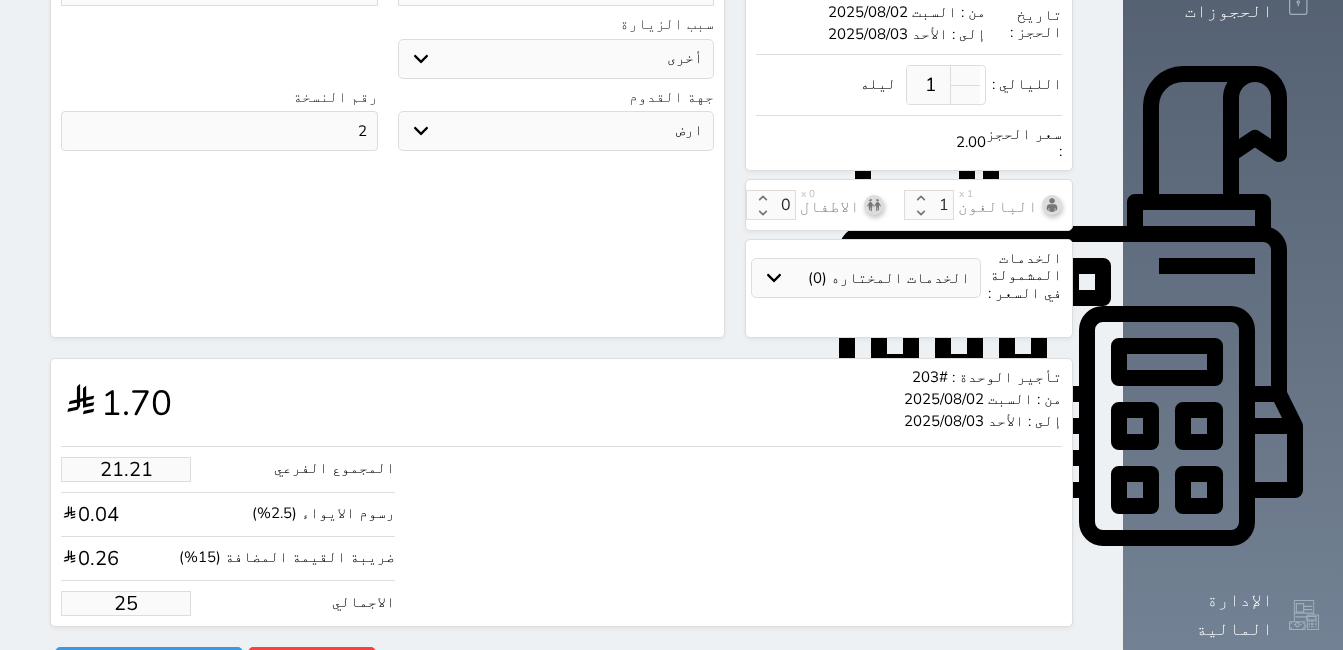 type on "212.09" 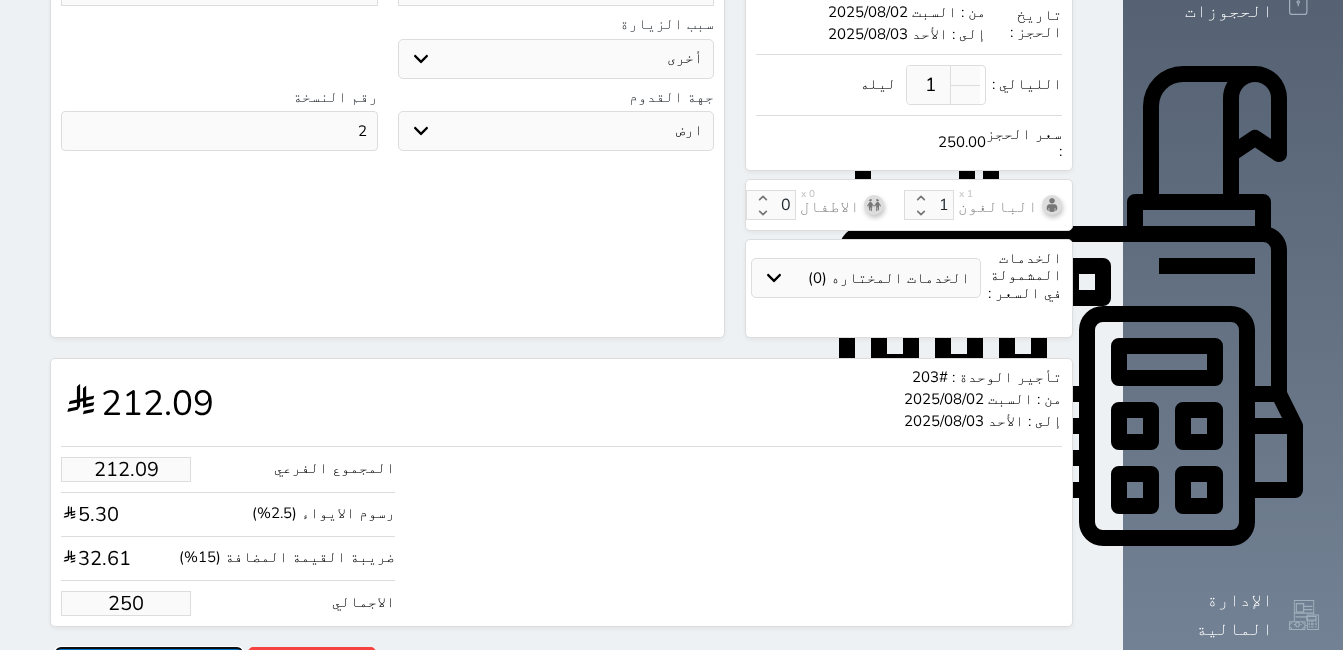 type on "250.00" 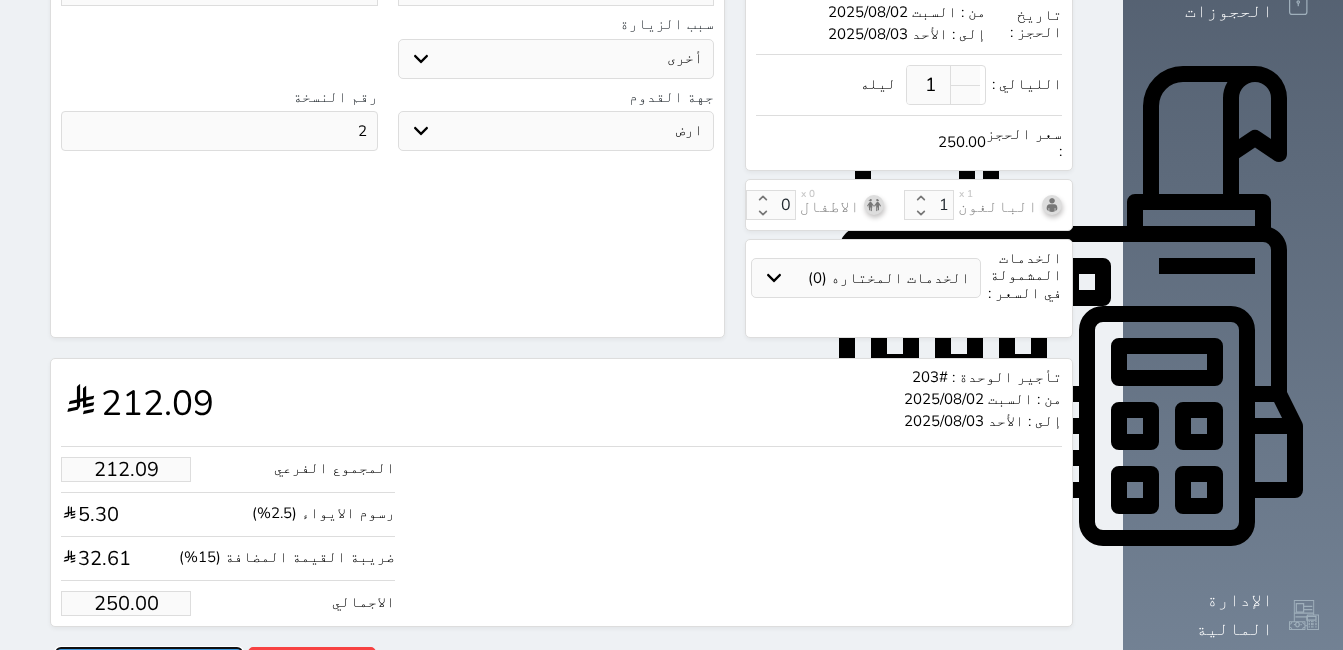 click on "حجز" at bounding box center (149, 664) 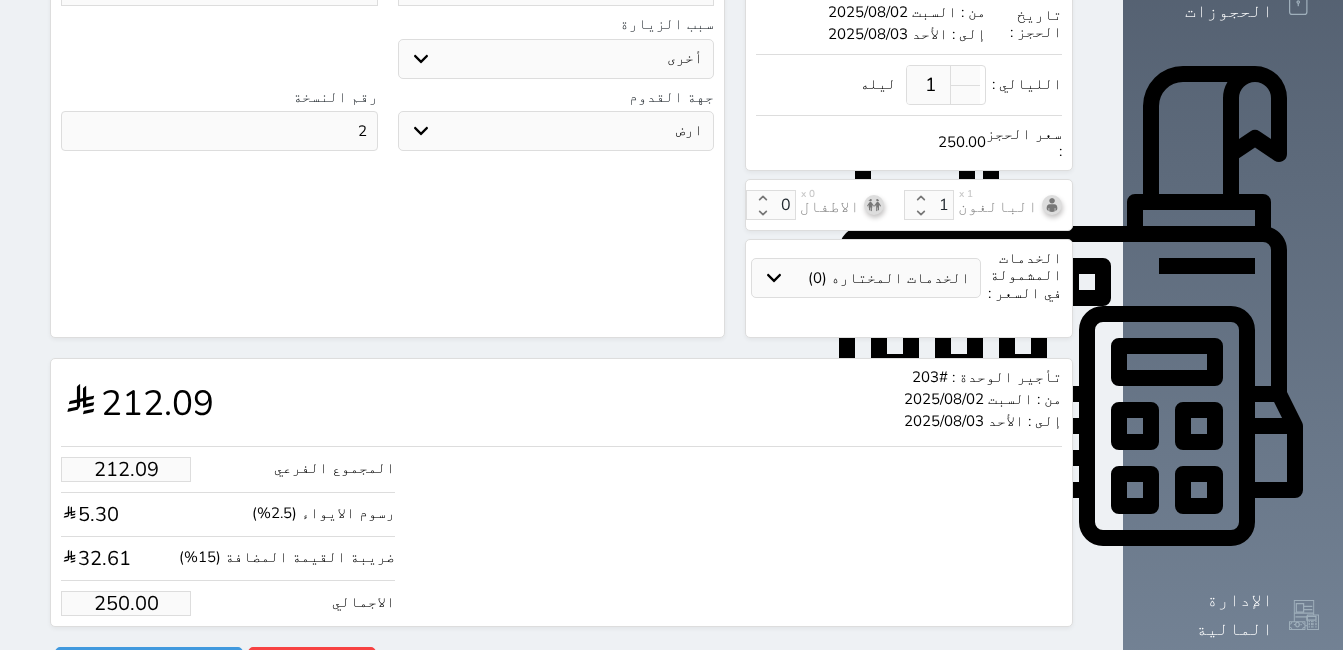 scroll, scrollTop: 332, scrollLeft: 0, axis: vertical 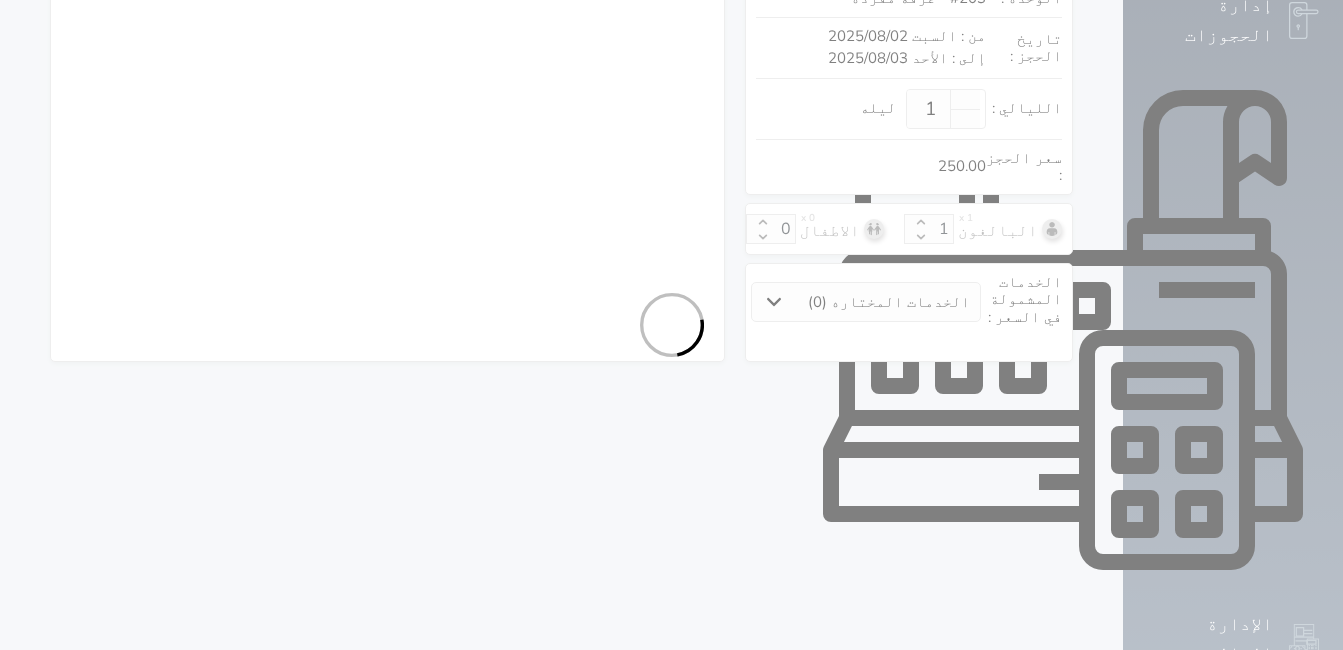 select on "1" 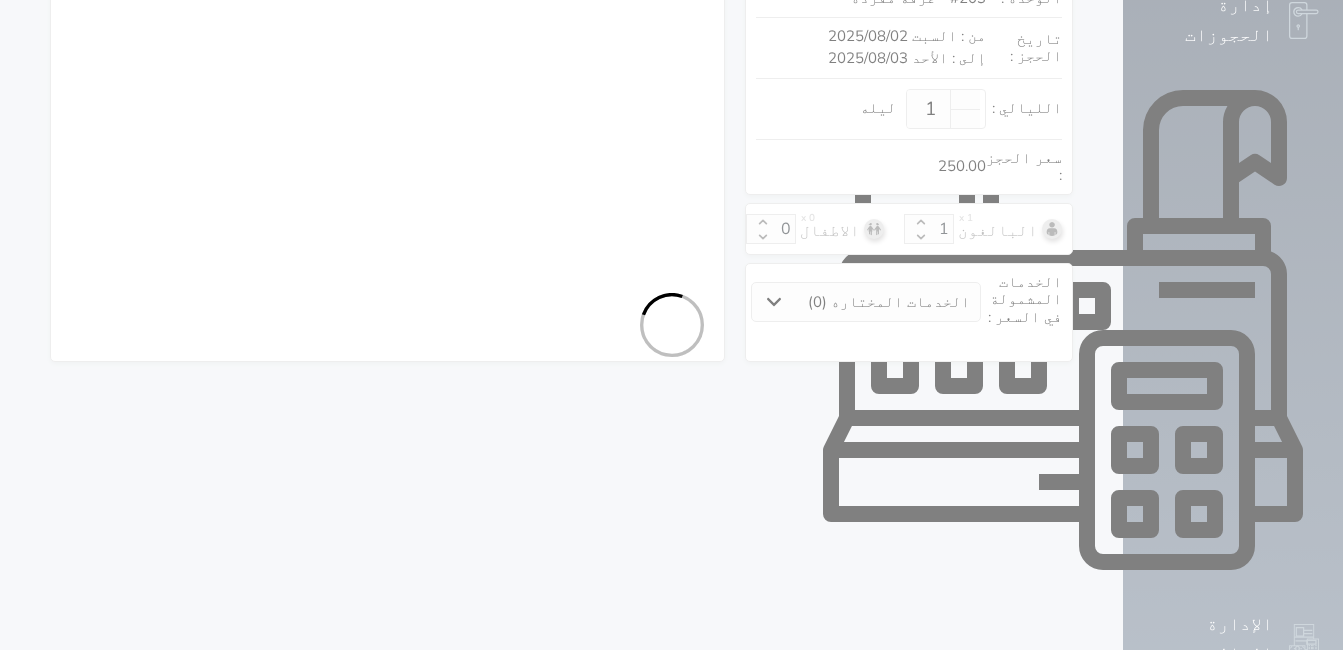 select on "113" 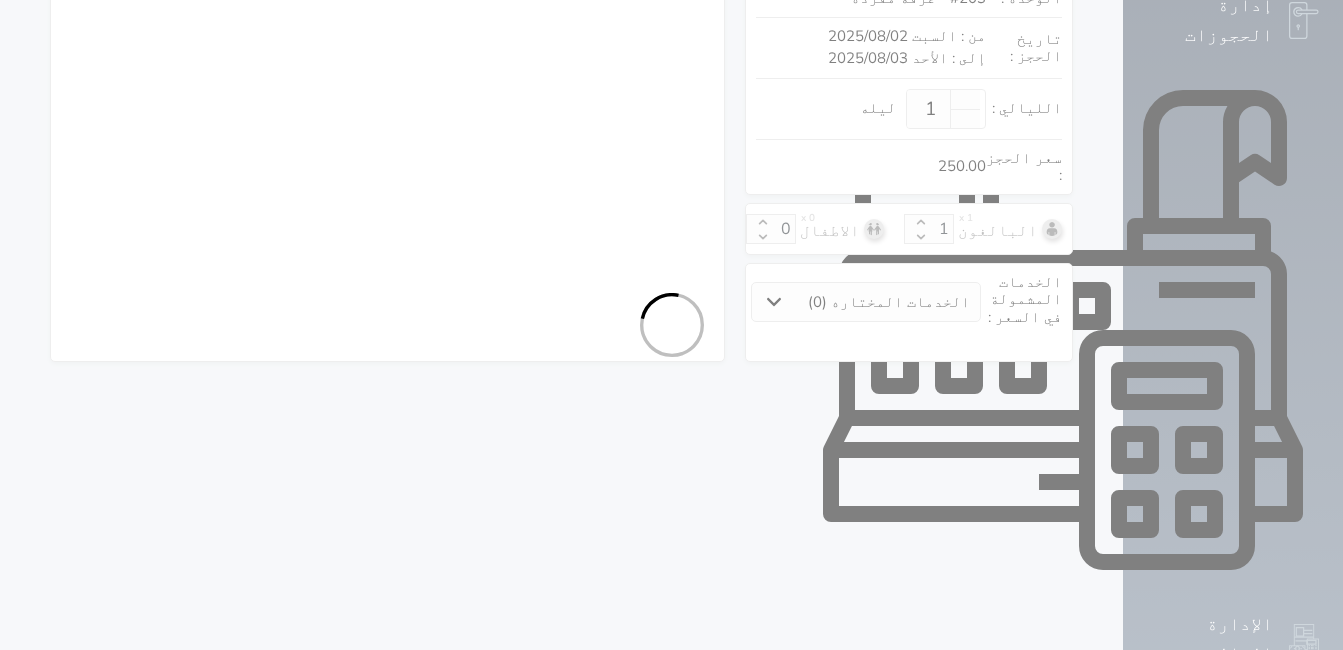select on "1" 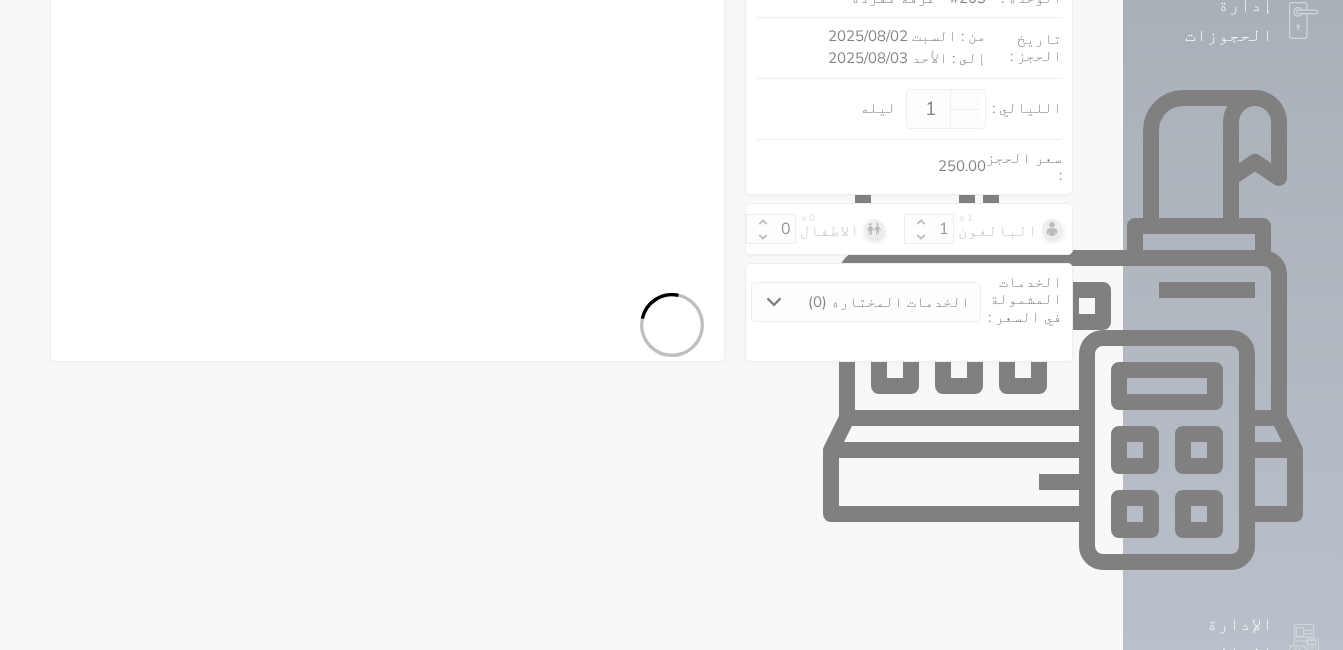 select on "7" 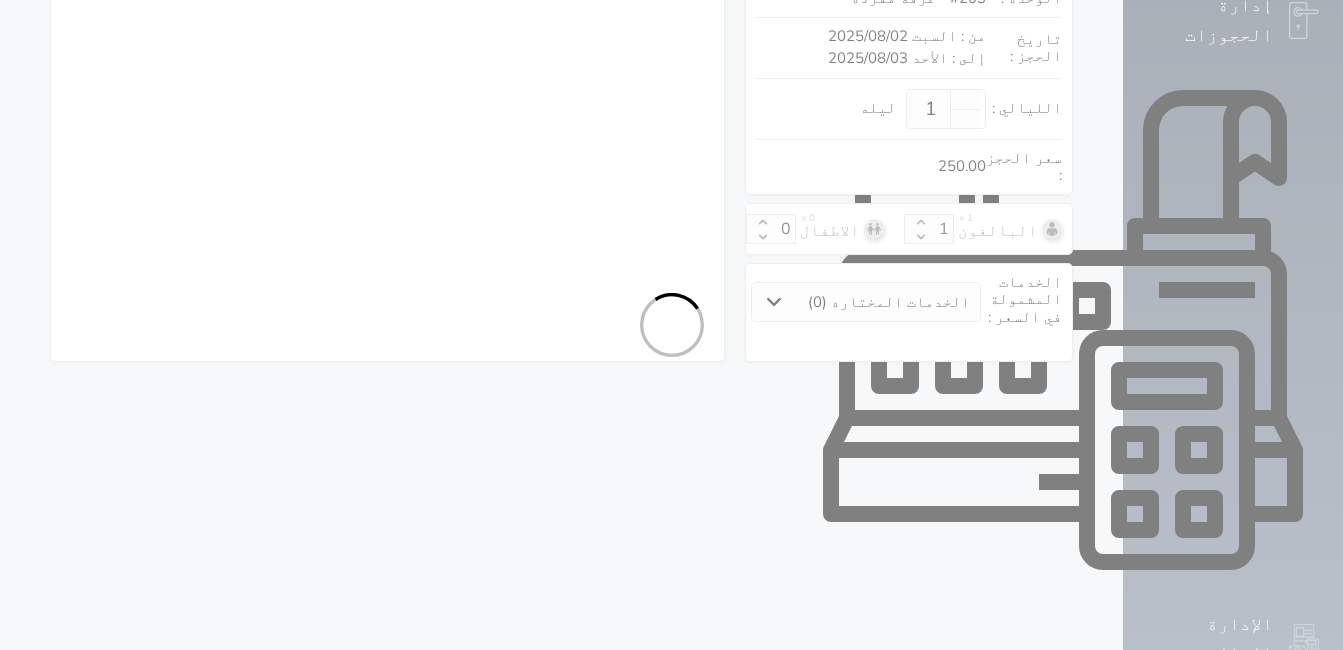 select on "9" 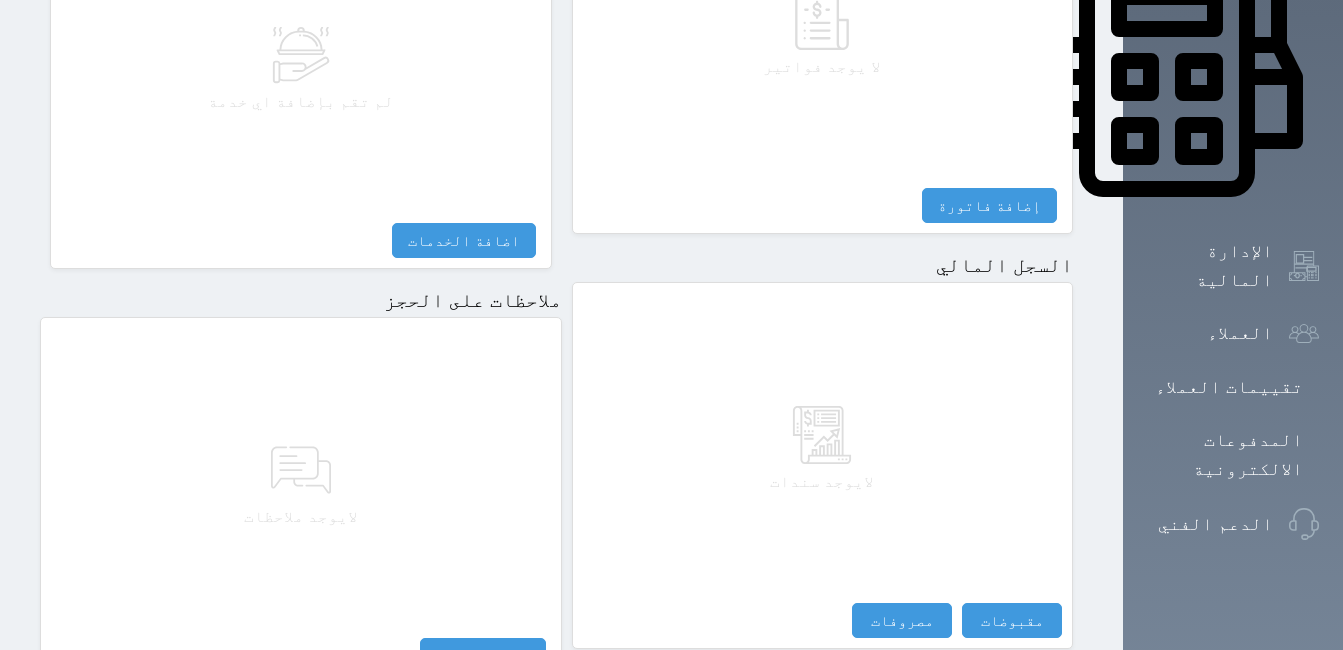 scroll, scrollTop: 1052, scrollLeft: 0, axis: vertical 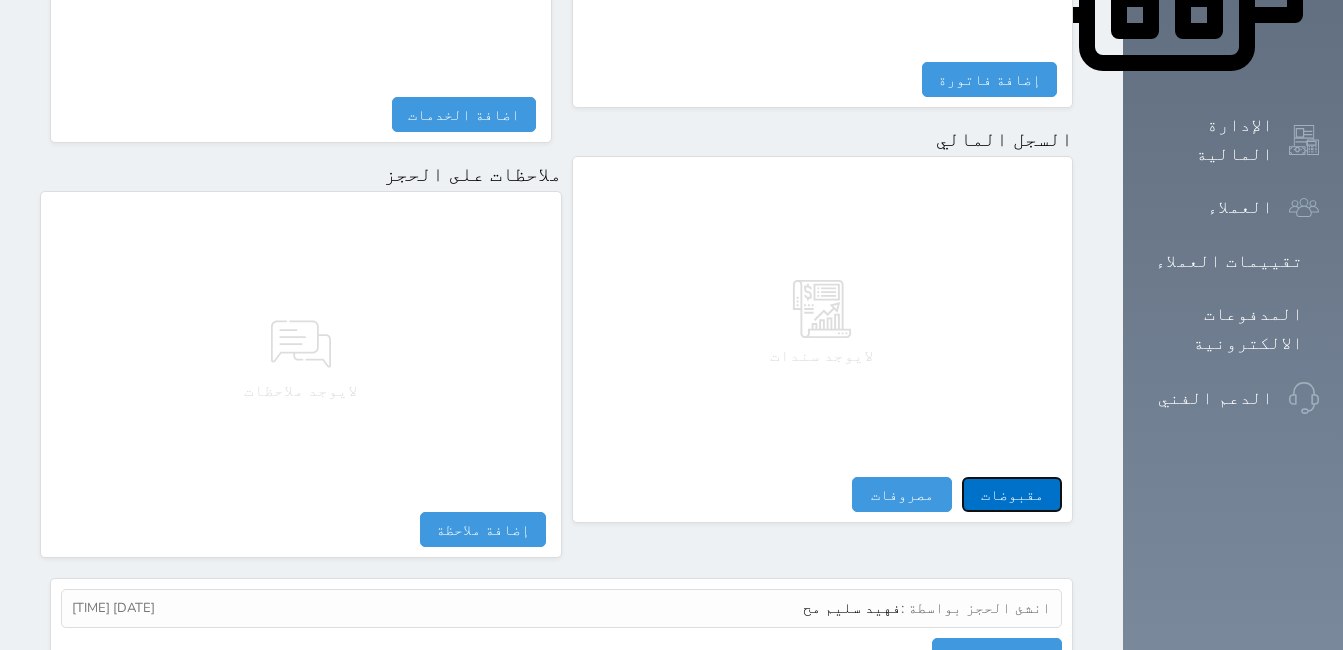 click on "مقبوضات" at bounding box center [1012, 494] 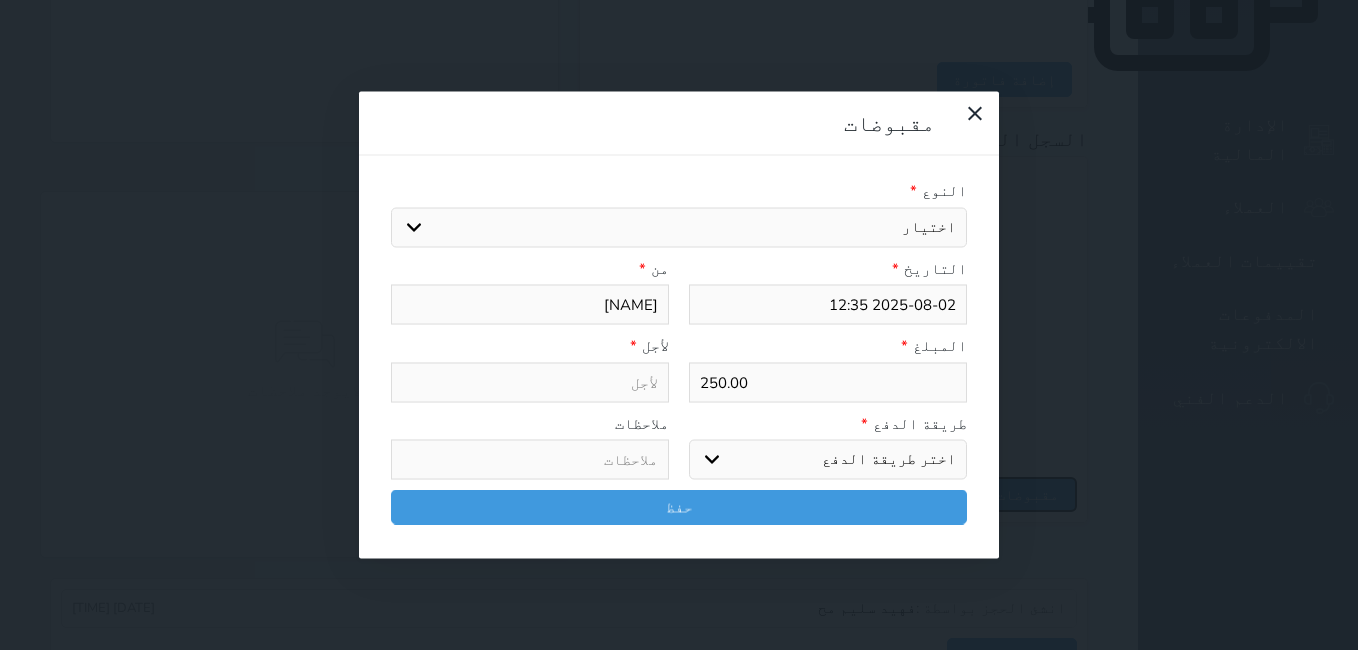 select 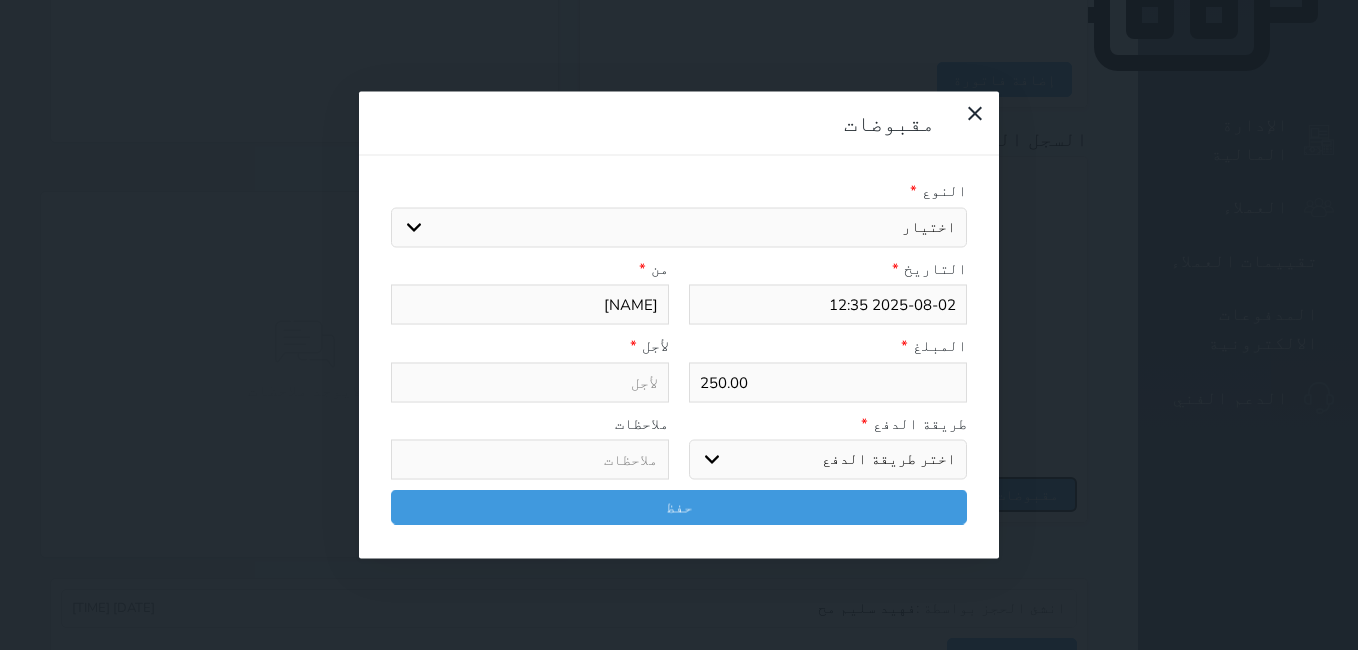 select 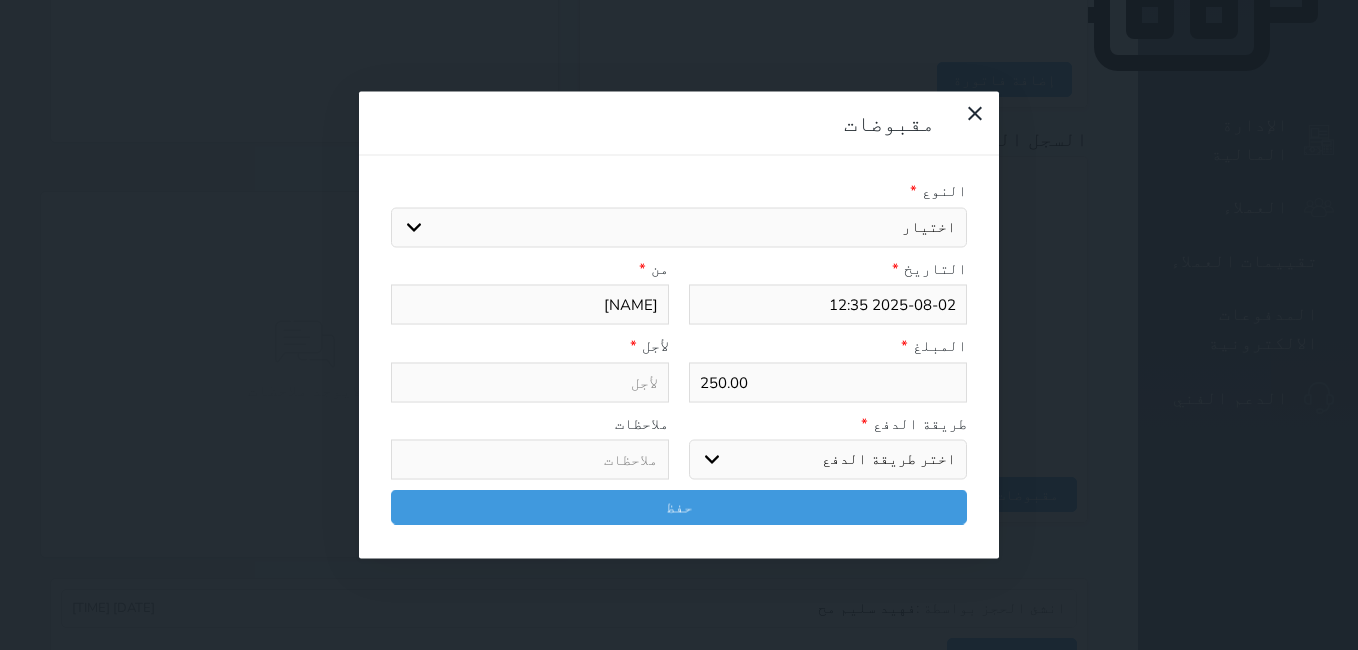 click on "اختيار   مقبوضات عامة قيمة إيجار فواتير تامين عربون لا ينطبق آخر مغسلة واي فاي - الإنترنت مواقف السيارات طعام الأغذية والمشروبات مشروبات المشروبات الباردة المشروبات الساخنة الإفطار غداء عشاء مخبز و كعك حمام سباحة الصالة الرياضية سبا و خدمات الجمال اختيار وإسقاط (خدمات النقل) ميني بار كابل - تلفزيون سرير إضافي تصفيف الشعر التسوق خدمات الجولات السياحية المنظمة خدمات الدليل السياحي" at bounding box center (679, 227) 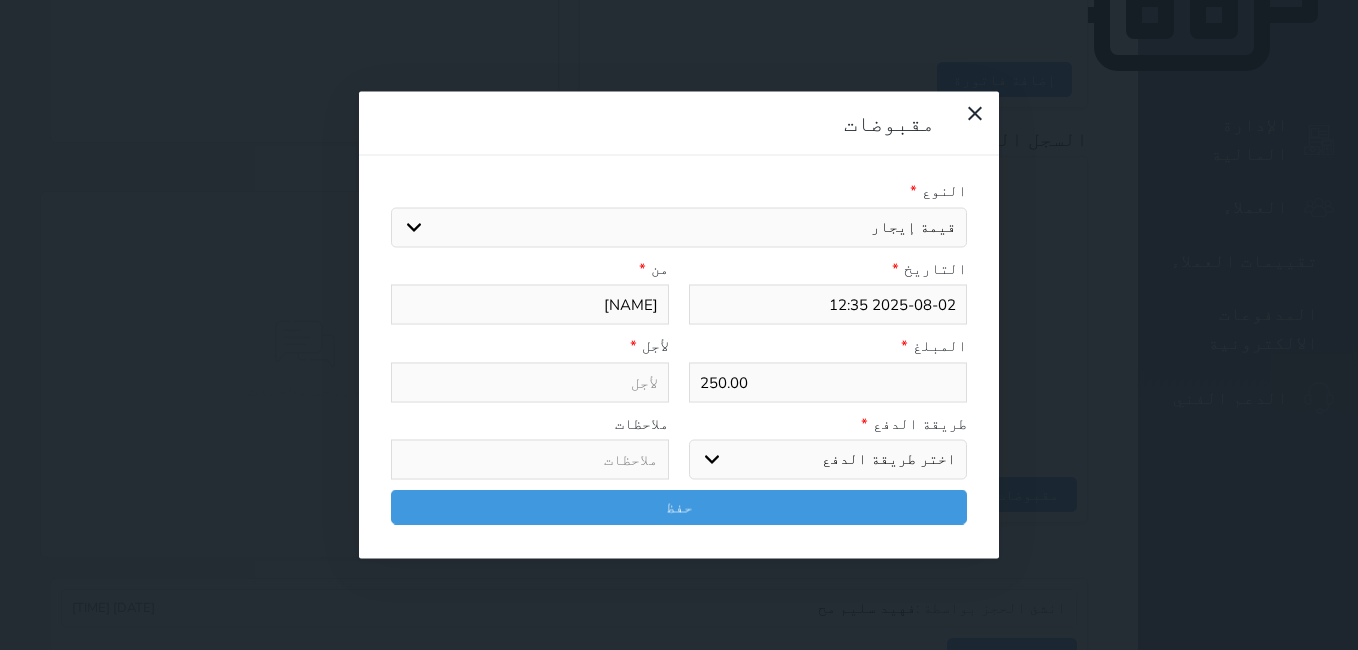 click on "اختيار   مقبوضات عامة قيمة إيجار فواتير تامين عربون لا ينطبق آخر مغسلة واي فاي - الإنترنت مواقف السيارات طعام الأغذية والمشروبات مشروبات المشروبات الباردة المشروبات الساخنة الإفطار غداء عشاء مخبز و كعك حمام سباحة الصالة الرياضية سبا و خدمات الجمال اختيار وإسقاط (خدمات النقل) ميني بار كابل - تلفزيون سرير إضافي تصفيف الشعر التسوق خدمات الجولات السياحية المنظمة خدمات الدليل السياحي" at bounding box center [679, 227] 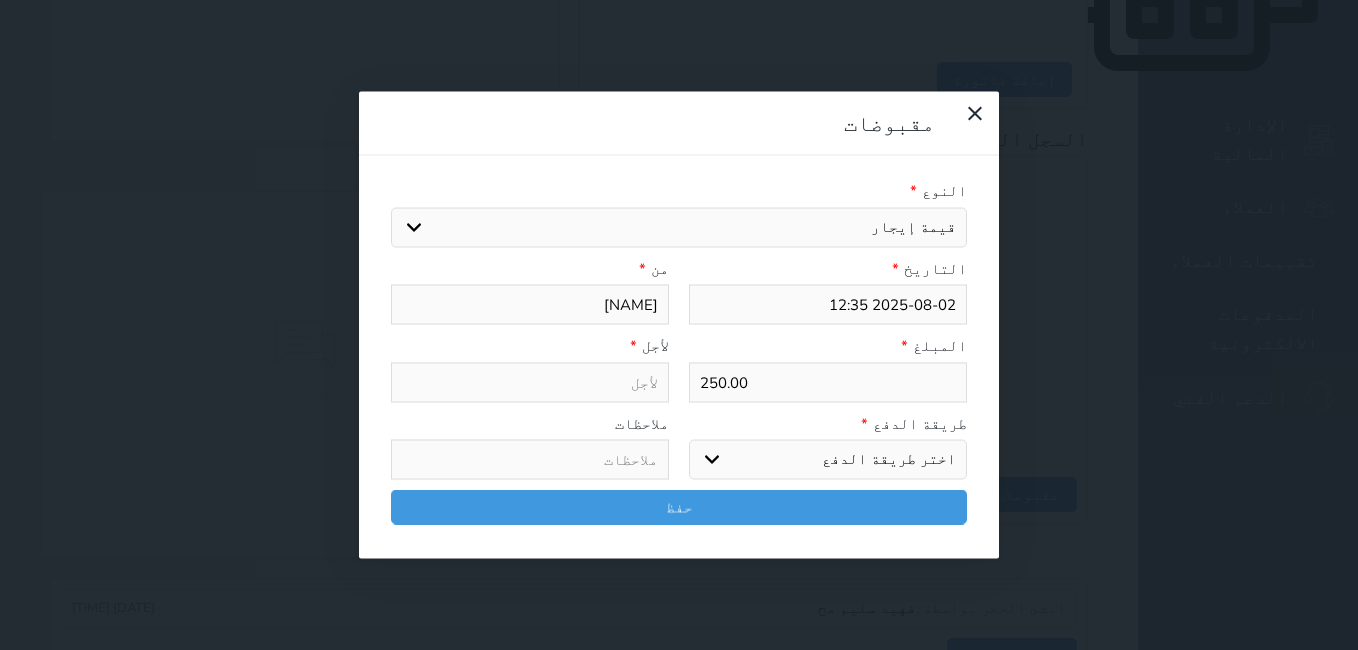 drag, startPoint x: 918, startPoint y: 362, endPoint x: 934, endPoint y: 386, distance: 28.84441 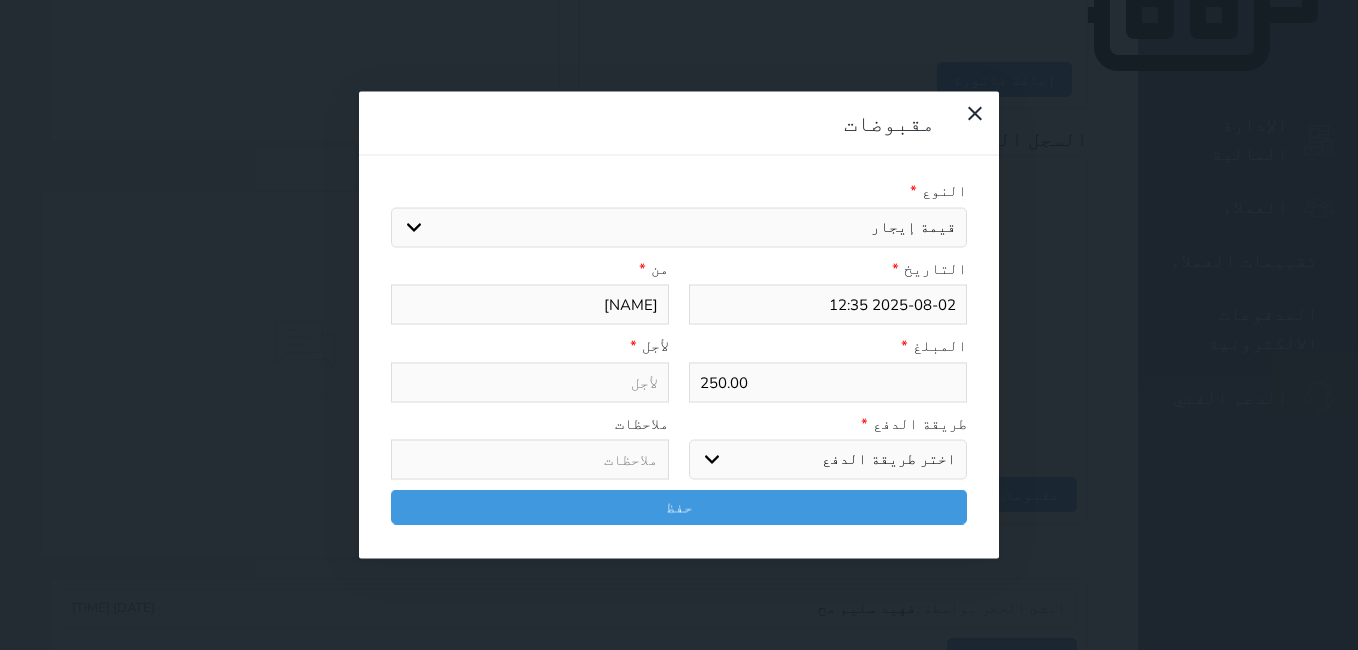 click on "اختر طريقة الدفع   دفع نقدى   تحويل بنكى   مدى   بطاقة ائتمان   آجل" at bounding box center (828, 460) 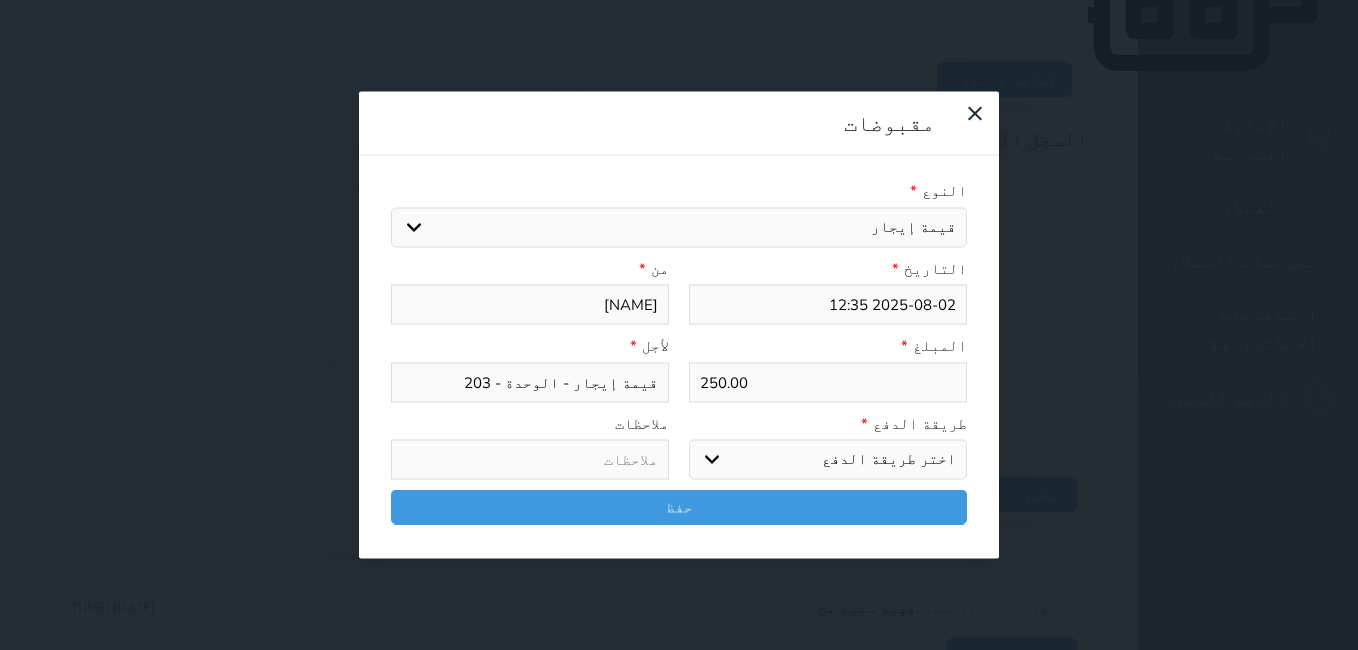 select on "mada" 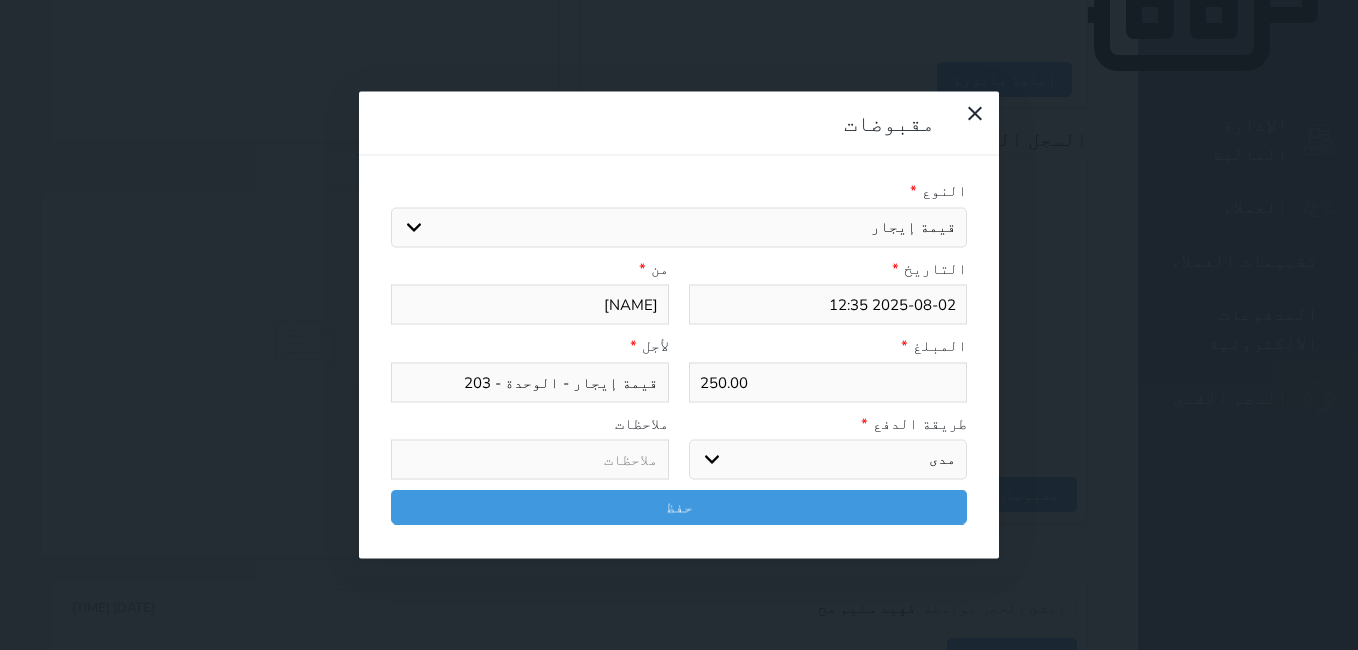 click on "اختر طريقة الدفع   دفع نقدى   تحويل بنكى   مدى   بطاقة ائتمان   آجل" at bounding box center [828, 460] 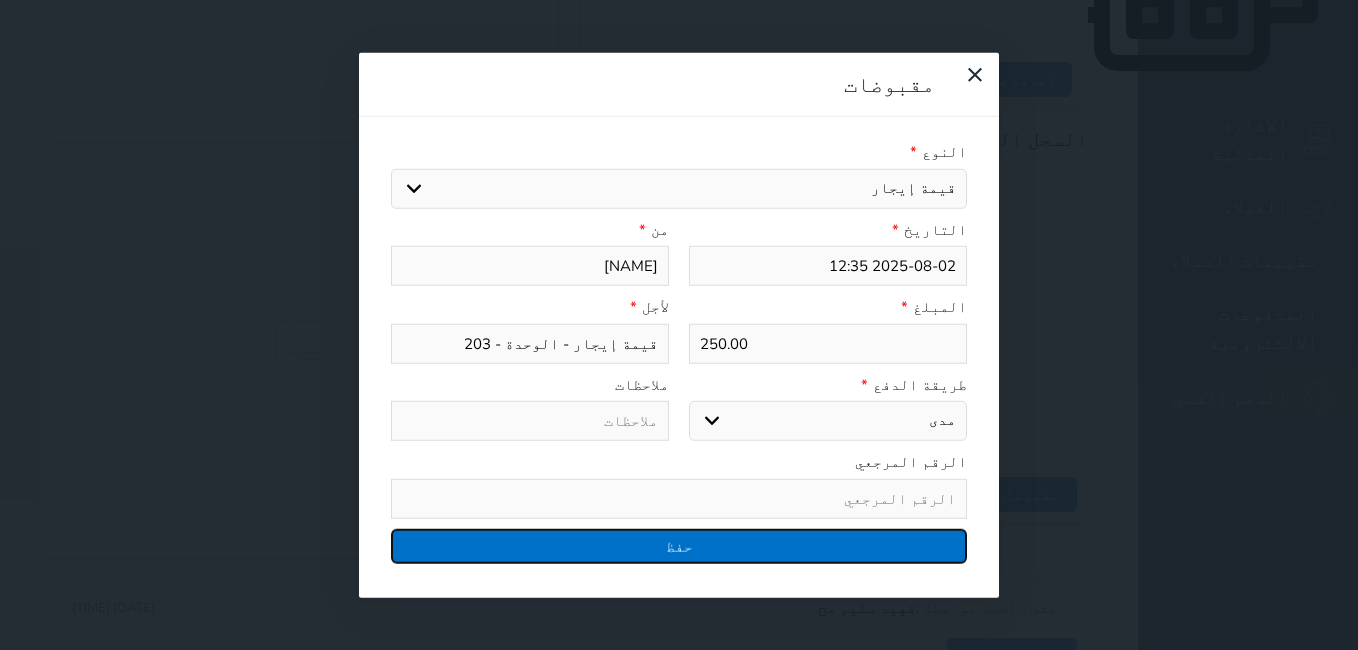 click on "حفظ" at bounding box center [679, 545] 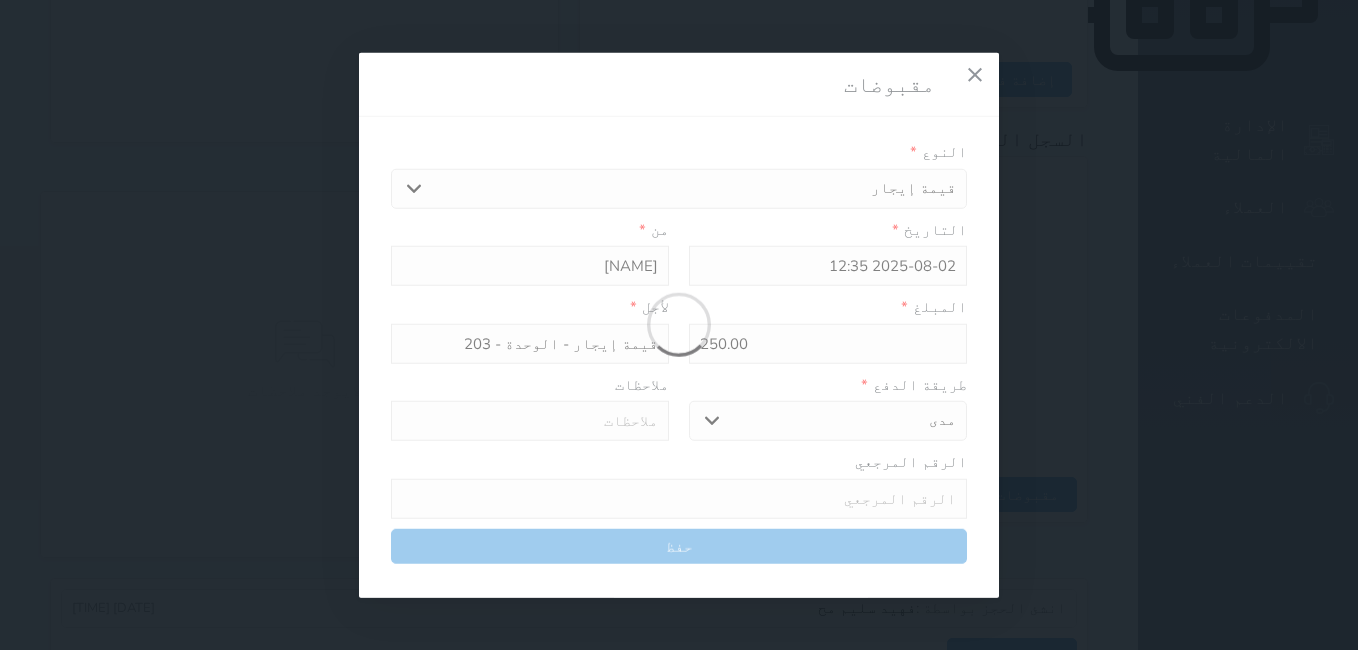 select 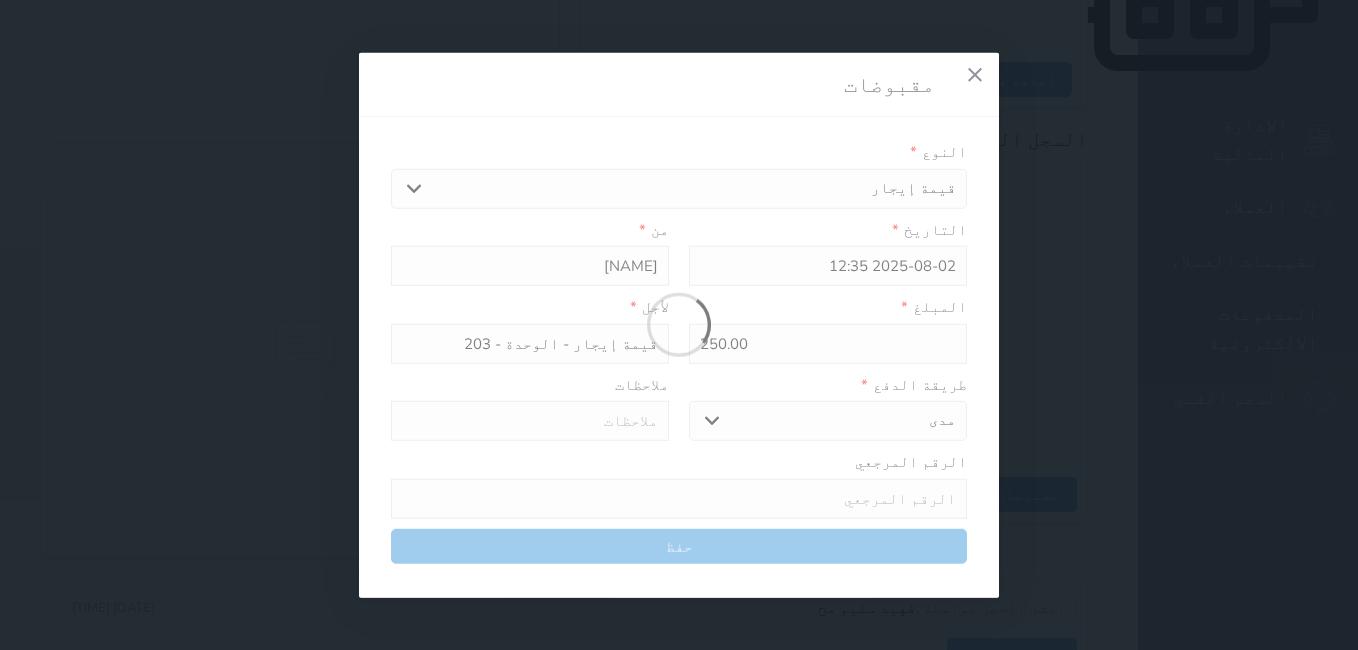 type 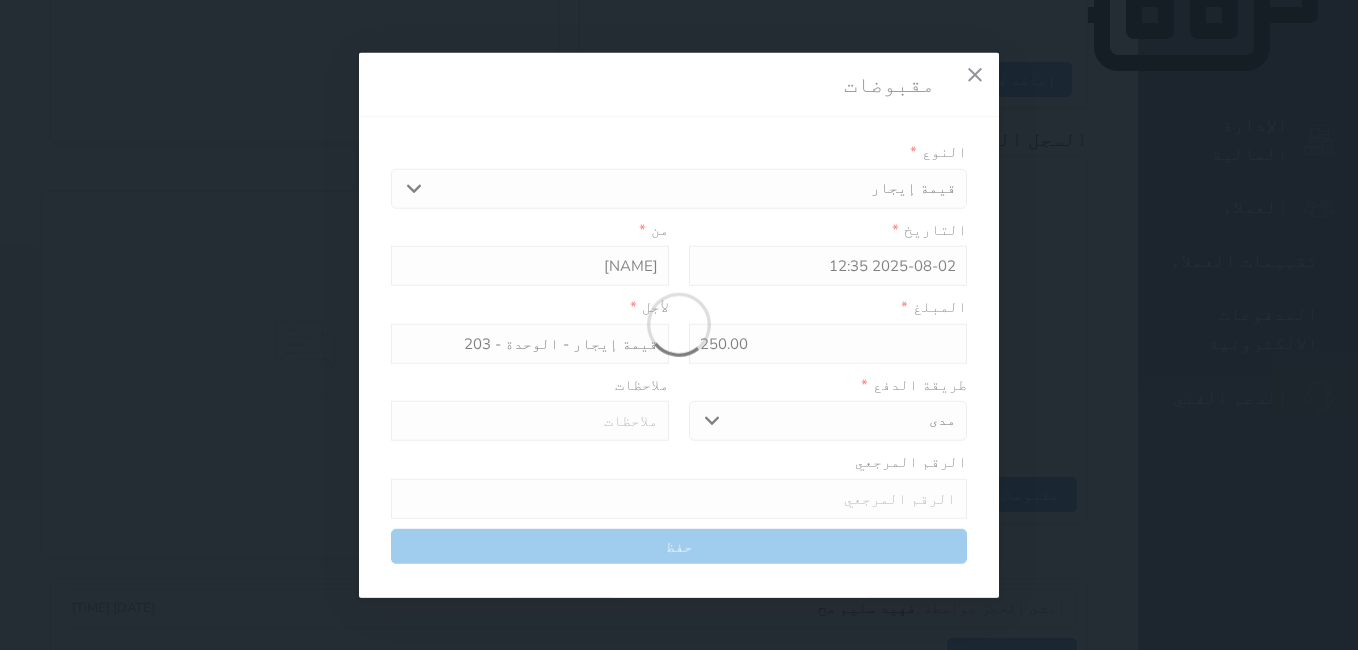 type on "0" 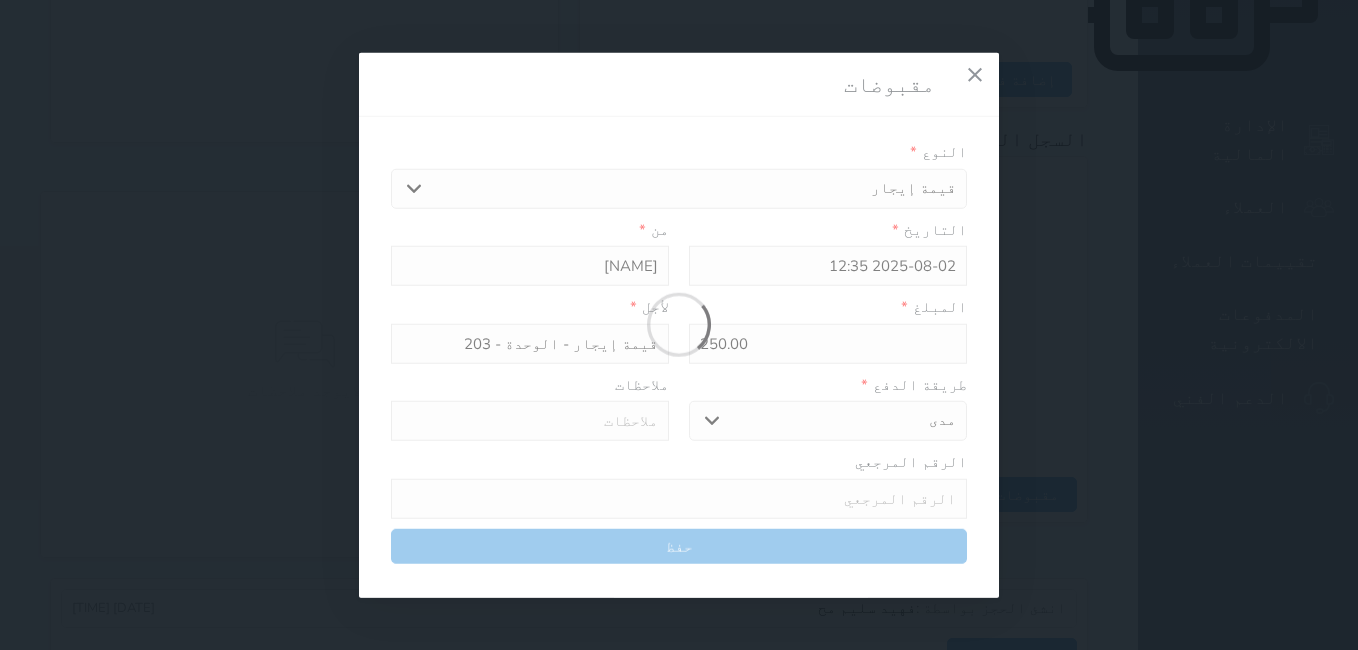 select 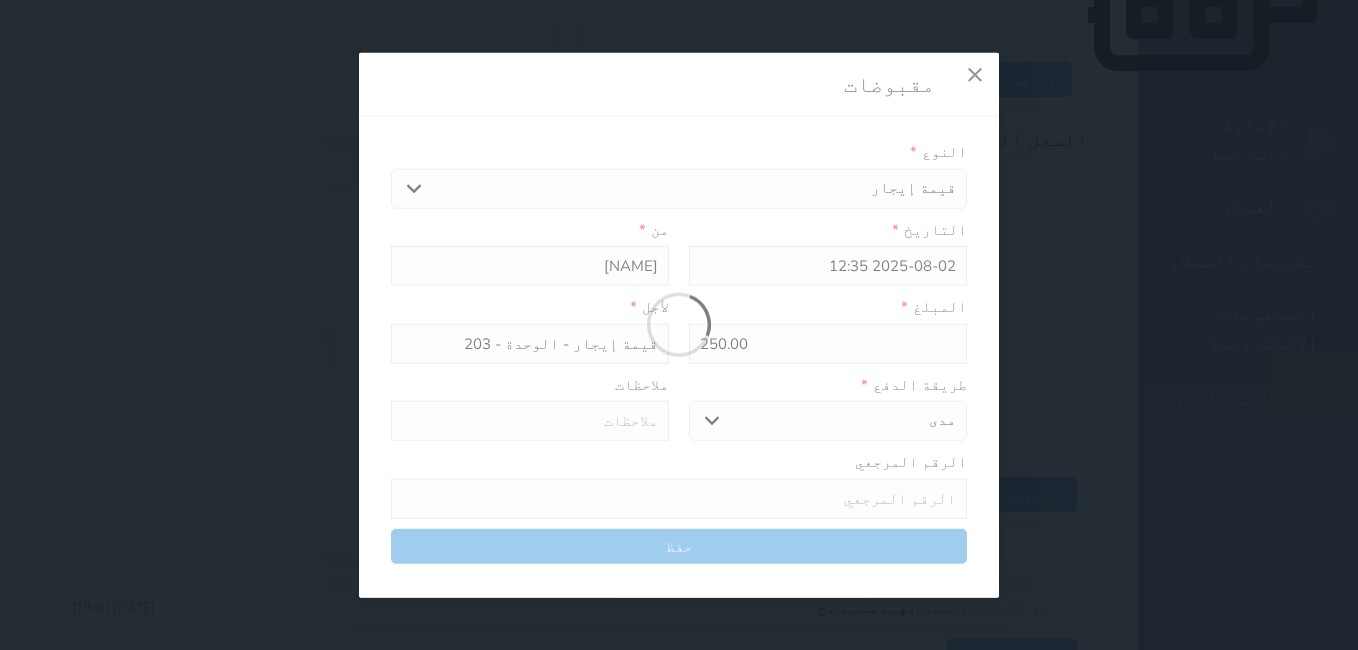 type on "0" 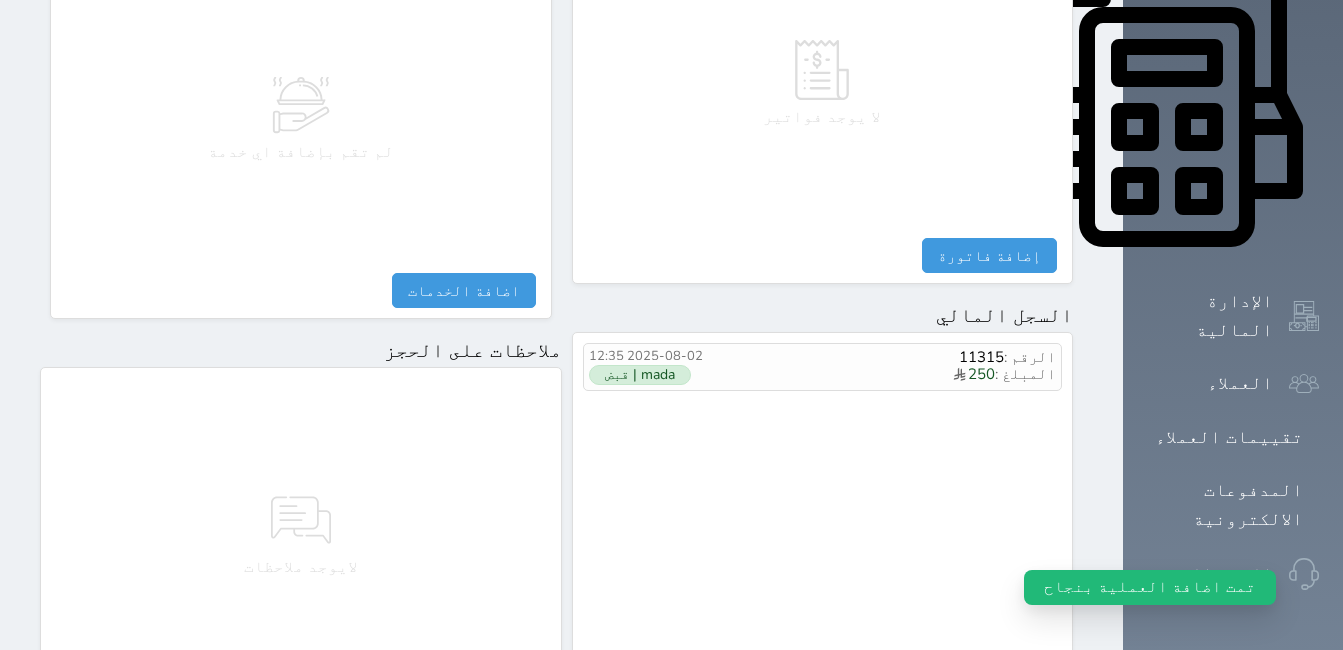 scroll, scrollTop: 1052, scrollLeft: 0, axis: vertical 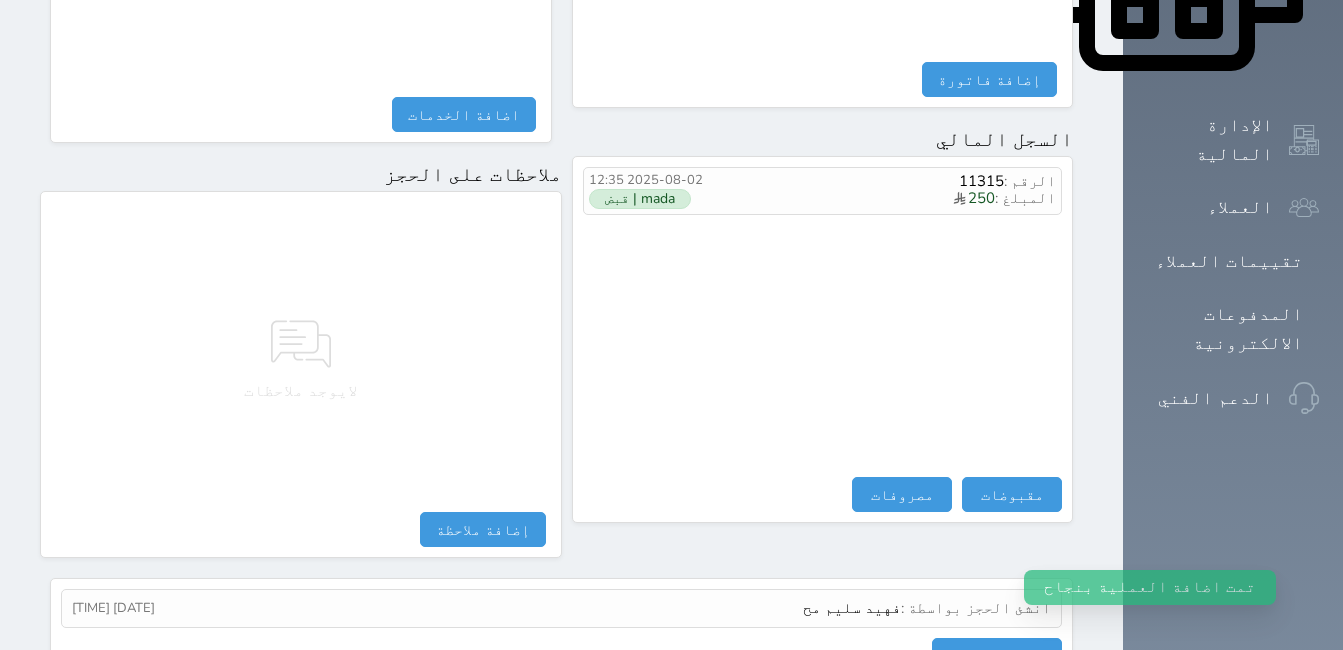 click on "الرقم : [NUMBER] المبلغ : [NUMBER] [DATE] [TIME]
mada | قبض مقبوضات مقبوضات النوع * اختيار مقبوضات عامة قيمة إيجار فواتير تامين عربون لا ينطبق آخر مغسلة واي فاي - الإنترنت مواقف السيارات طعام الأغذية والمشروبات مشروبات المشروبات الباردة المشروبات الساخنة الإفطار غداء عشاء مخبز و كعك حمام سباحة الصالة الرياضية سبا و خدمات الجمال اختيار وإسقاط (خدمات النقل) ميني بار كابل - تلفزيون سرير إضافي تصفيف الشعر التسوق خدمات الجولات السياحية المنظمة خدمات الدليل السياحي التاريخ * [DATE] من * المبلغ * [NUMBER] لأجل * طريقة الدفع *" at bounding box center (823, 339) 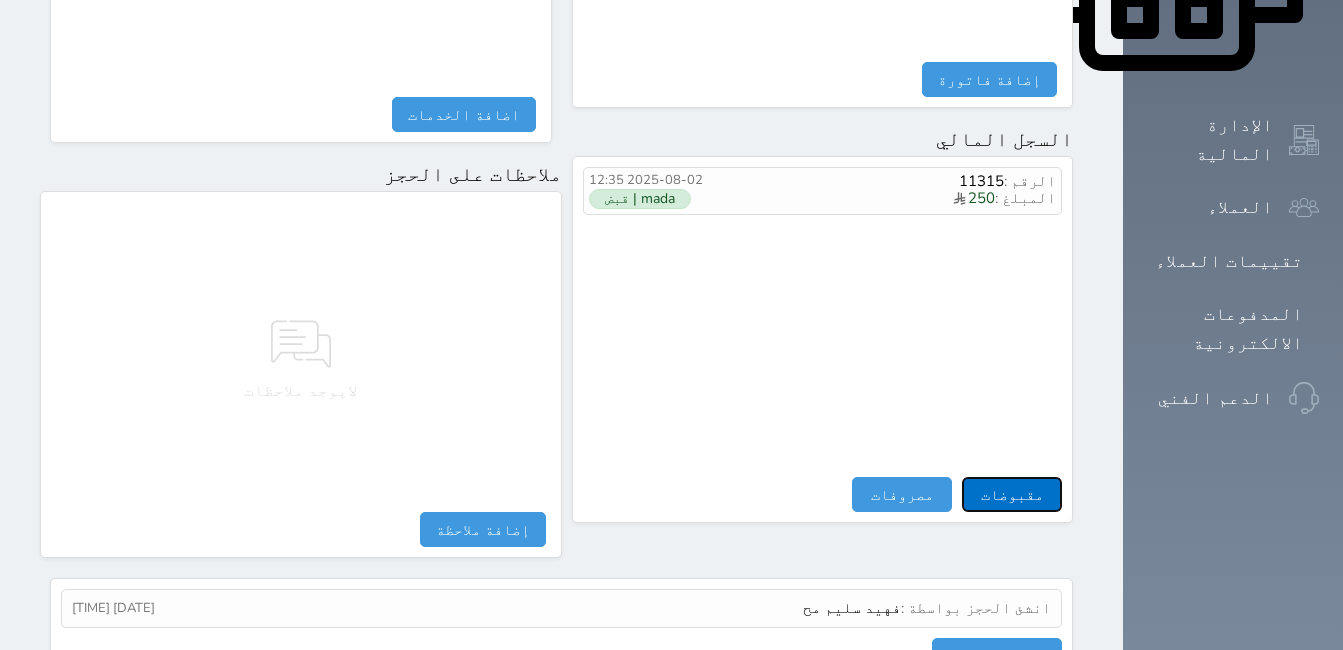 click on "مقبوضات" at bounding box center [1012, 494] 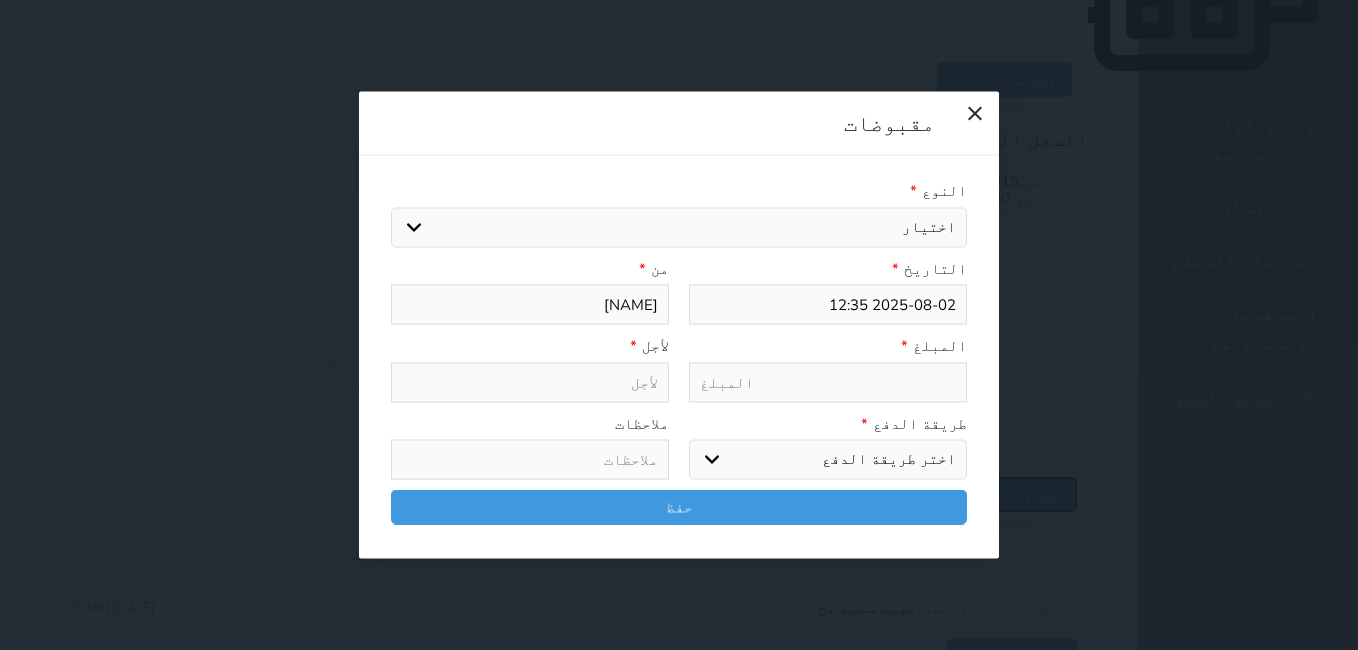 select 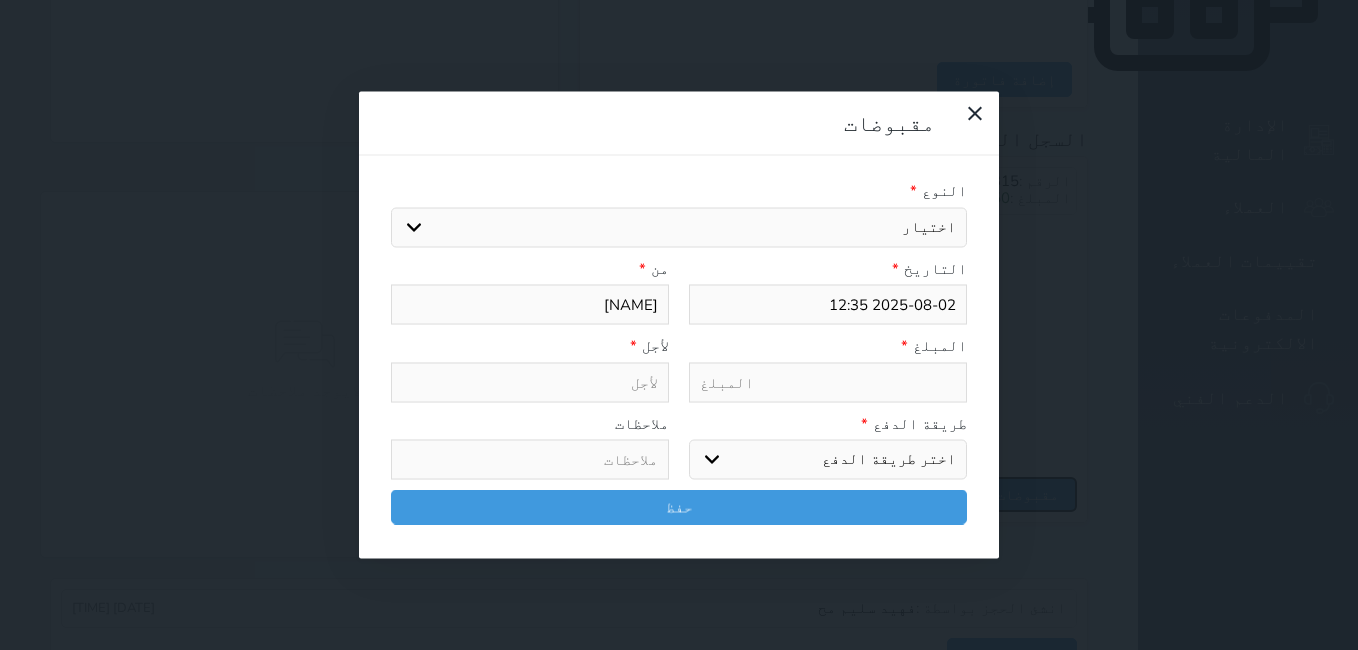 select 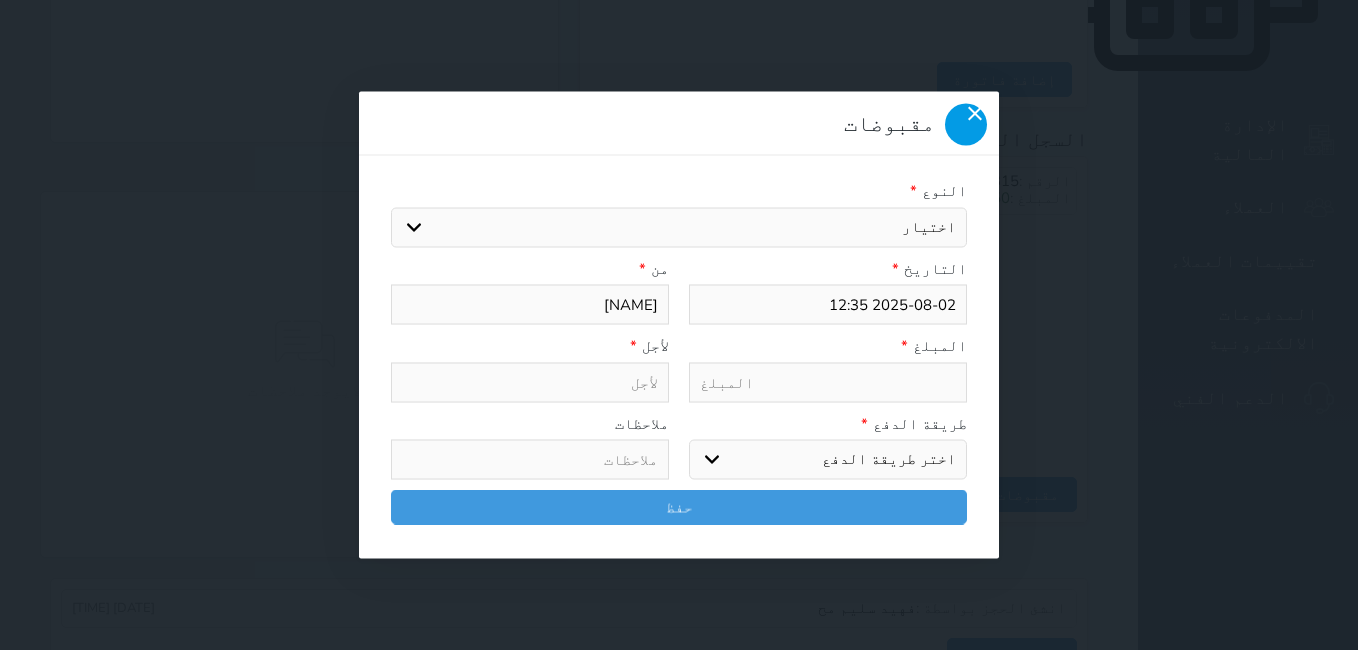 click 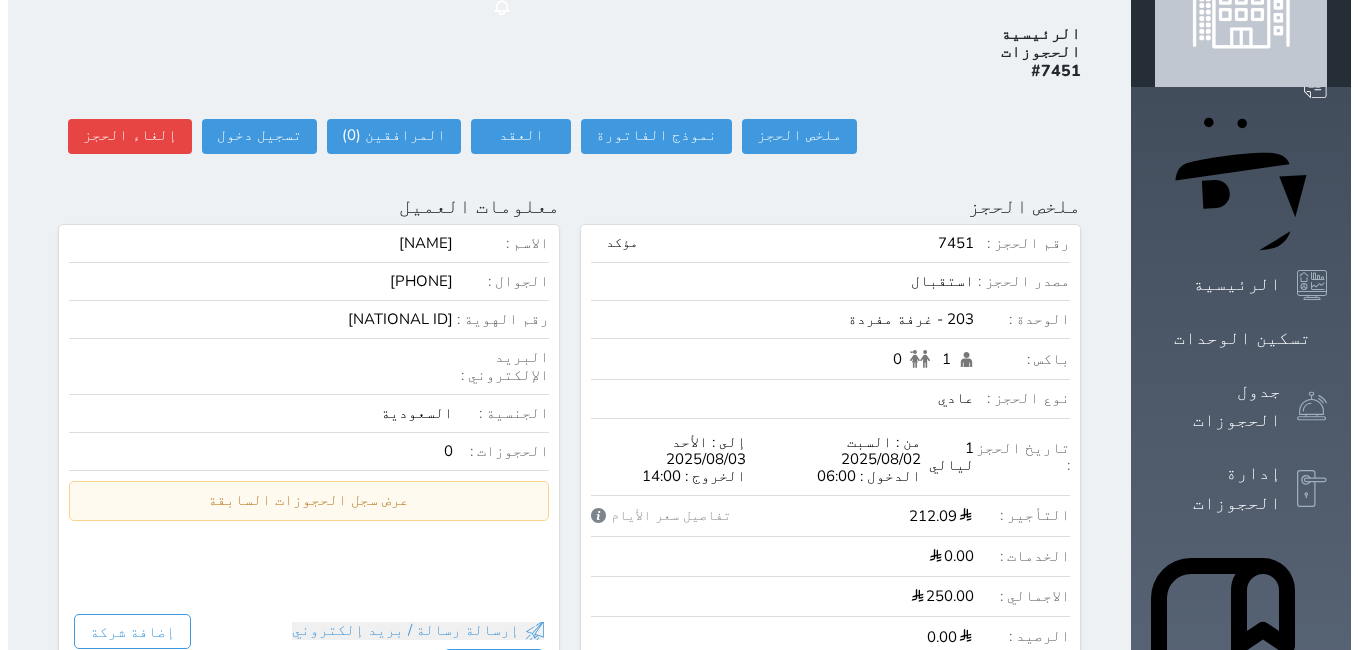 scroll, scrollTop: 0, scrollLeft: 0, axis: both 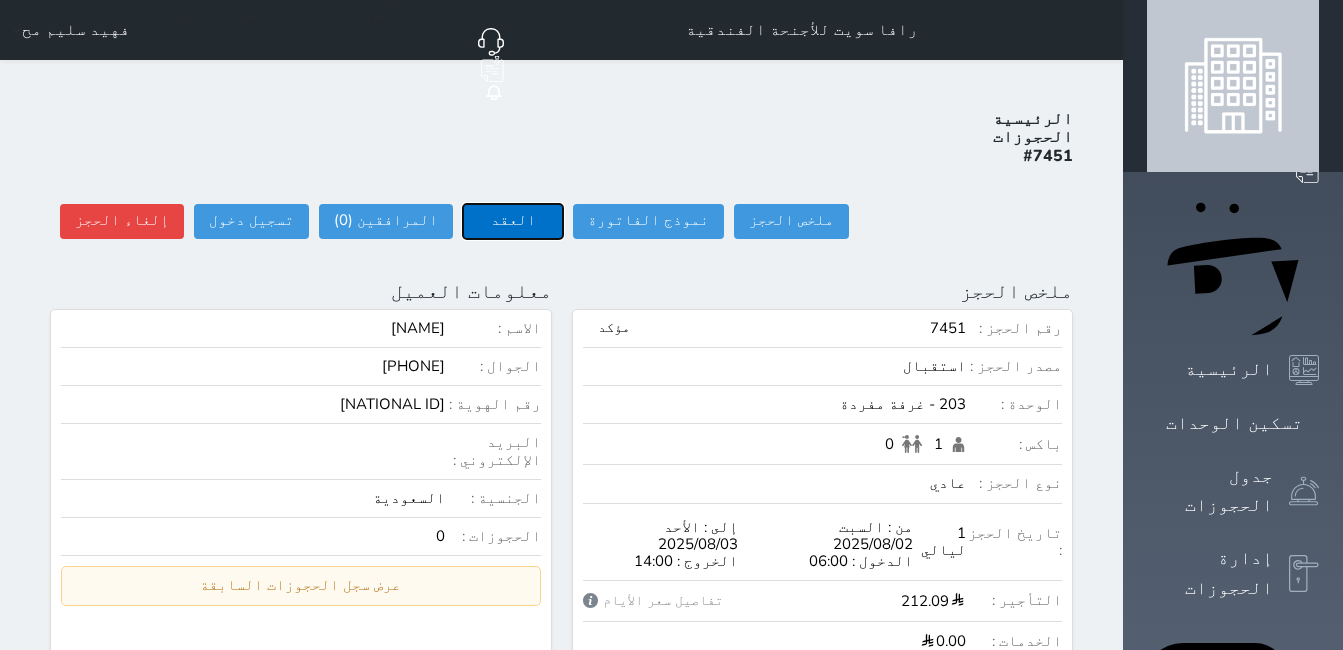 click on "العقد" at bounding box center [513, 221] 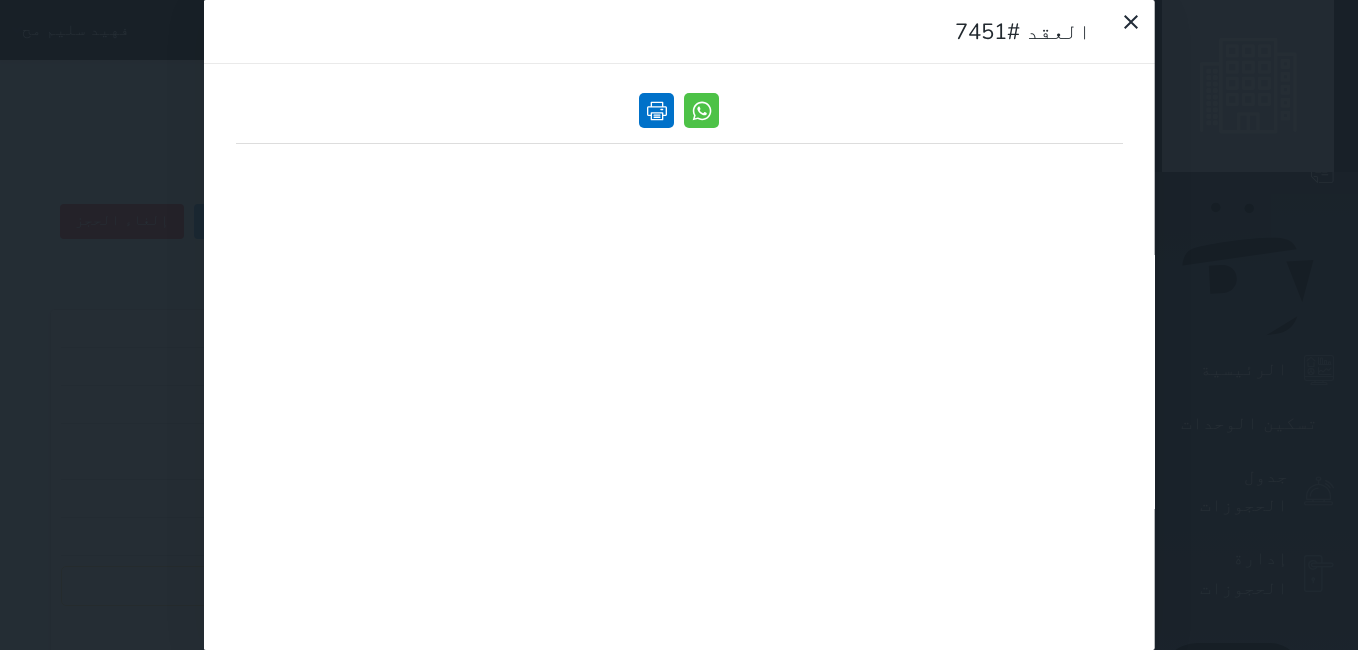 click at bounding box center (656, 110) 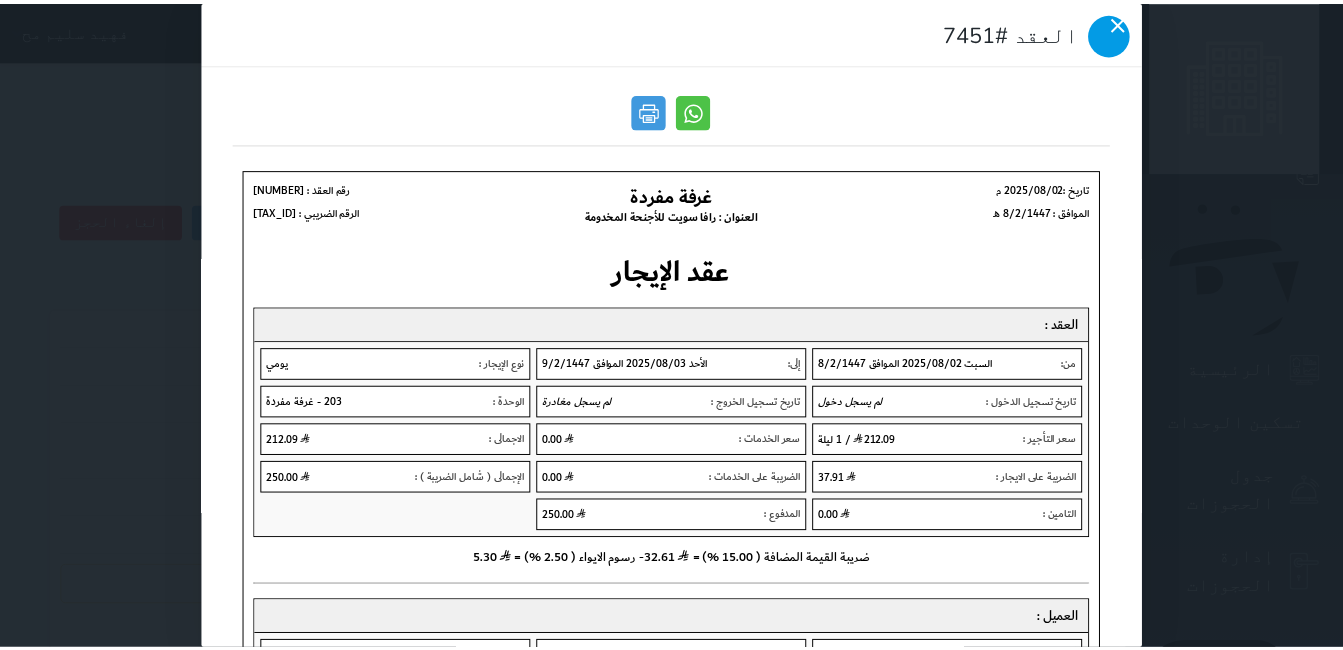 scroll, scrollTop: 0, scrollLeft: 0, axis: both 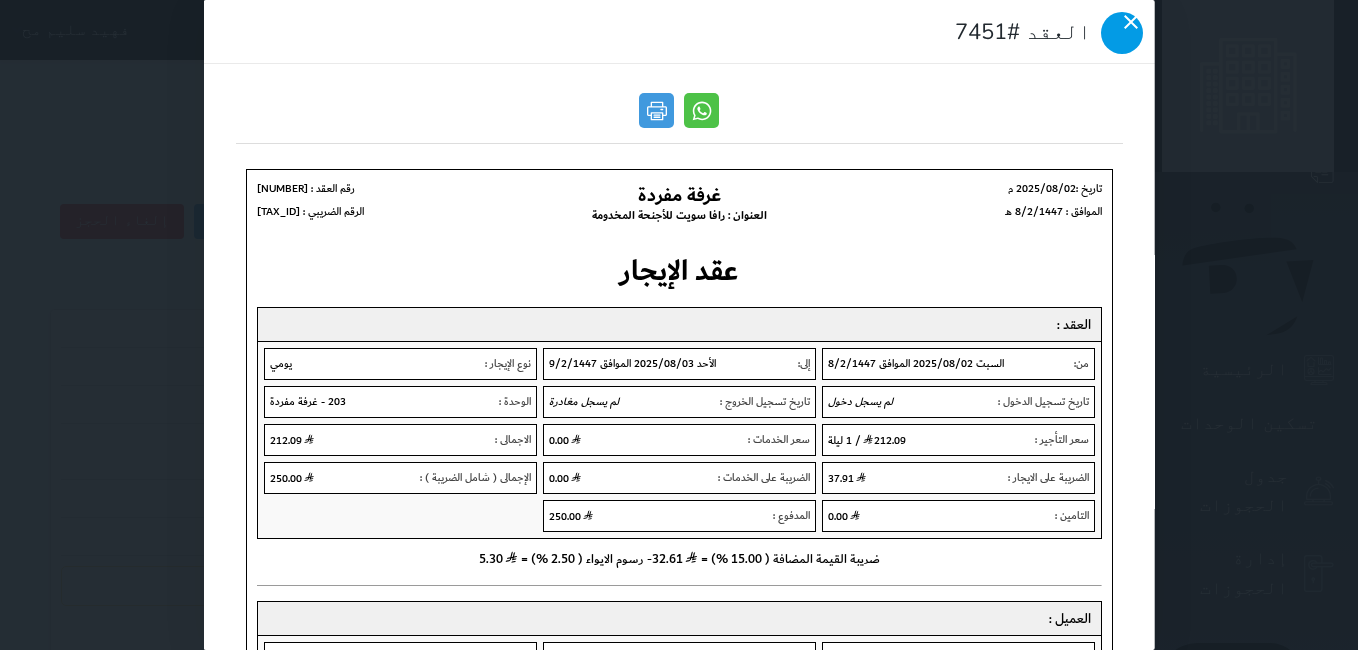 click 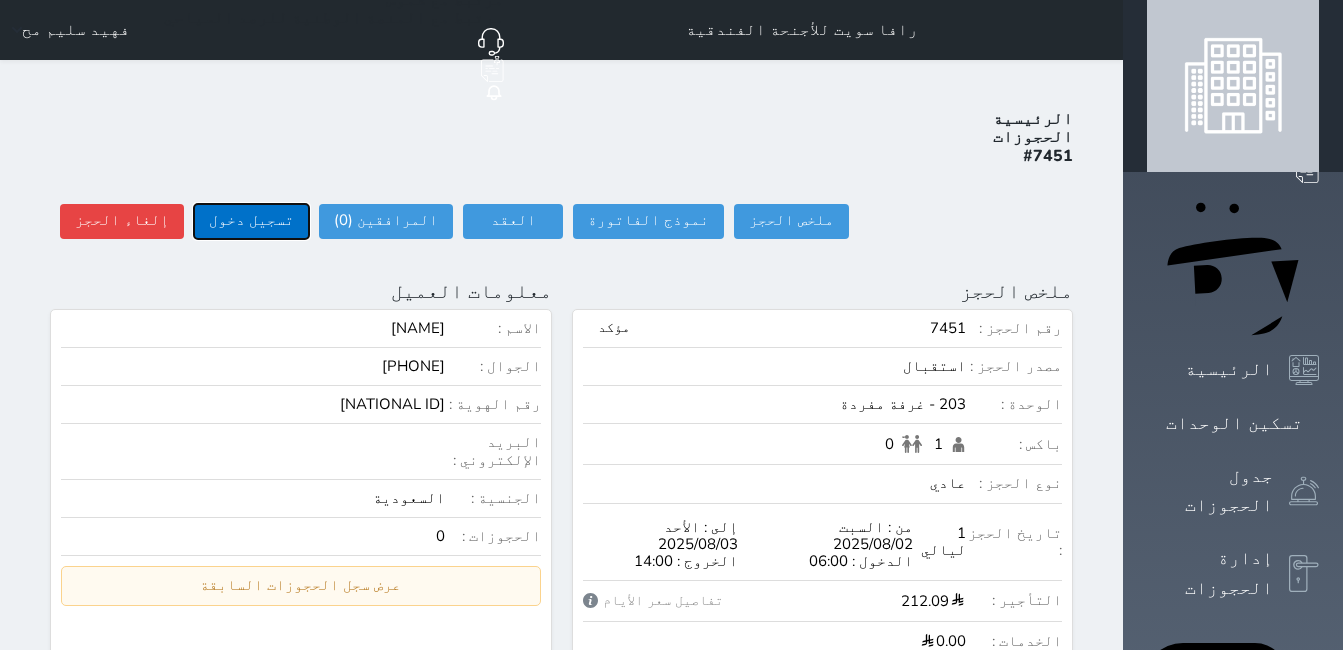click on "تسجيل دخول" at bounding box center [251, 221] 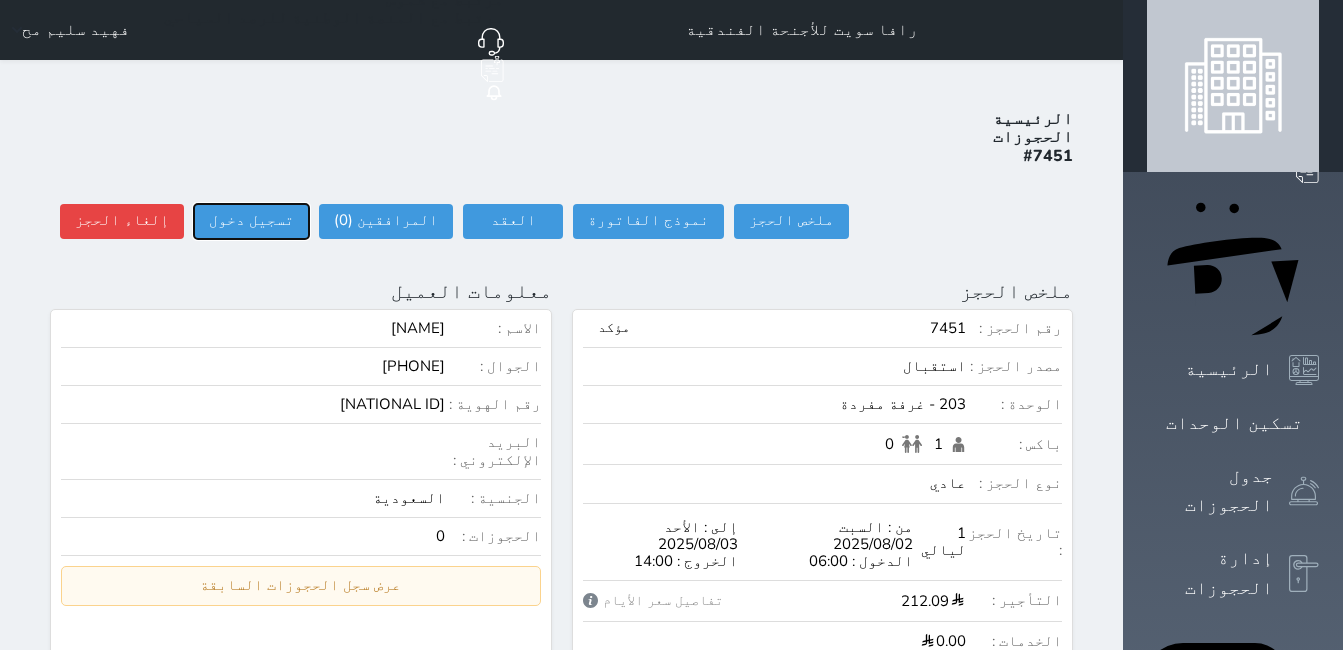 type on "13:00" 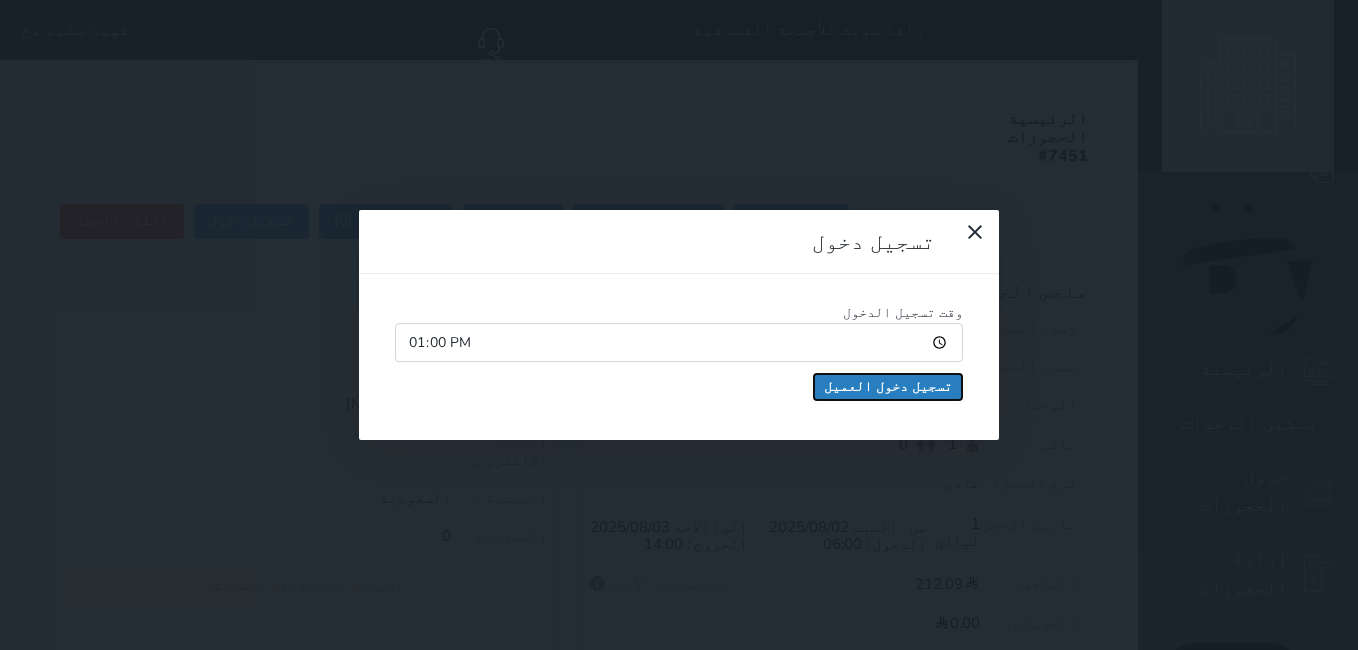 click on "تسجيل دخول العميل" at bounding box center (888, 387) 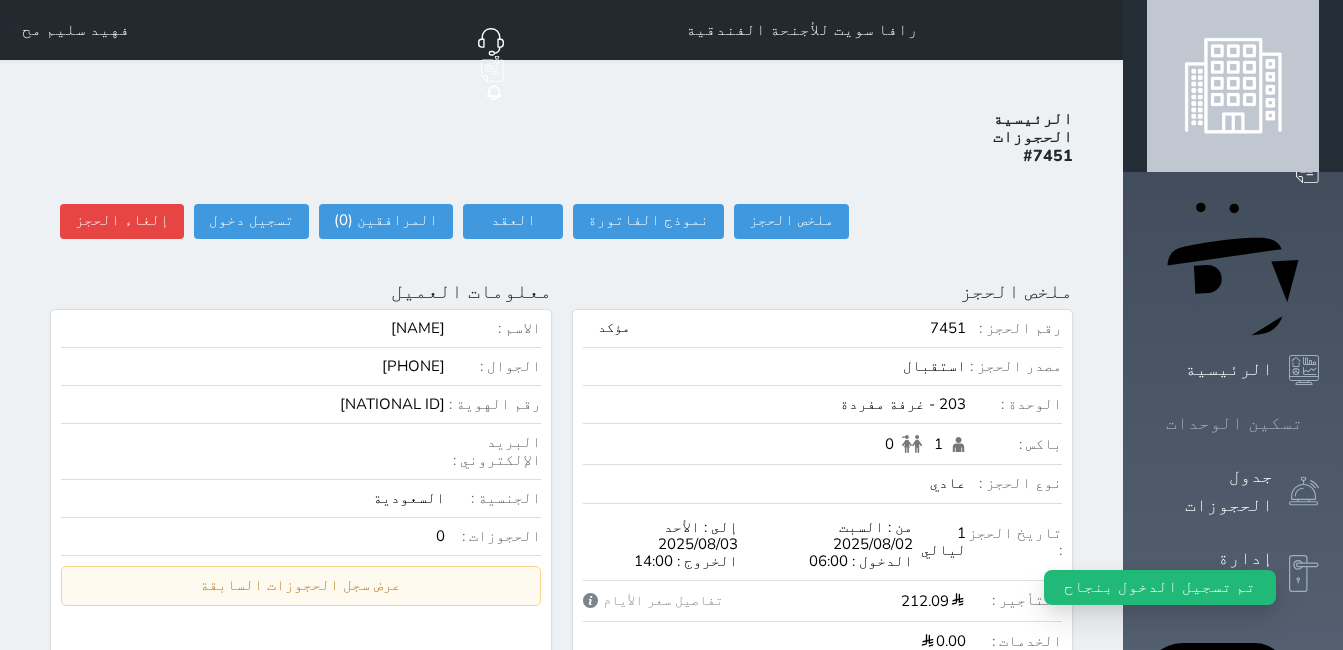 click on "تسكين الوحدات" at bounding box center [1234, 423] 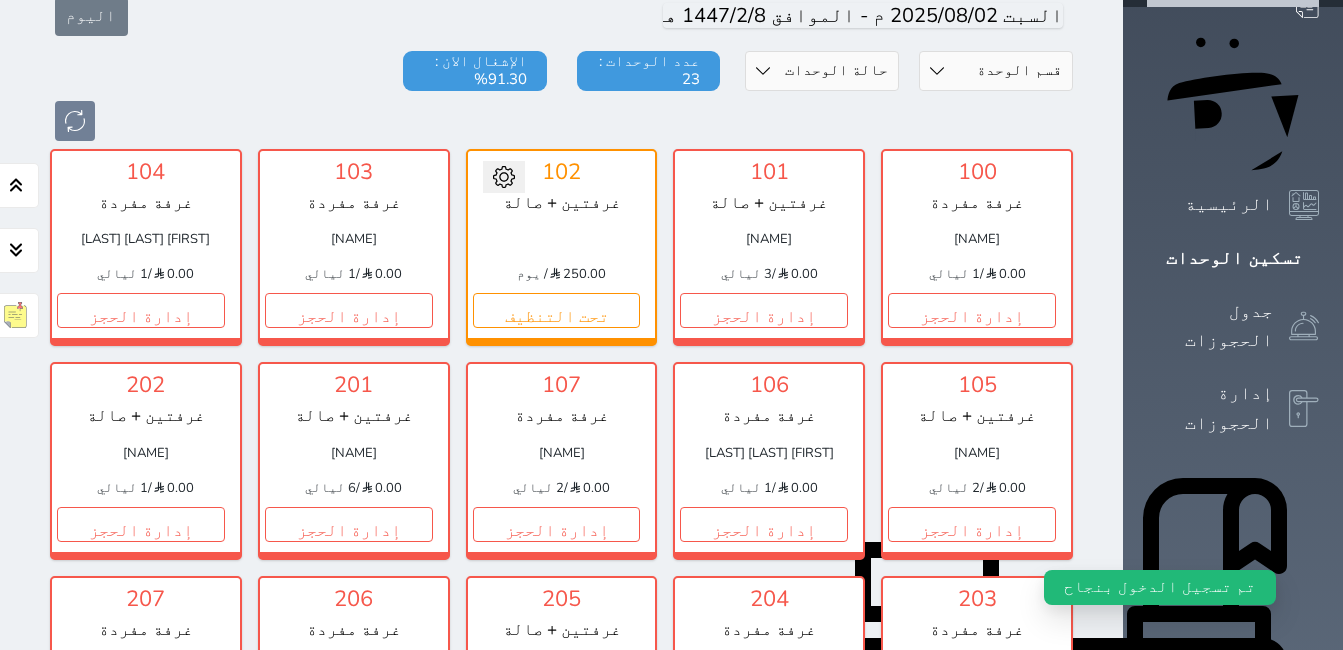 scroll, scrollTop: 278, scrollLeft: 0, axis: vertical 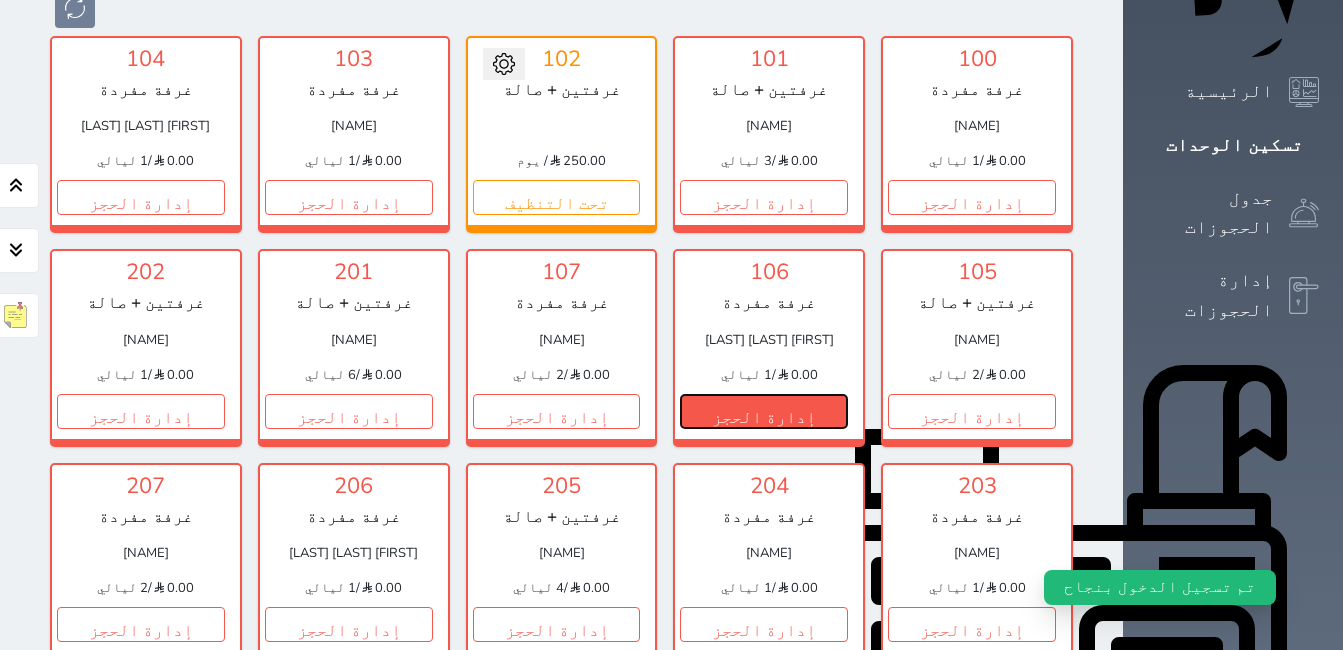 click on "إدارة الحجز" at bounding box center [764, 411] 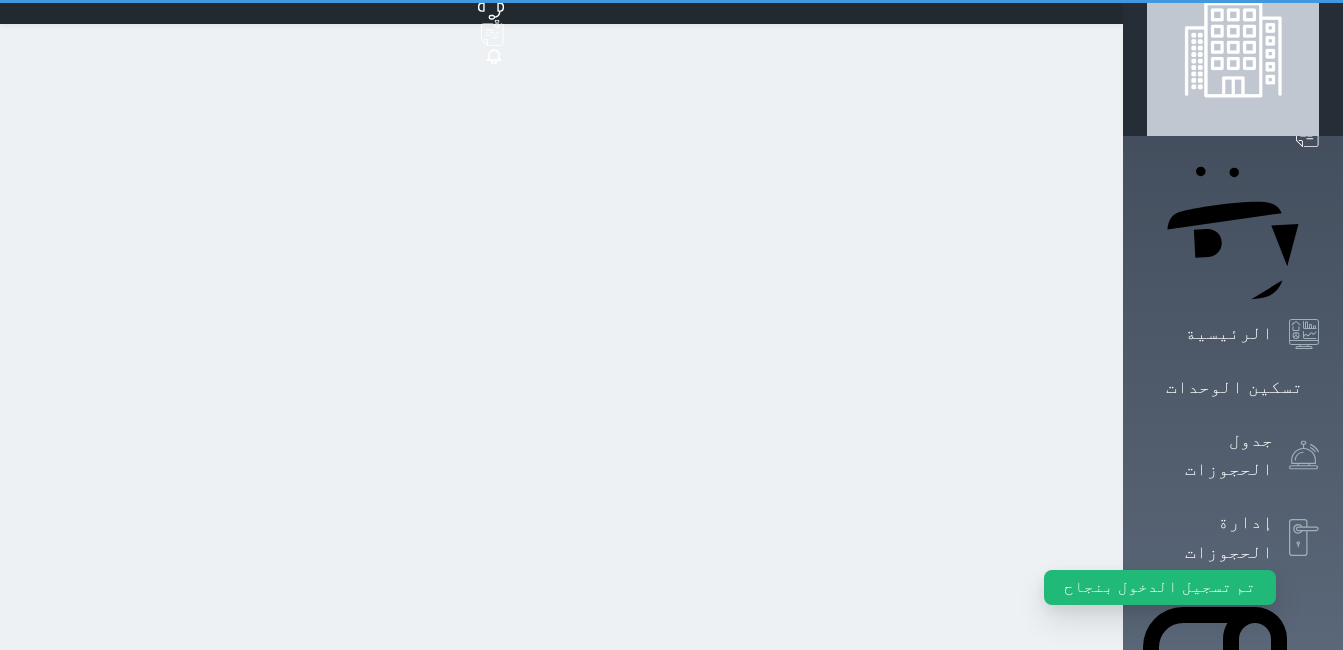 scroll, scrollTop: 0, scrollLeft: 0, axis: both 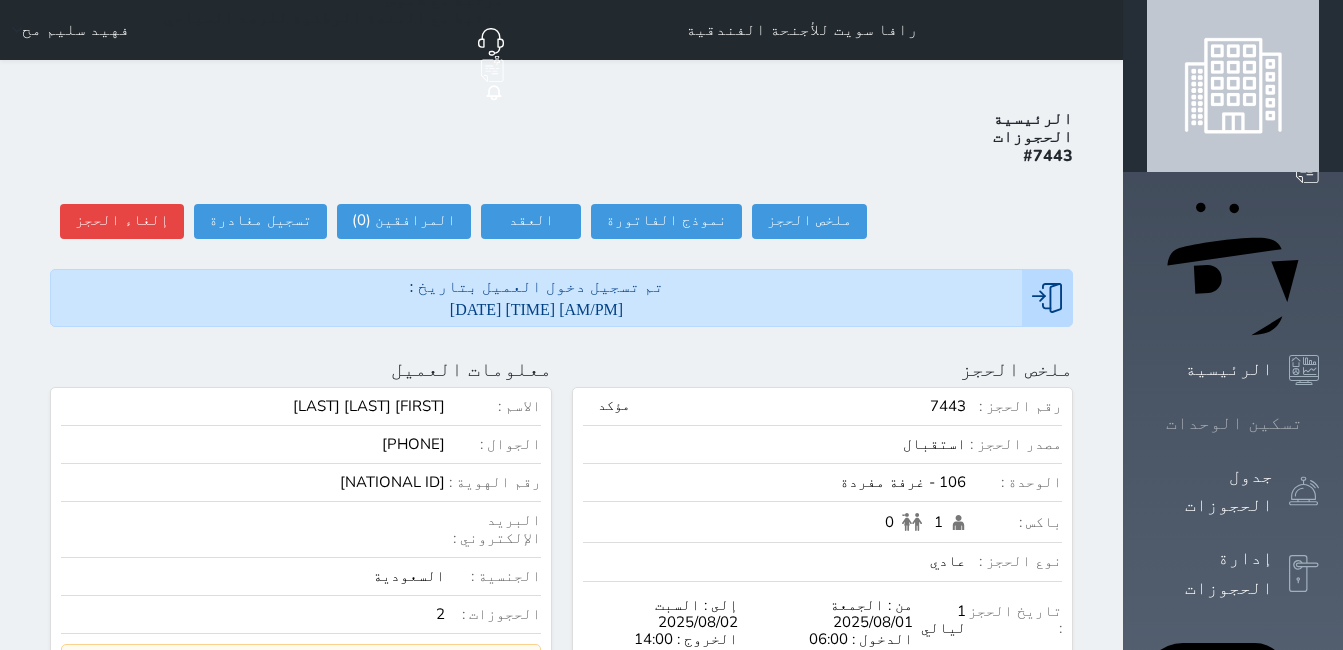 click on "تسكين الوحدات" at bounding box center (1234, 423) 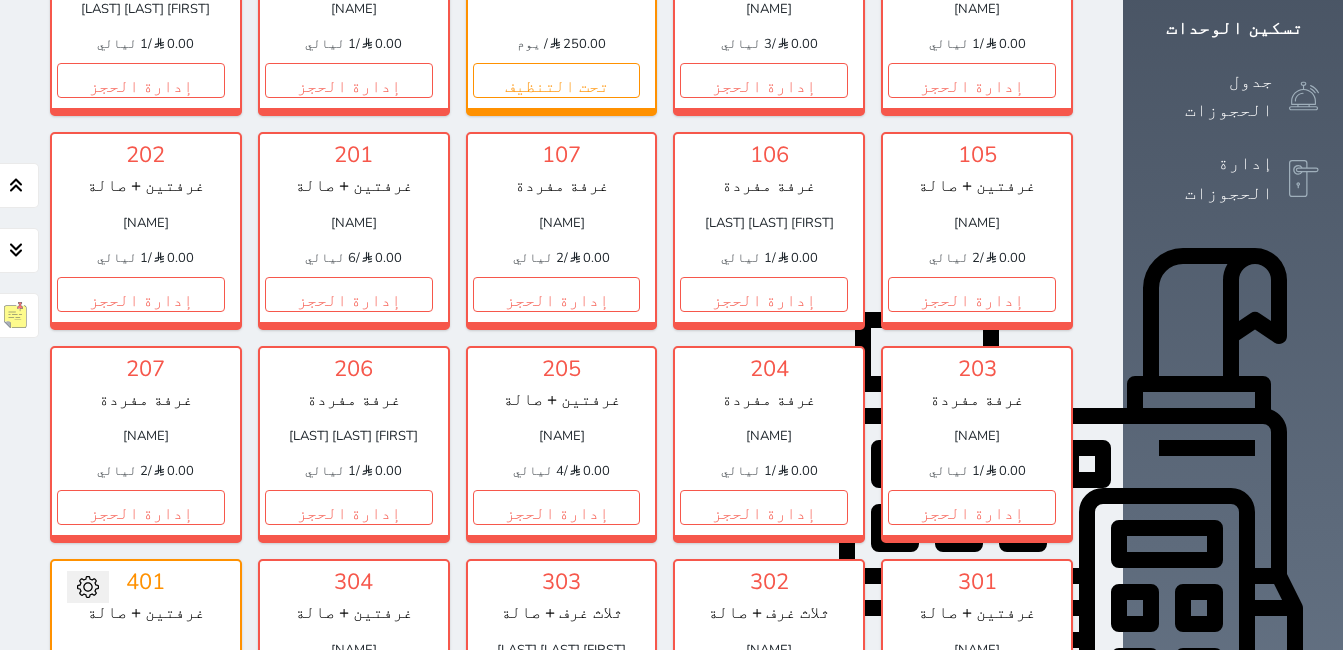 scroll, scrollTop: 578, scrollLeft: 0, axis: vertical 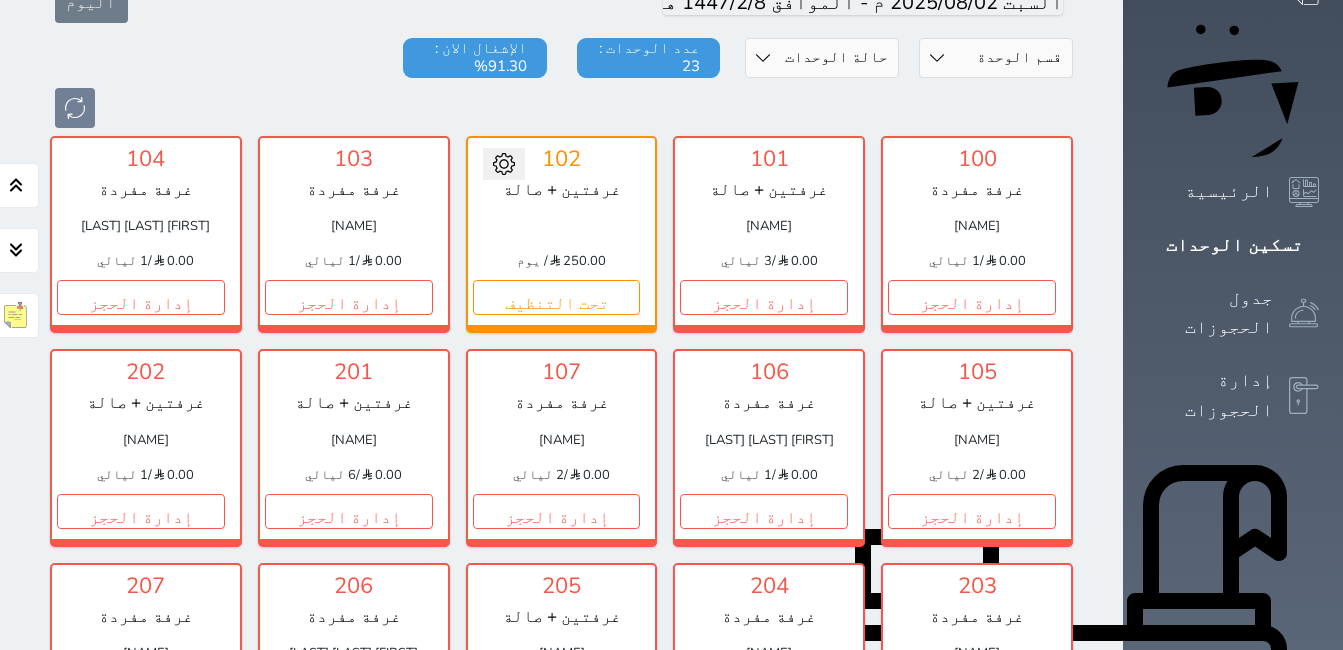 click on "إدارة الحجز" at bounding box center [764, 724] 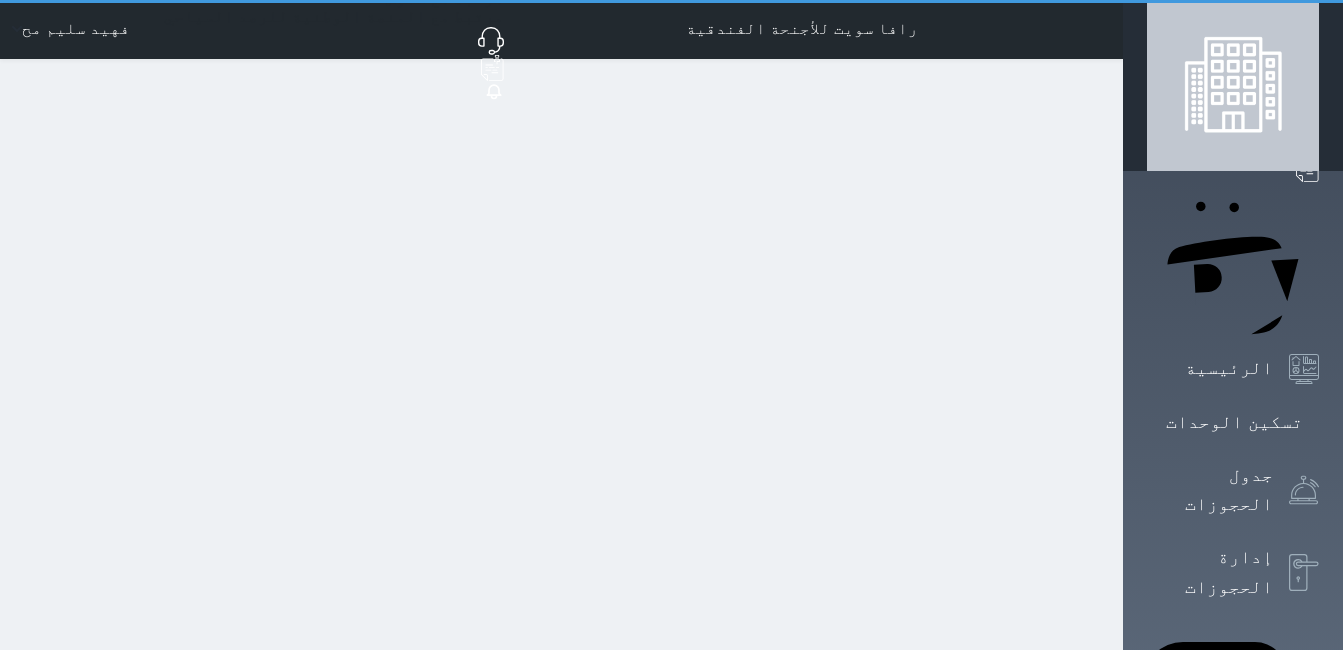scroll, scrollTop: 0, scrollLeft: 0, axis: both 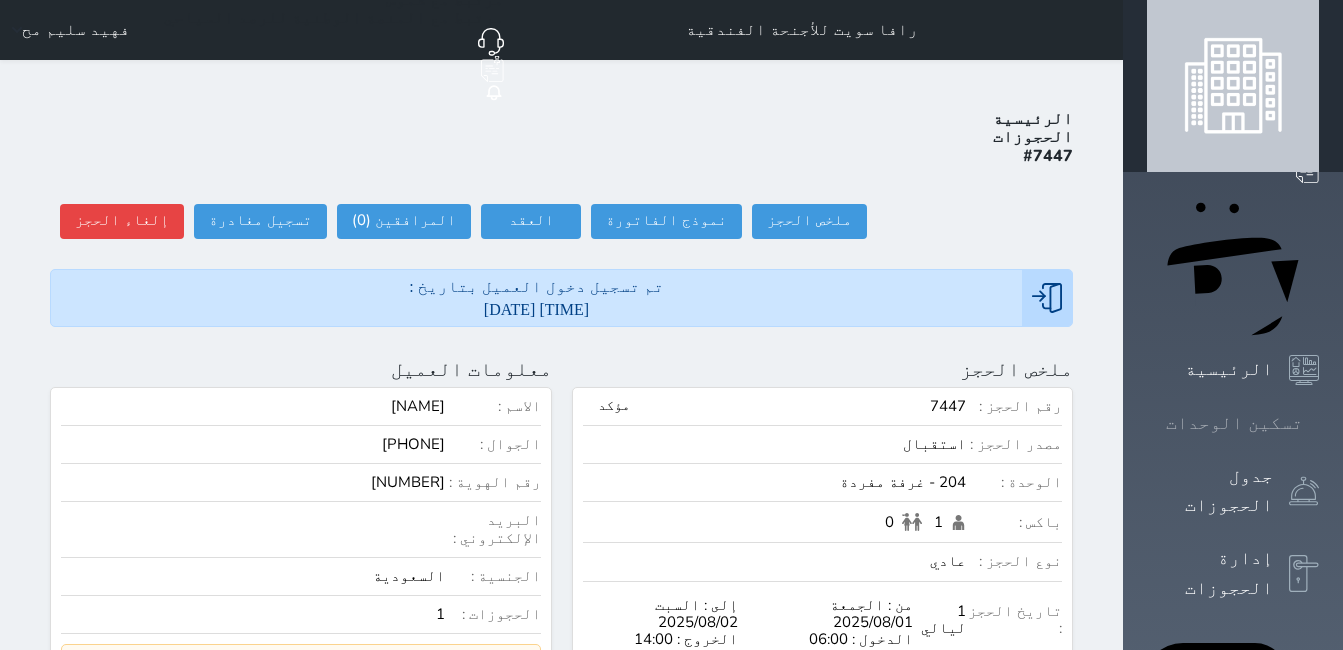 click 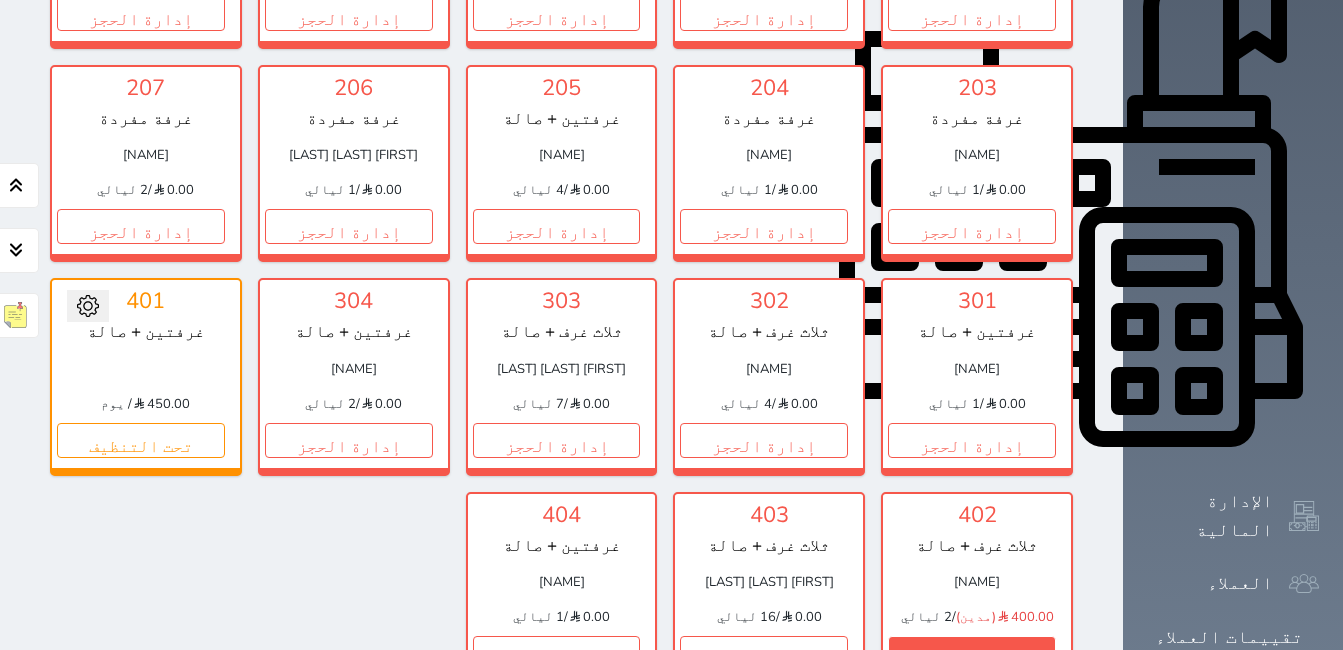 scroll, scrollTop: 678, scrollLeft: 0, axis: vertical 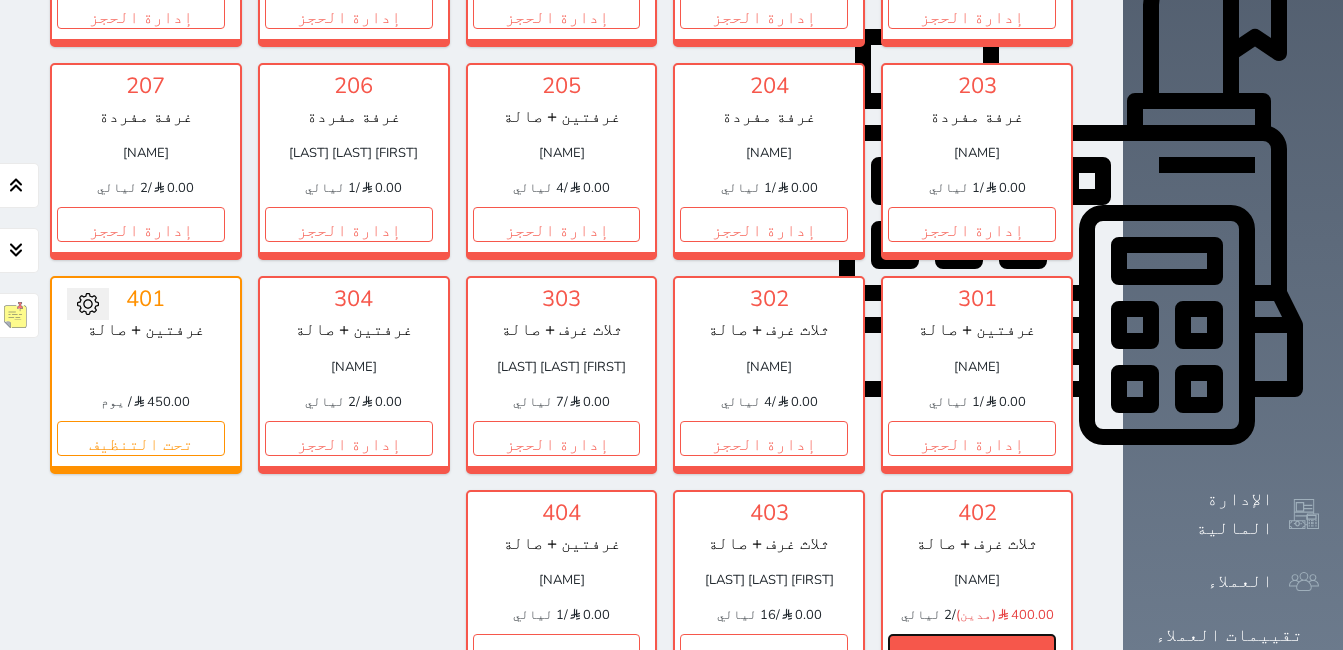 click on "إدارة الحجز" at bounding box center (972, 651) 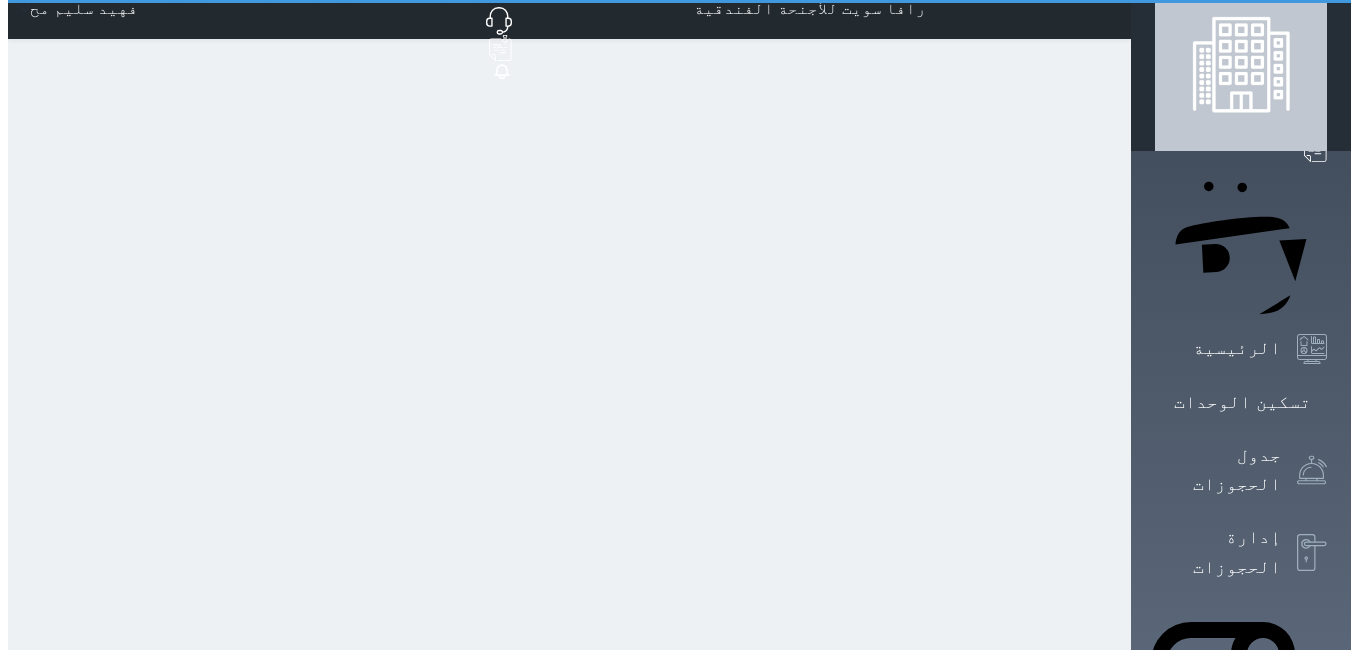scroll, scrollTop: 0, scrollLeft: 0, axis: both 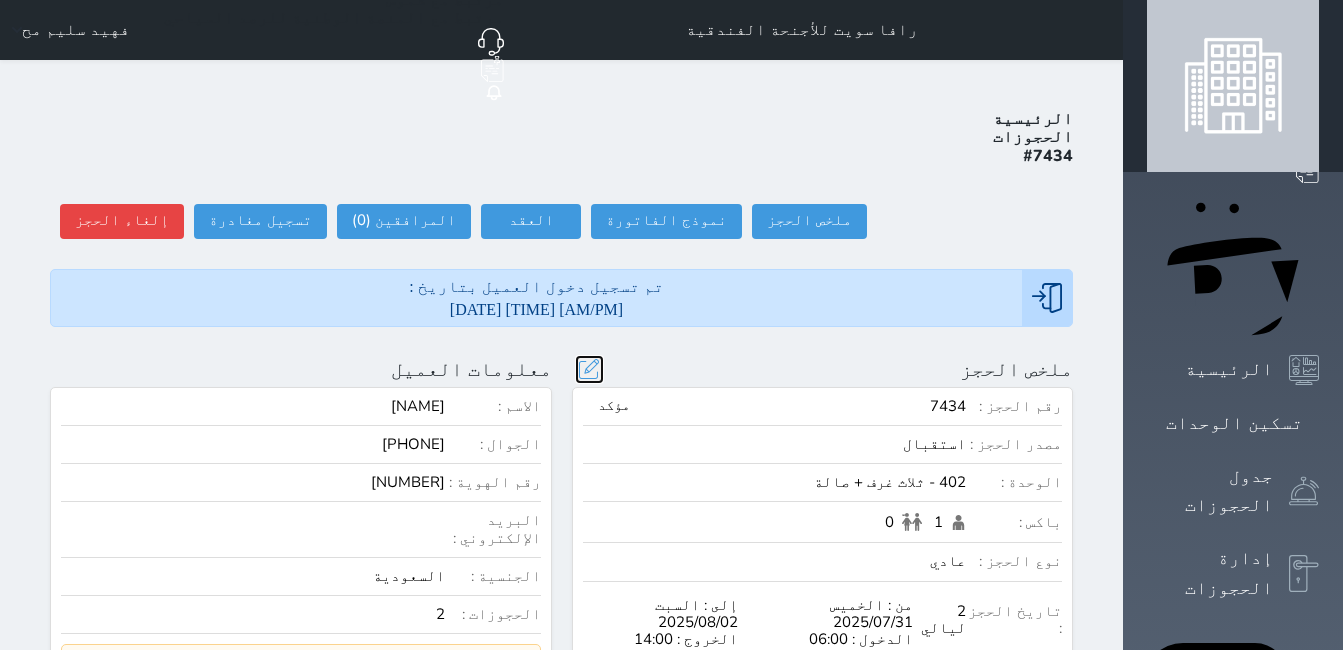 click at bounding box center (589, 369) 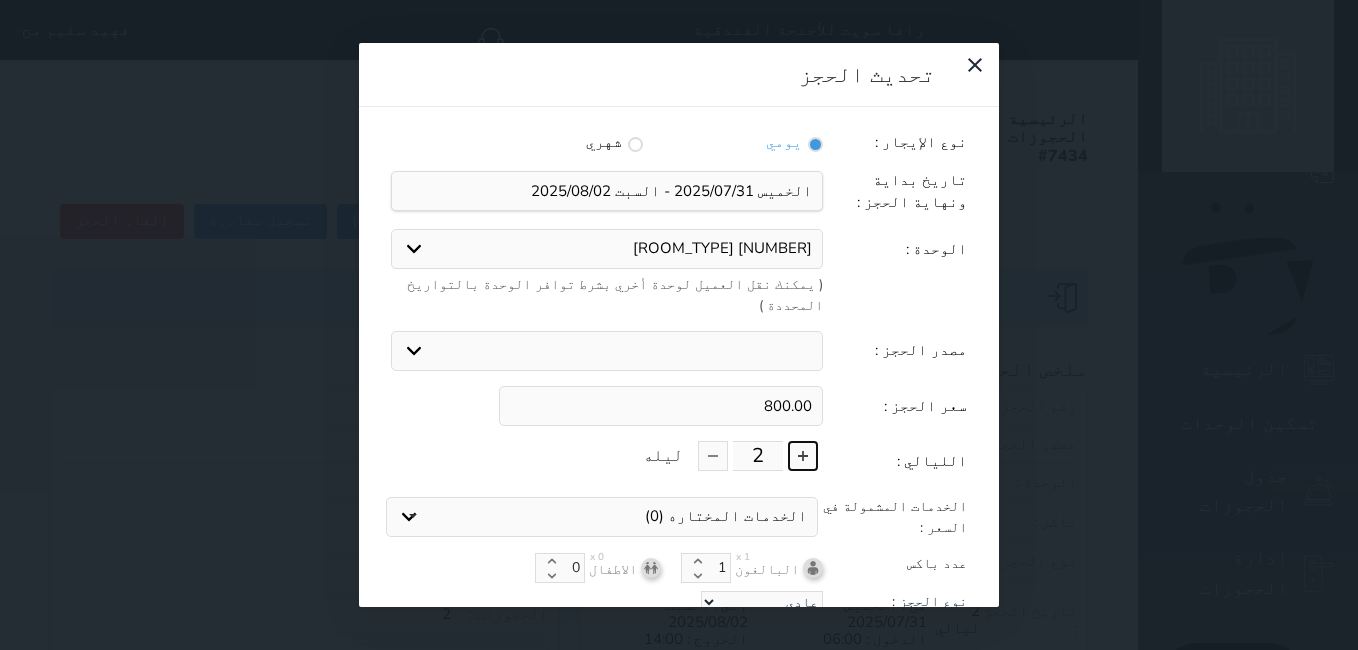click at bounding box center [803, 456] 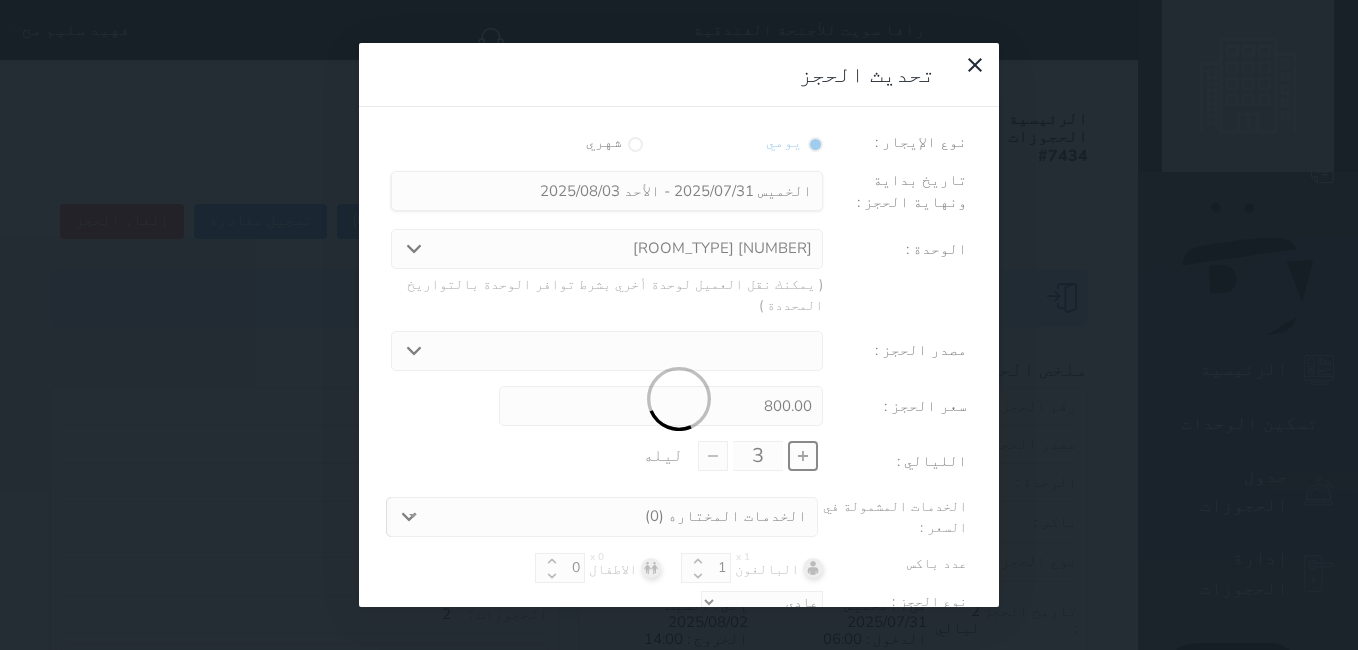 type on "1200.00" 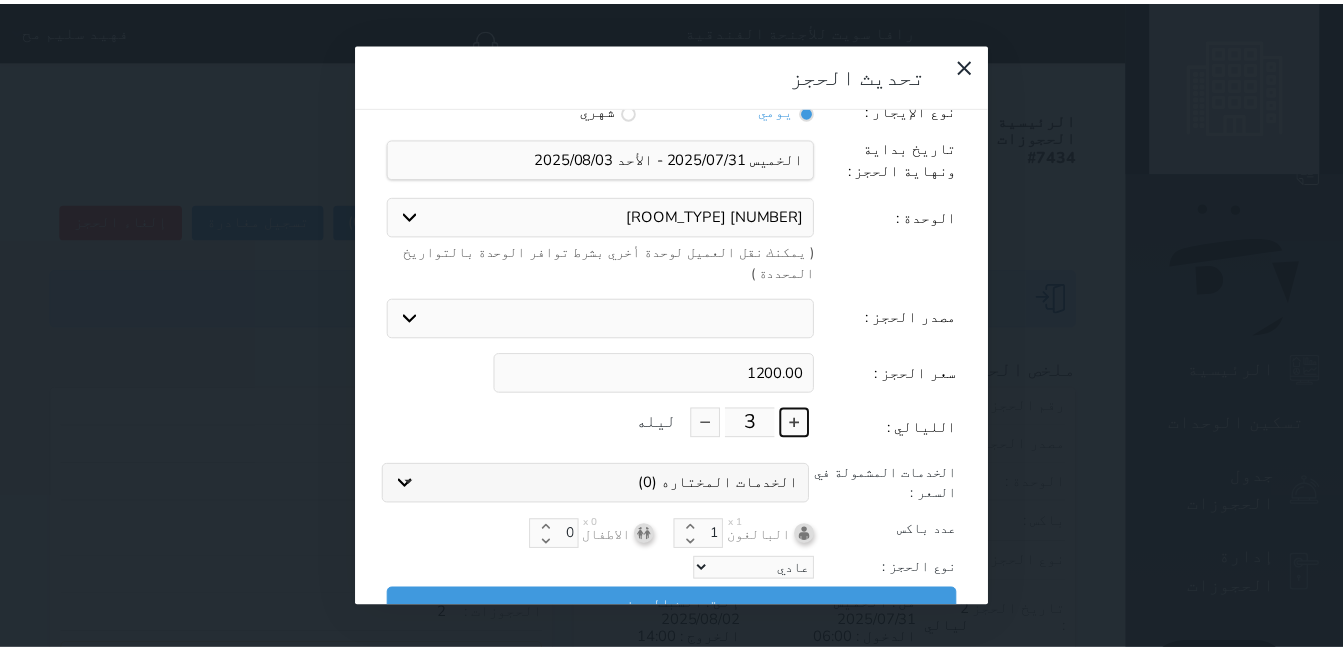 scroll, scrollTop: 45, scrollLeft: 0, axis: vertical 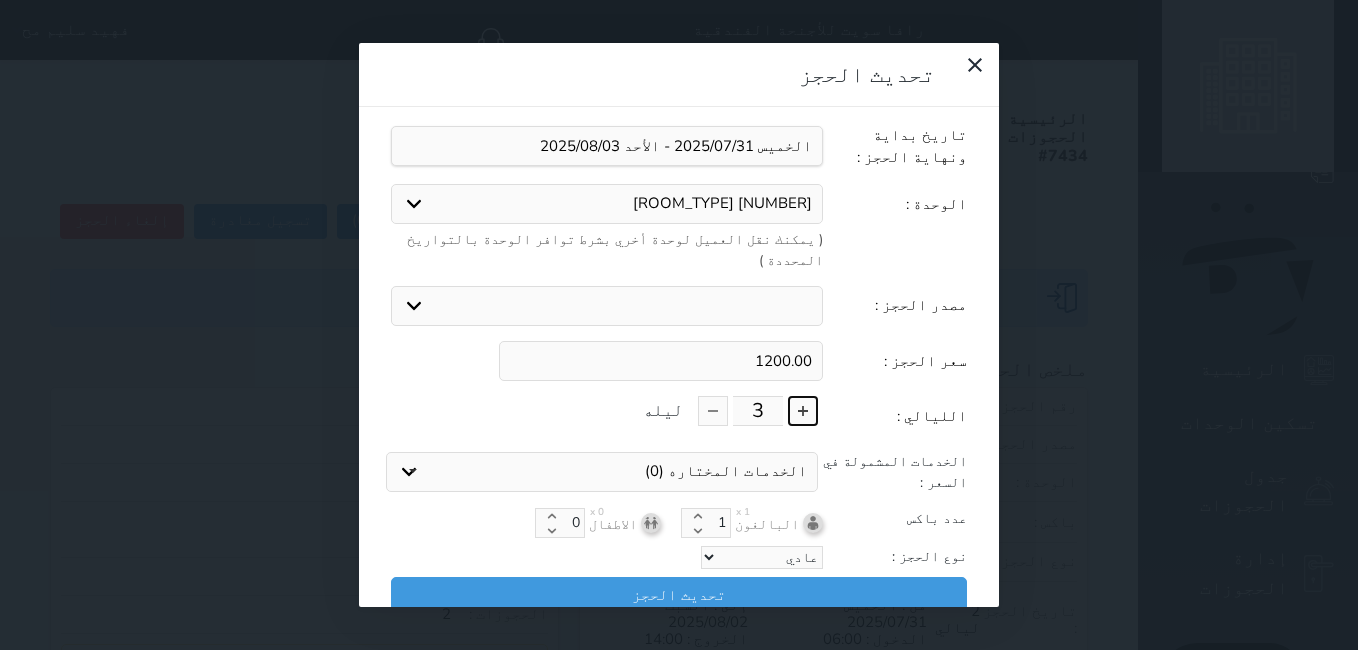 click at bounding box center [803, 411] 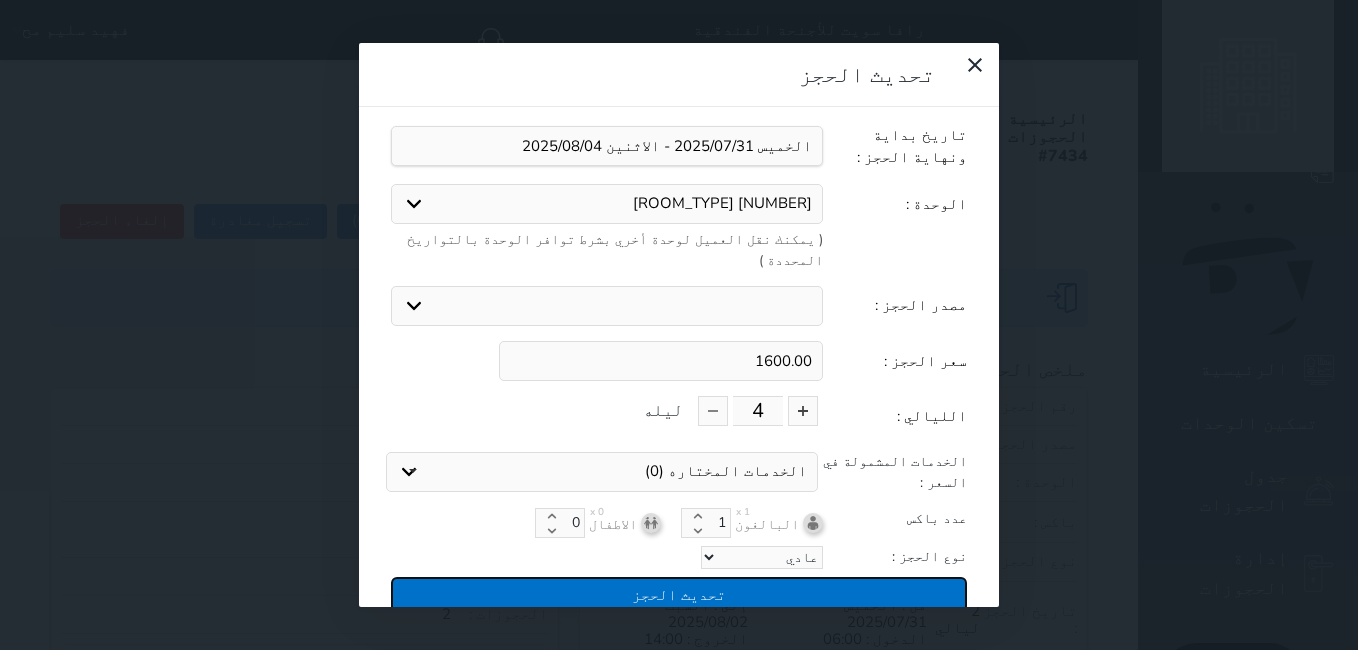 click on "تحديث الحجز" at bounding box center (679, 594) 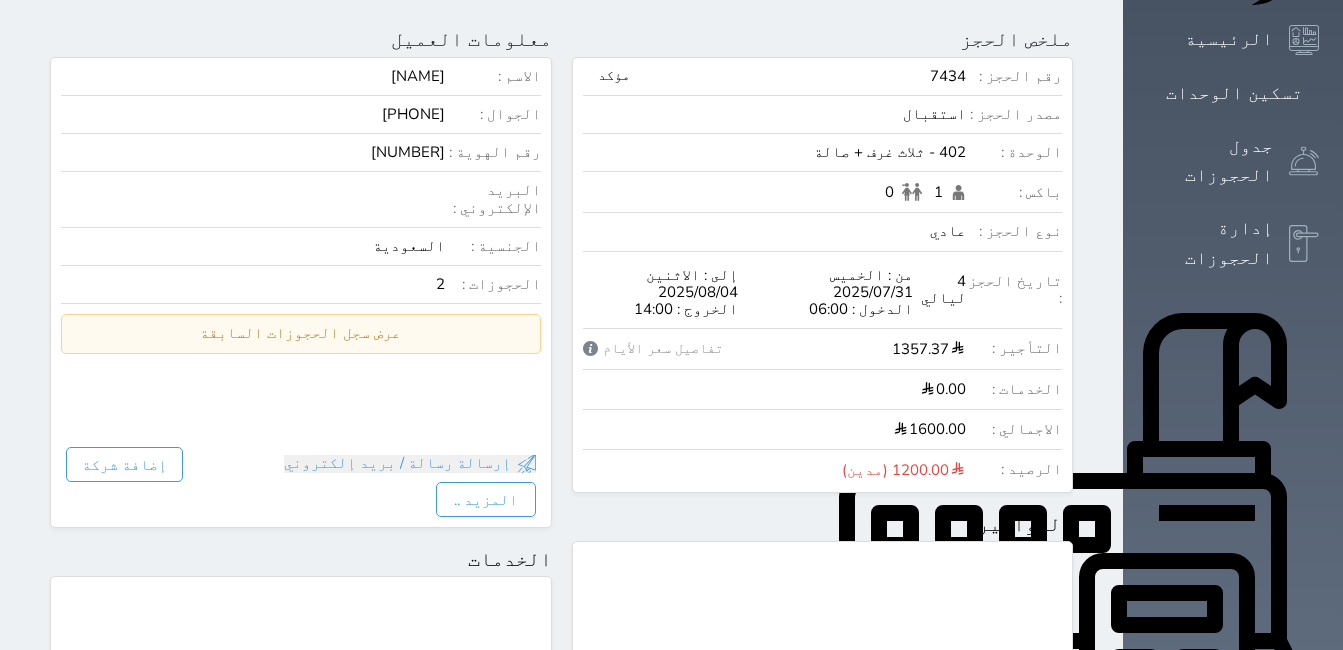 scroll, scrollTop: 0, scrollLeft: 0, axis: both 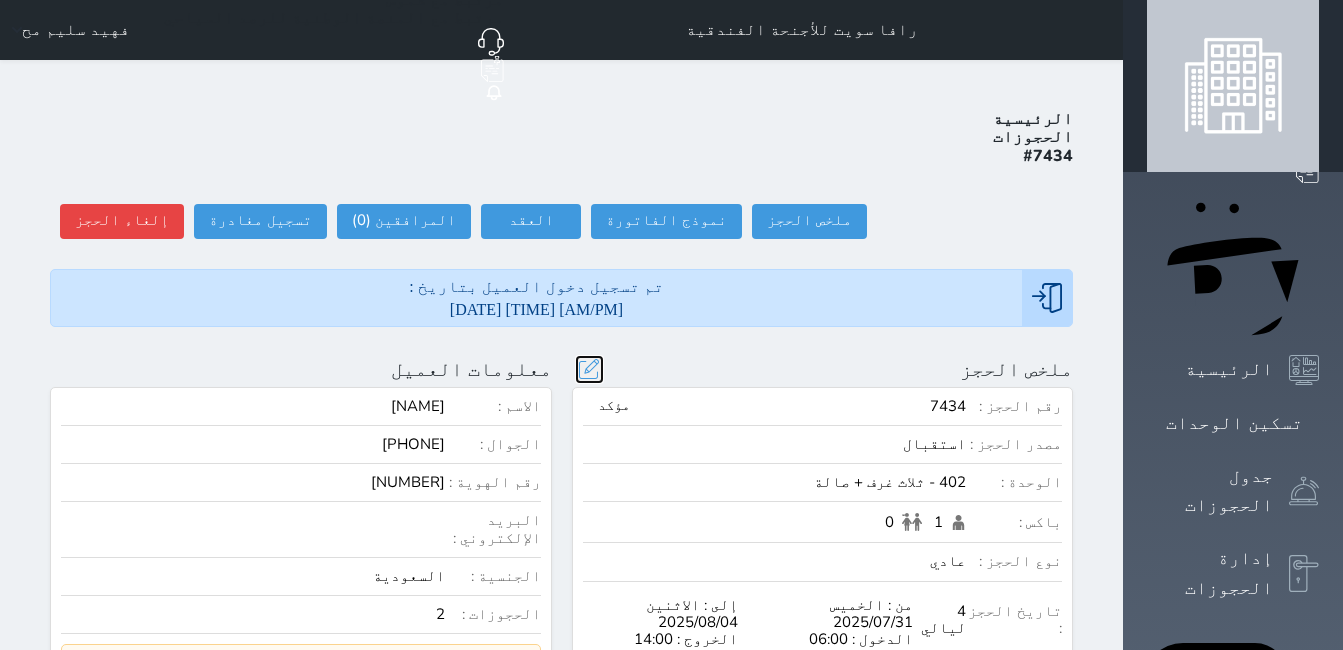 click at bounding box center [589, 369] 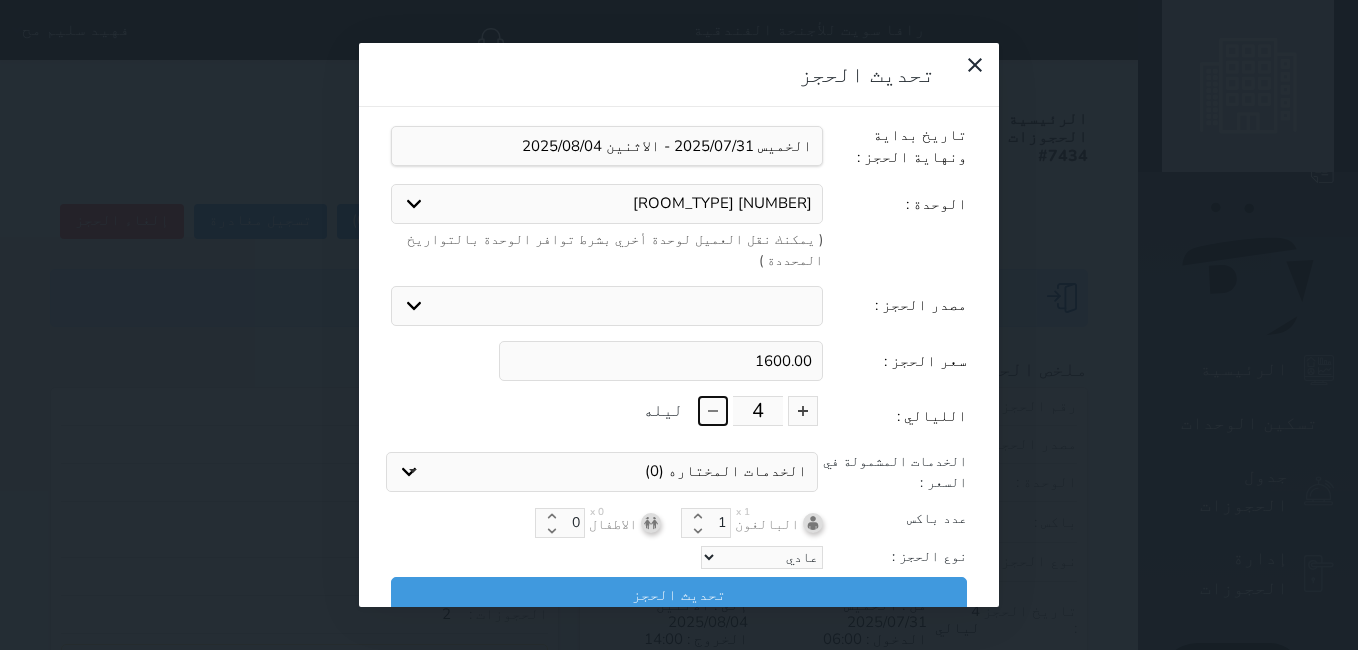 click at bounding box center [713, 411] 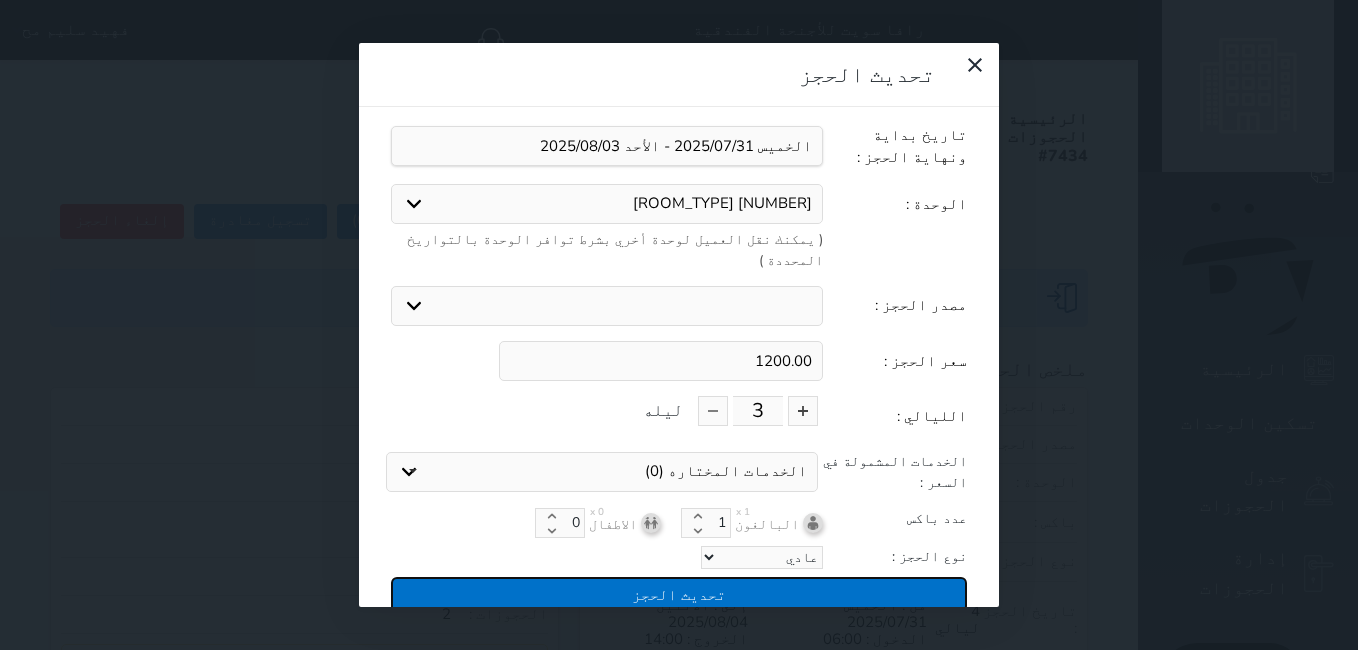click on "تحديث الحجز" at bounding box center (679, 594) 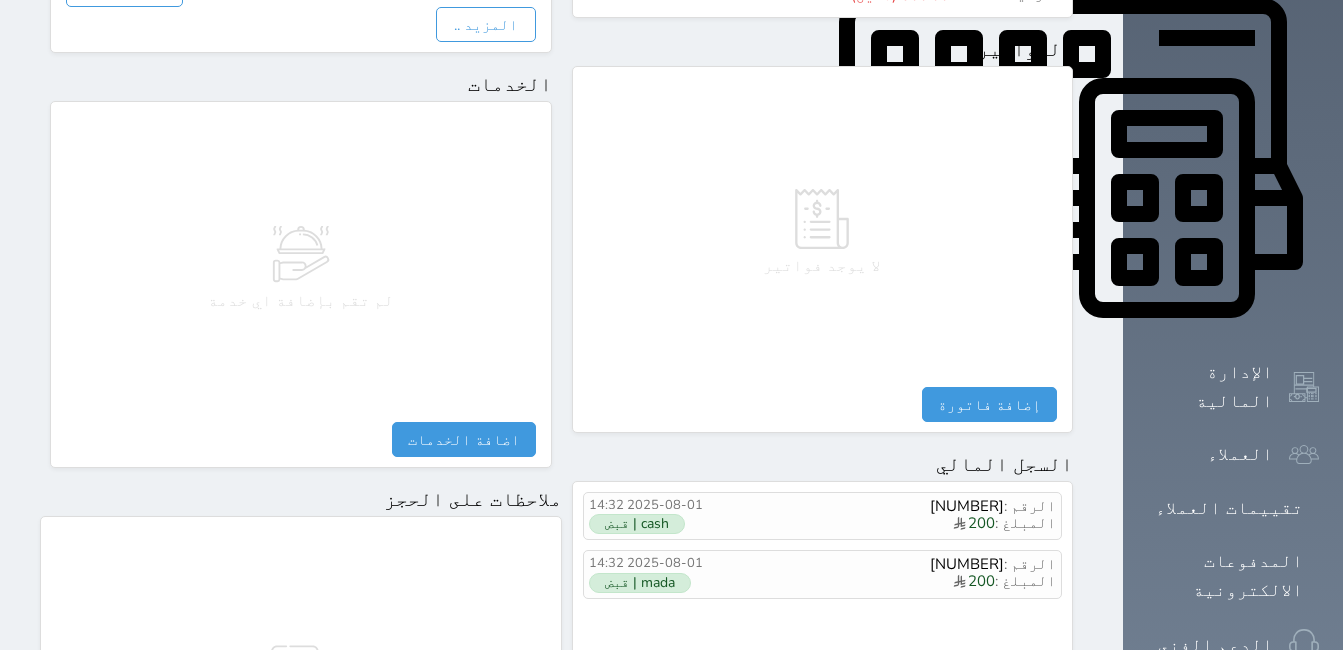 scroll, scrollTop: 1130, scrollLeft: 0, axis: vertical 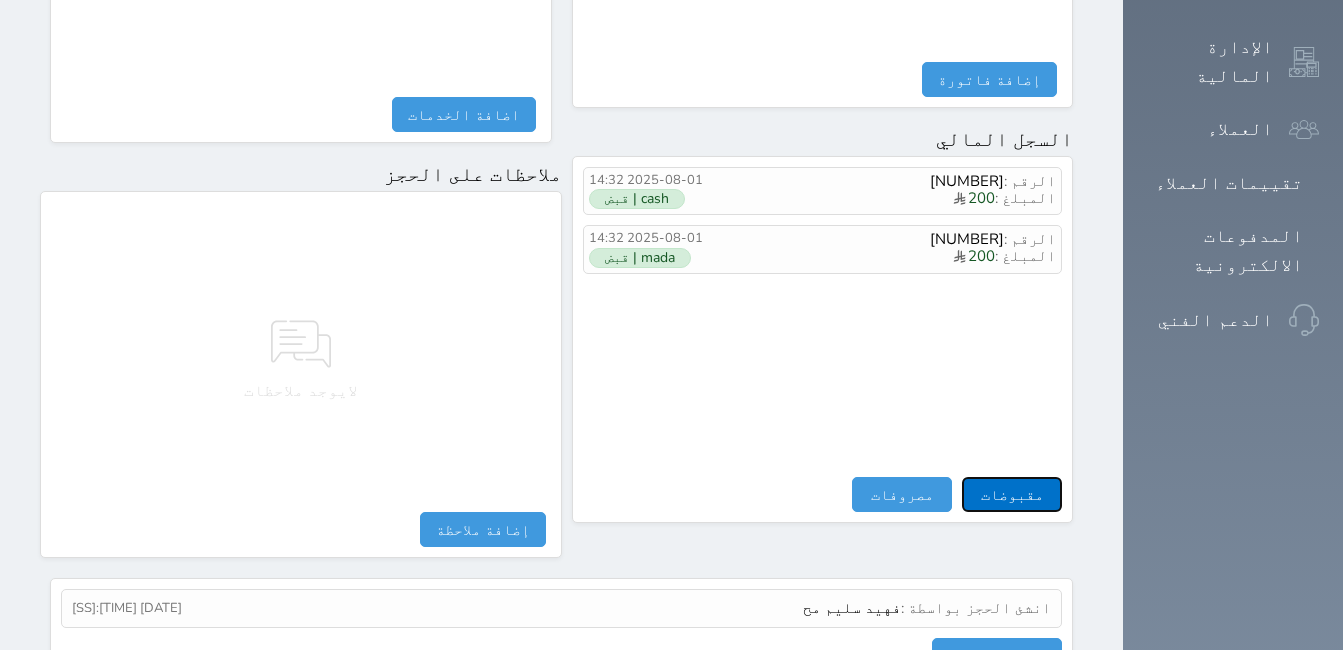 click on "مقبوضات" at bounding box center [1012, 494] 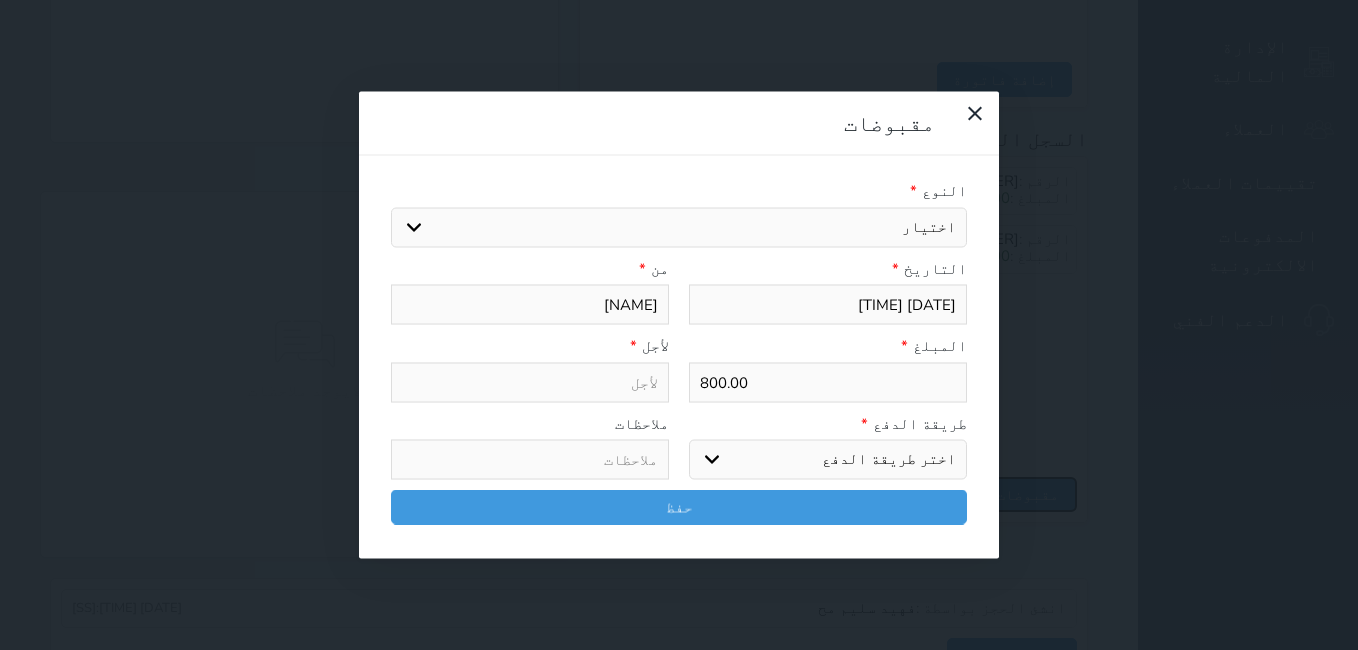 select 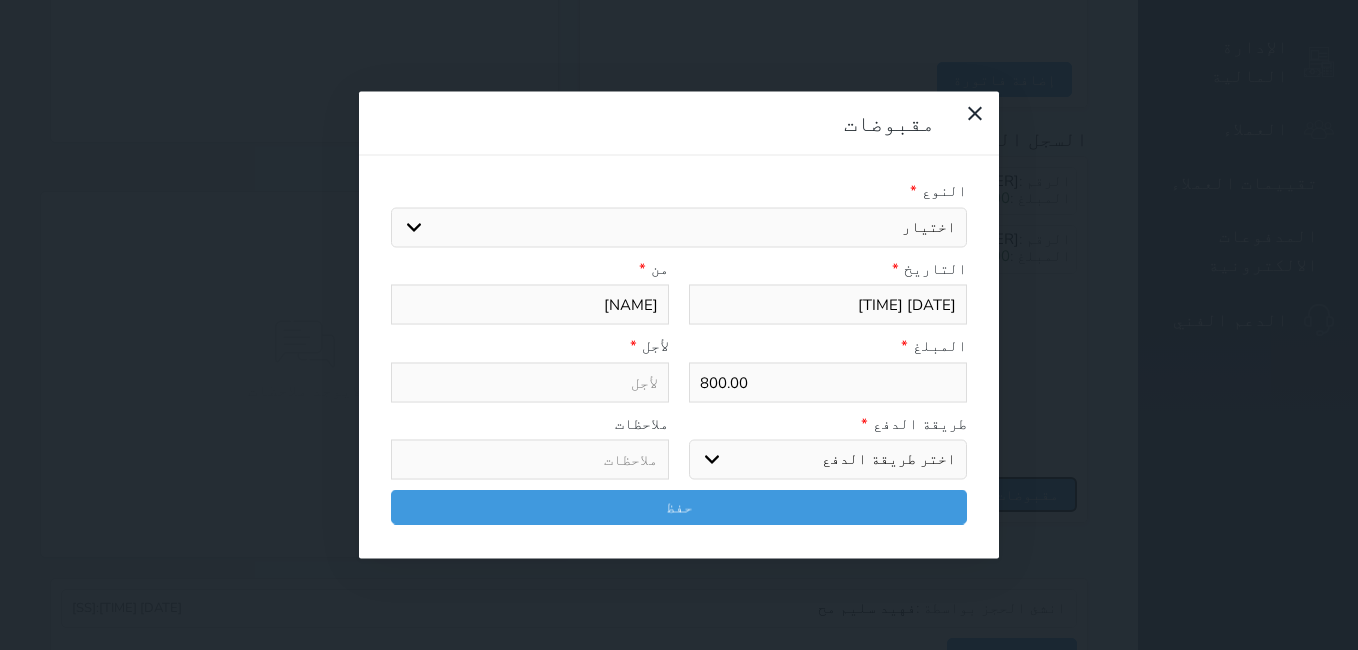 select 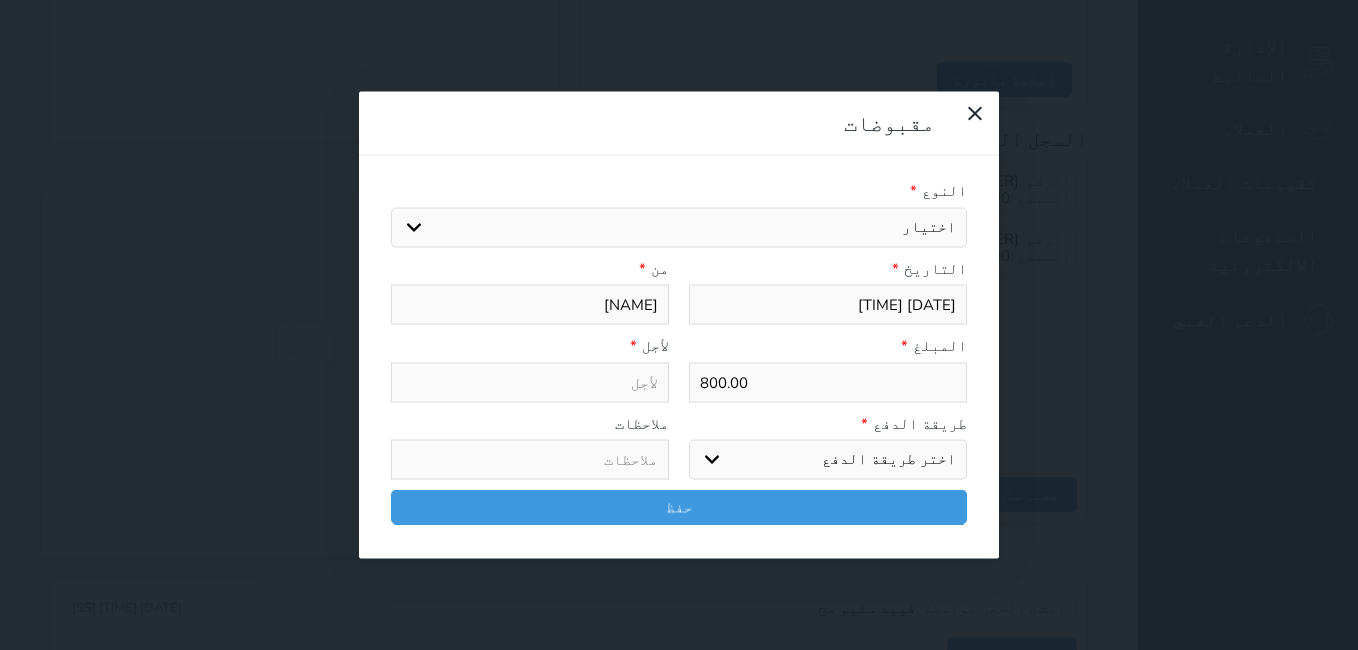click on "اختيار   مقبوضات عامة قيمة إيجار فواتير تامين عربون لا ينطبق آخر مغسلة واي فاي - الإنترنت مواقف السيارات طعام الأغذية والمشروبات مشروبات المشروبات الباردة المشروبات الساخنة الإفطار غداء عشاء مخبز و كعك حمام سباحة الصالة الرياضية سبا و خدمات الجمال اختيار وإسقاط (خدمات النقل) ميني بار كابل - تلفزيون سرير إضافي تصفيف الشعر التسوق خدمات الجولات السياحية المنظمة خدمات الدليل السياحي" at bounding box center [679, 227] 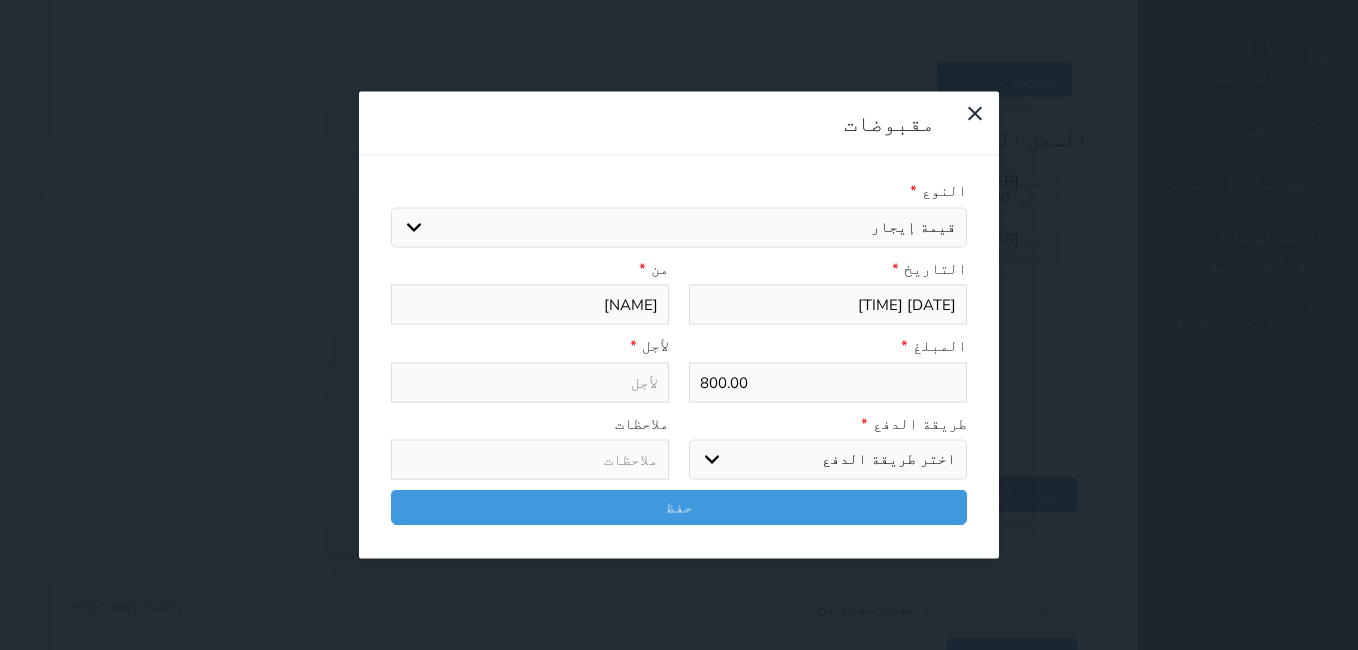 click on "اختيار   مقبوضات عامة قيمة إيجار فواتير تامين عربون لا ينطبق آخر مغسلة واي فاي - الإنترنت مواقف السيارات طعام الأغذية والمشروبات مشروبات المشروبات الباردة المشروبات الساخنة الإفطار غداء عشاء مخبز و كعك حمام سباحة الصالة الرياضية سبا و خدمات الجمال اختيار وإسقاط (خدمات النقل) ميني بار كابل - تلفزيون سرير إضافي تصفيف الشعر التسوق خدمات الجولات السياحية المنظمة خدمات الدليل السياحي" at bounding box center (679, 227) 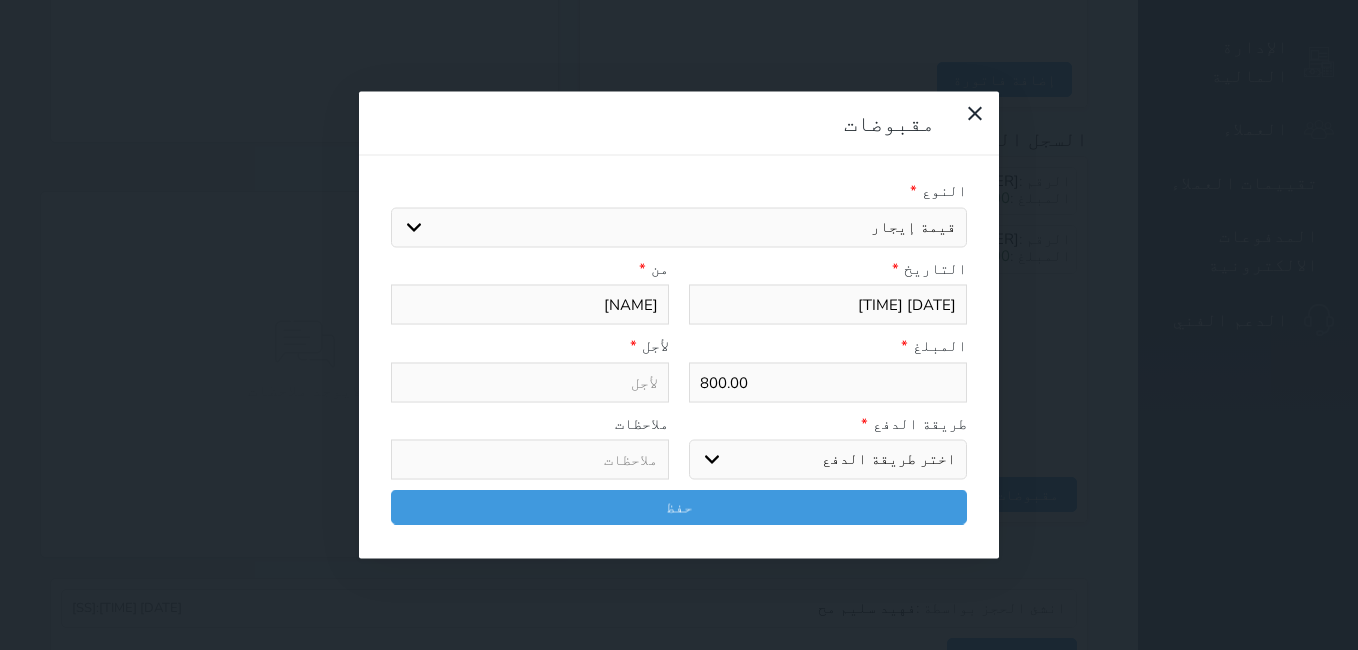 type on "قيمة إيجار - الوحدة - 402" 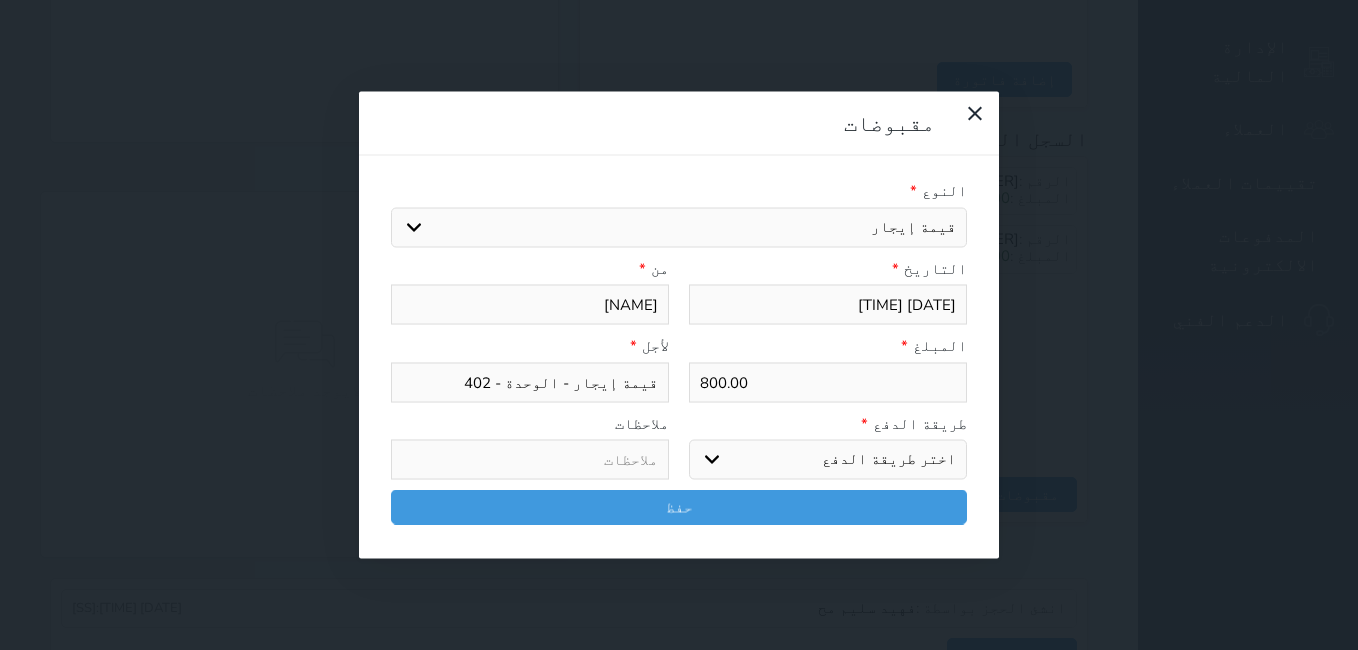 drag, startPoint x: 935, startPoint y: 360, endPoint x: 940, endPoint y: 391, distance: 31.400637 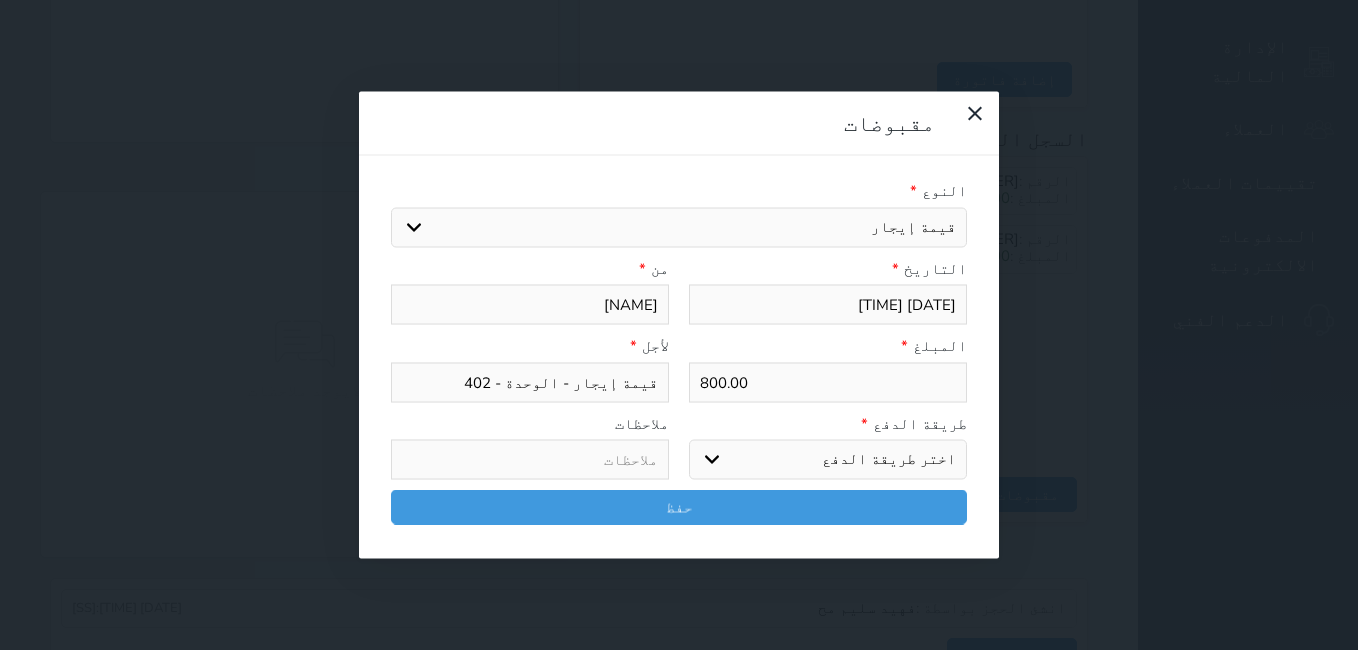 click on "اختر طريقة الدفع   دفع نقدى   تحويل بنكى   مدى   بطاقة ائتمان   آجل" at bounding box center (828, 460) 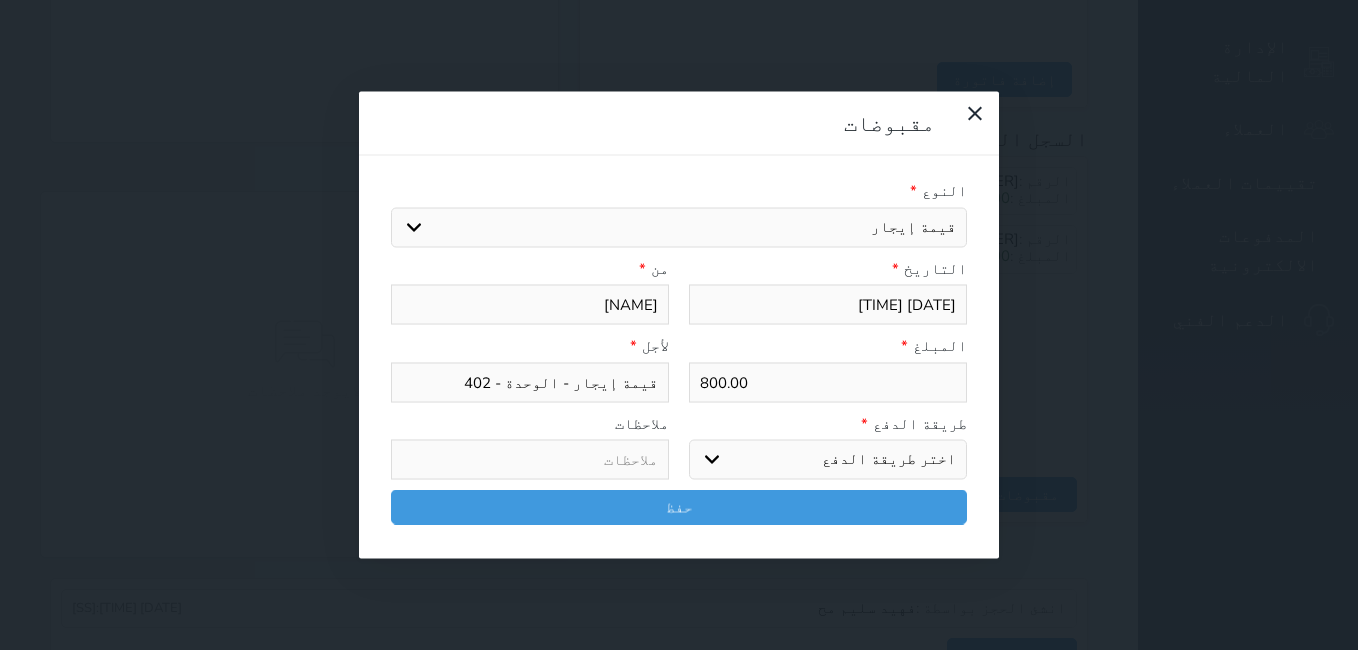 select on "mada" 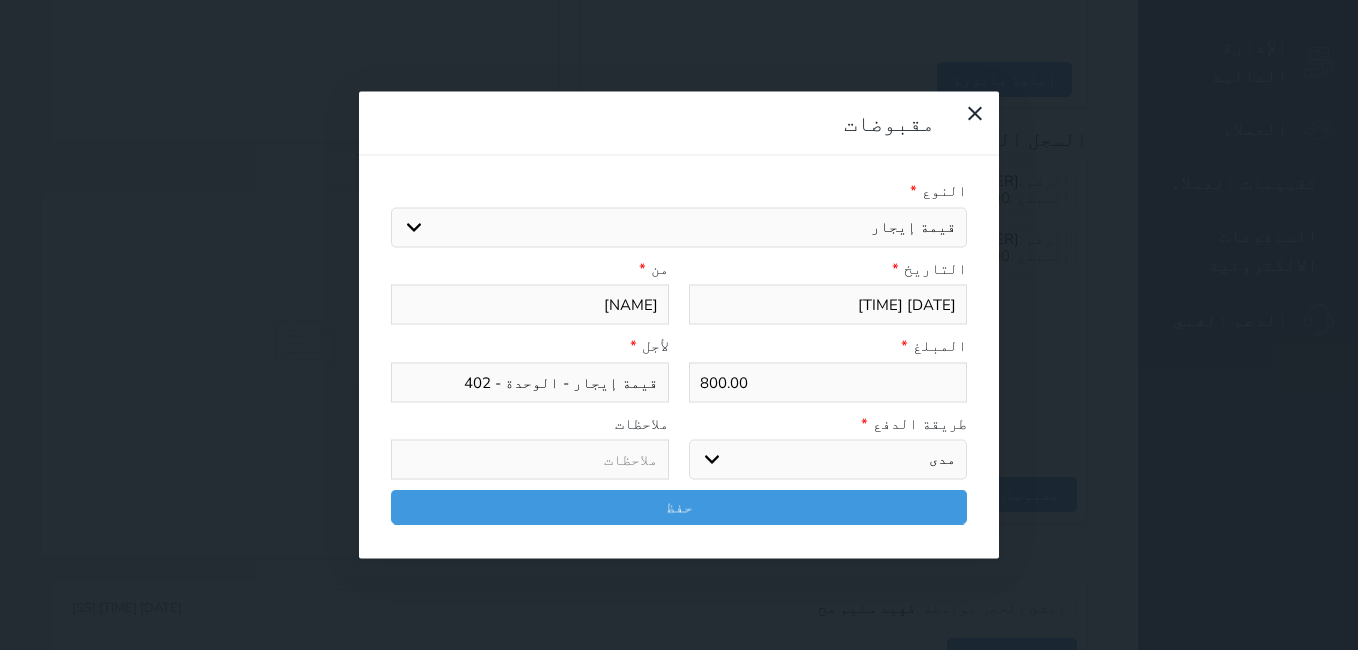 click on "اختر طريقة الدفع   دفع نقدى   تحويل بنكى   مدى   بطاقة ائتمان   آجل" at bounding box center (828, 460) 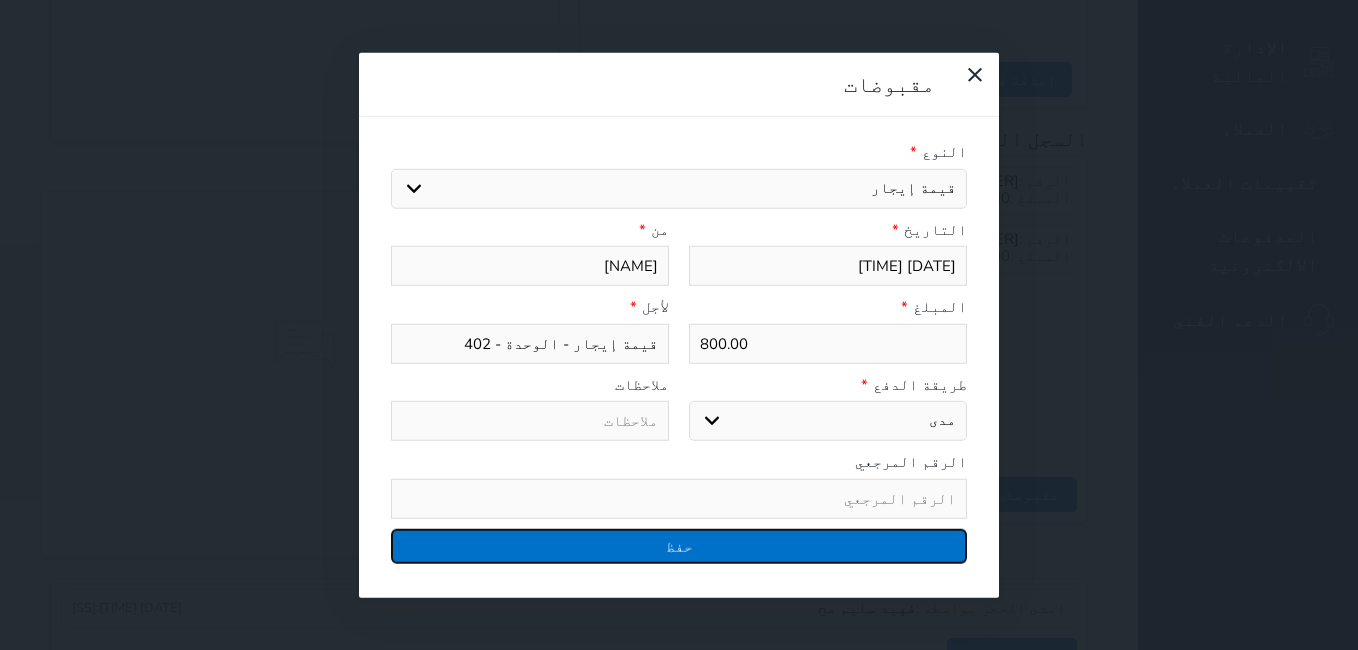 click on "حفظ" at bounding box center [679, 545] 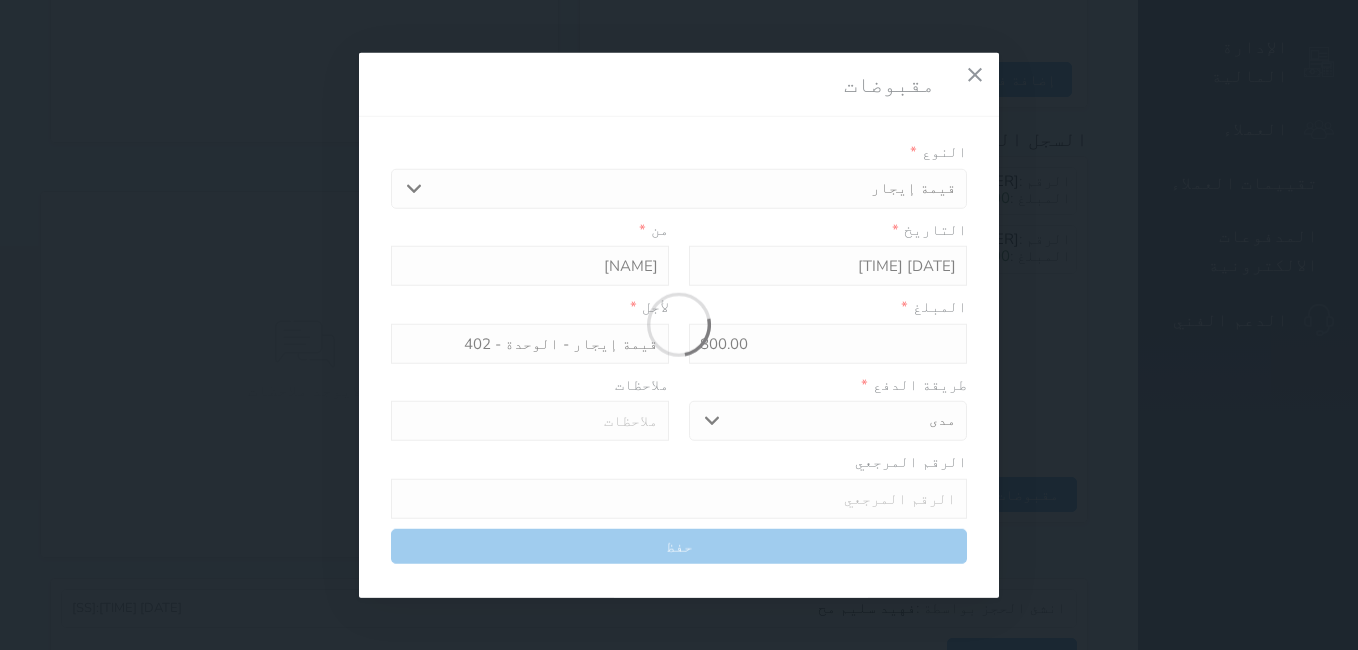 select 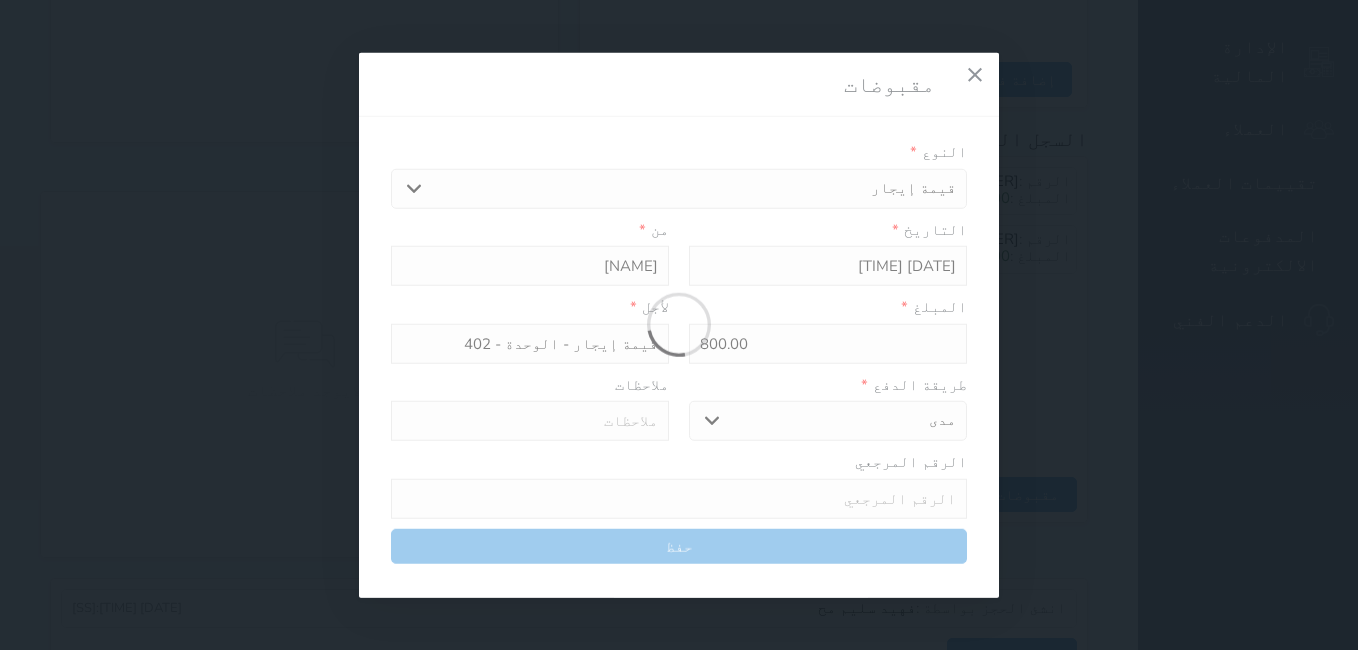 type 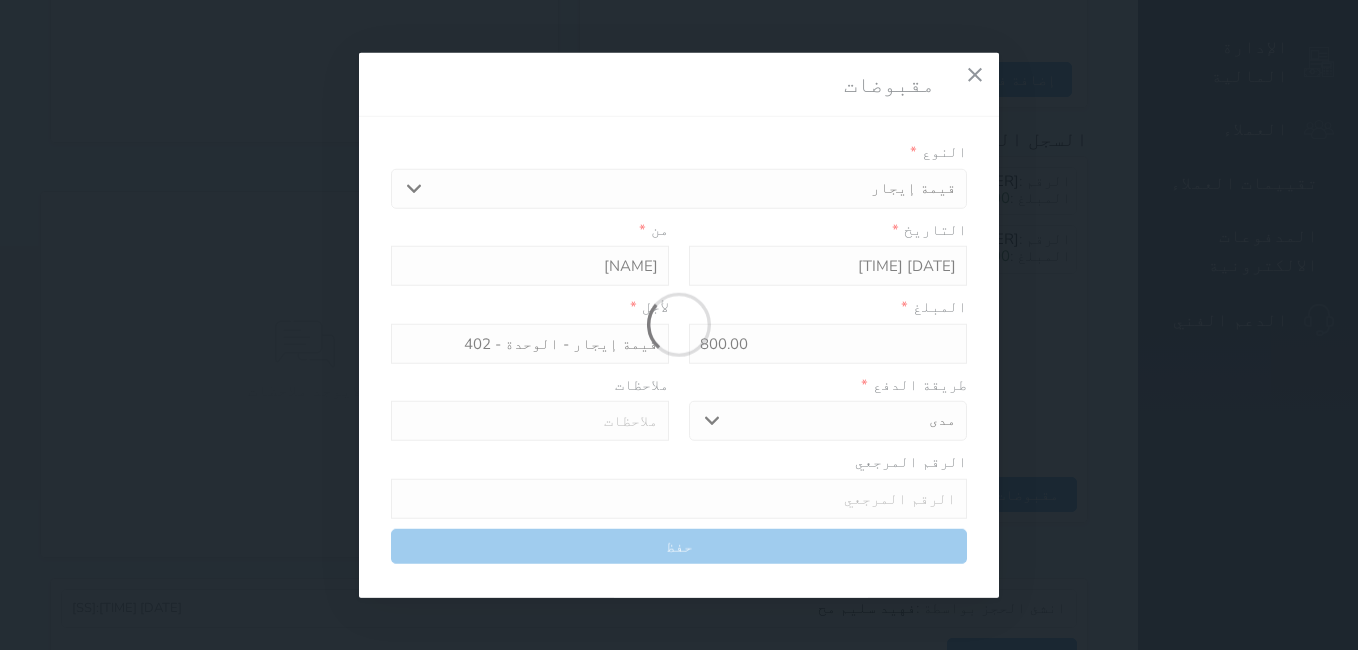 type on "0" 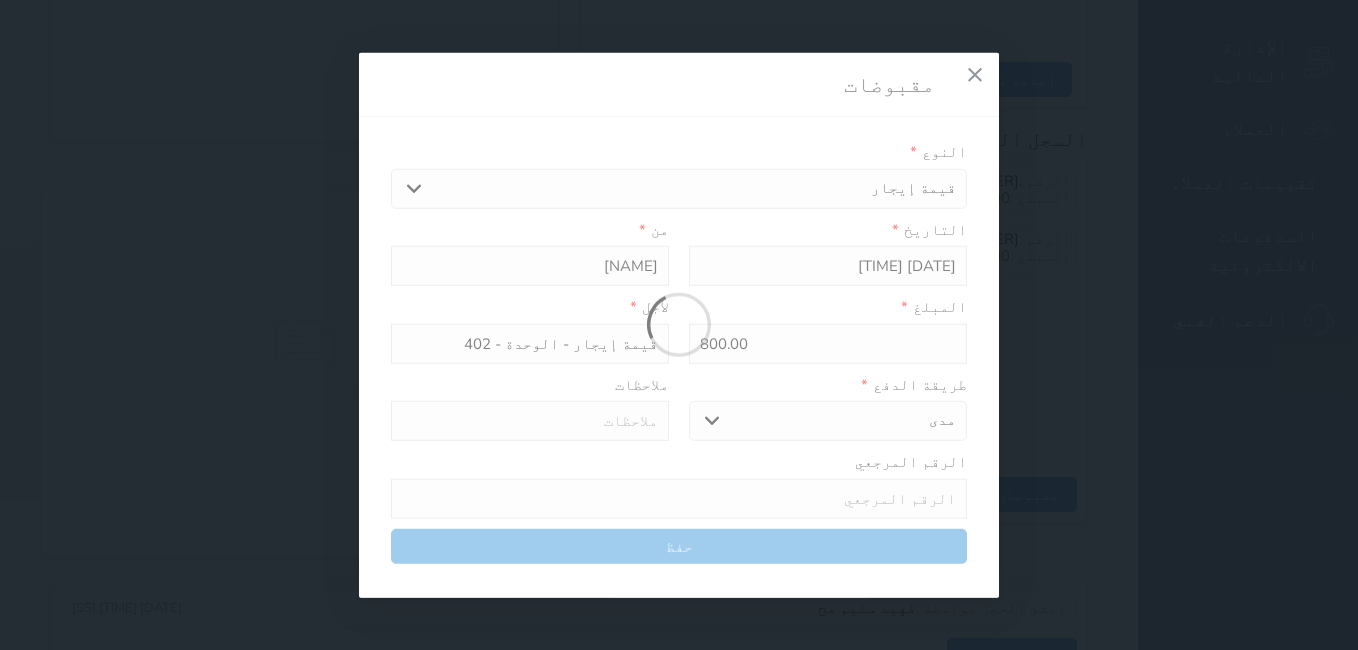 select 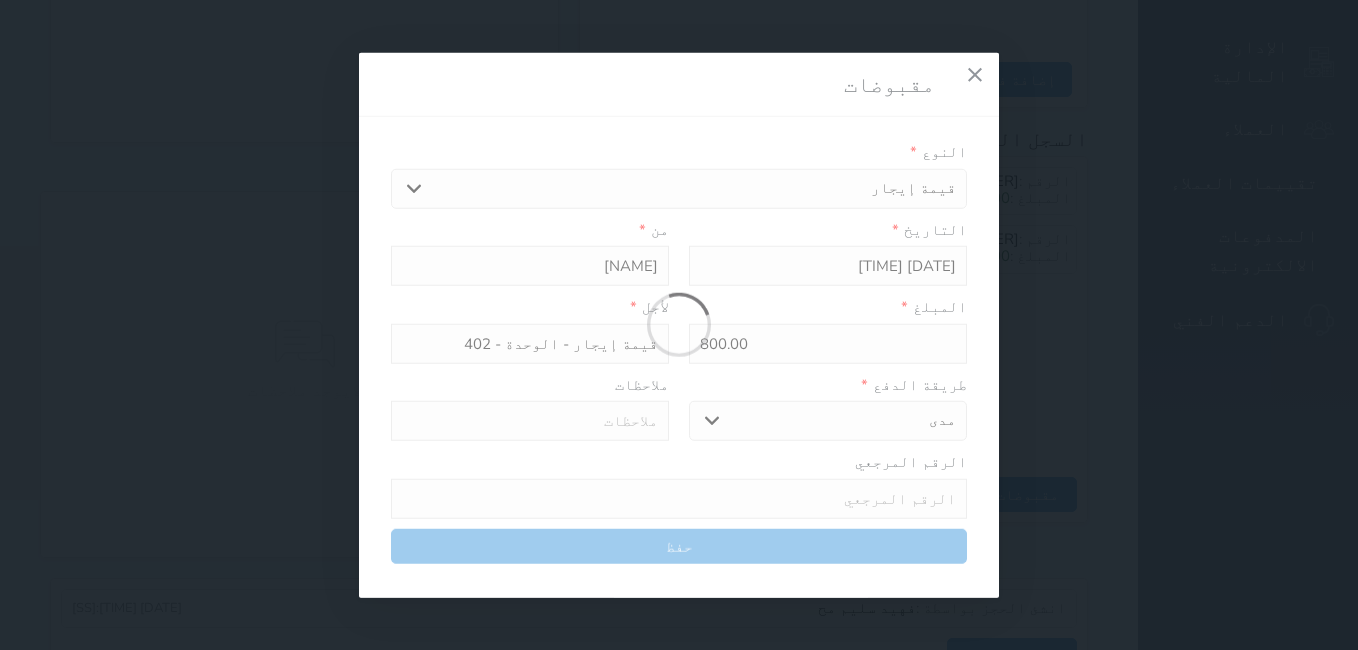 type on "0" 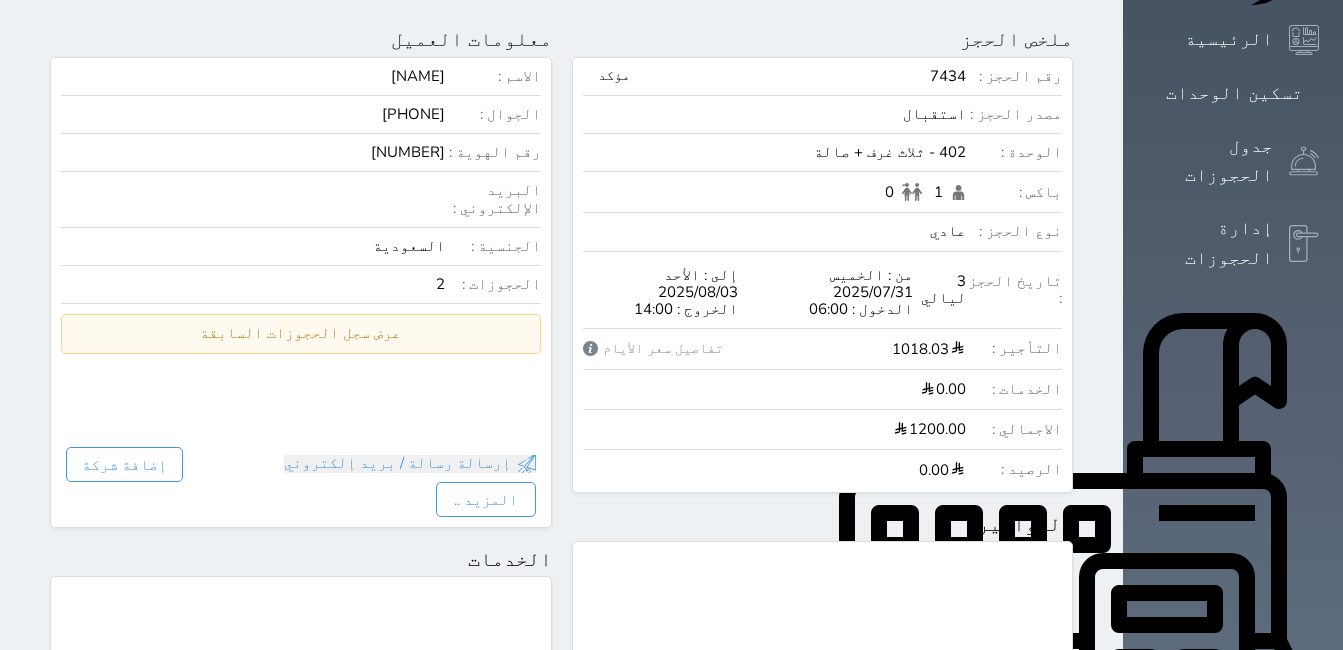 scroll, scrollTop: 0, scrollLeft: 0, axis: both 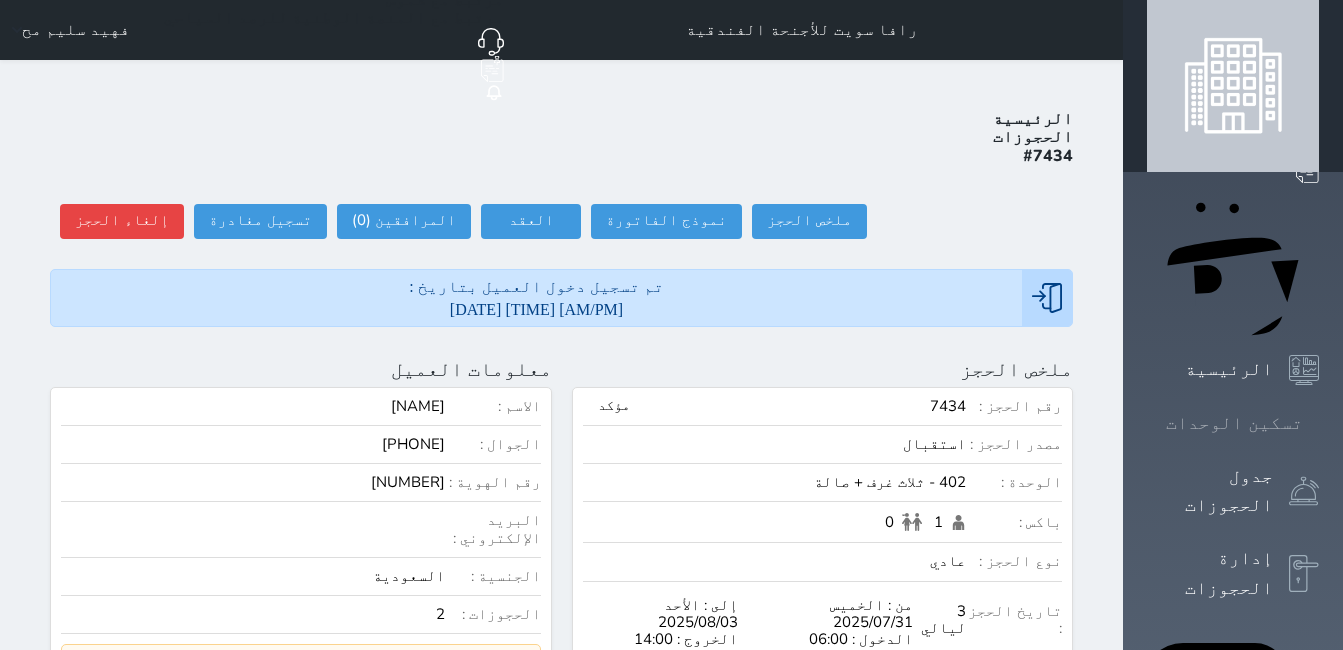 click 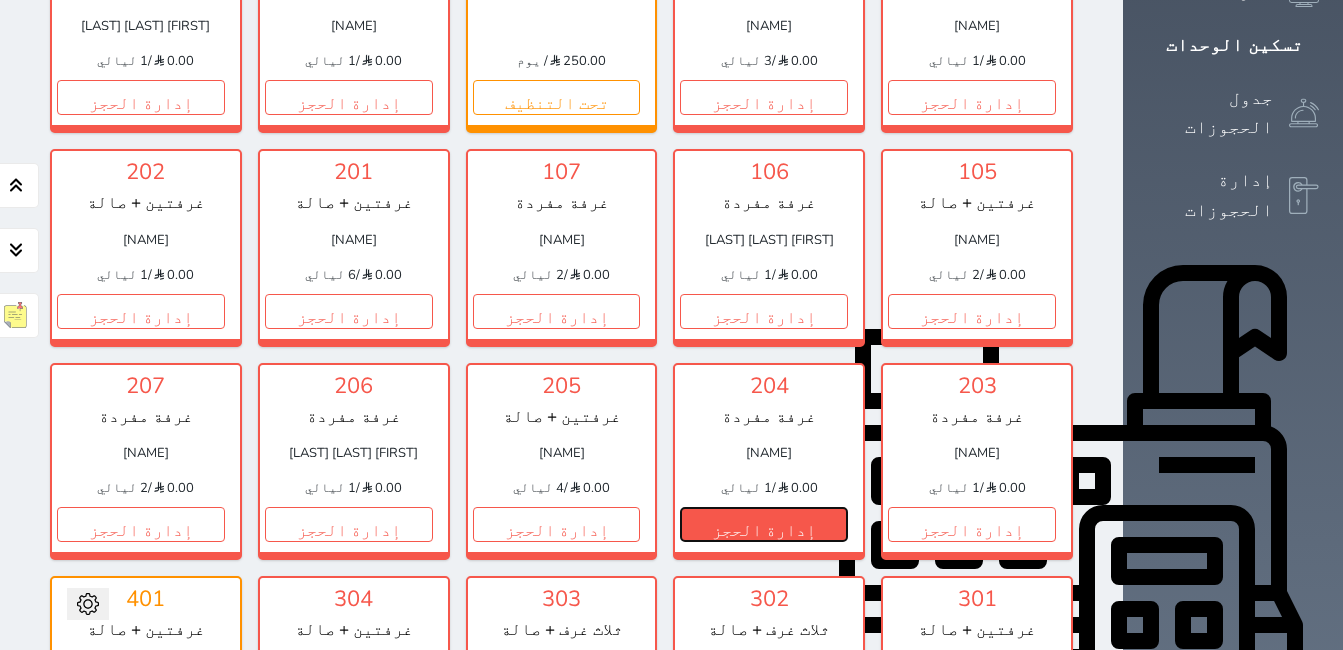 click on "إدارة الحجز" at bounding box center [764, 524] 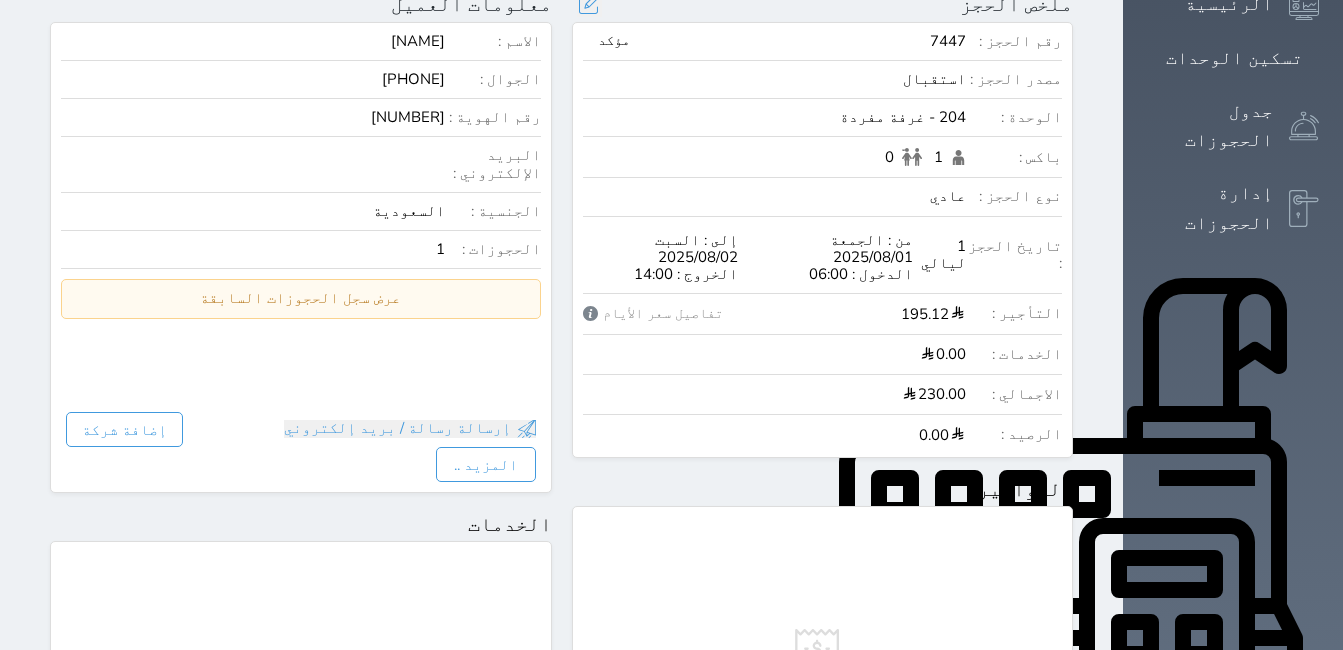 scroll, scrollTop: 0, scrollLeft: 0, axis: both 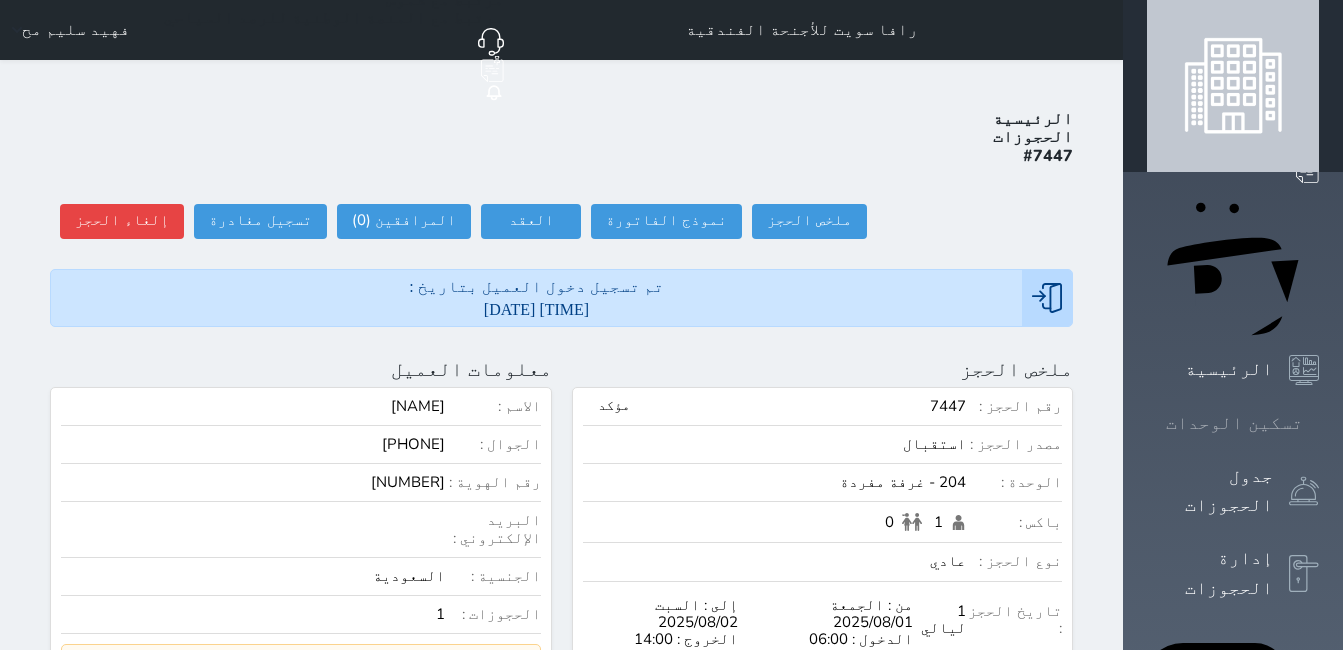 click on "تسكين الوحدات" at bounding box center [1234, 423] 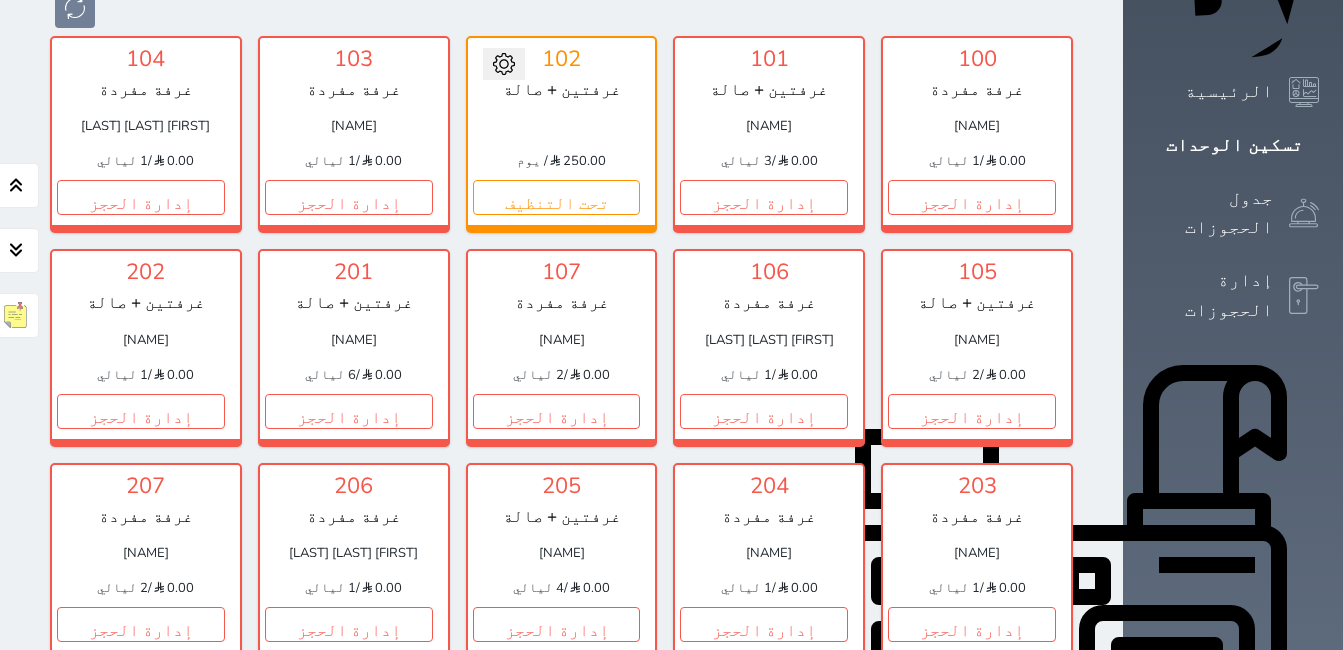 scroll, scrollTop: 178, scrollLeft: 0, axis: vertical 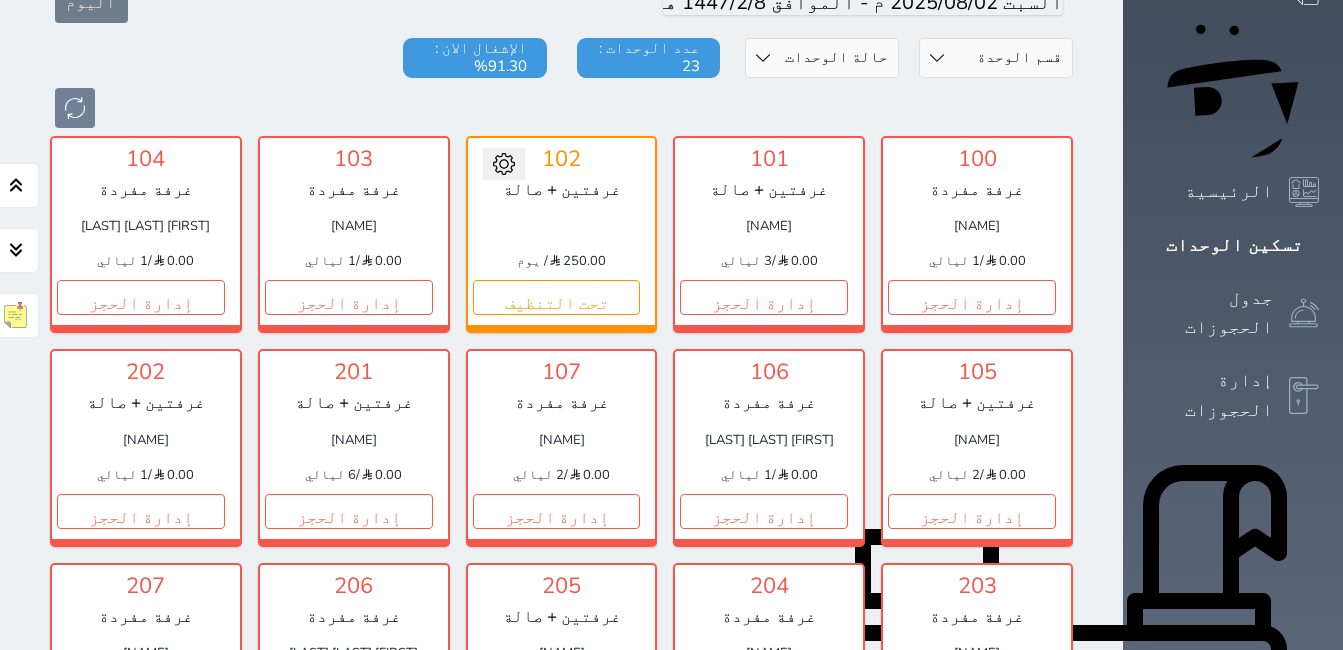 click on "إدارة الحجز" at bounding box center [764, 724] 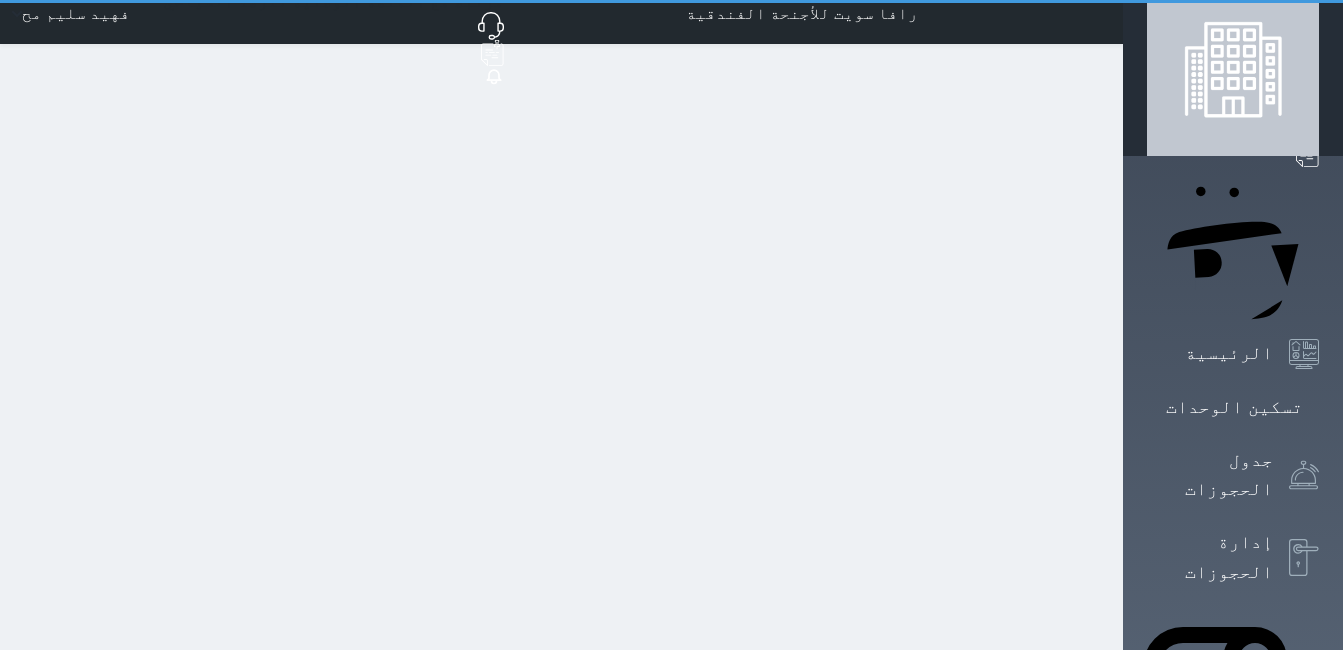 scroll, scrollTop: 0, scrollLeft: 0, axis: both 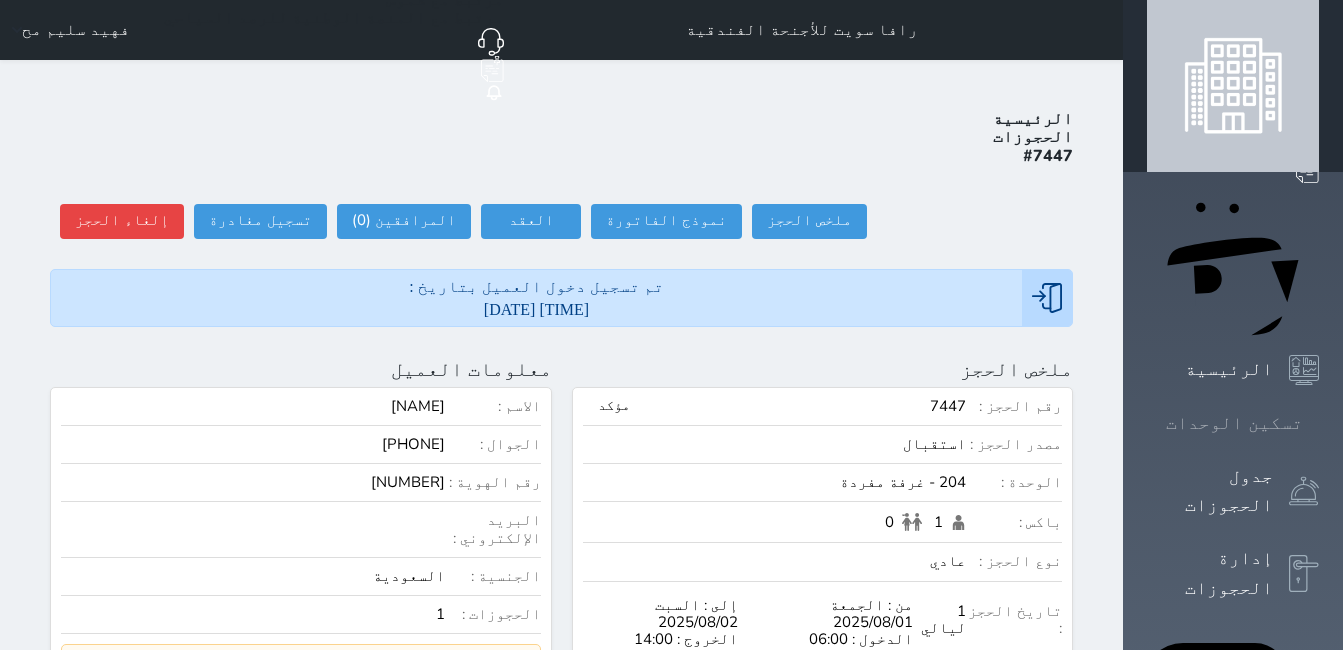 click 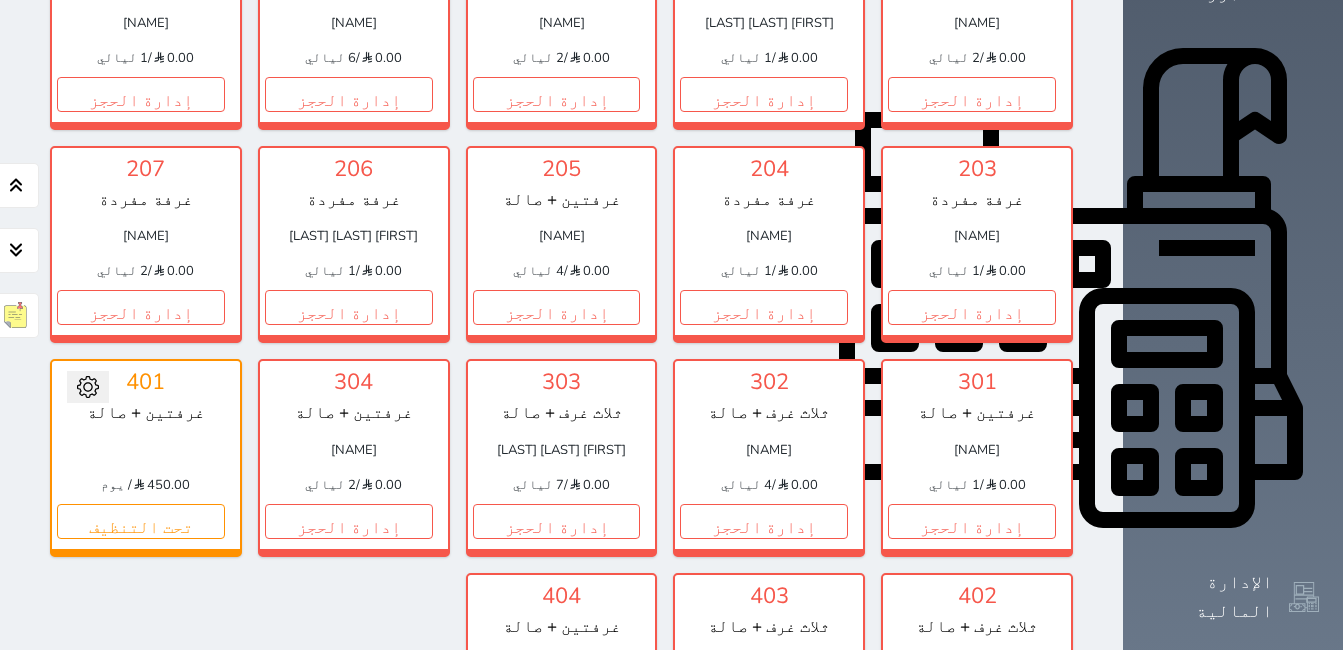 scroll, scrollTop: 600, scrollLeft: 0, axis: vertical 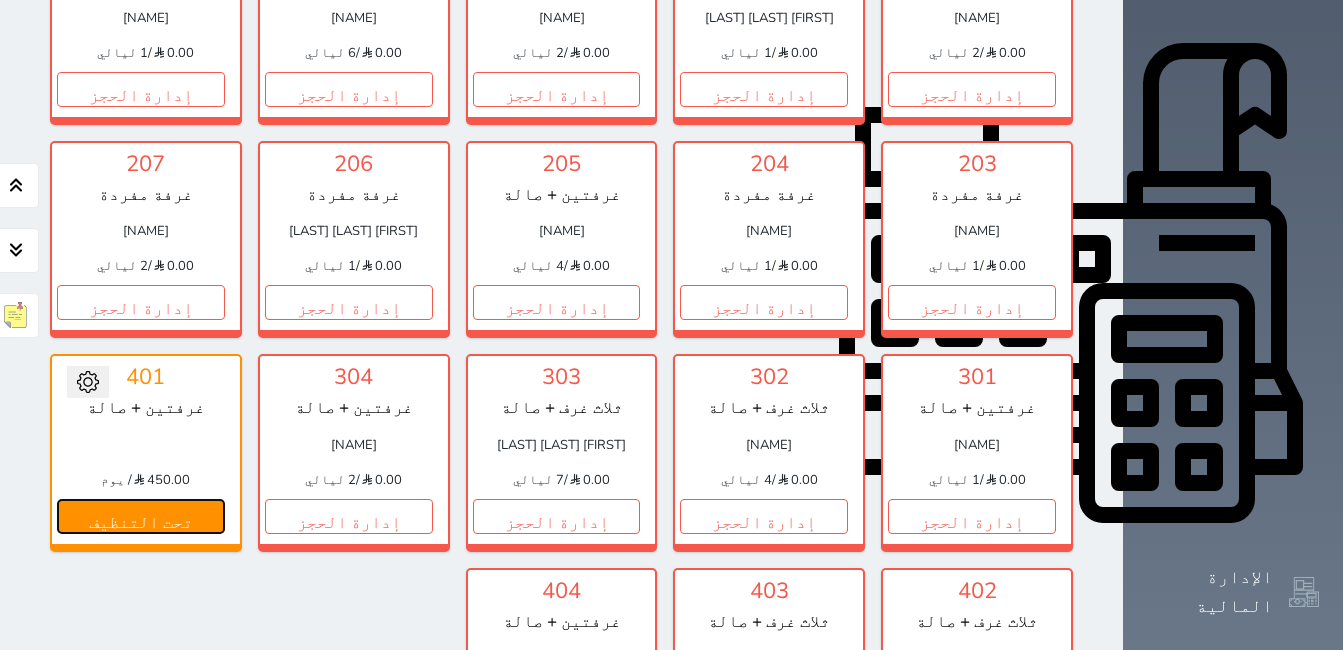 click on "تحت التنظيف" at bounding box center [141, 516] 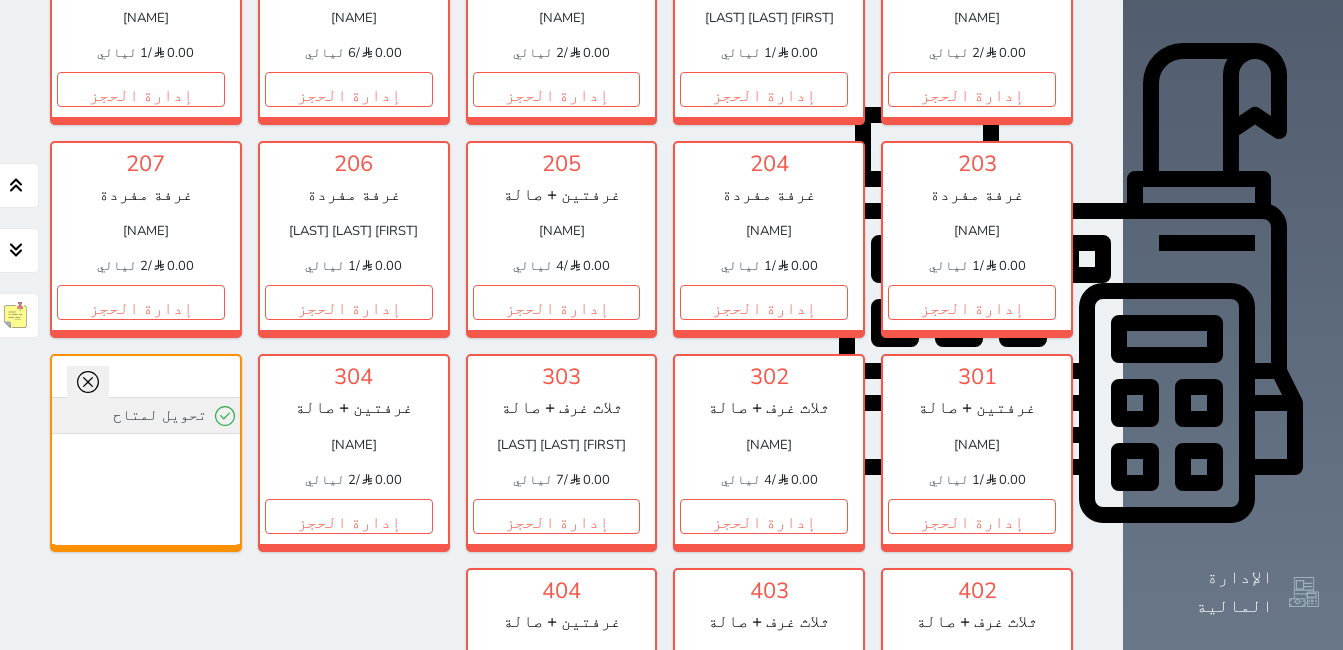 click on "تحويل لمتاح" at bounding box center (146, 415) 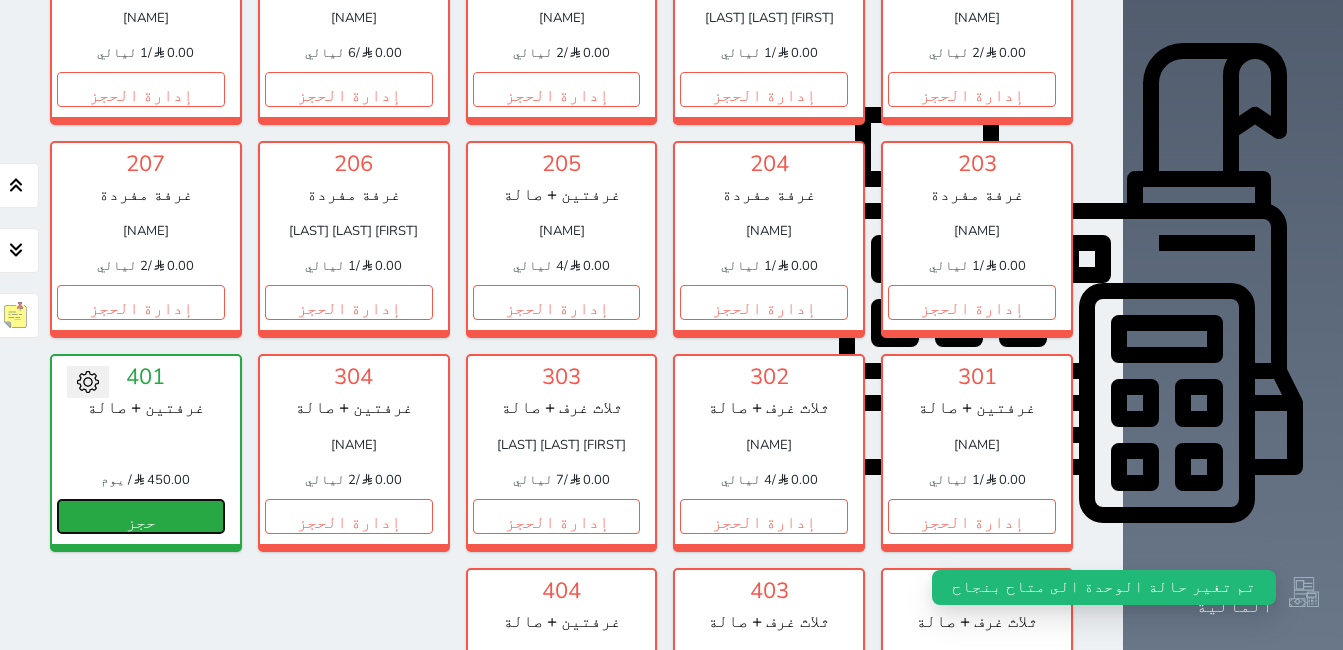 click on "حجز" at bounding box center (141, 516) 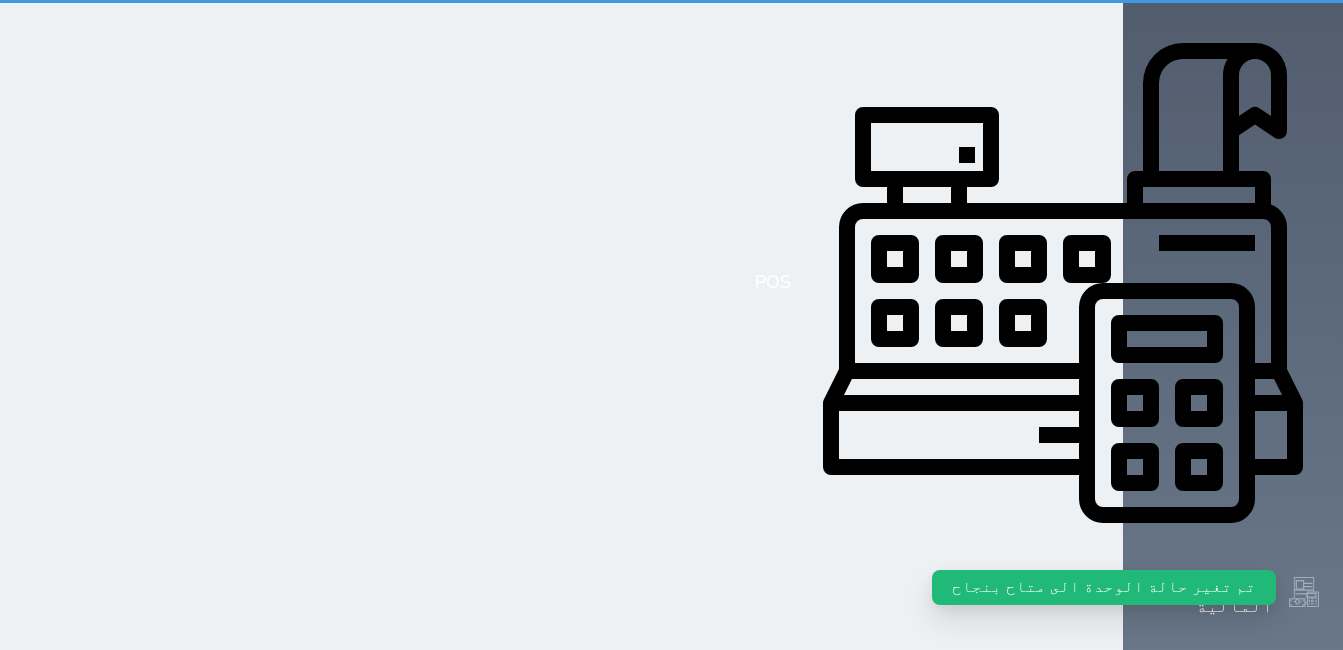 scroll, scrollTop: 488, scrollLeft: 0, axis: vertical 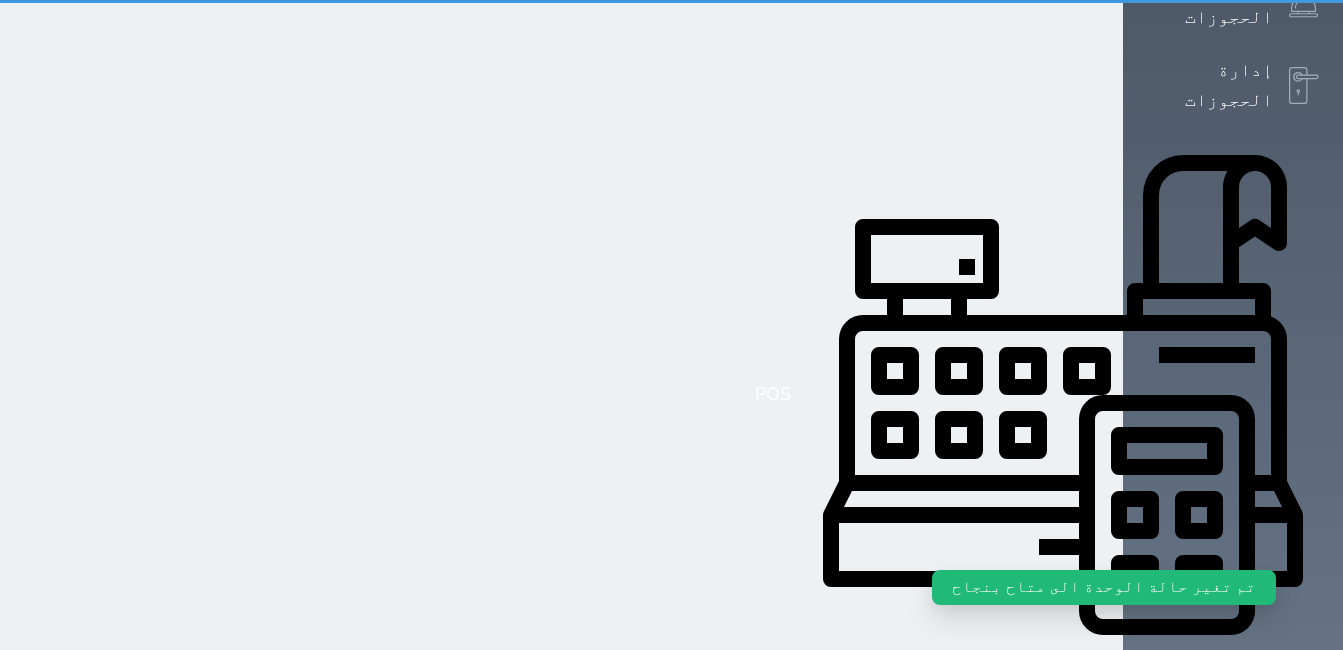 select on "1" 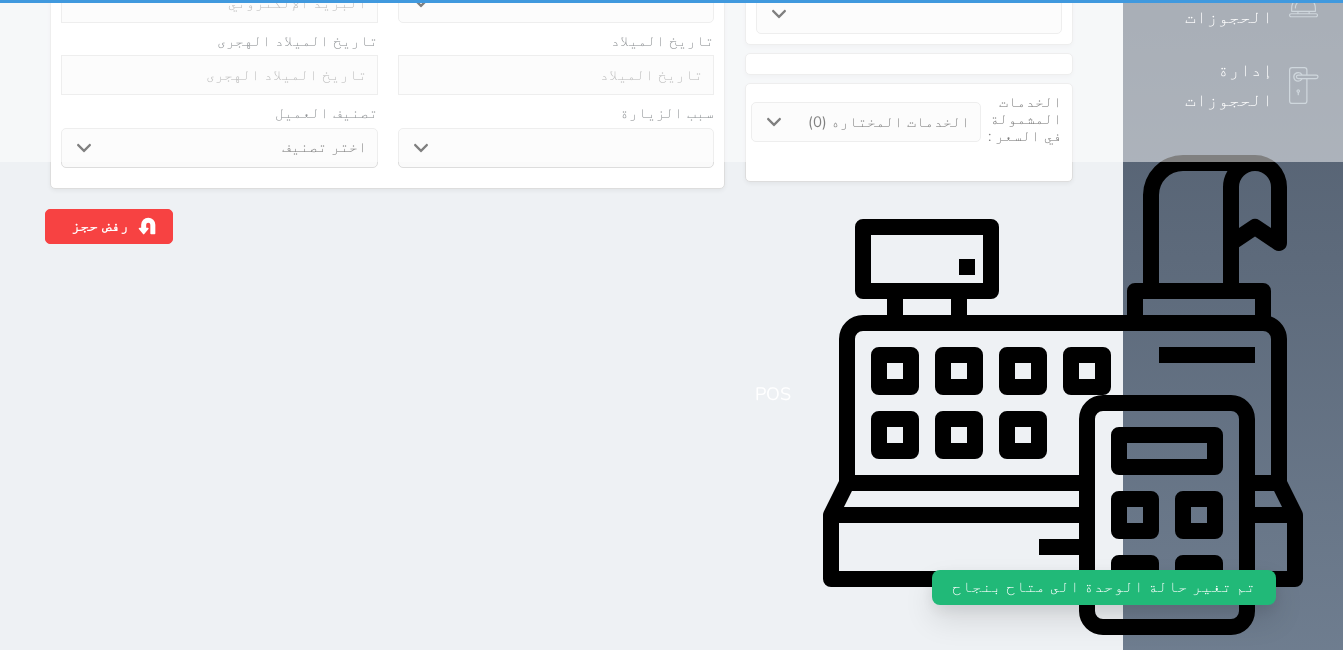 scroll, scrollTop: 0, scrollLeft: 0, axis: both 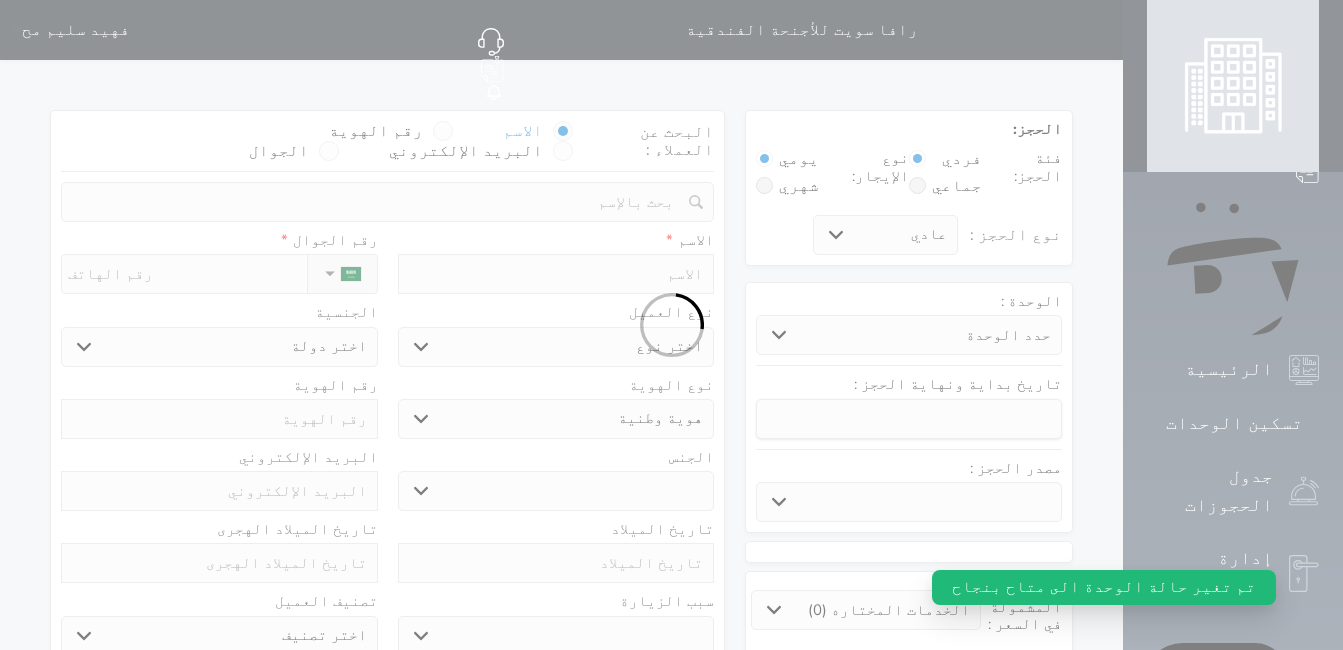 select 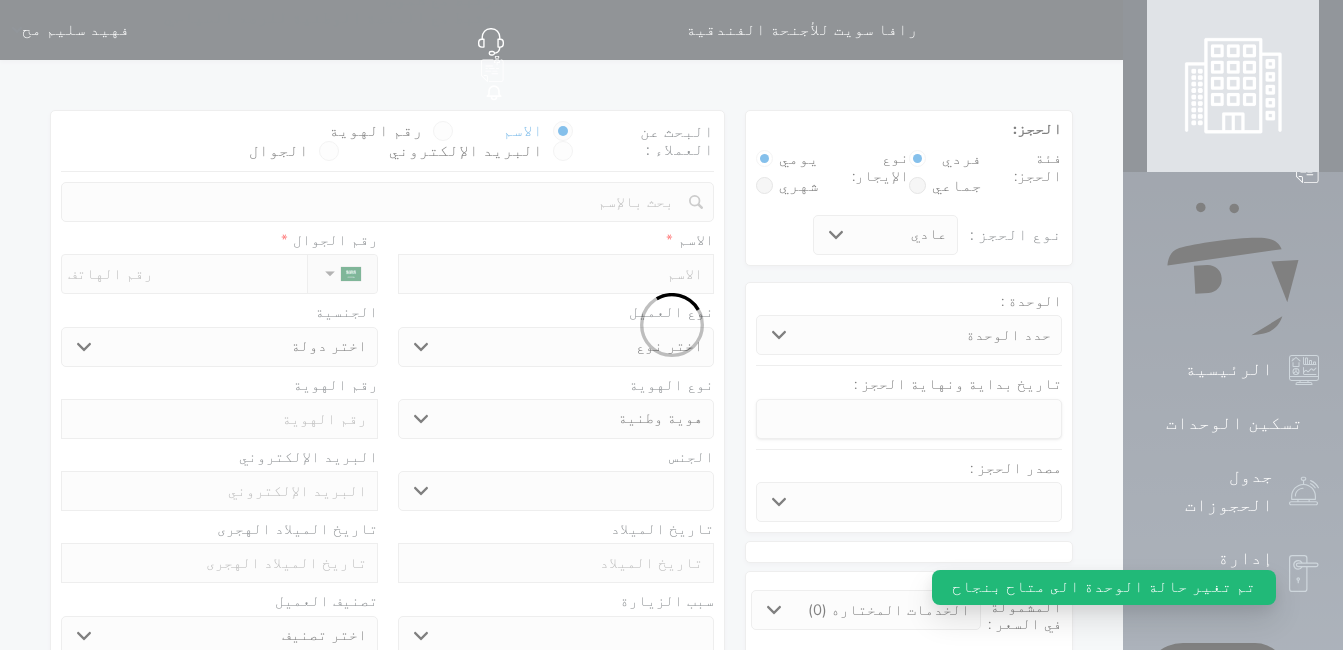 select 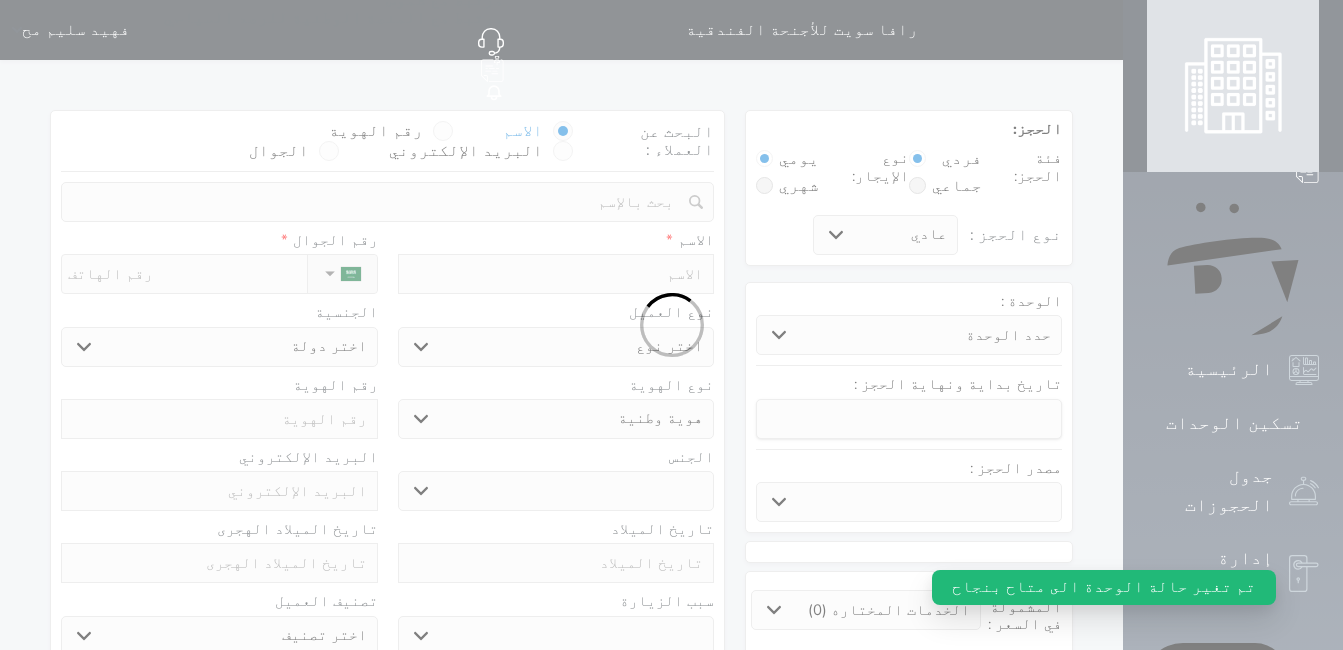 select 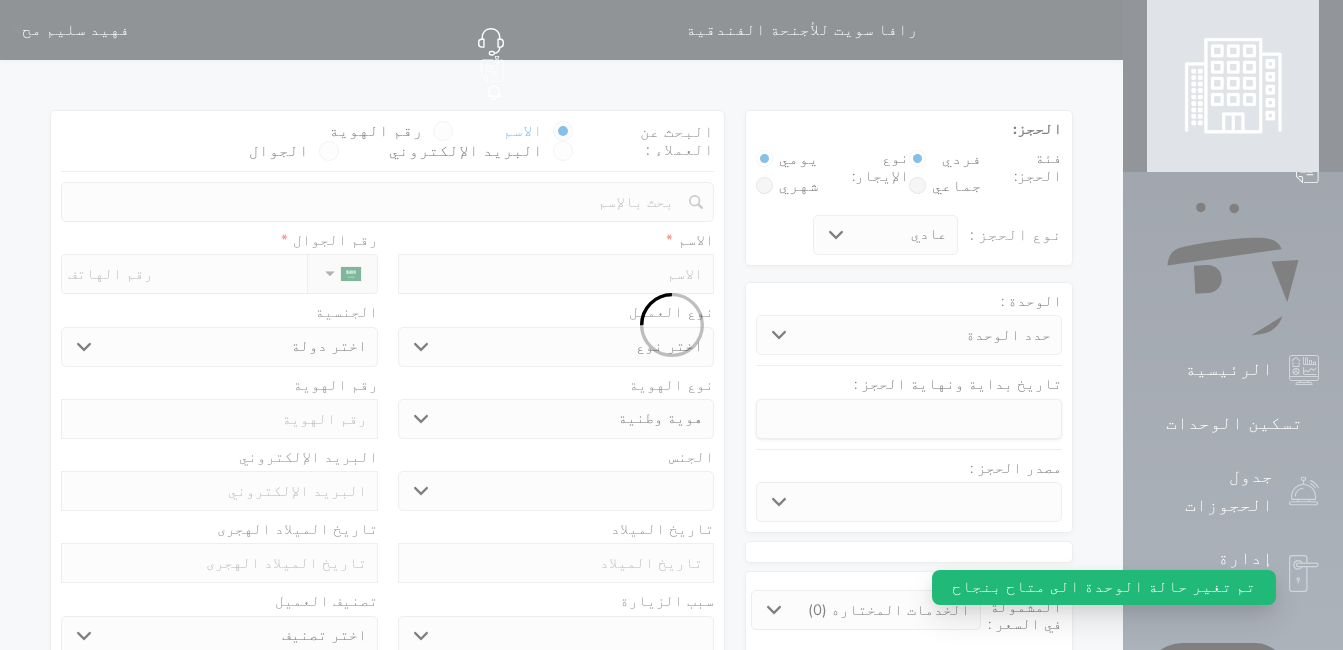 select 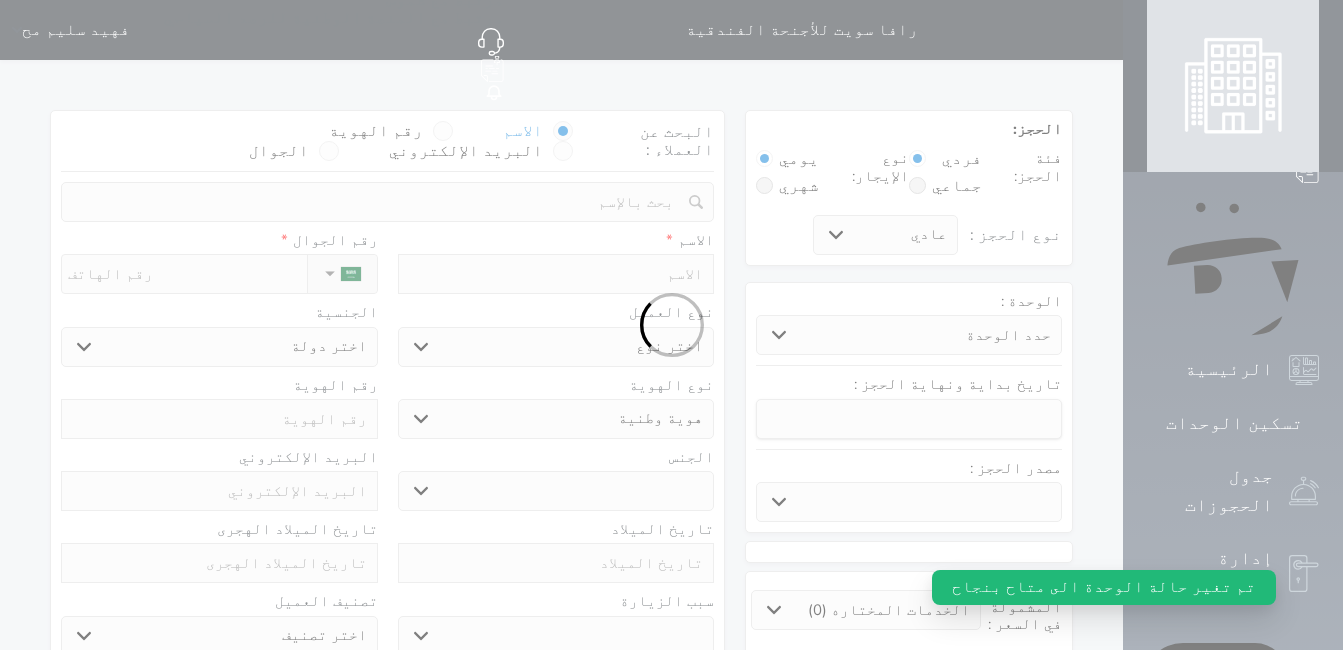 select 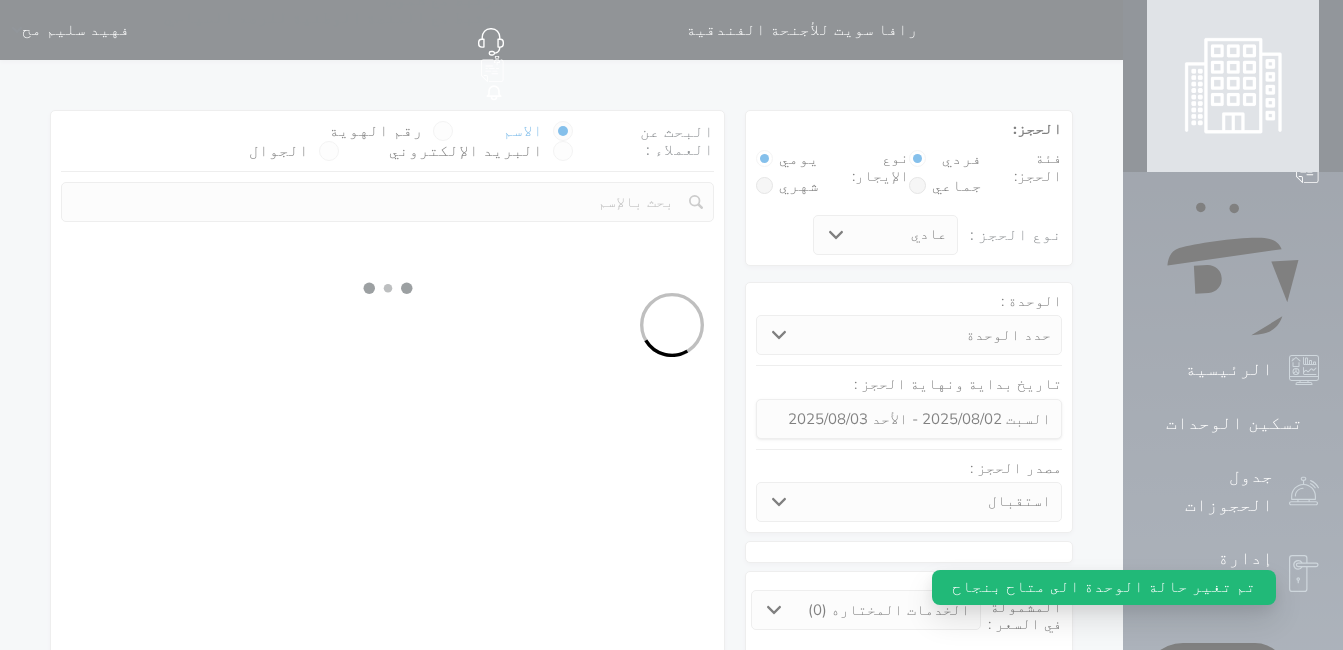 select 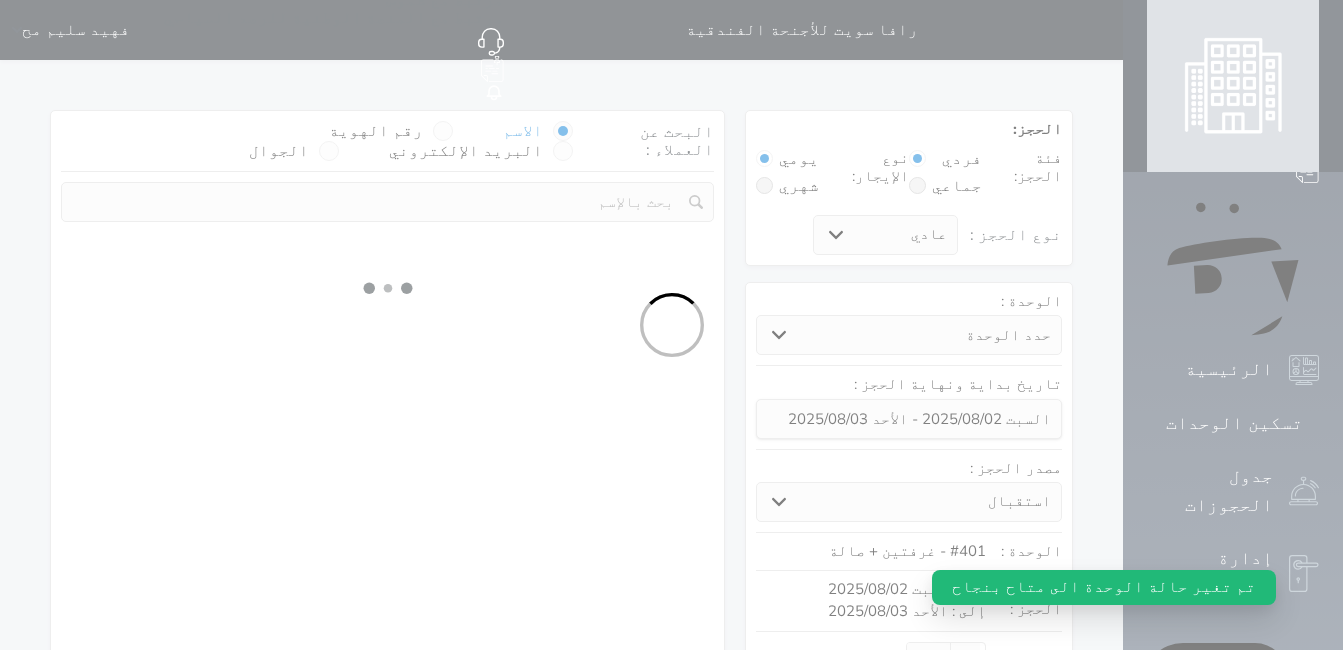 select on "1" 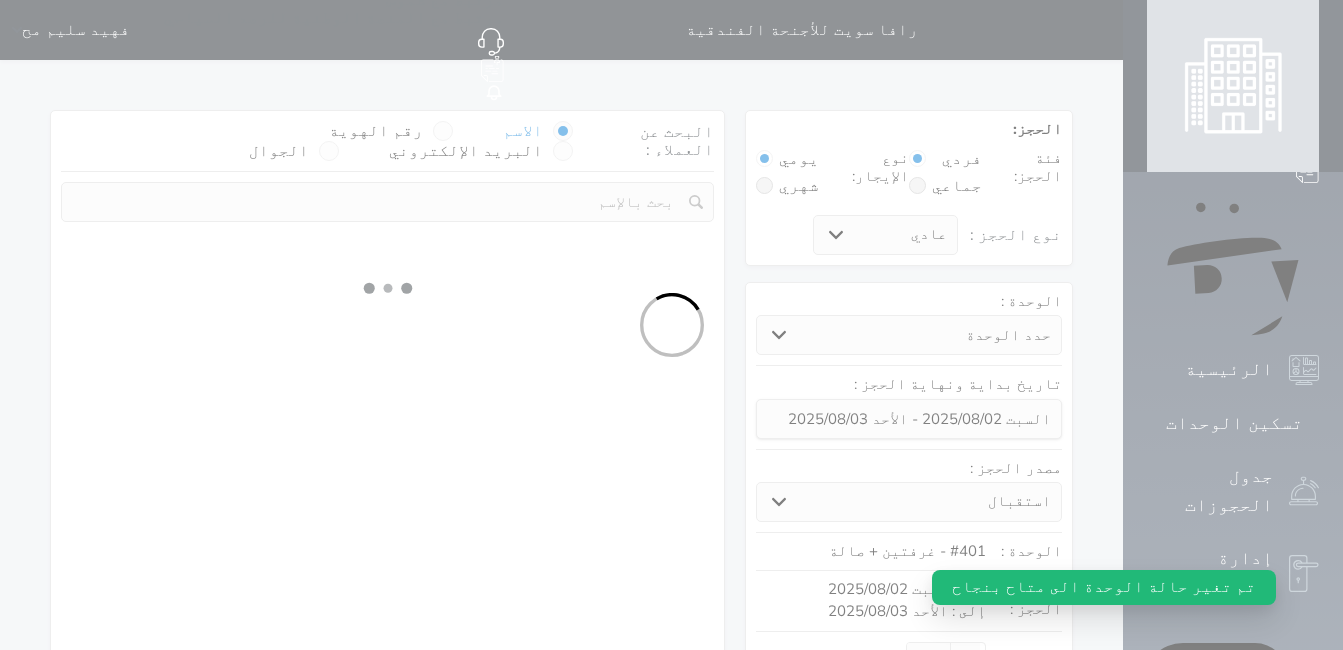 select on "113" 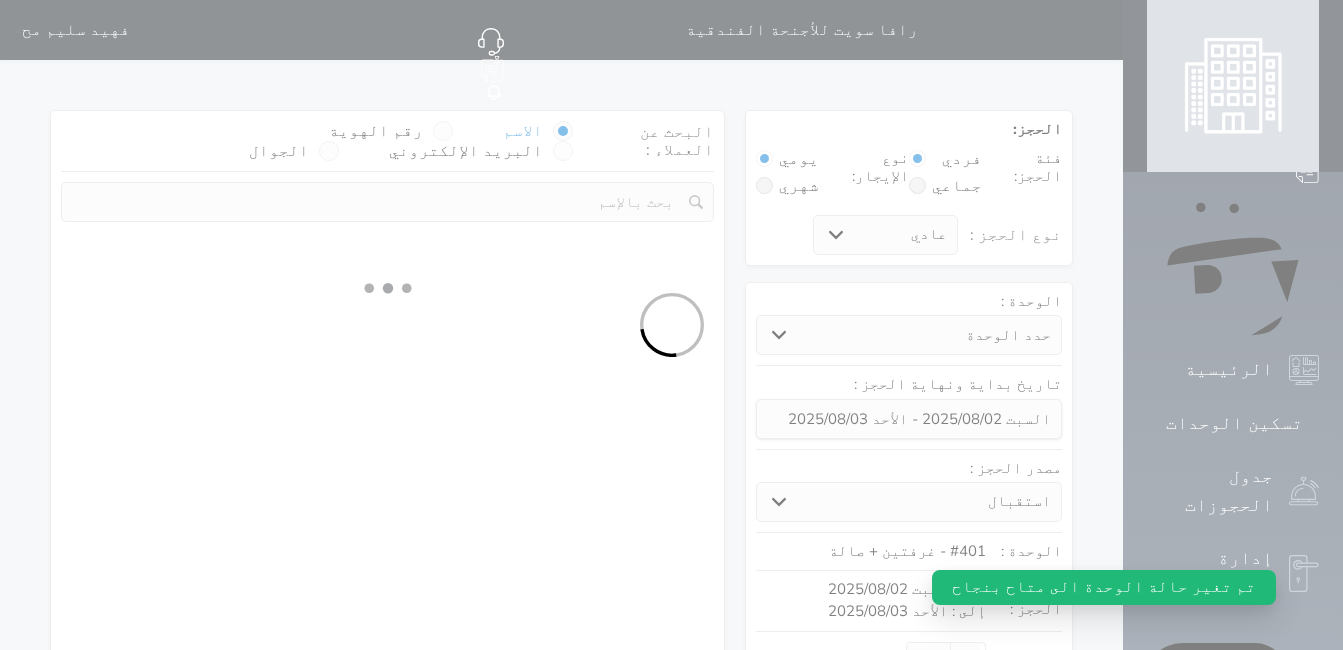 select on "1" 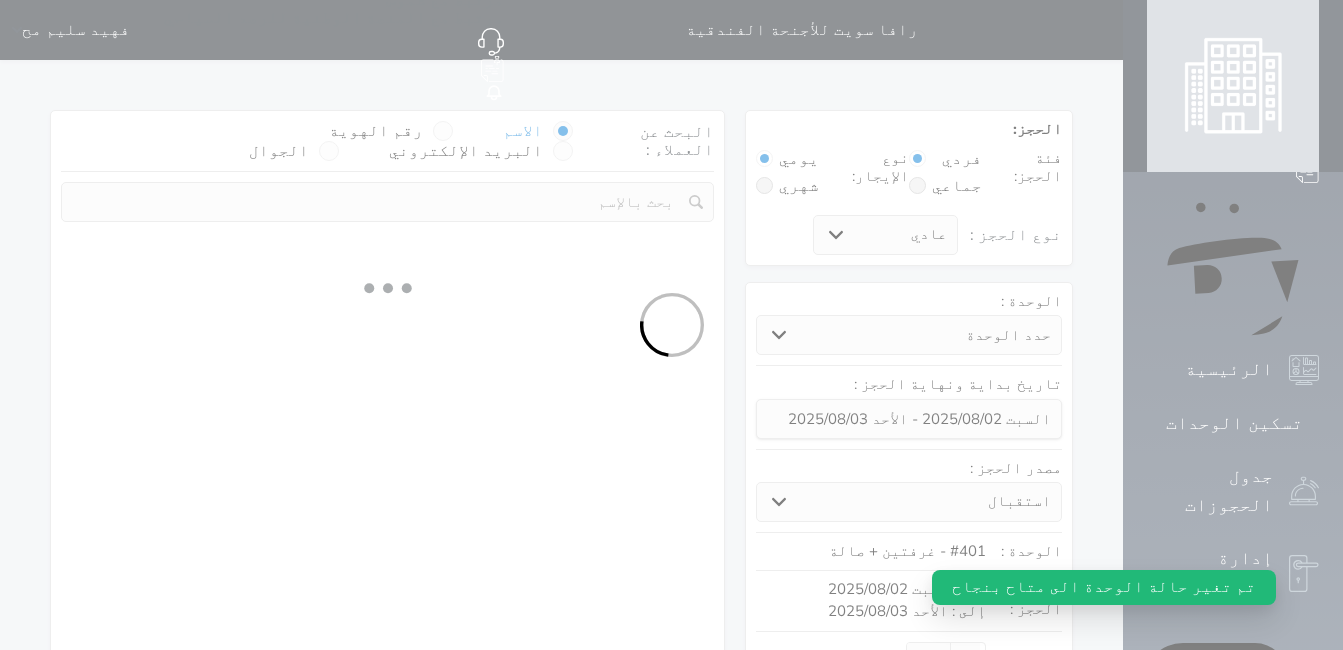 select 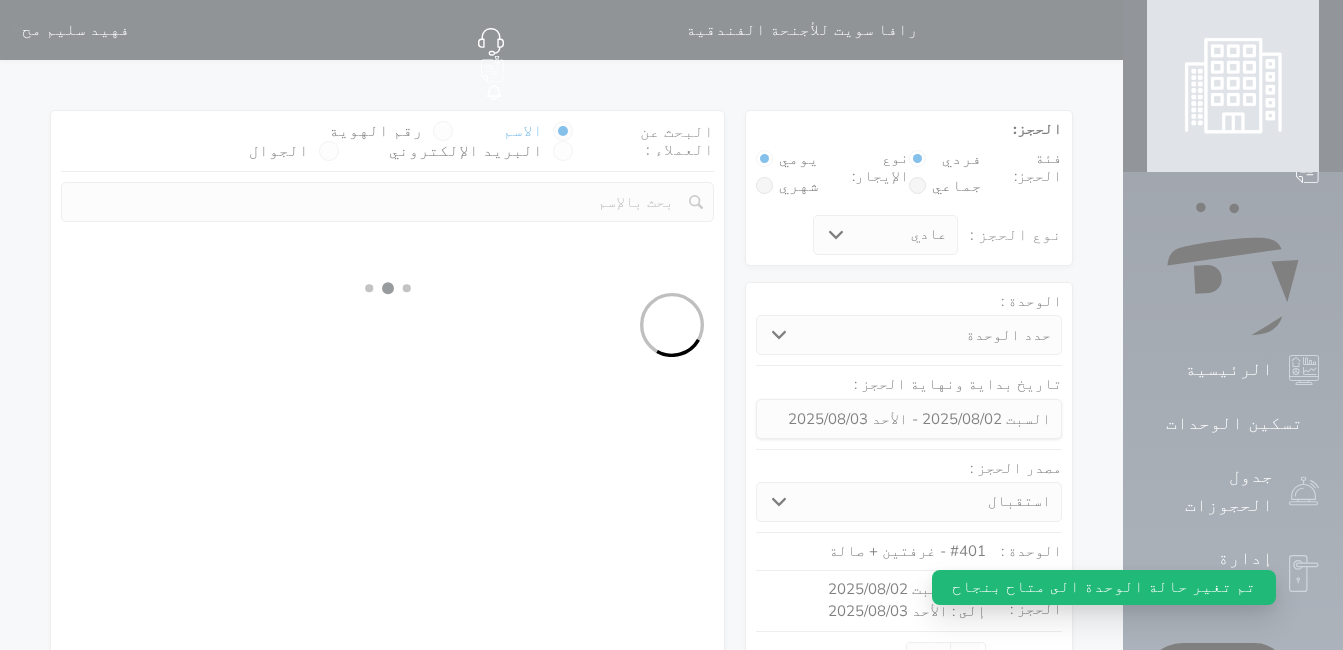 select on "7" 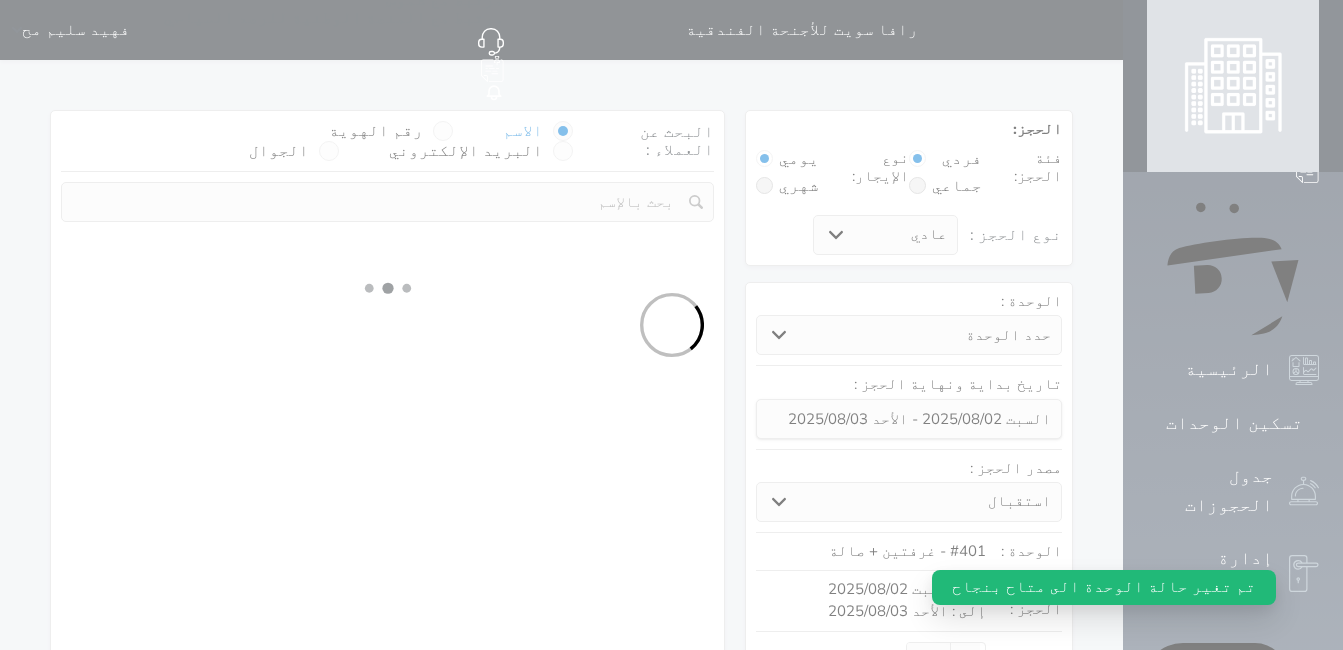 select 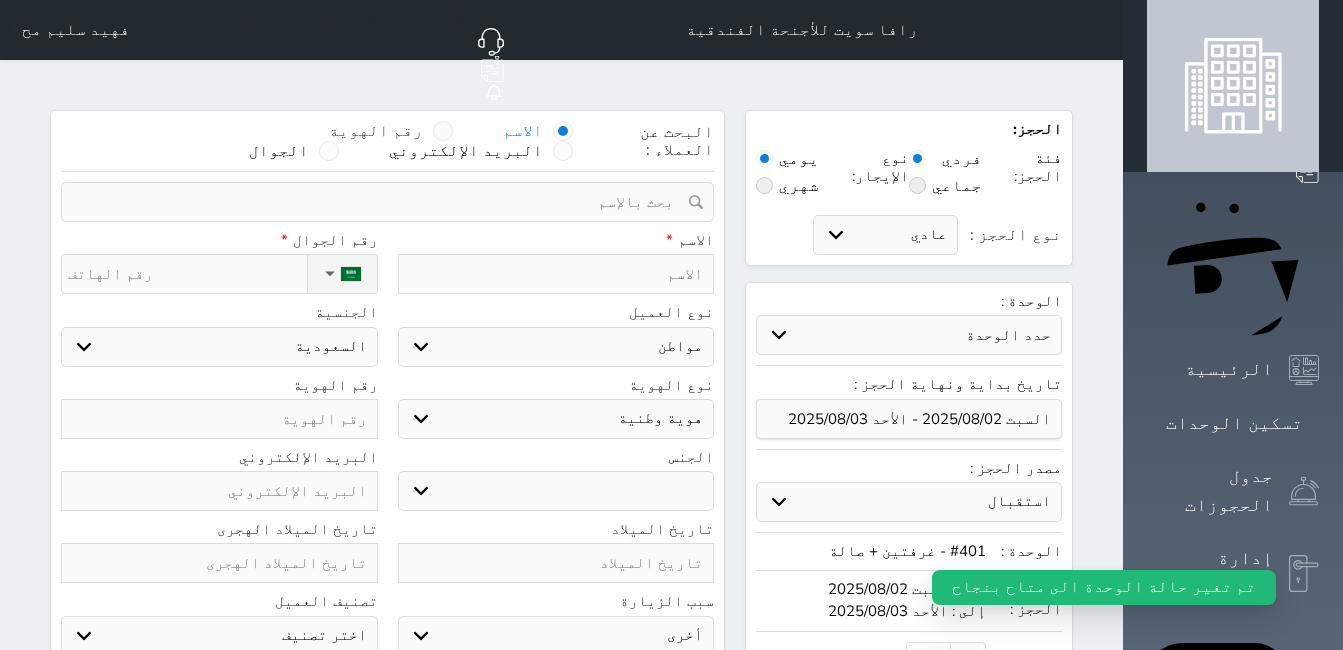 select 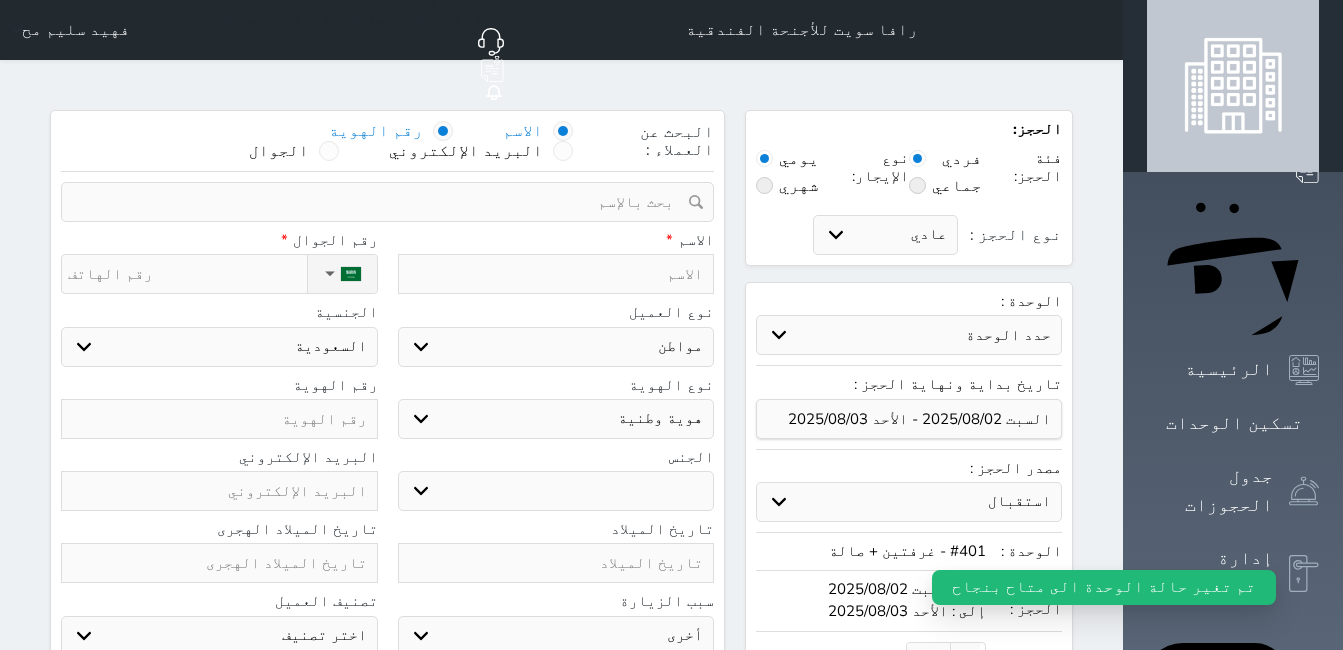 select 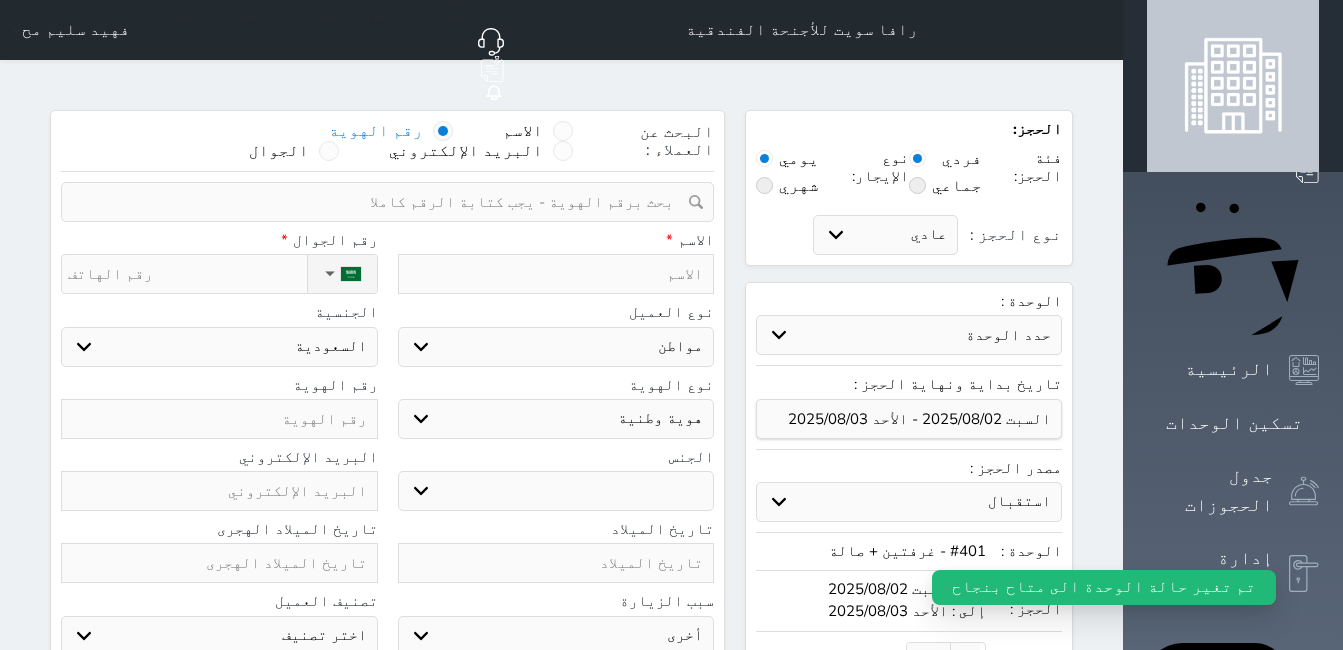 select 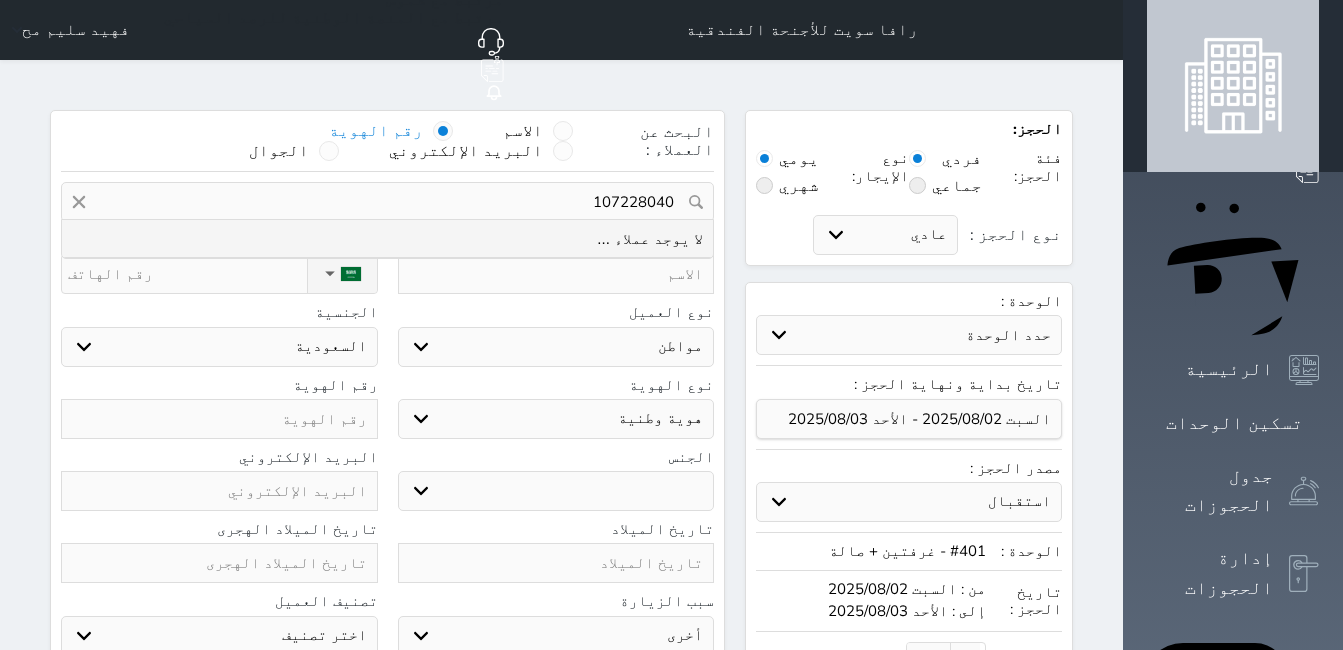 type on "[NATIONAL ID]" 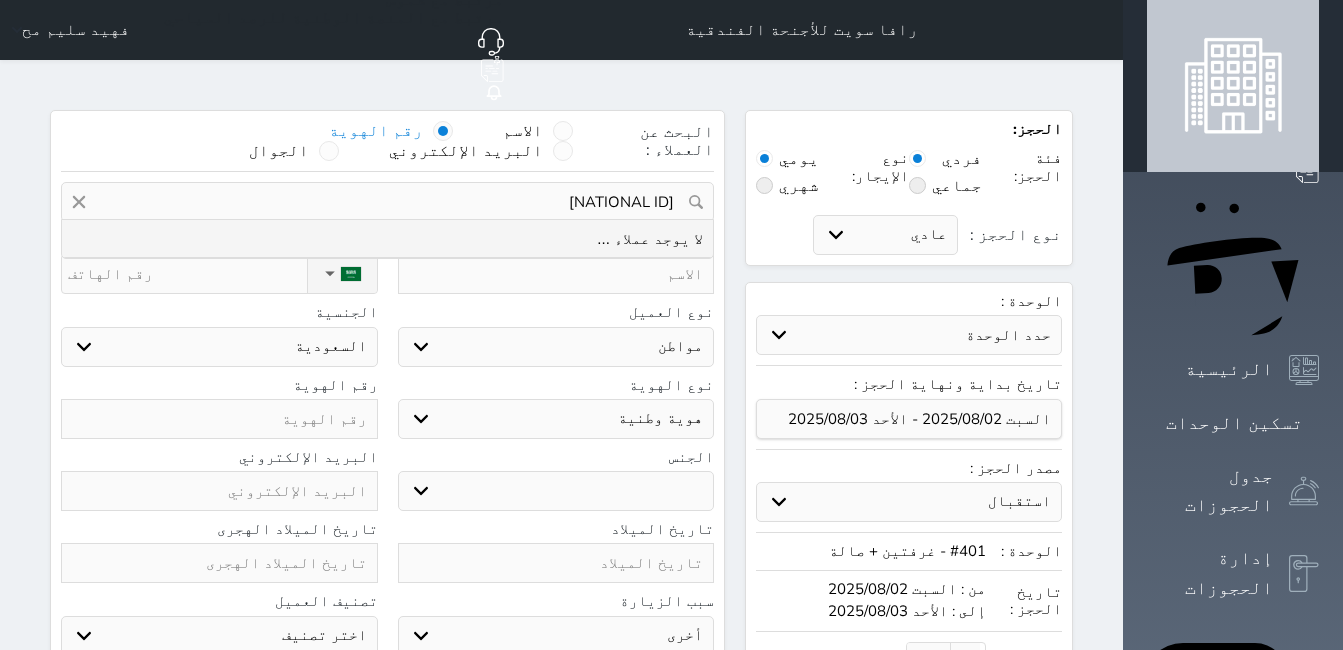 click on "[NATIONAL ID]" at bounding box center (387, 202) 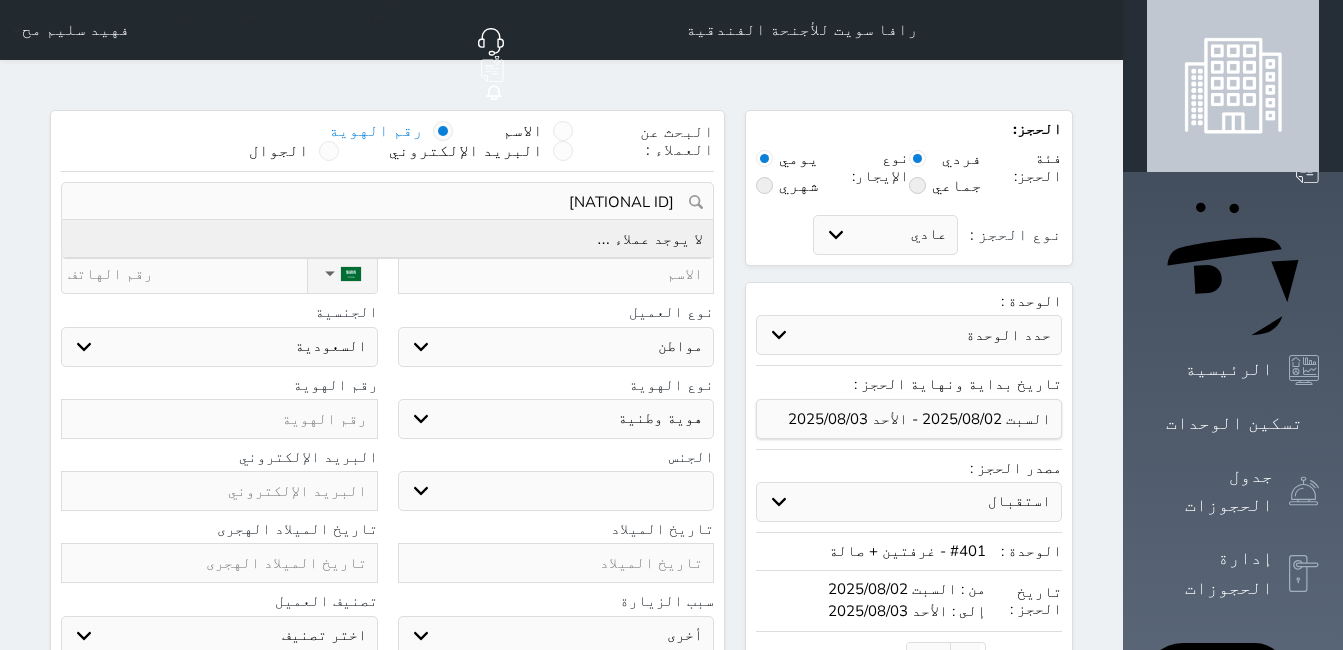 type 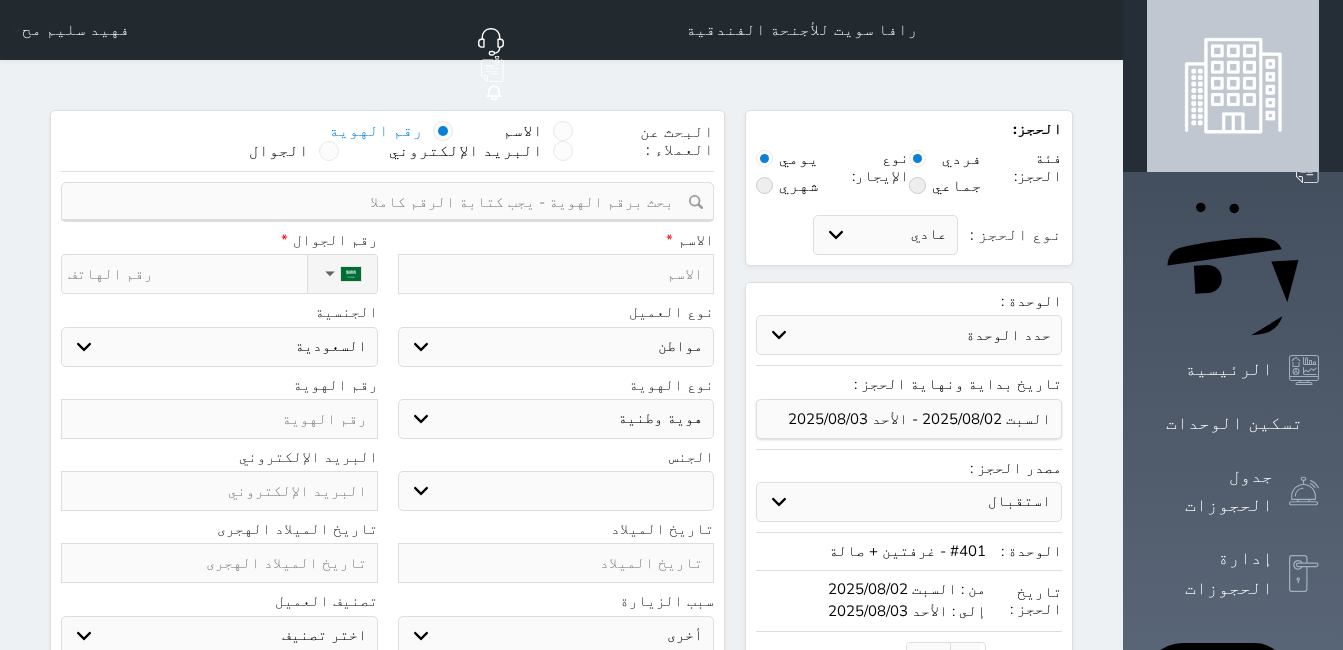 click at bounding box center [219, 419] 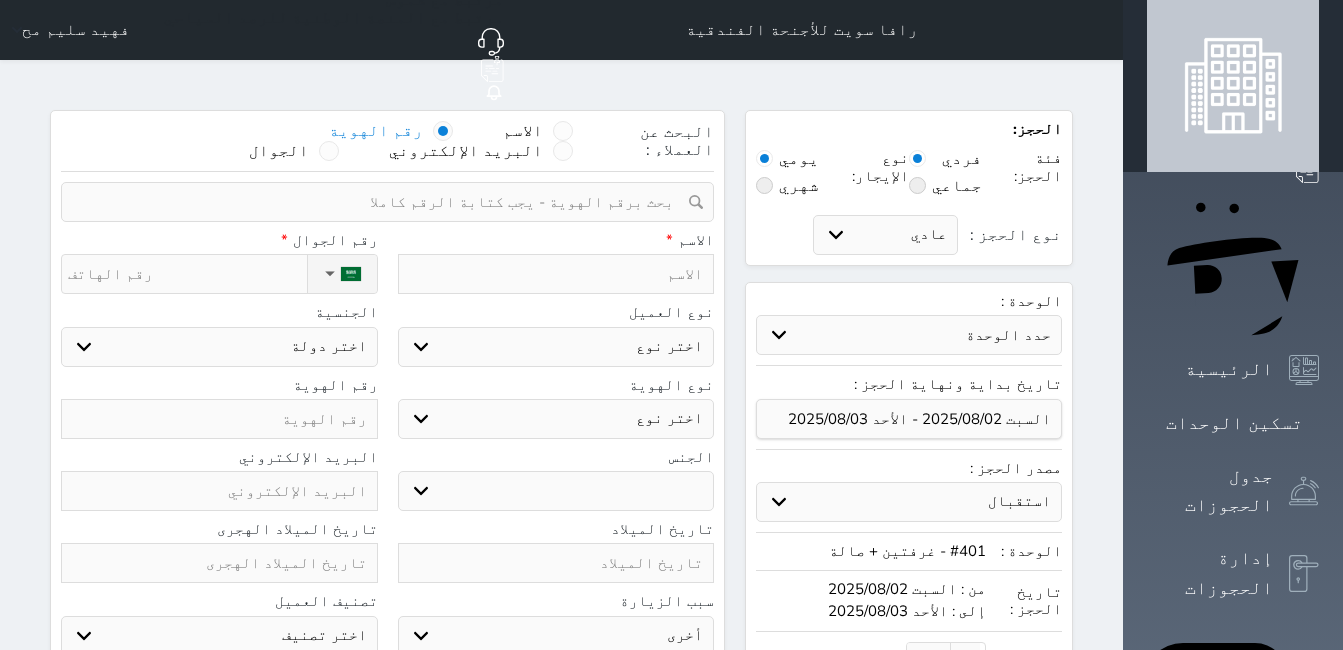 paste on "[NATIONAL ID]" 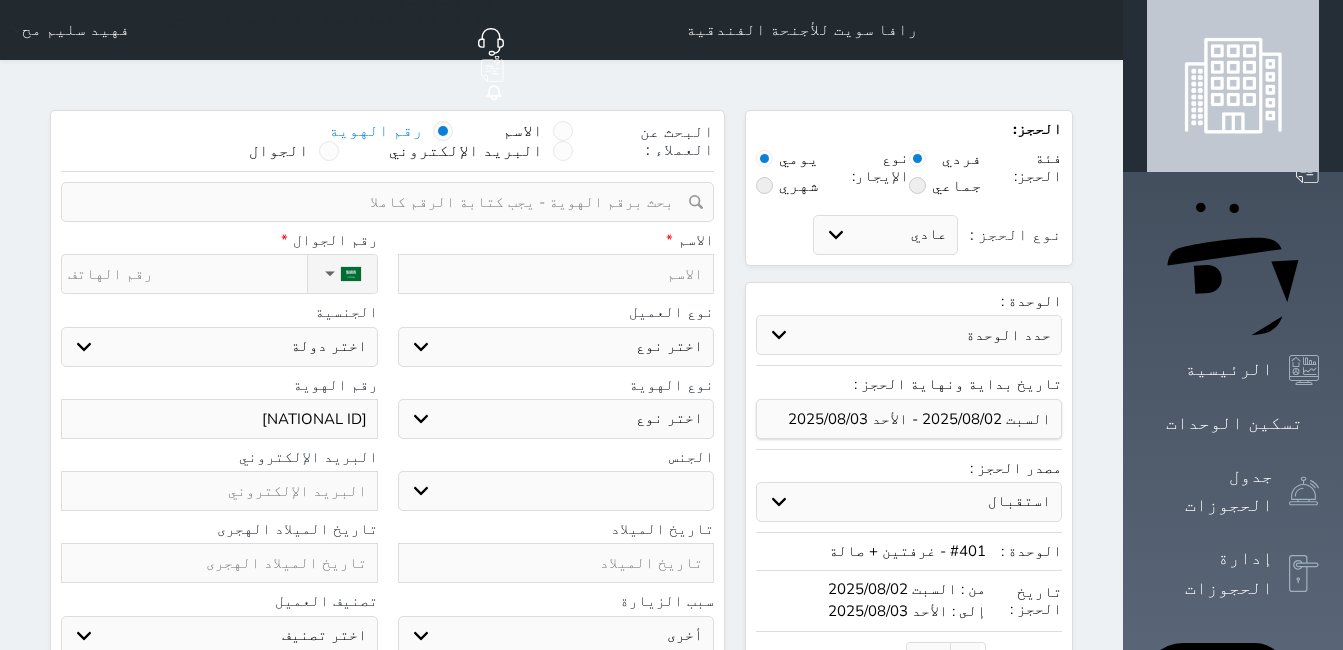 type on "[NATIONAL ID]" 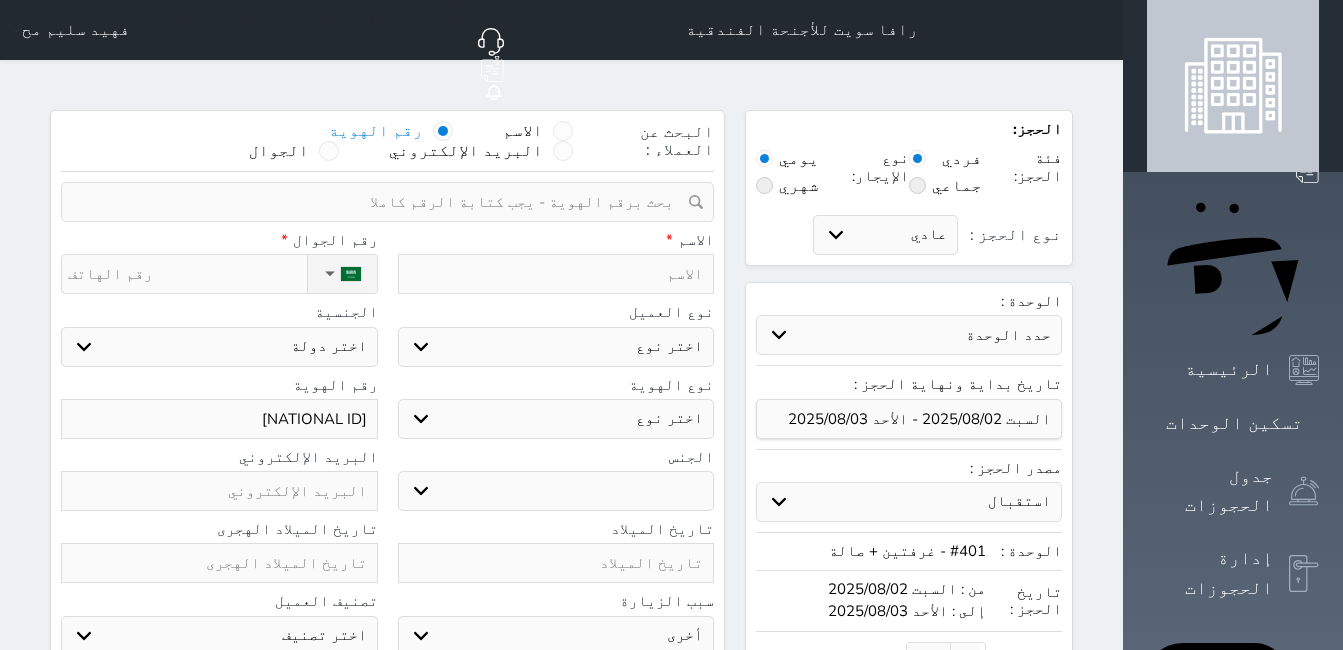 type on "ص" 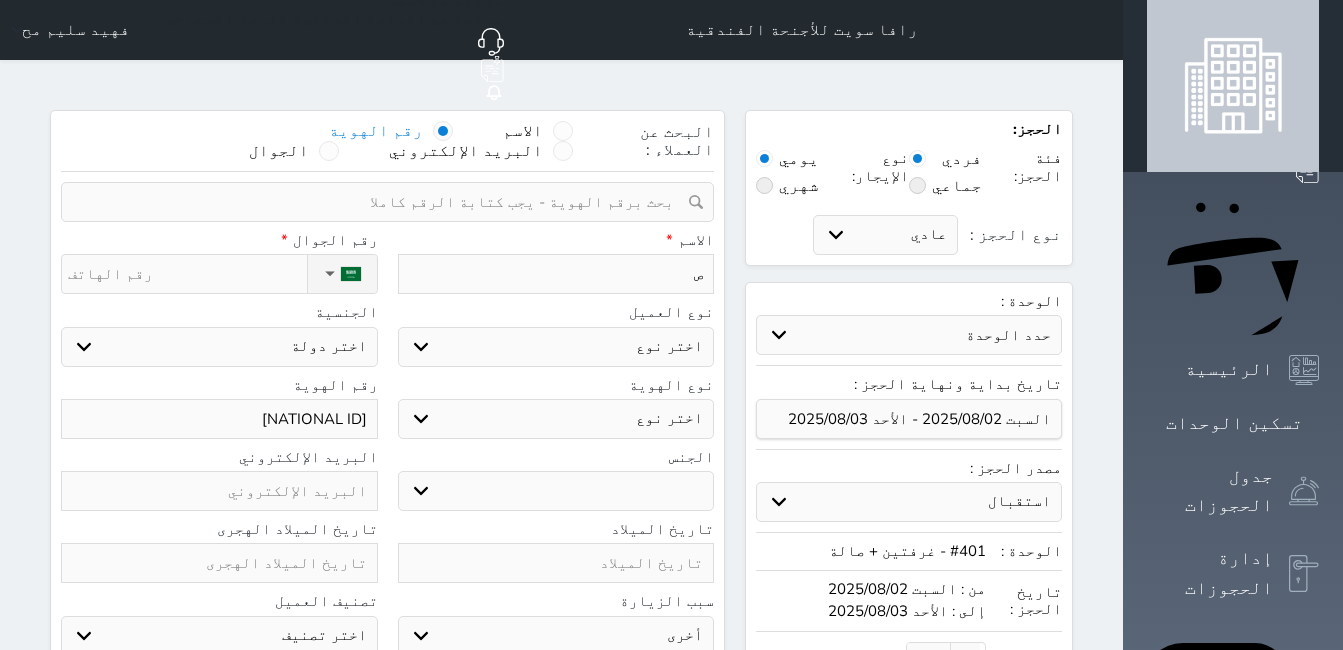 type on "صا" 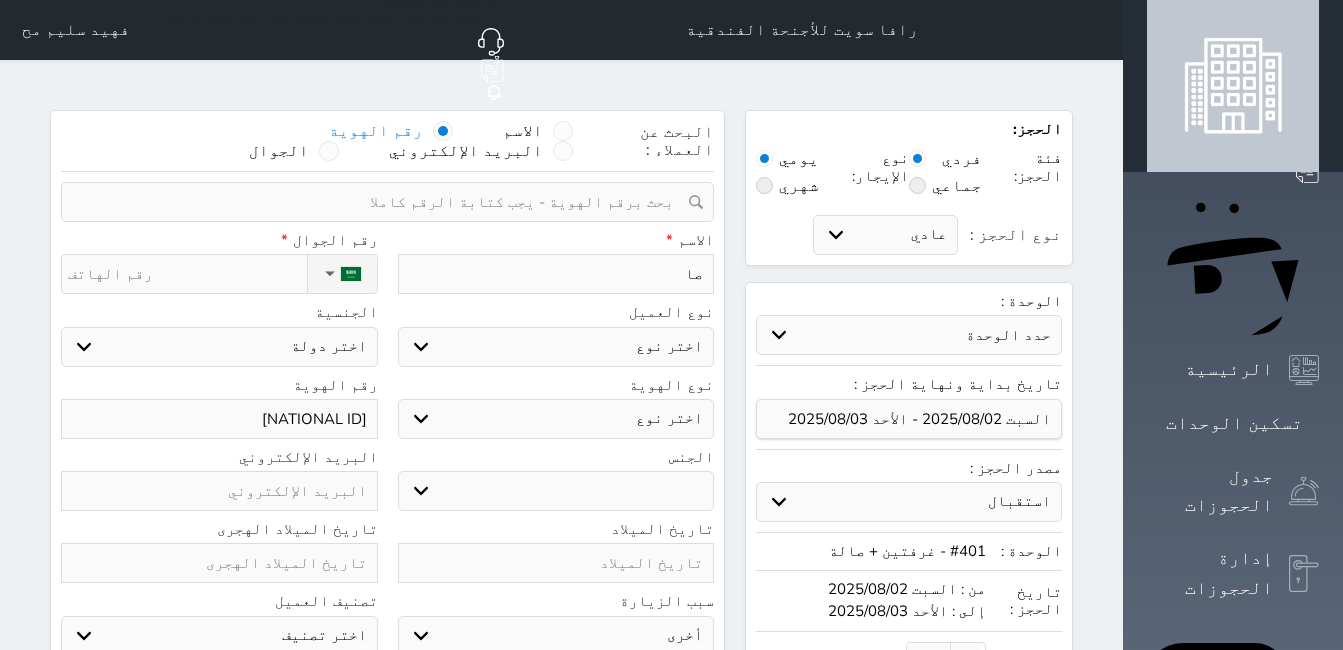 type on "صال" 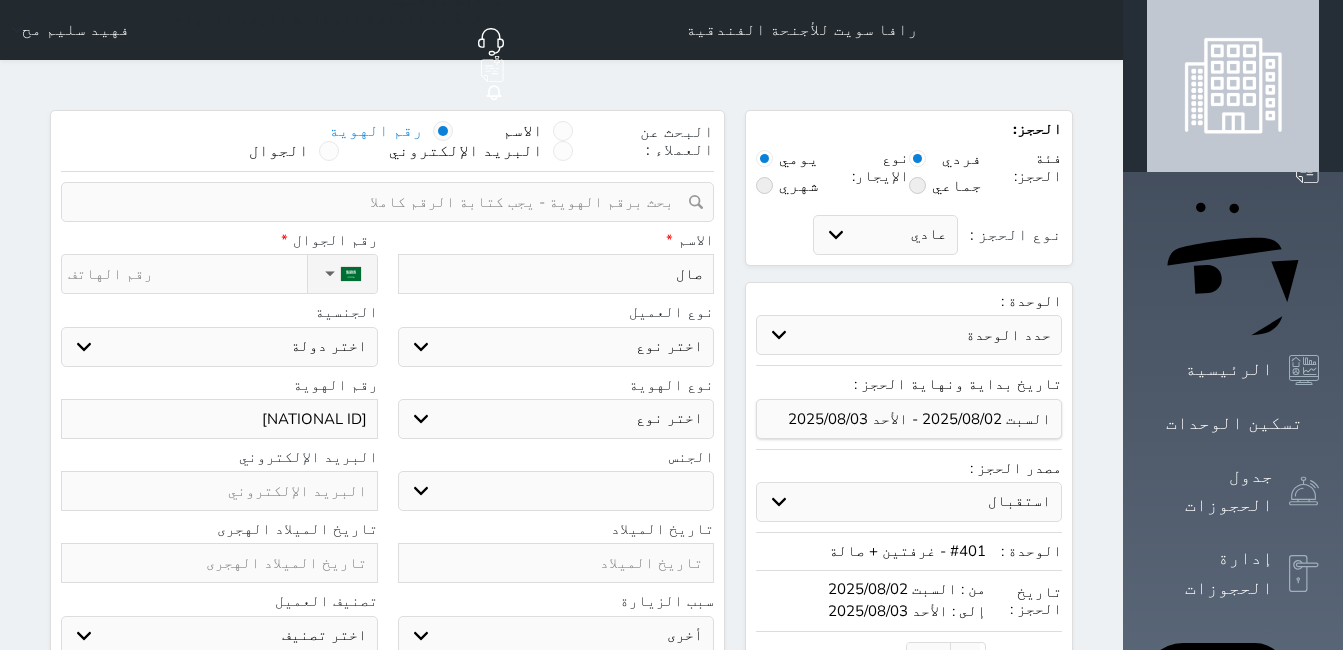 type on "صالح" 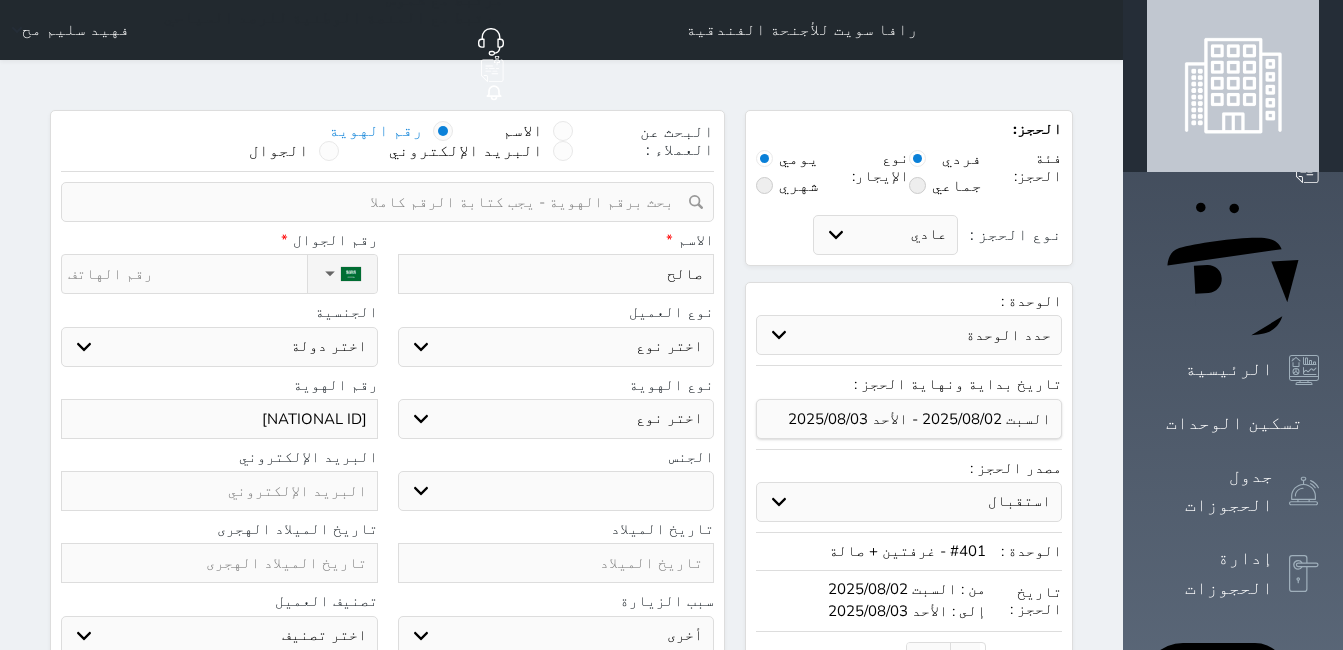 type on "صالح" 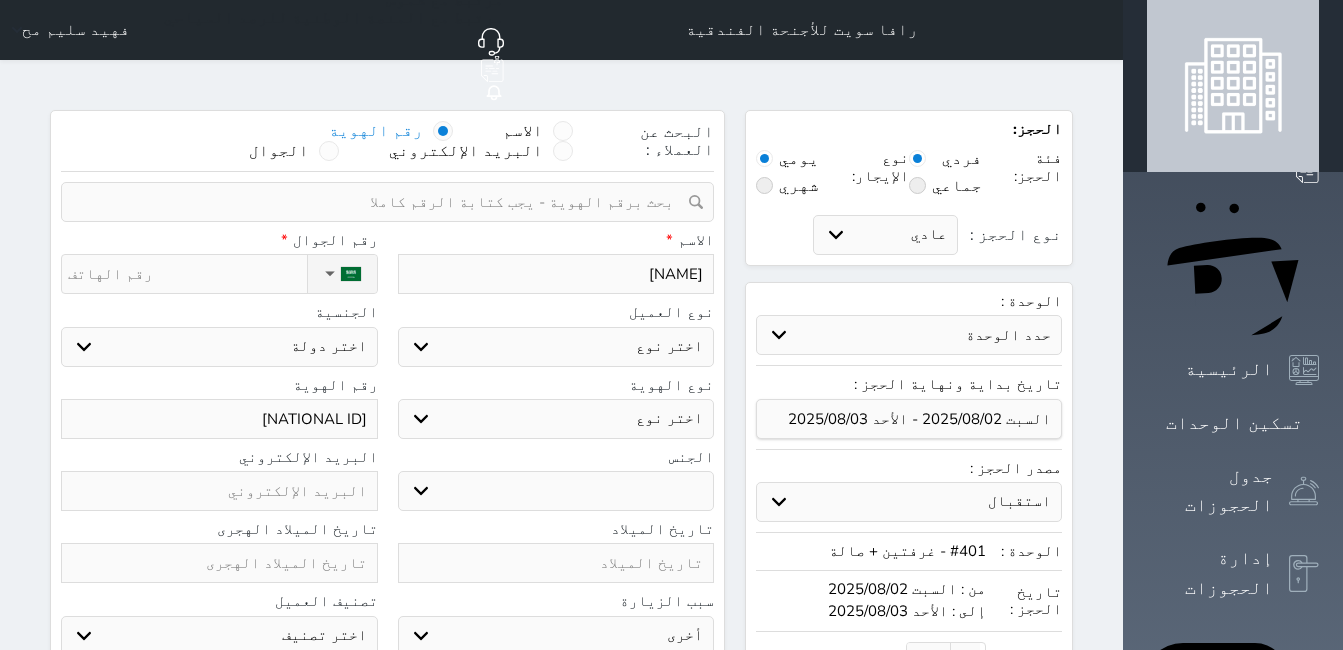 click on "اختر نوع   مواطن مواطن خليجي زائر مقيم" at bounding box center [556, 347] 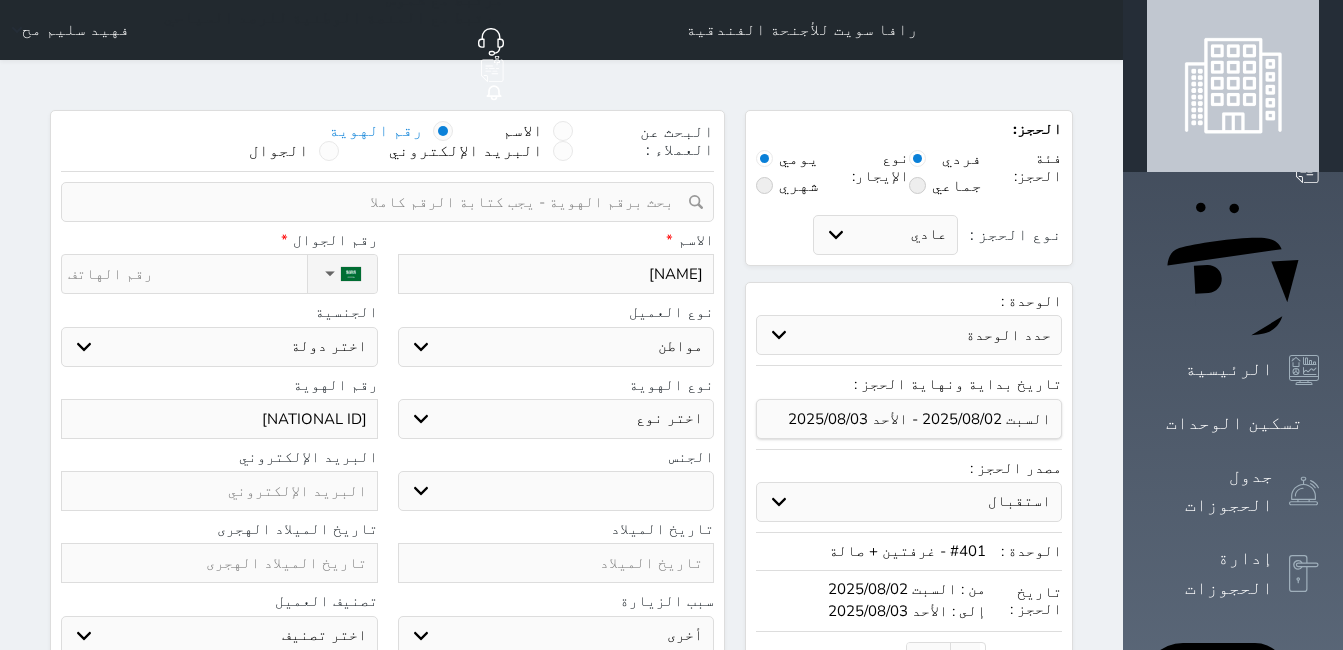 click on "اختر نوع   مواطن مواطن خليجي زائر مقيم" at bounding box center (556, 347) 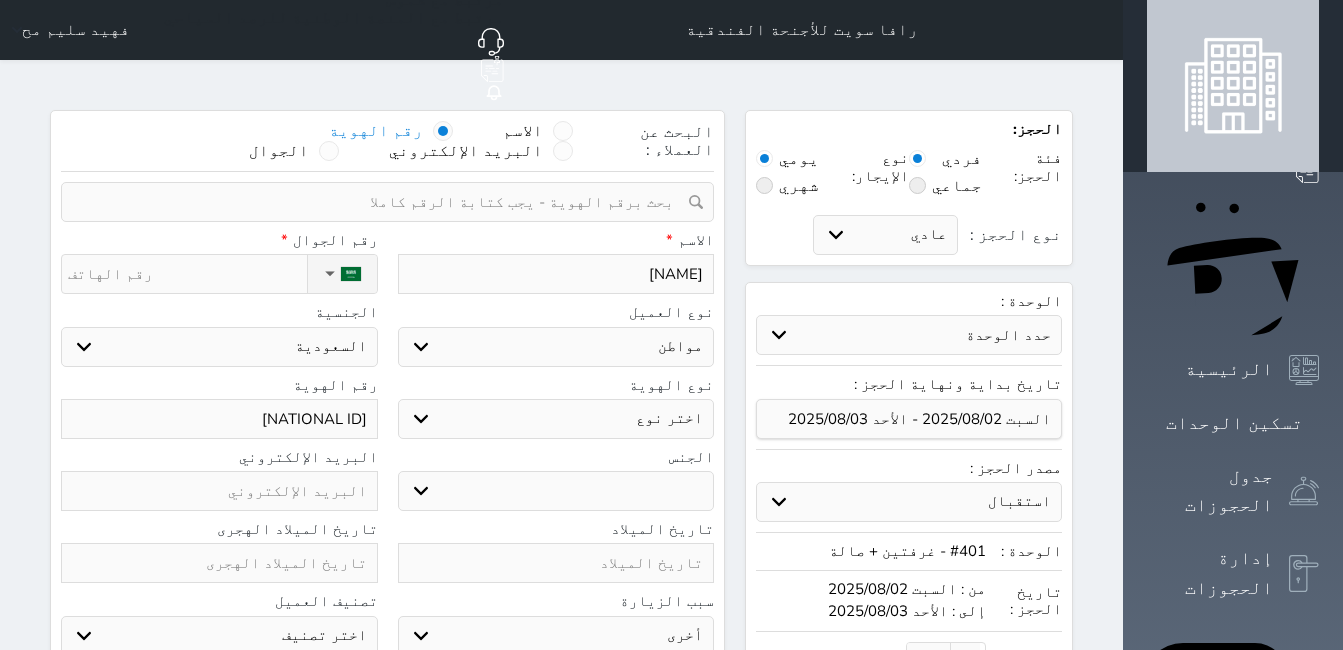 click on "اختر نوع   هوية وطنية هوية عائلية جواز السفر" at bounding box center (556, 419) 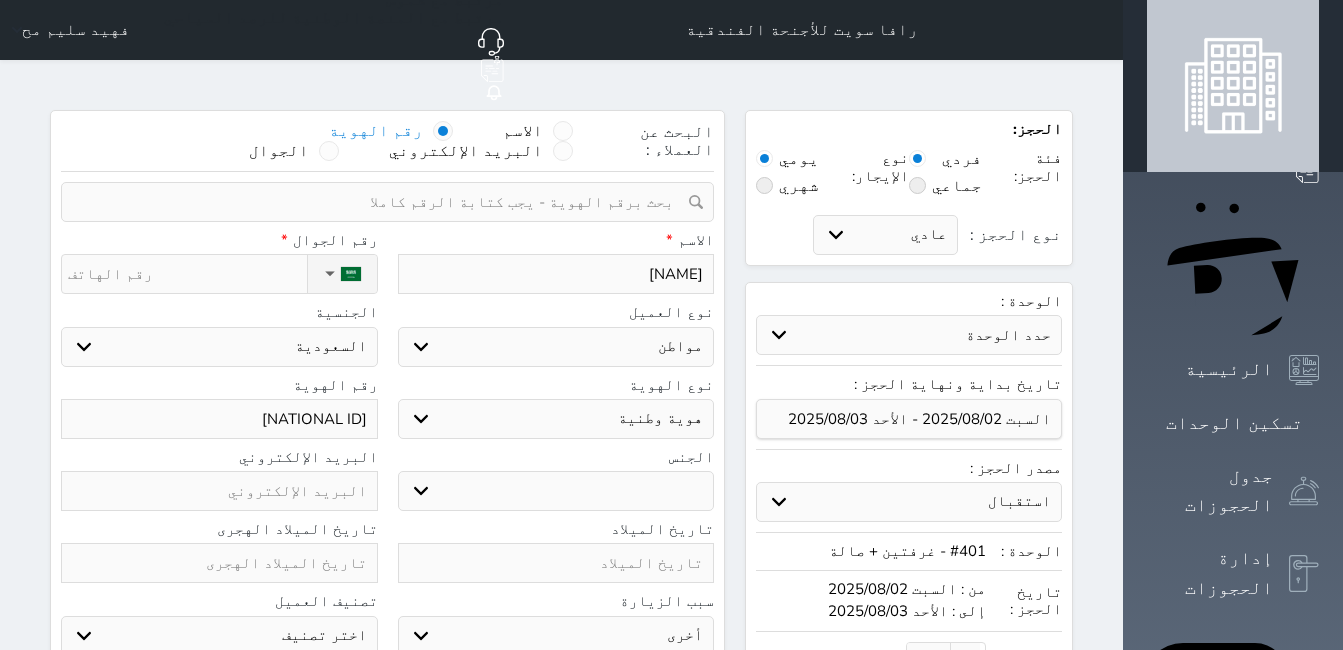 click on "اختر نوع   هوية وطنية هوية عائلية جواز السفر" at bounding box center (556, 419) 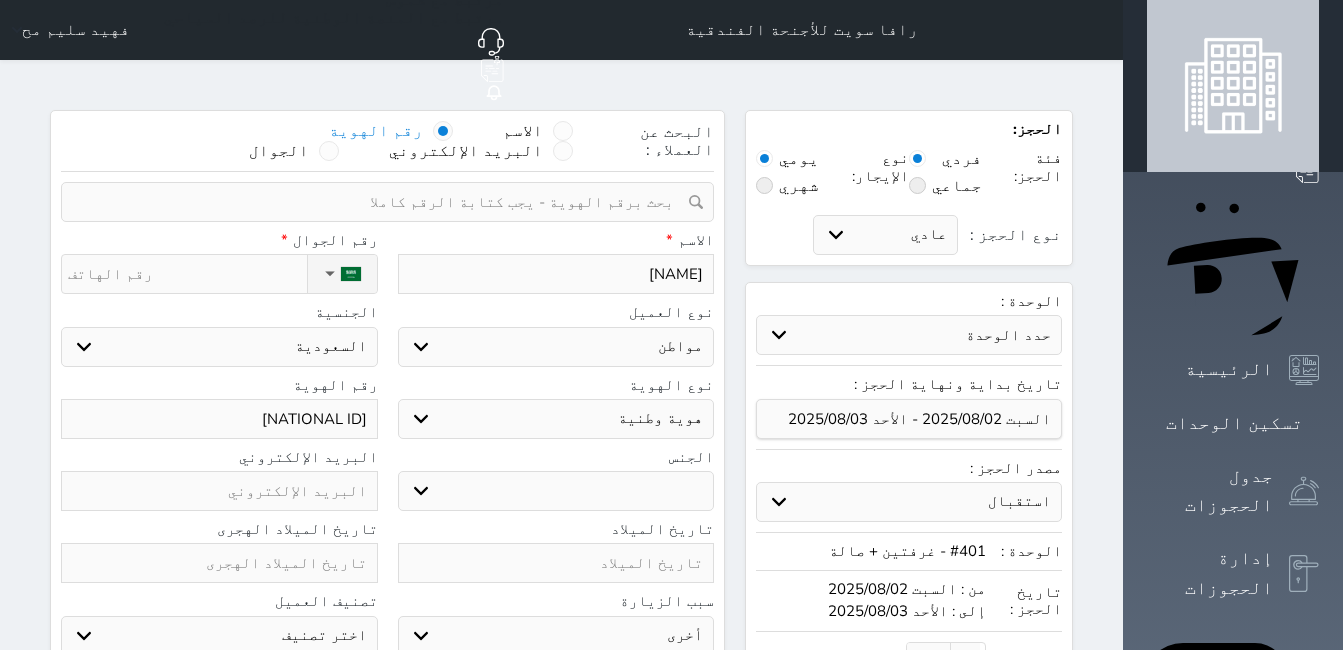 drag, startPoint x: 737, startPoint y: 440, endPoint x: 741, endPoint y: 460, distance: 20.396078 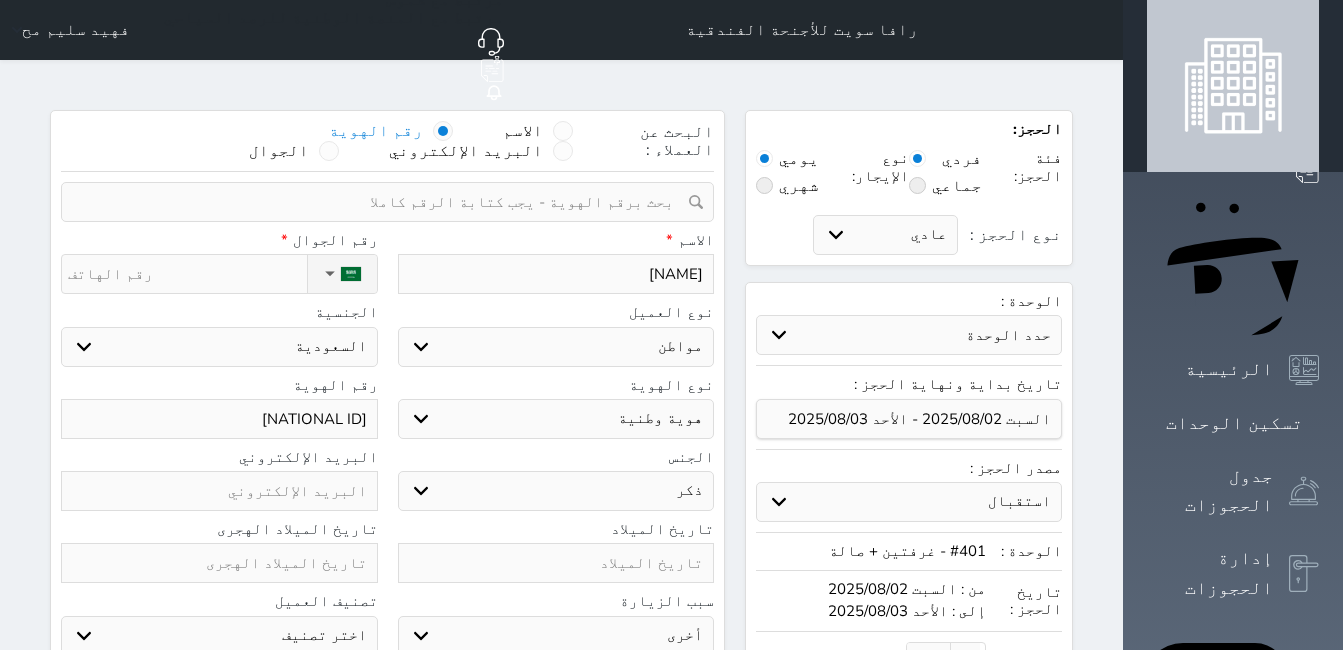 click on "ذكر   انثى" at bounding box center (556, 491) 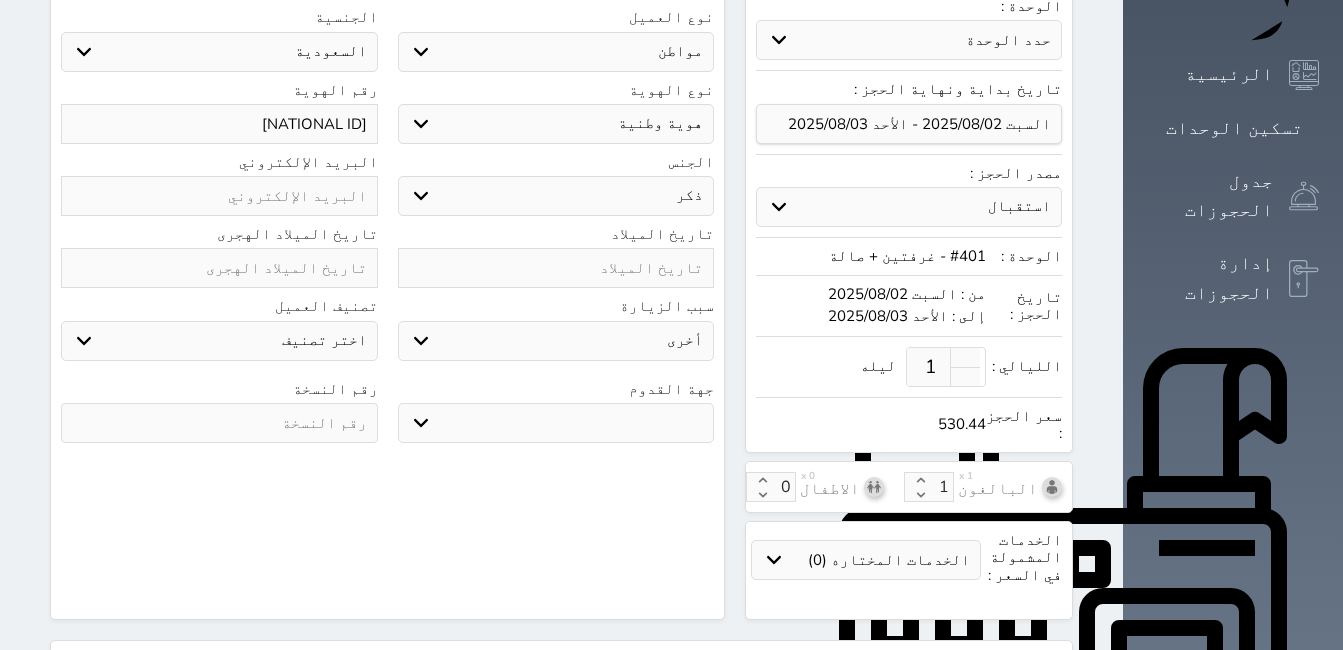 scroll, scrollTop: 300, scrollLeft: 0, axis: vertical 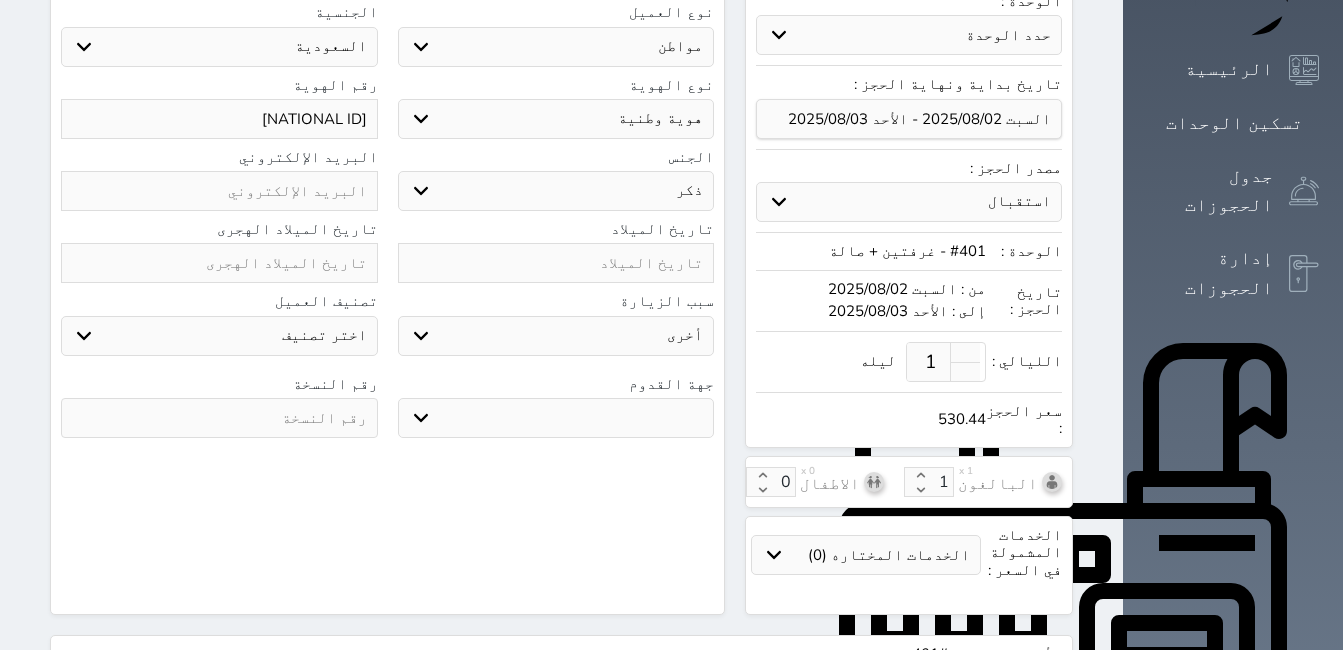 click on "جو بحر ارض" at bounding box center (556, 418) 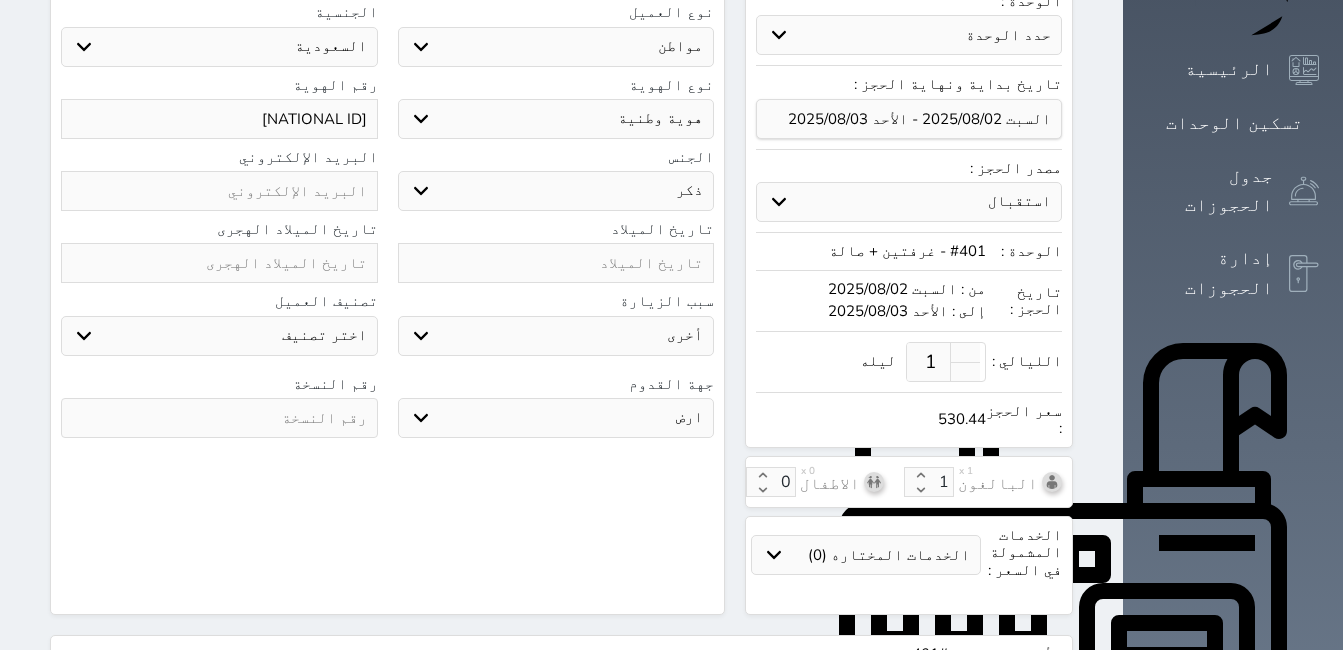 click on "جو بحر ارض" at bounding box center (556, 418) 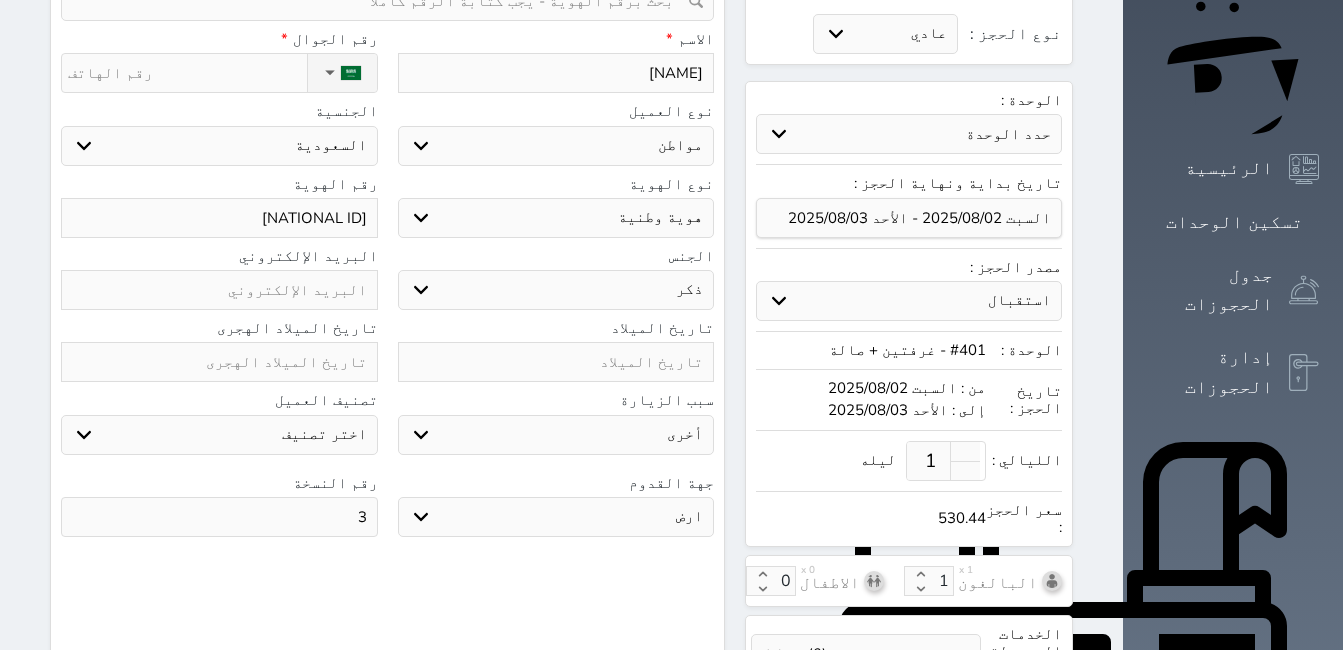 scroll, scrollTop: 0, scrollLeft: 0, axis: both 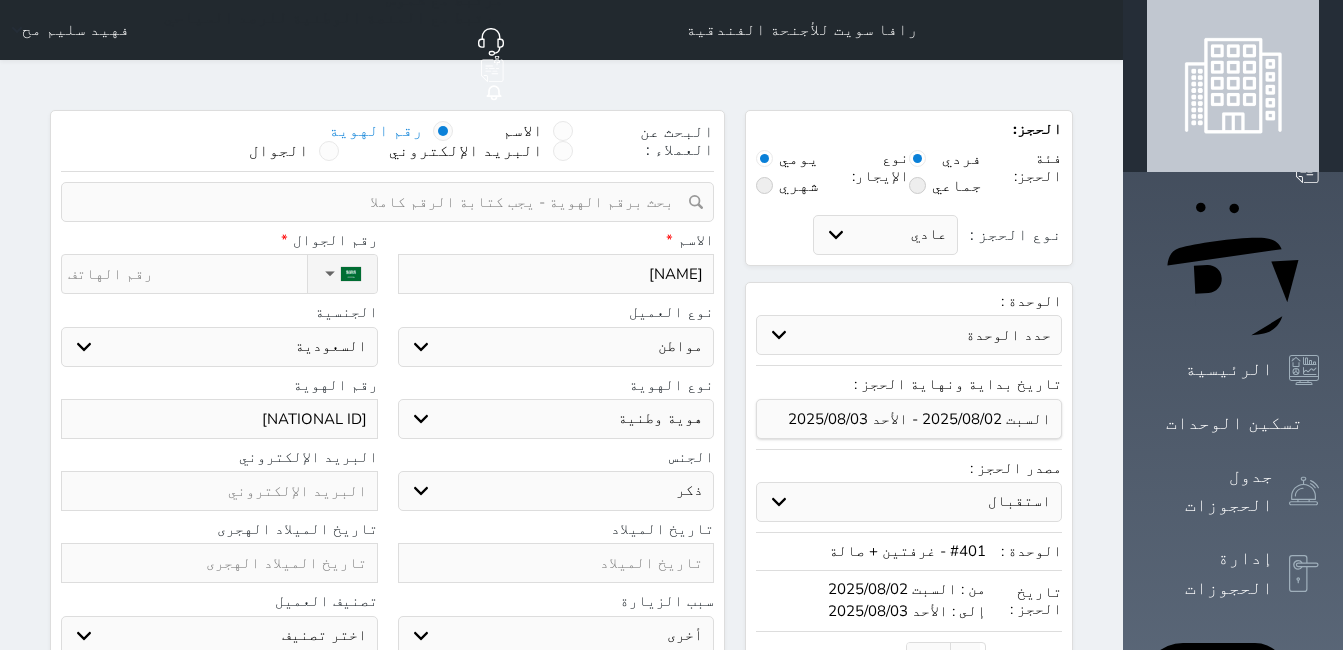 drag, startPoint x: 249, startPoint y: 229, endPoint x: 259, endPoint y: 231, distance: 10.198039 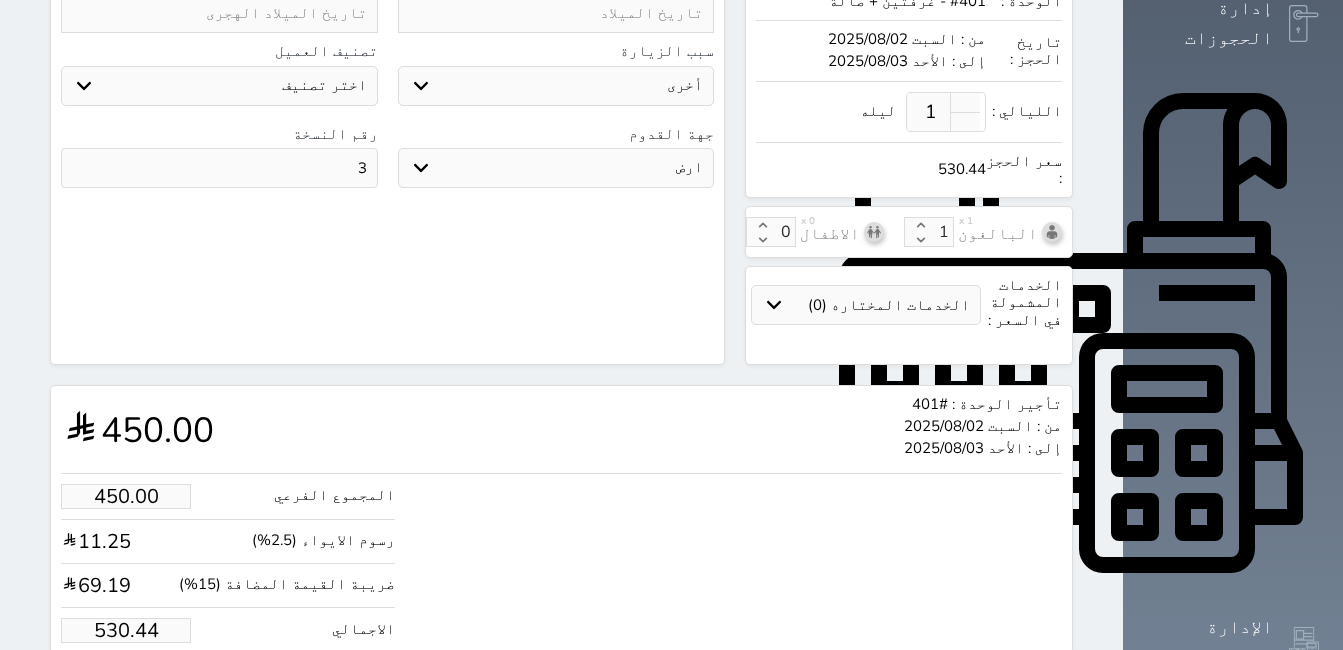 scroll, scrollTop: 577, scrollLeft: 0, axis: vertical 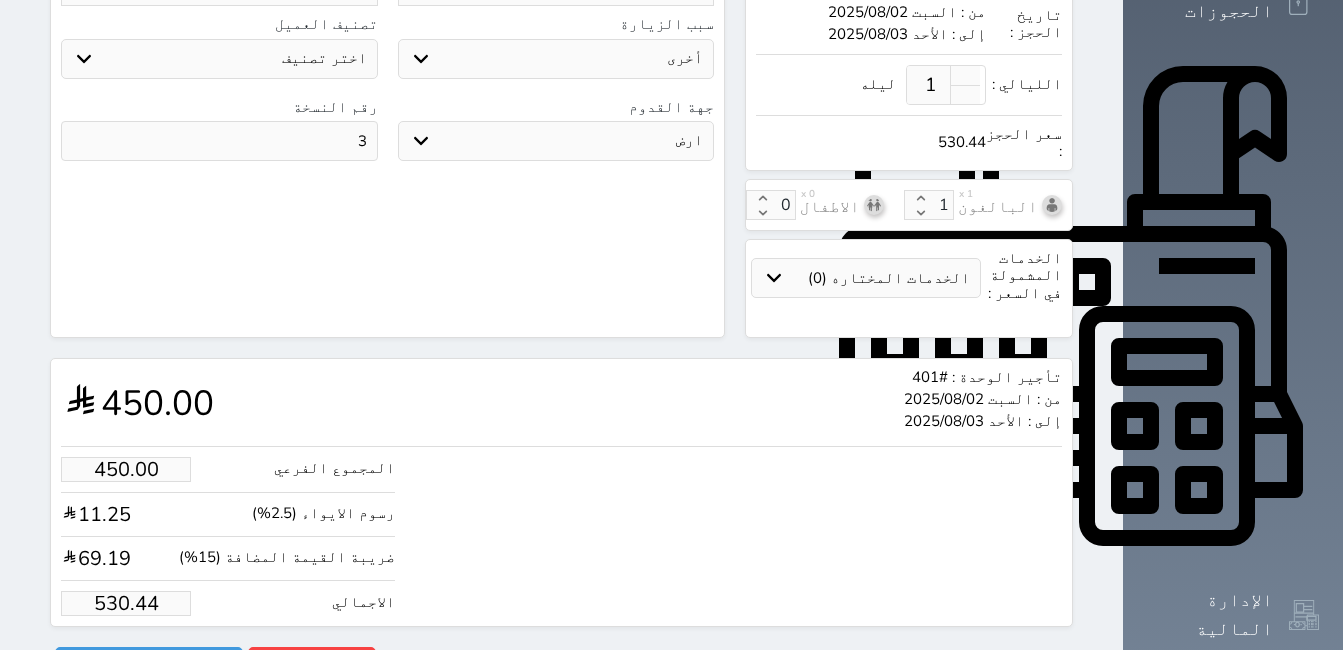 click on "530.44" at bounding box center [126, 603] 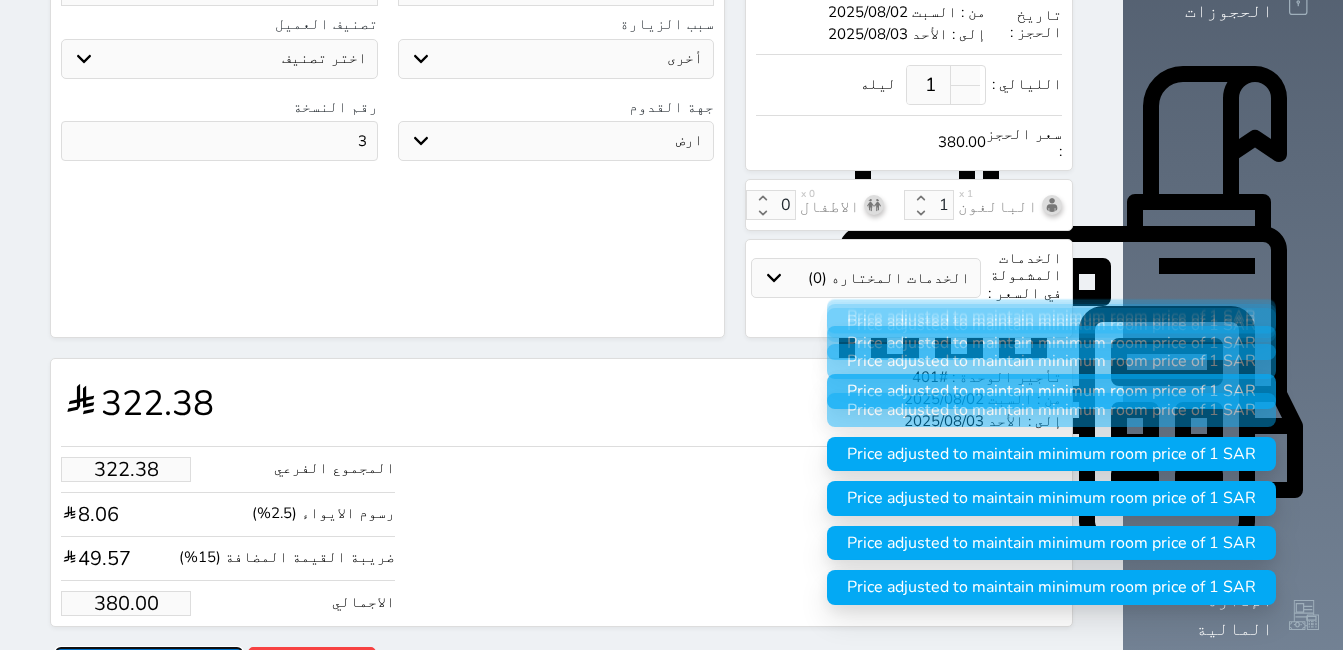click on "حجز" at bounding box center [149, 664] 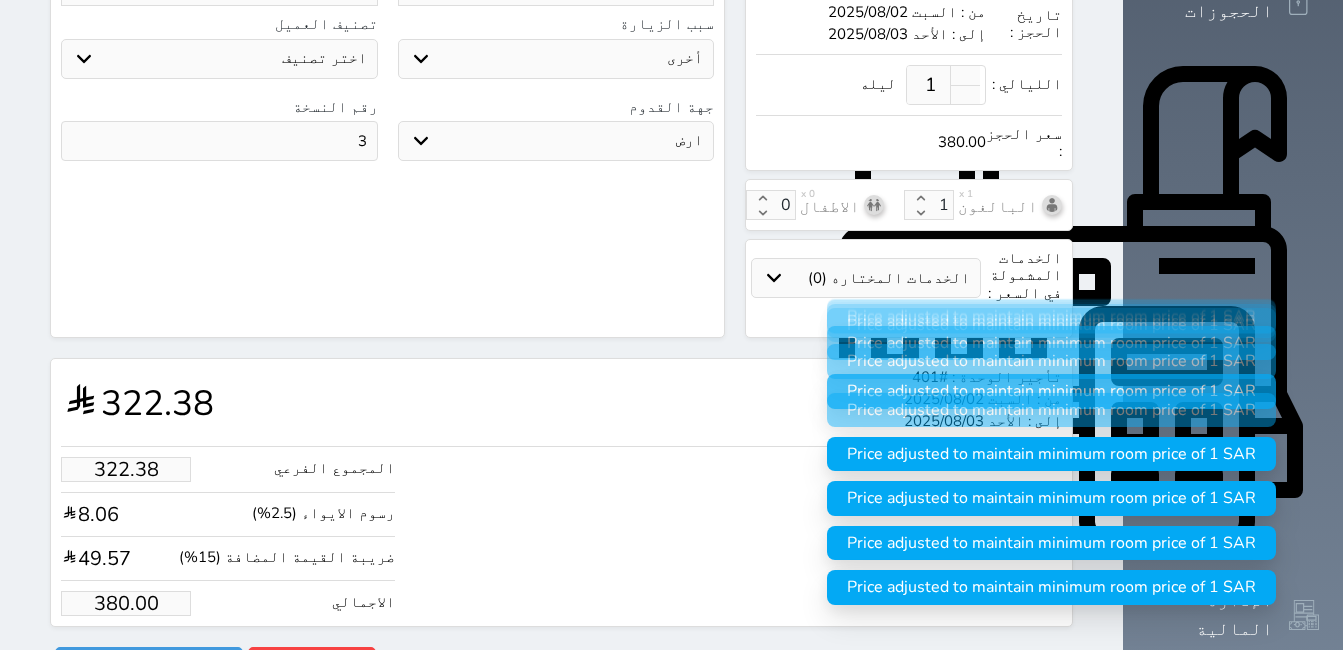 scroll, scrollTop: 332, scrollLeft: 0, axis: vertical 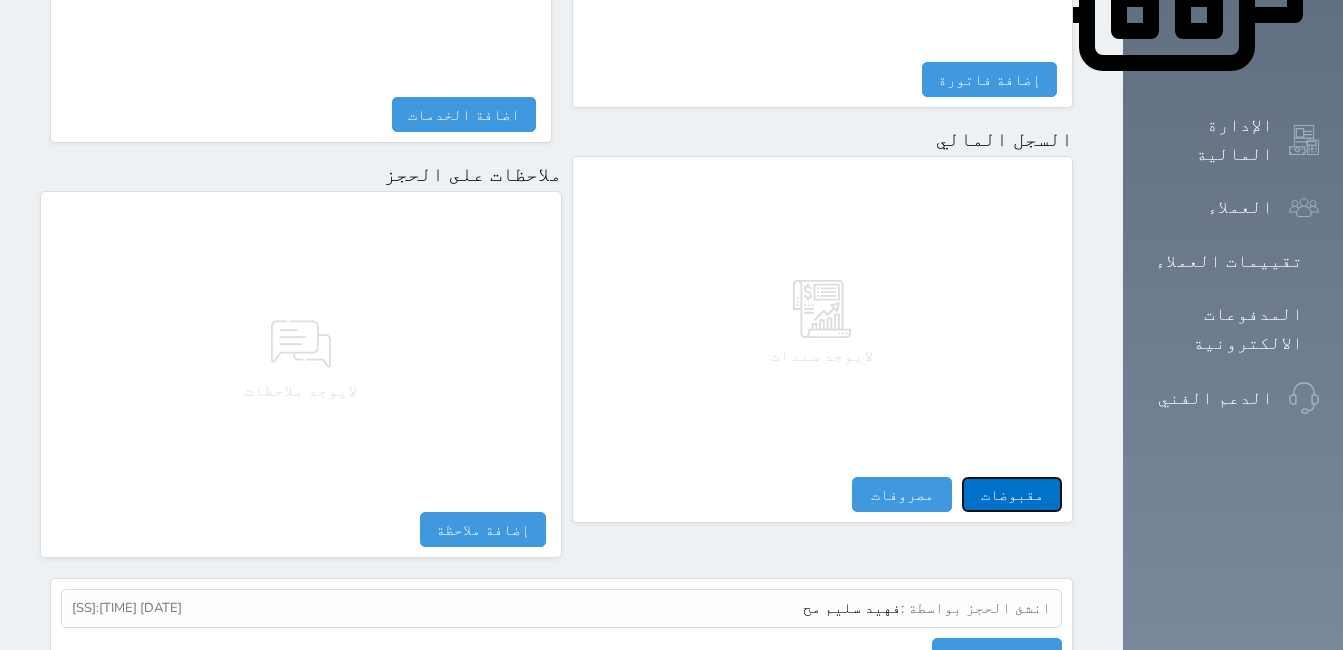 click on "مقبوضات" at bounding box center (1012, 494) 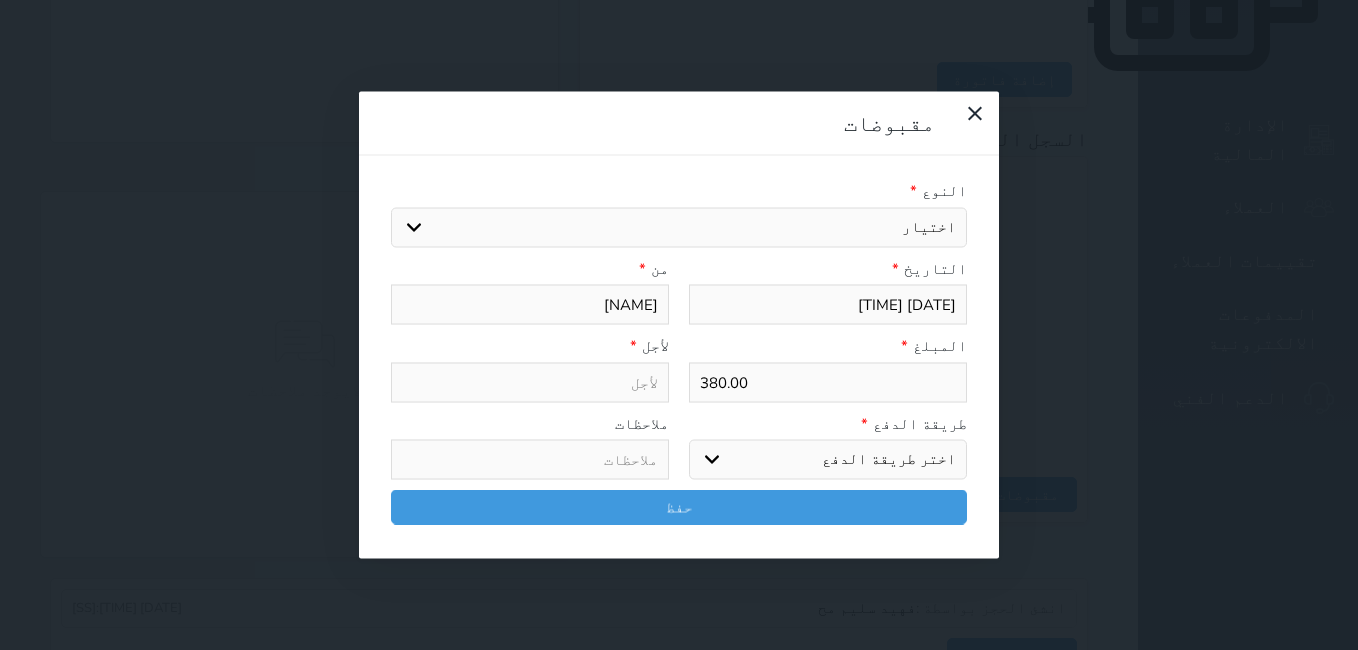 click on "اختيار   مقبوضات عامة قيمة إيجار فواتير تامين عربون لا ينطبق آخر مغسلة واي فاي - الإنترنت مواقف السيارات طعام الأغذية والمشروبات مشروبات المشروبات الباردة المشروبات الساخنة الإفطار غداء عشاء مخبز و كعك حمام سباحة الصالة الرياضية سبا و خدمات الجمال اختيار وإسقاط (خدمات النقل) ميني بار كابل - تلفزيون سرير إضافي تصفيف الشعر التسوق خدمات الجولات السياحية المنظمة خدمات الدليل السياحي" at bounding box center (679, 227) 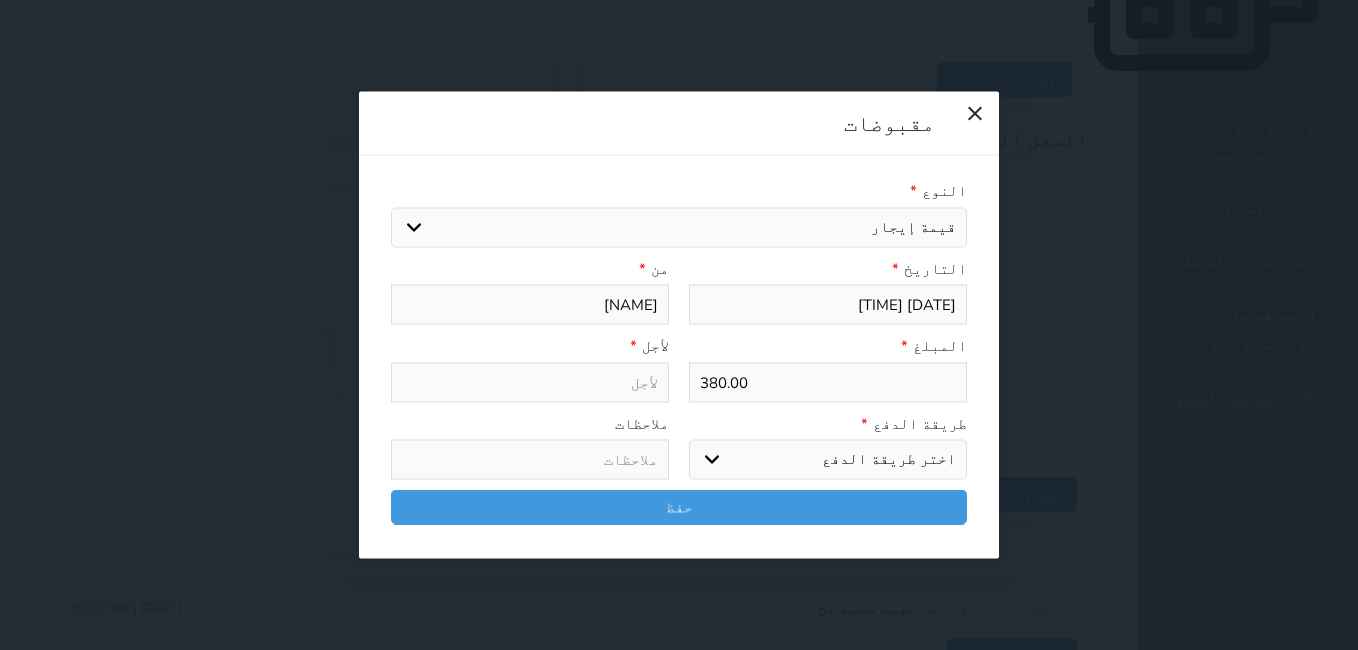 click on "اختيار   مقبوضات عامة قيمة إيجار فواتير تامين عربون لا ينطبق آخر مغسلة واي فاي - الإنترنت مواقف السيارات طعام الأغذية والمشروبات مشروبات المشروبات الباردة المشروبات الساخنة الإفطار غداء عشاء مخبز و كعك حمام سباحة الصالة الرياضية سبا و خدمات الجمال اختيار وإسقاط (خدمات النقل) ميني بار كابل - تلفزيون سرير إضافي تصفيف الشعر التسوق خدمات الجولات السياحية المنظمة خدمات الدليل السياحي" at bounding box center [679, 227] 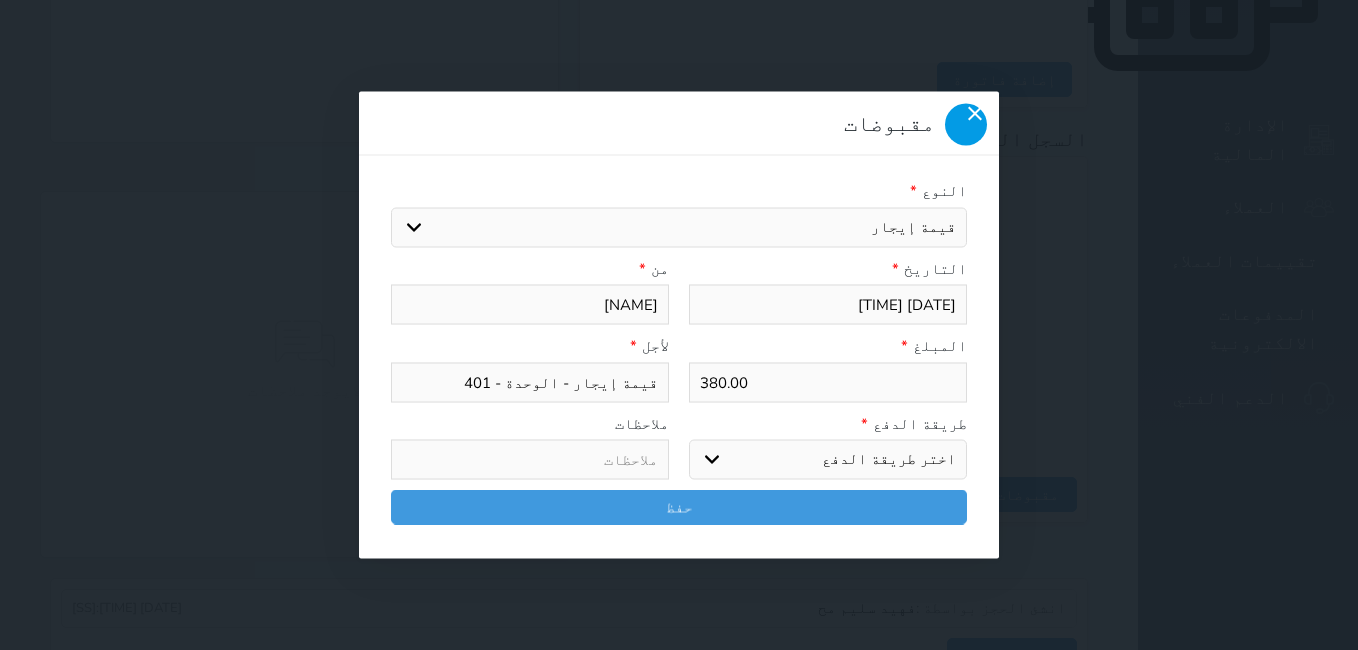 click at bounding box center [966, 125] 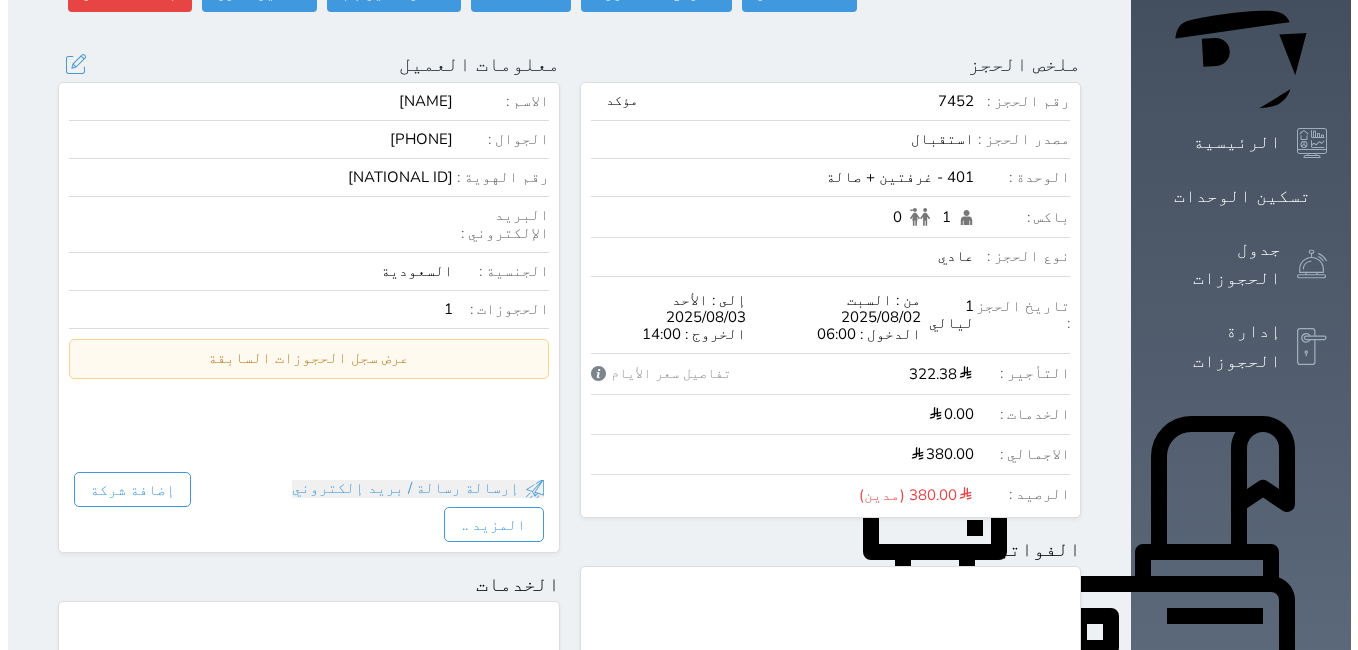 scroll, scrollTop: 0, scrollLeft: 0, axis: both 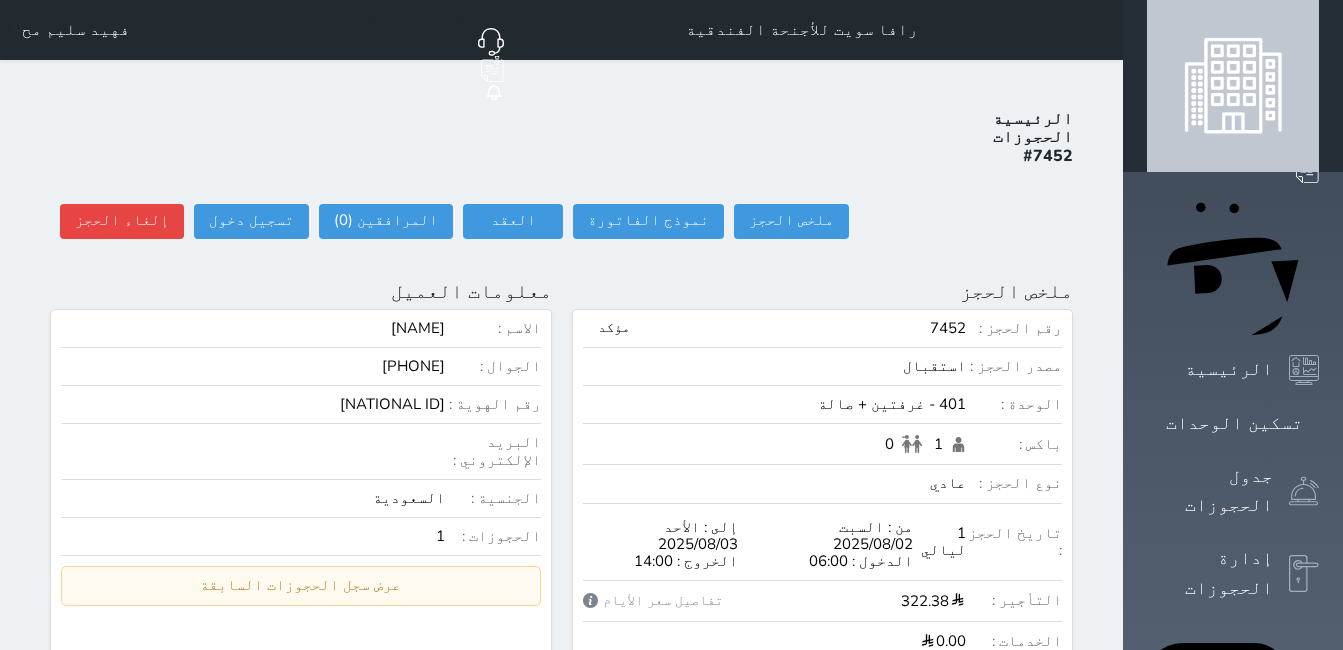 click on "الرئيسية   الحجوزات   #[BOOKING_ID]         ملخص الحجز         ملخص الحجز #[BOOKING_ID]                           نموذج الفاتورة           العقد         العقد #[CONTRACT_ID]                                   العقود الموقعه #[CONTRACT_ID]
العقود الموقعه (0)         #   تاريخ التوقيع   الاجرائات       المرافقين (0)         المرافقين                 البحث عن المرافقين :        الاسم       رقم الهوية       البريد الإلكتروني       الجوال           تغيير العميل              الاسم *     الجنس    اختر الجنس   ذكر انثى   تاريخ الميلاد *         تاريخ الميلاد الهجرى         صلة القرابة
اختر صلة القرابة   ابن ابنه زوجة اخ اخت اب ام زوج أخرى   نوع العميل *   اختر نوع   مواطن مواطن خليجي   *" at bounding box center (561, 939) 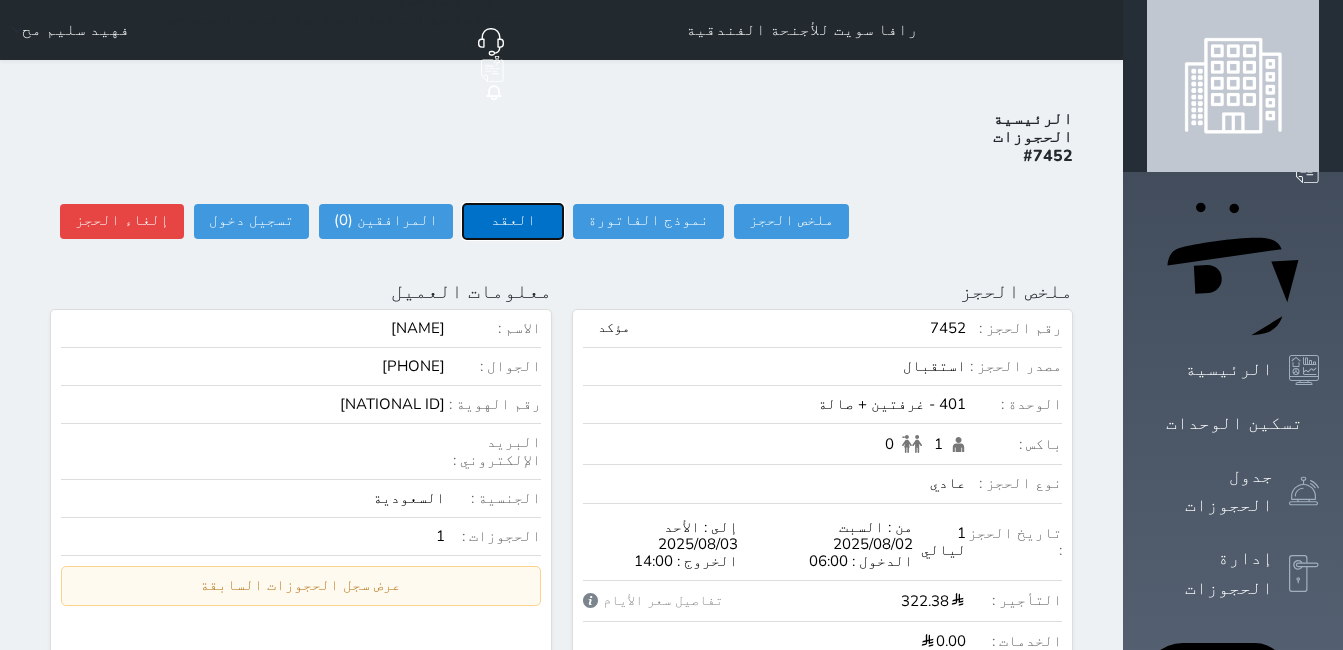 click on "العقد" at bounding box center [513, 221] 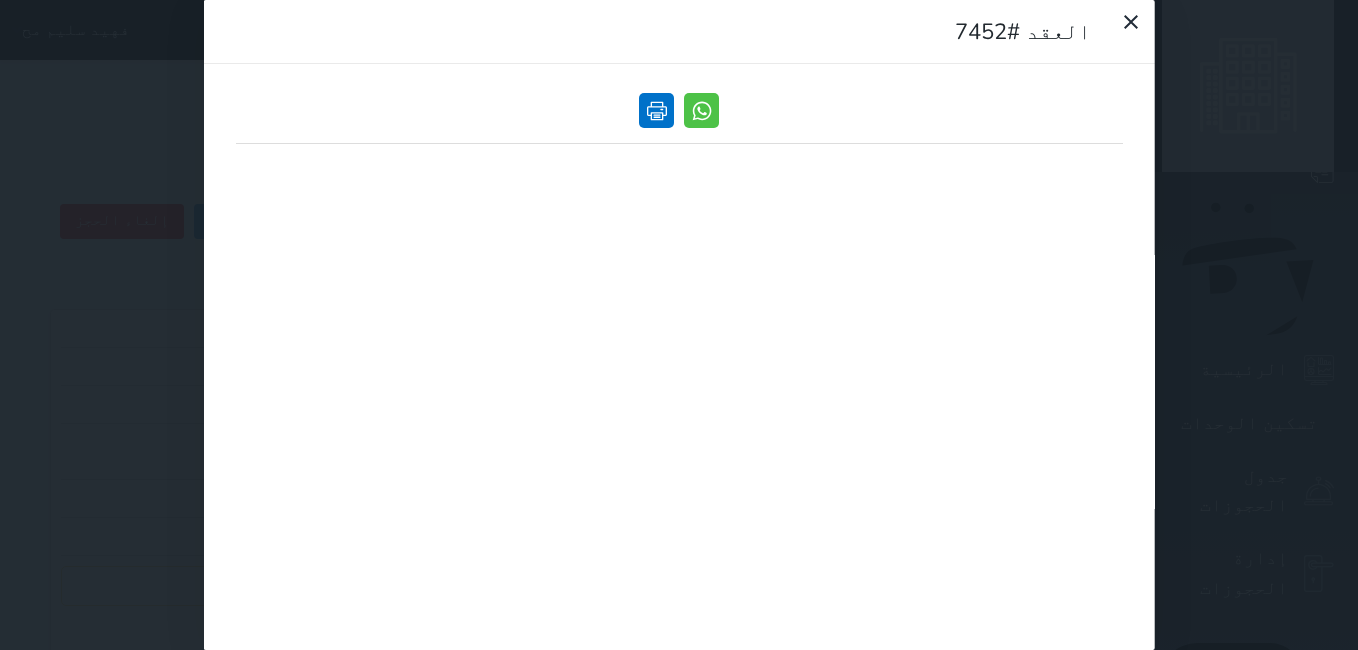 click at bounding box center (656, 110) 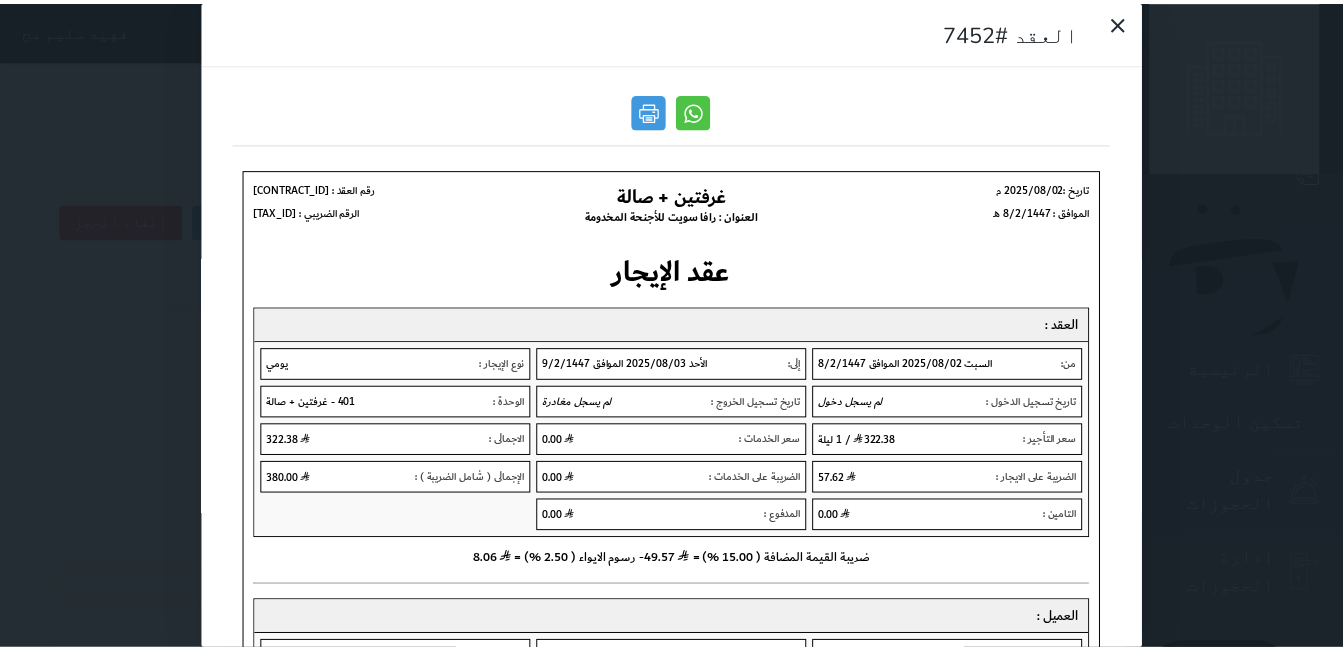 scroll, scrollTop: 0, scrollLeft: 0, axis: both 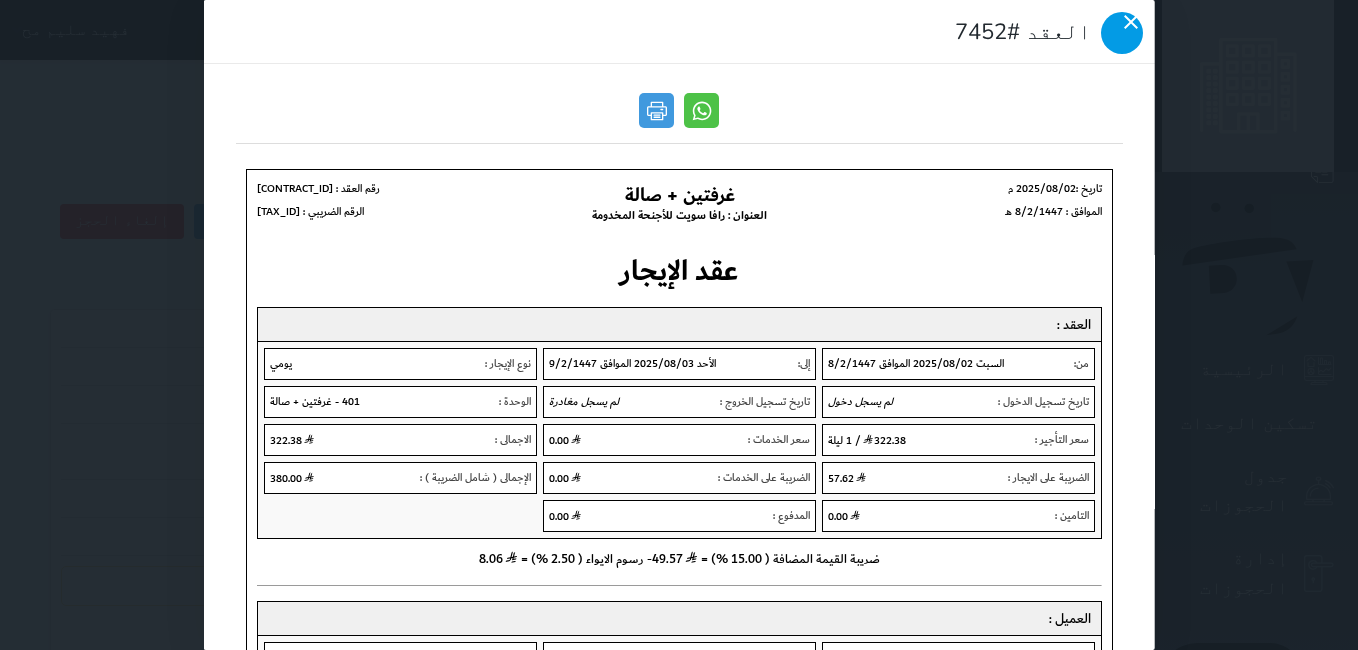 click 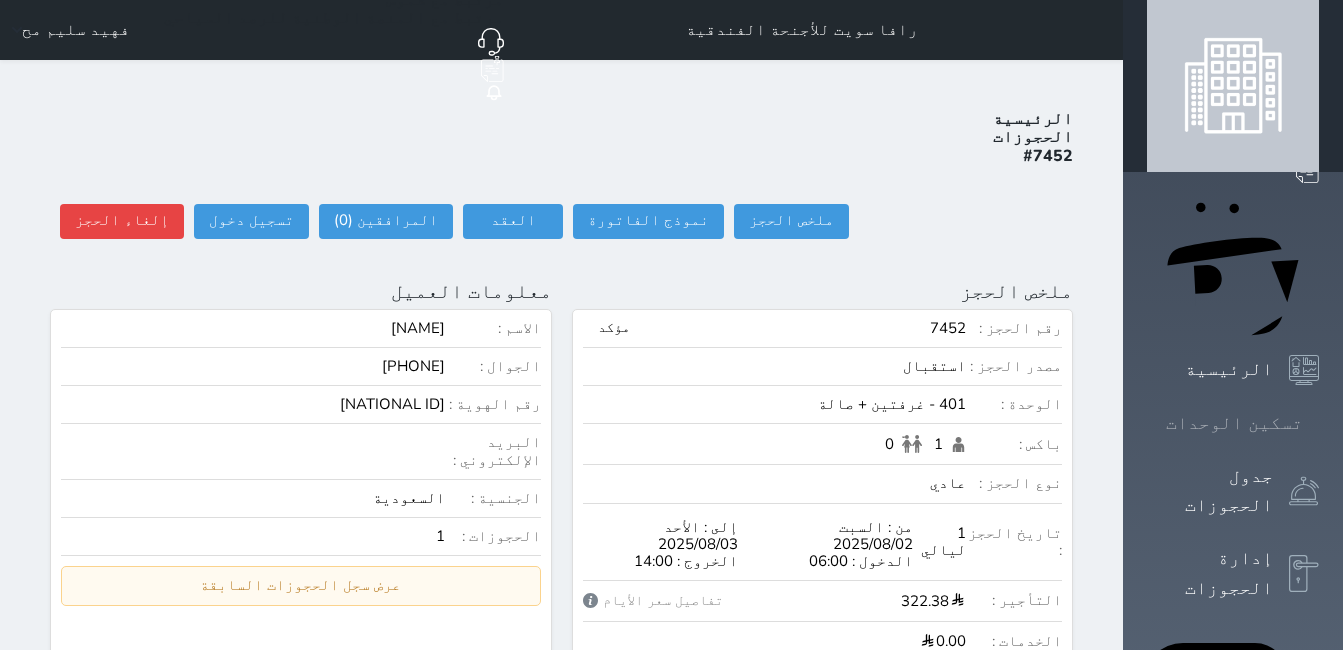 drag, startPoint x: 1293, startPoint y: 213, endPoint x: 1285, endPoint y: 236, distance: 24.351591 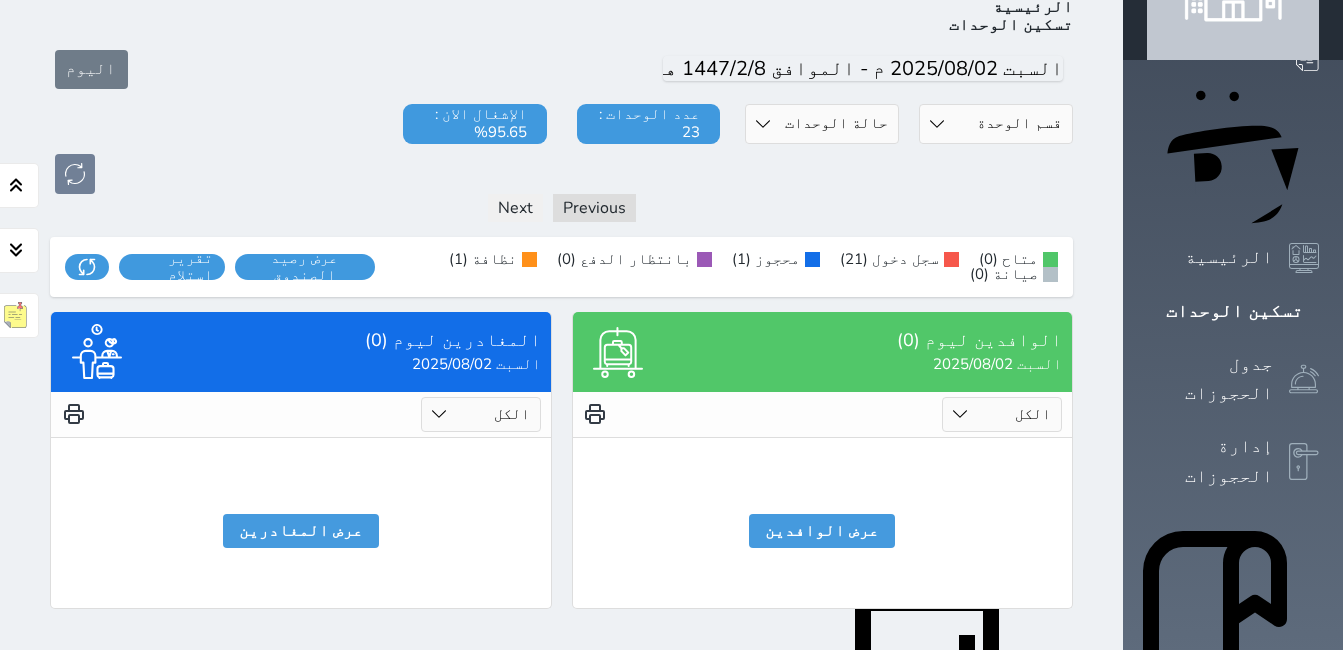 scroll, scrollTop: 0, scrollLeft: 0, axis: both 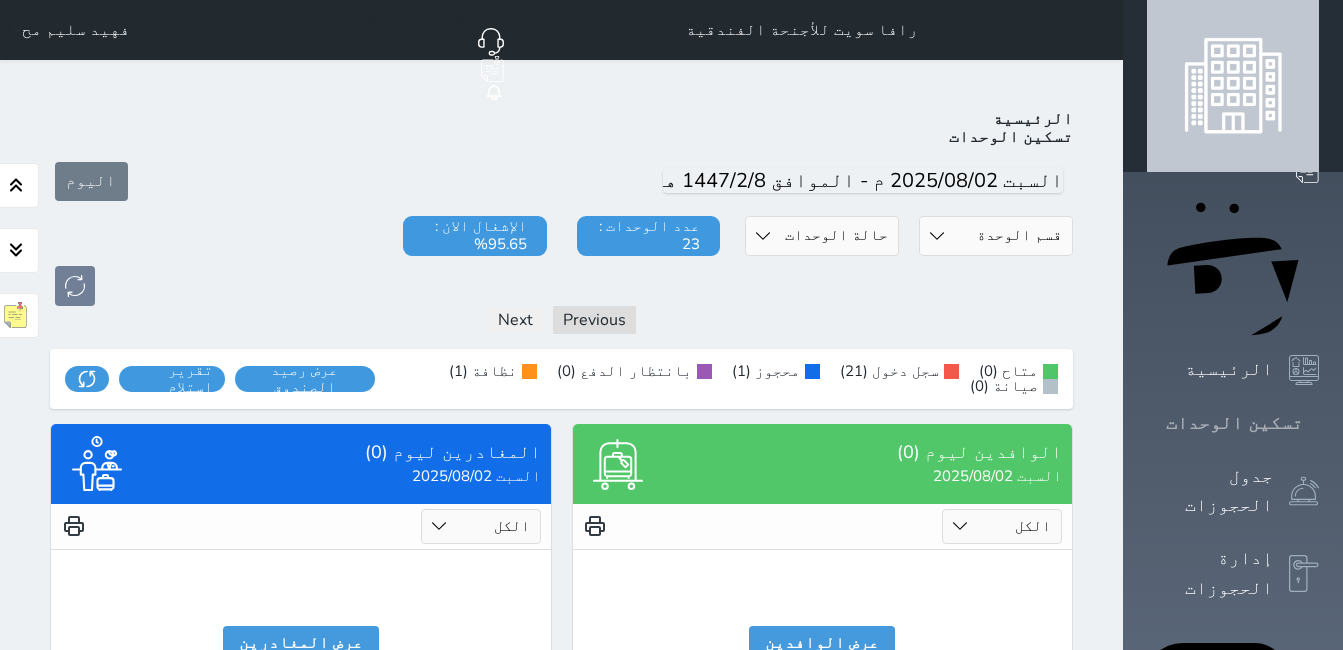 click 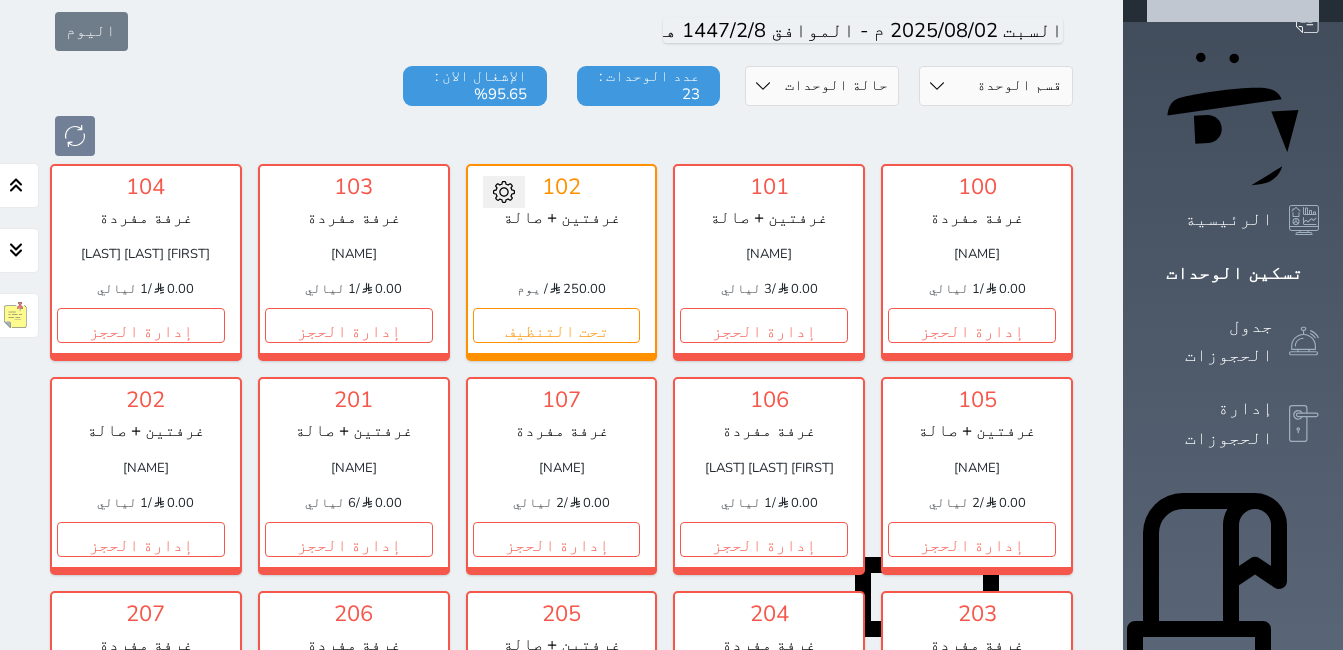 scroll, scrollTop: 100, scrollLeft: 0, axis: vertical 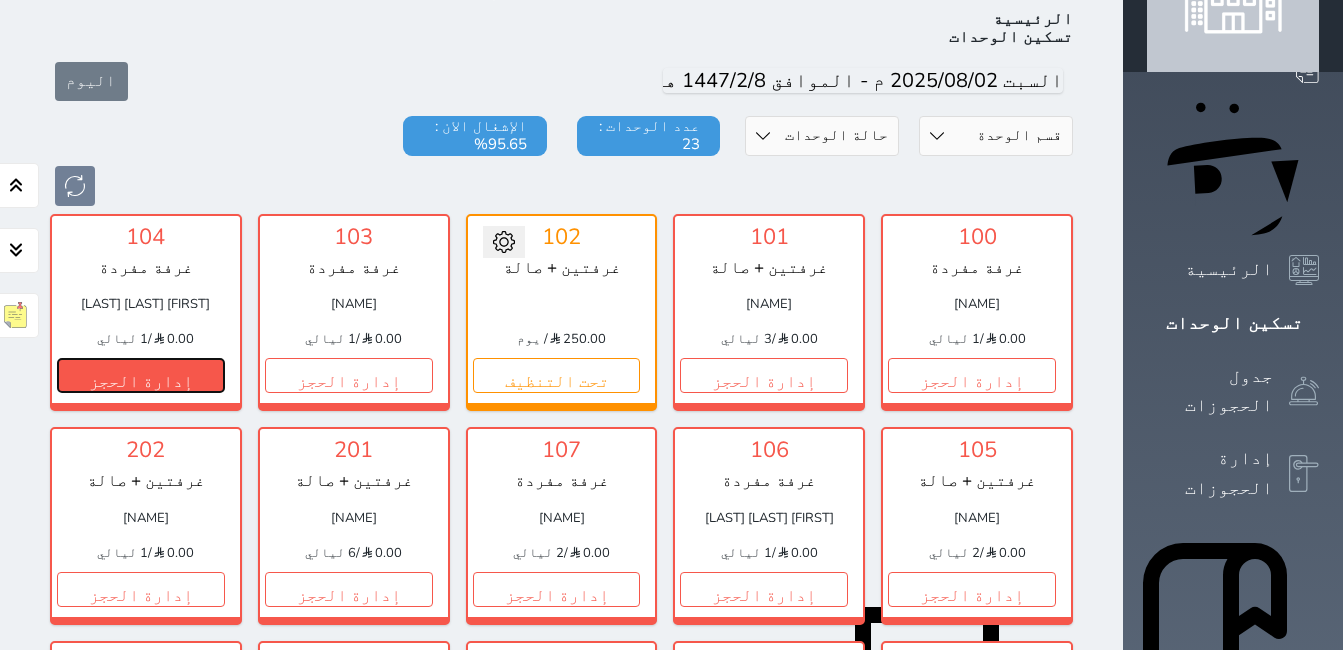 click on "إدارة الحجز" at bounding box center (141, 375) 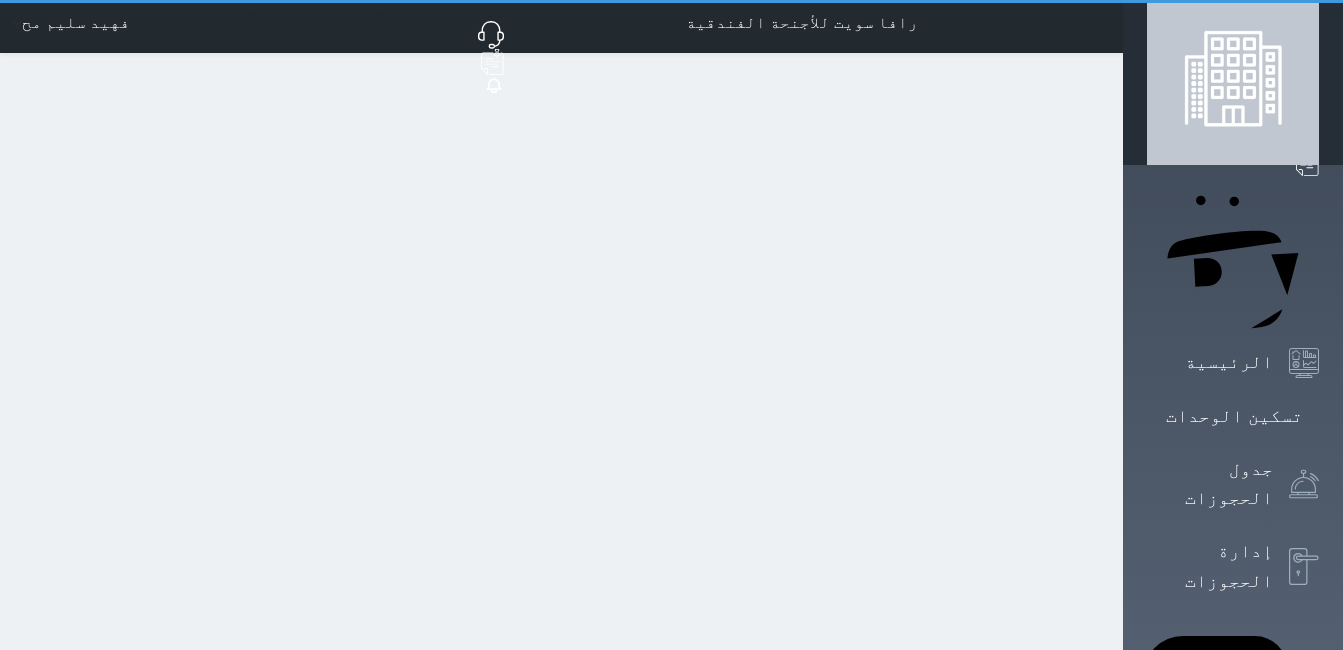 scroll, scrollTop: 0, scrollLeft: 0, axis: both 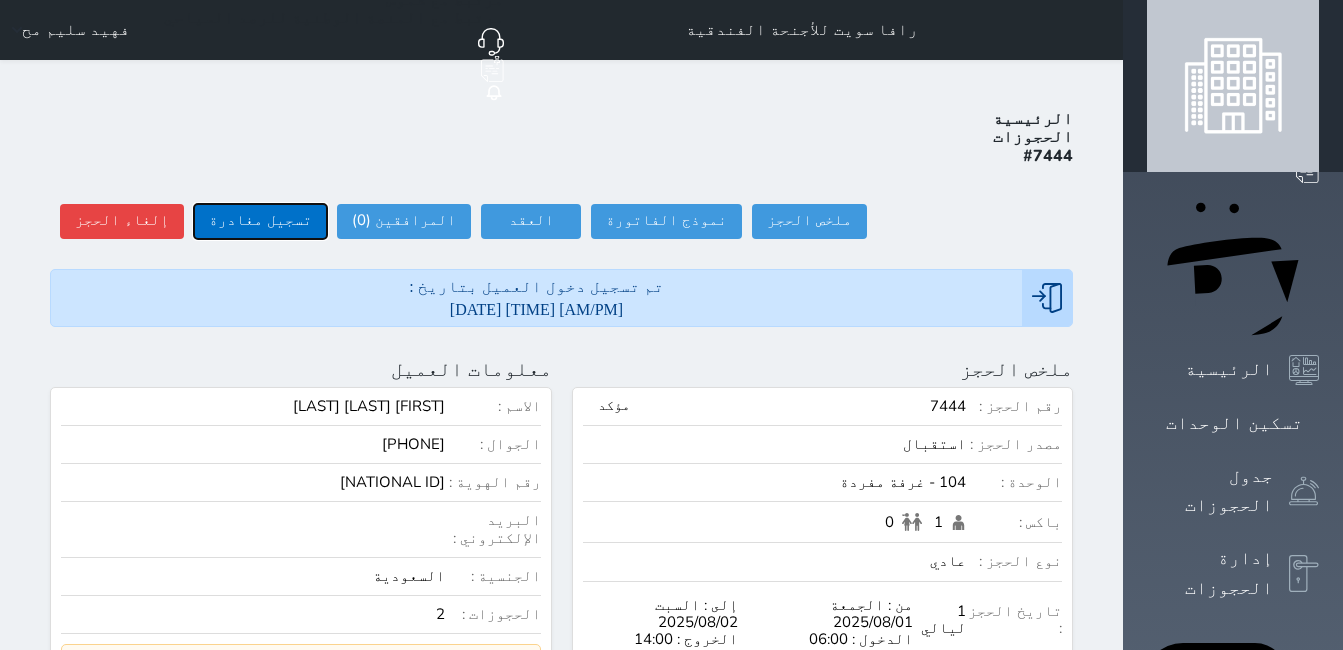 click on "تسجيل مغادرة" at bounding box center [260, 221] 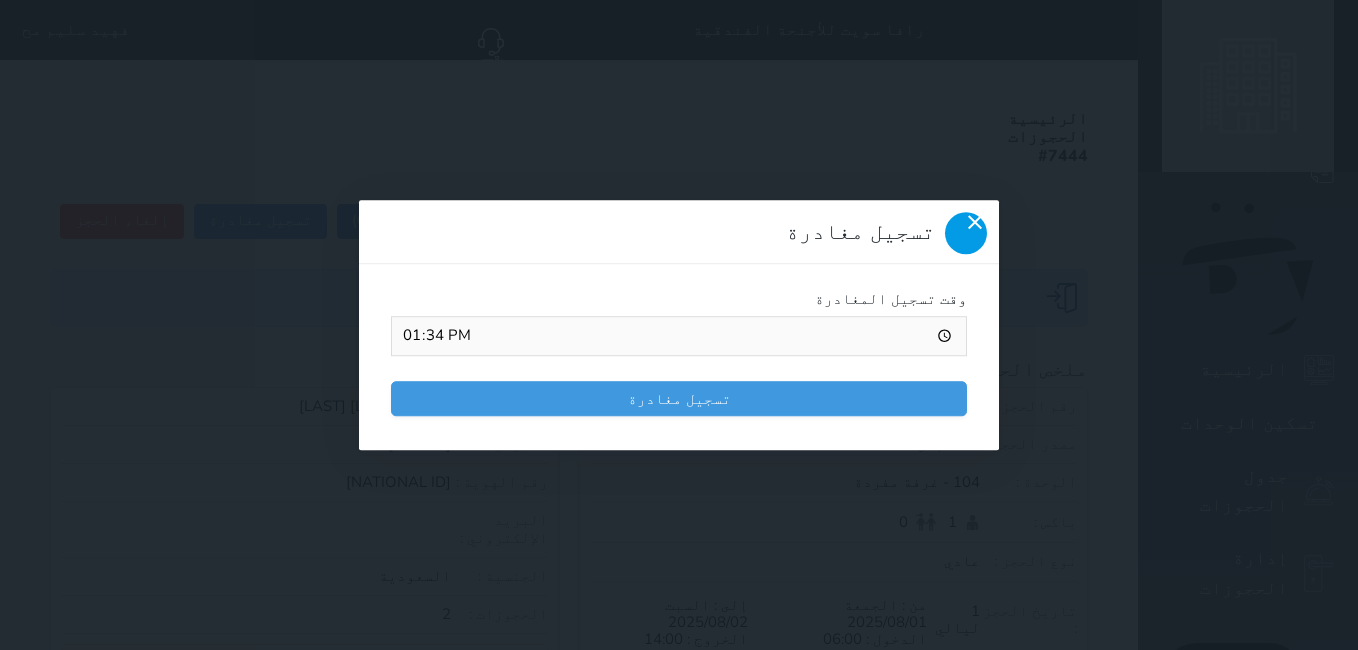 click 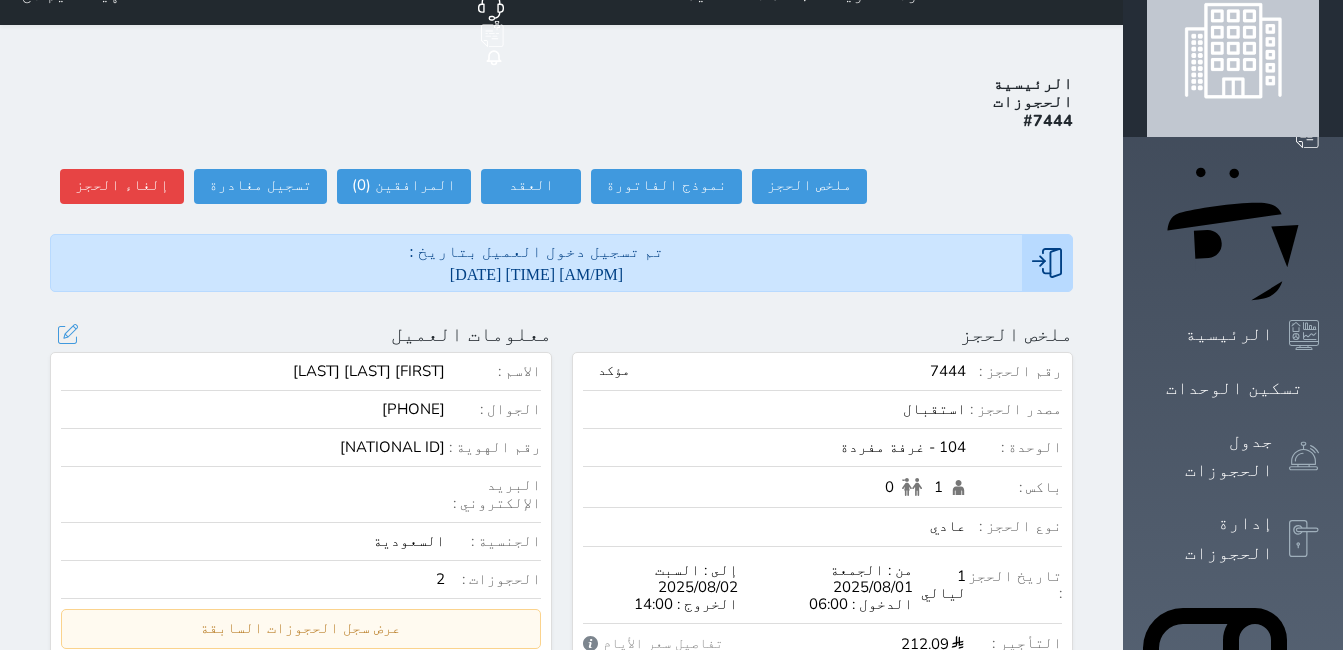 scroll, scrollTop: 0, scrollLeft: 0, axis: both 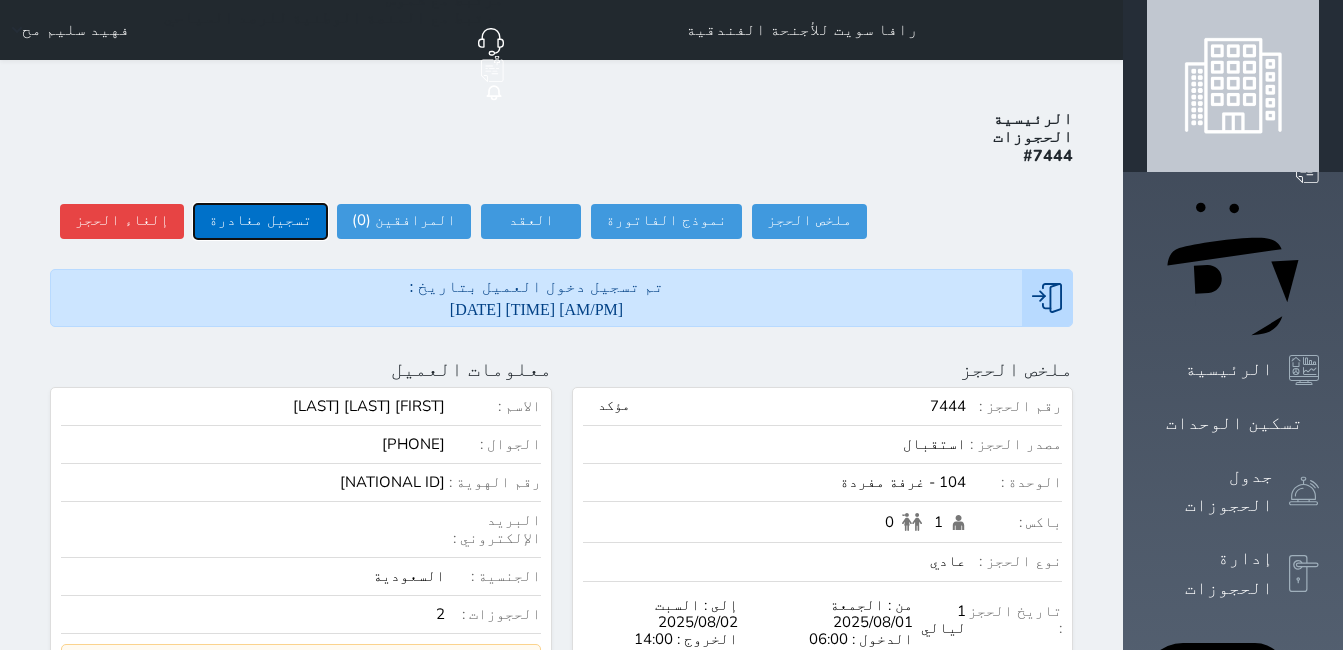 click on "تسجيل مغادرة" at bounding box center (260, 221) 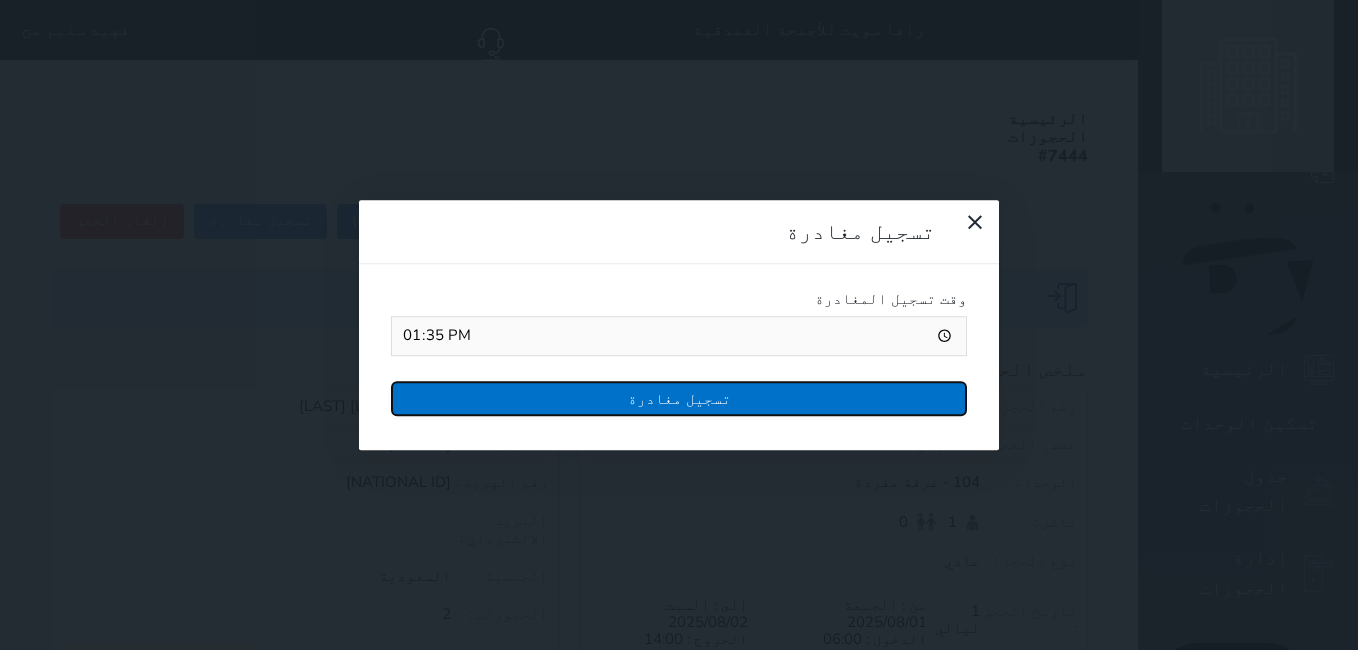 click on "تسجيل مغادرة" at bounding box center (679, 398) 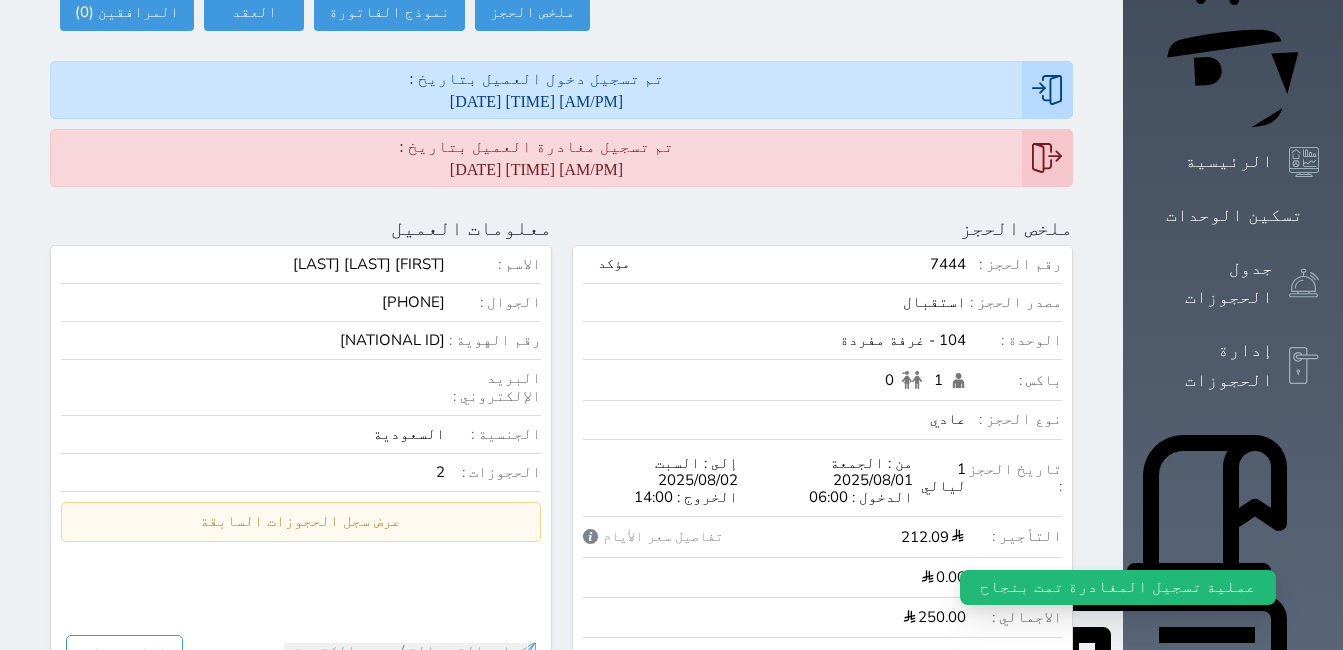 scroll, scrollTop: 0, scrollLeft: 0, axis: both 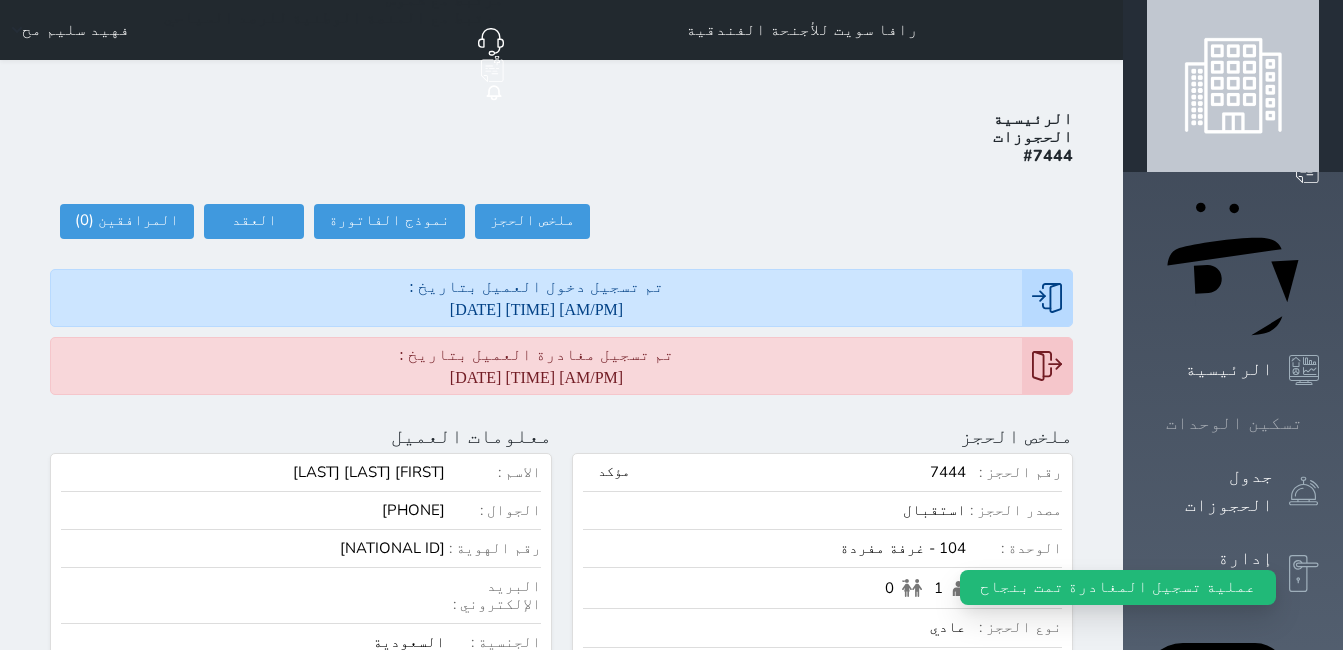 click 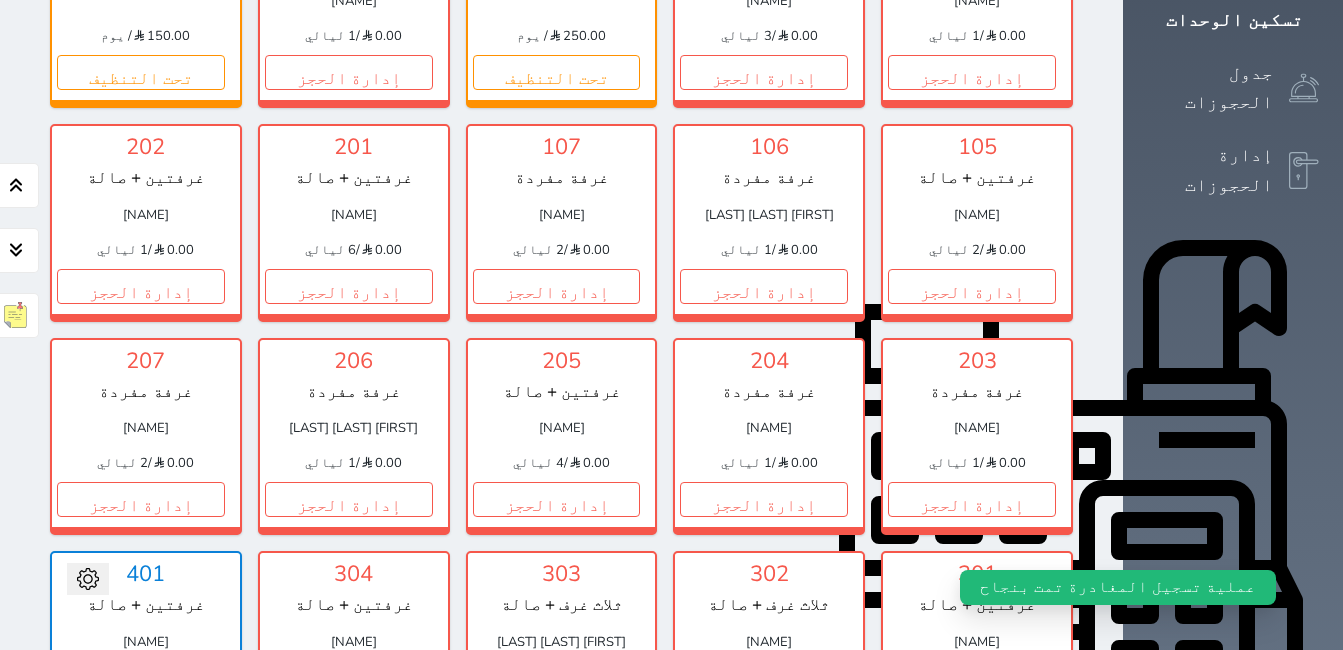 scroll, scrollTop: 278, scrollLeft: 0, axis: vertical 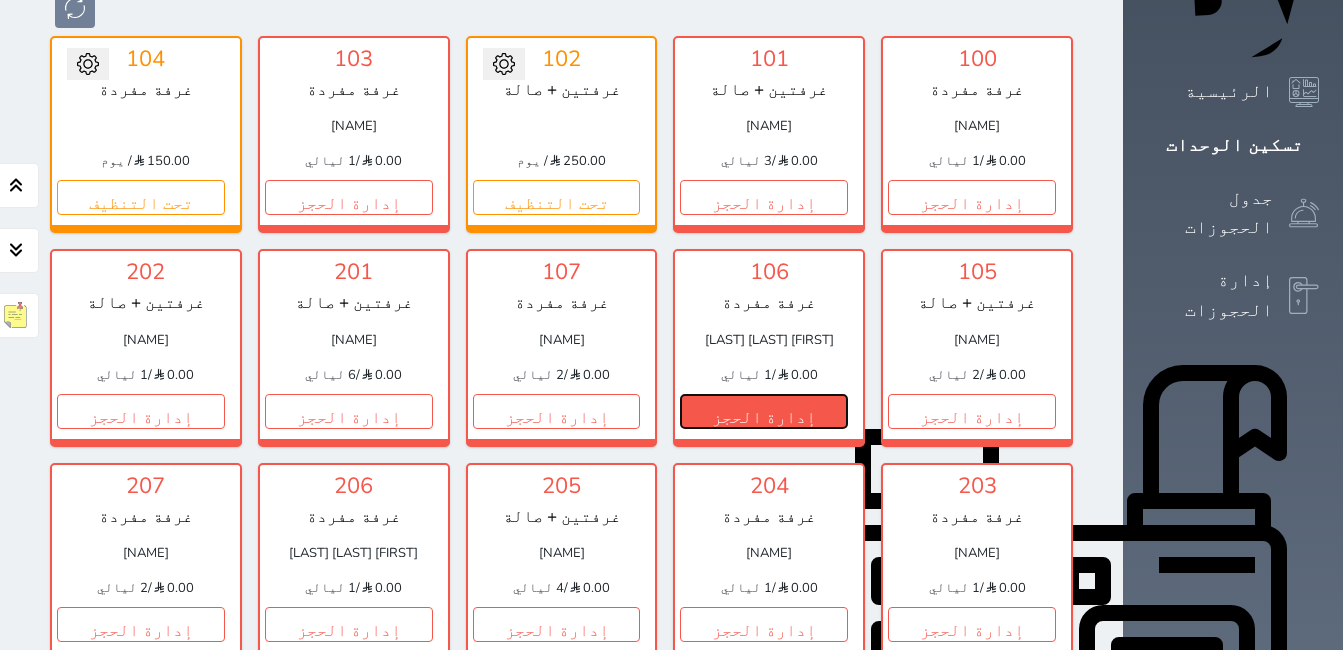 click on "إدارة الحجز" at bounding box center [764, 411] 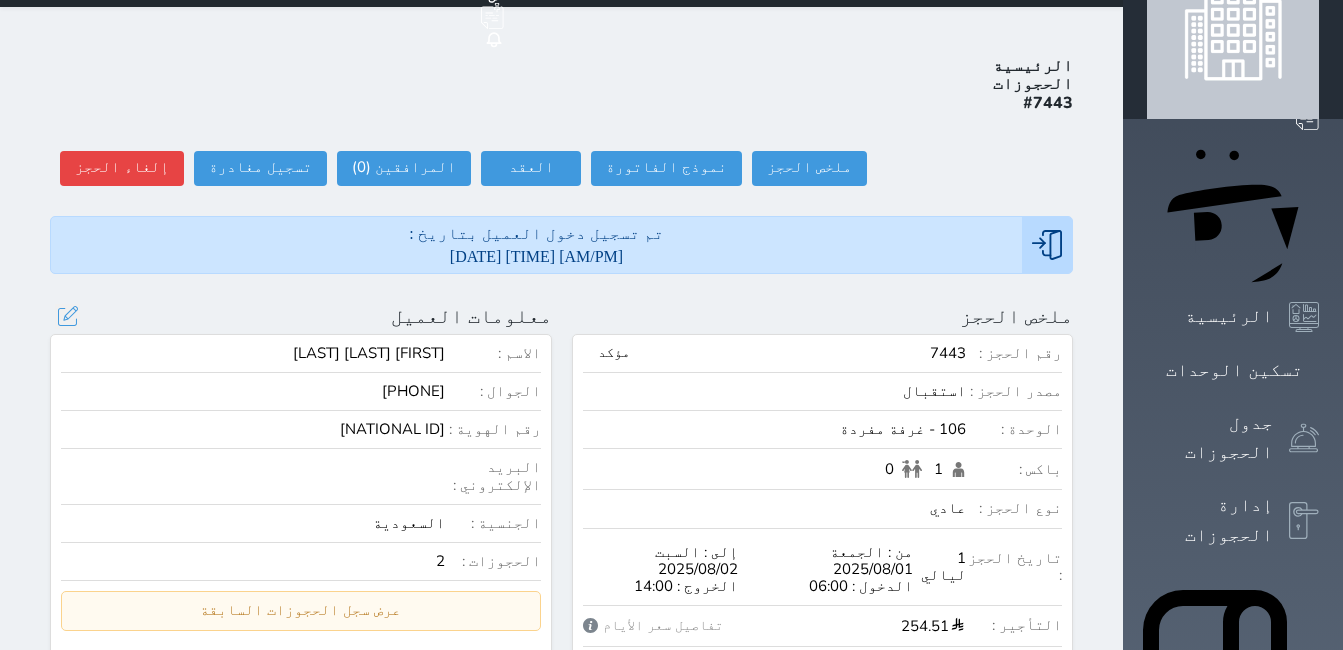 scroll, scrollTop: 100, scrollLeft: 0, axis: vertical 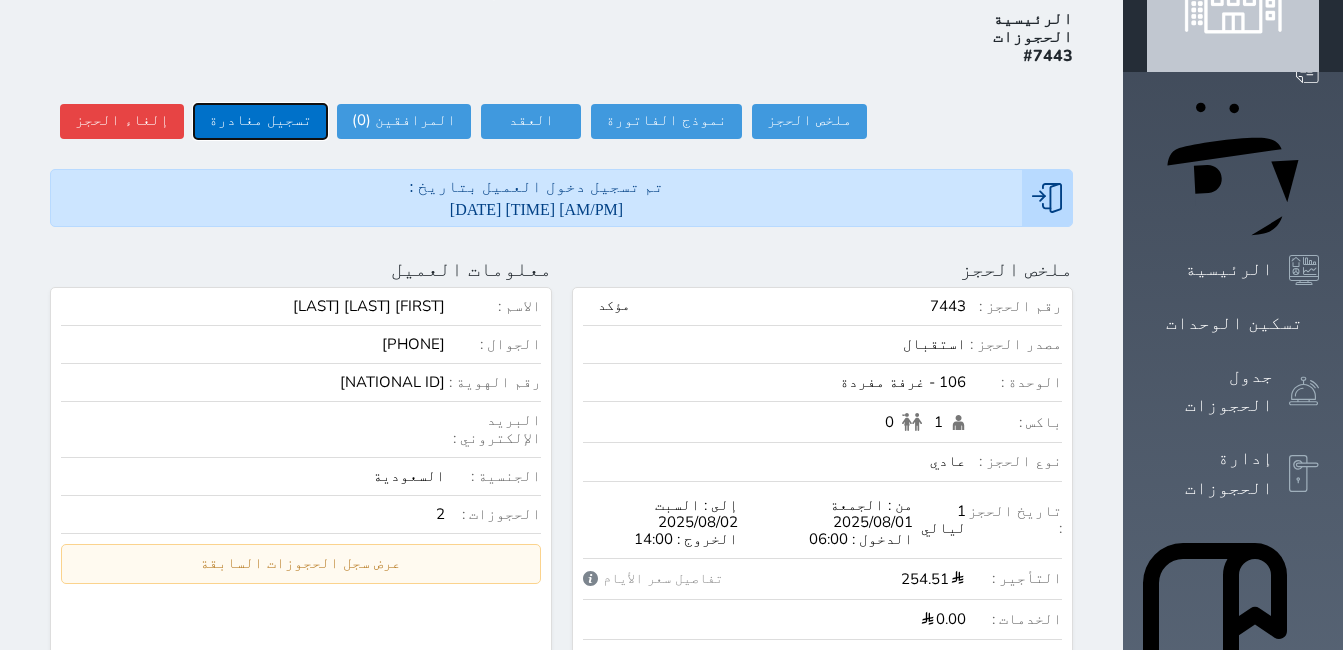 click on "تسجيل مغادرة" at bounding box center (260, 121) 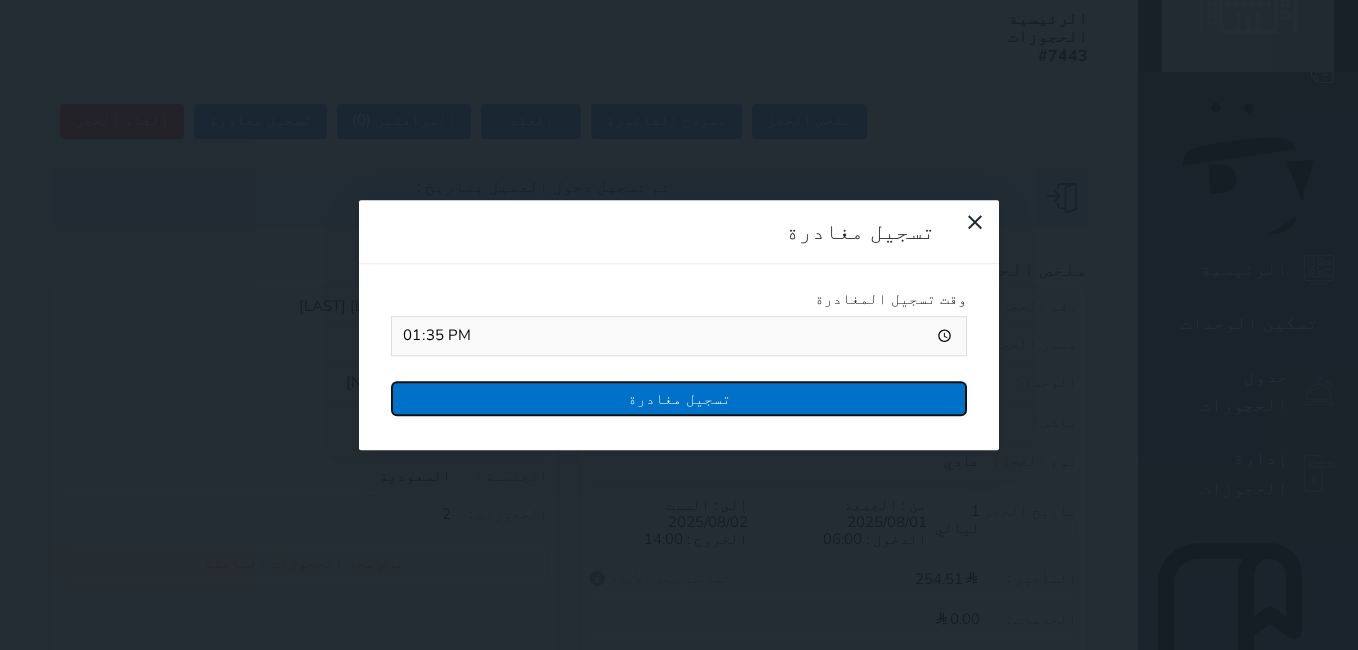 click on "تسجيل مغادرة" at bounding box center (679, 398) 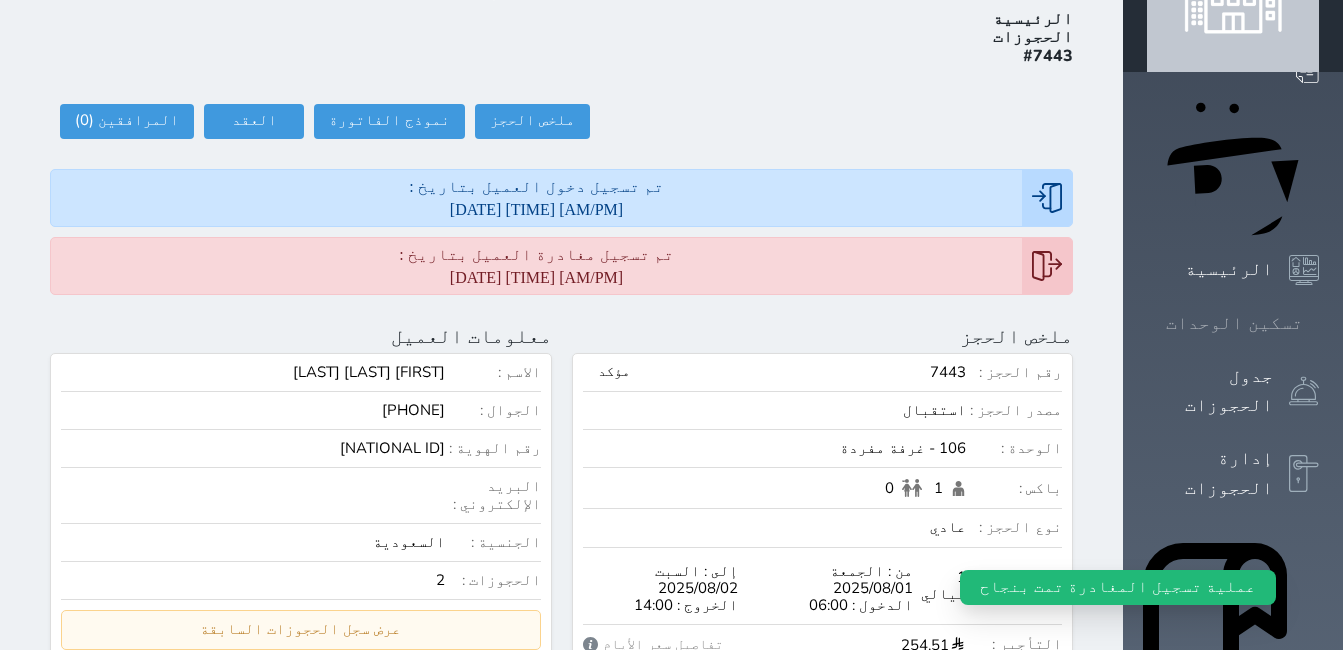 click 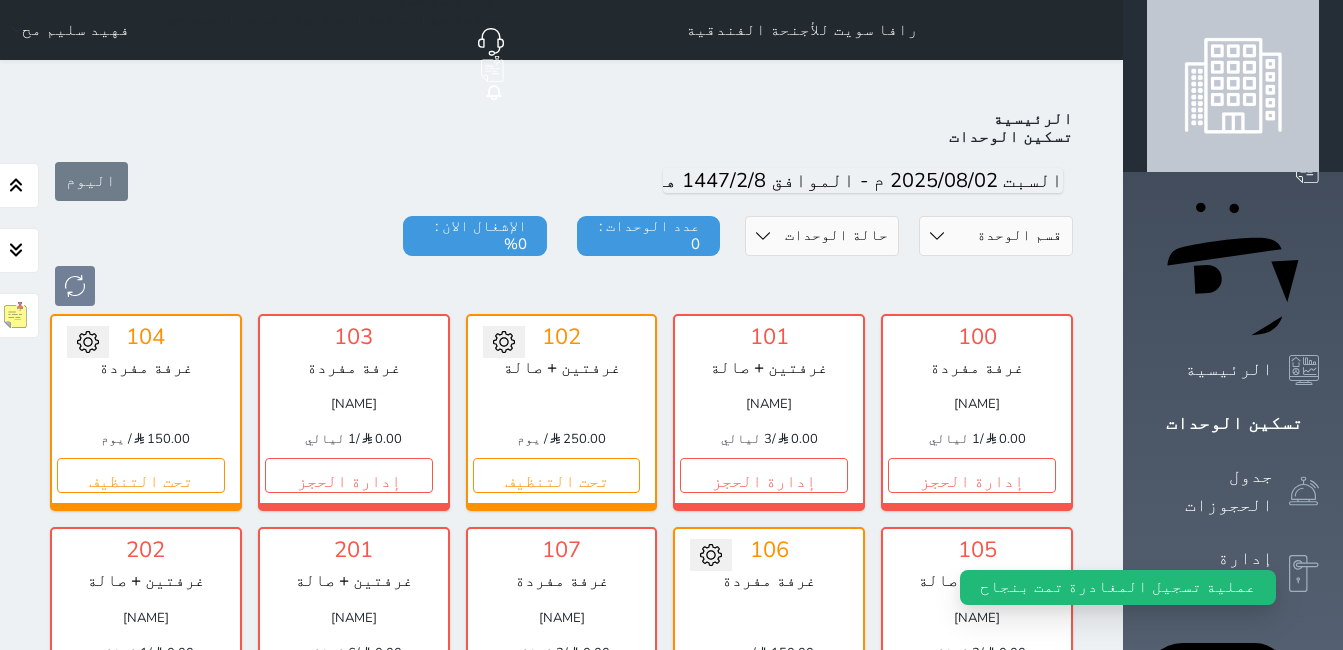 scroll, scrollTop: 78, scrollLeft: 0, axis: vertical 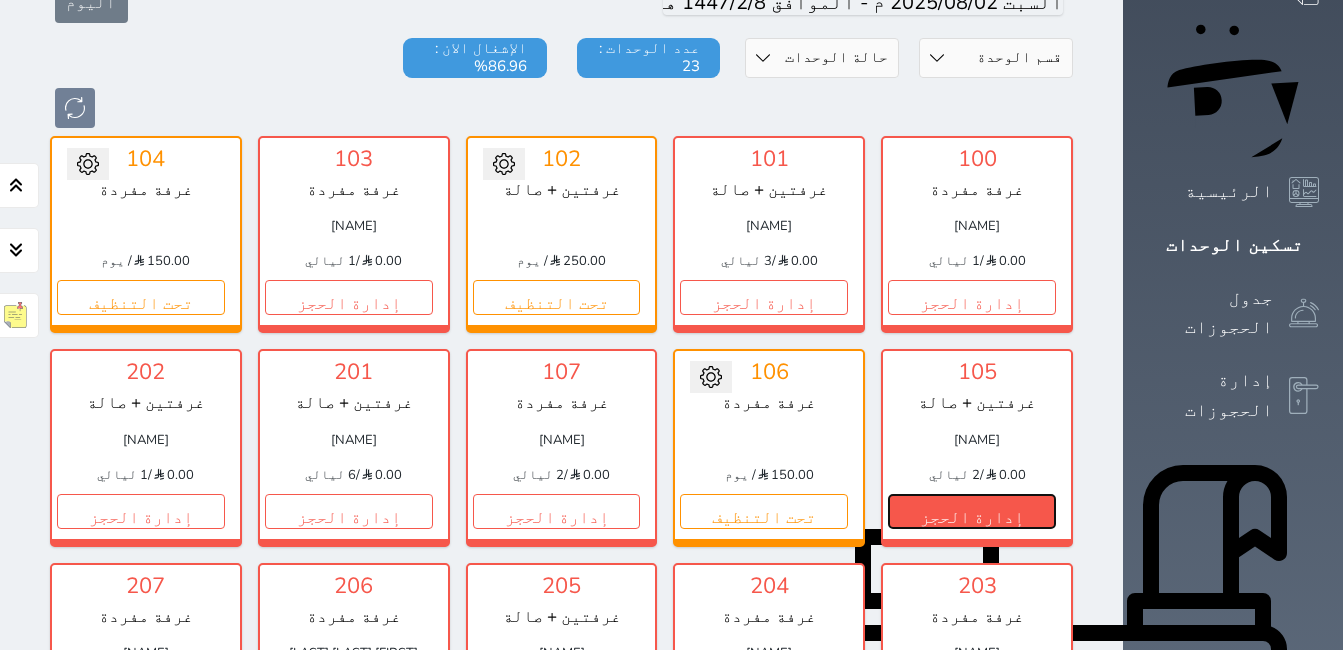 click on "إدارة الحجز" at bounding box center (972, 511) 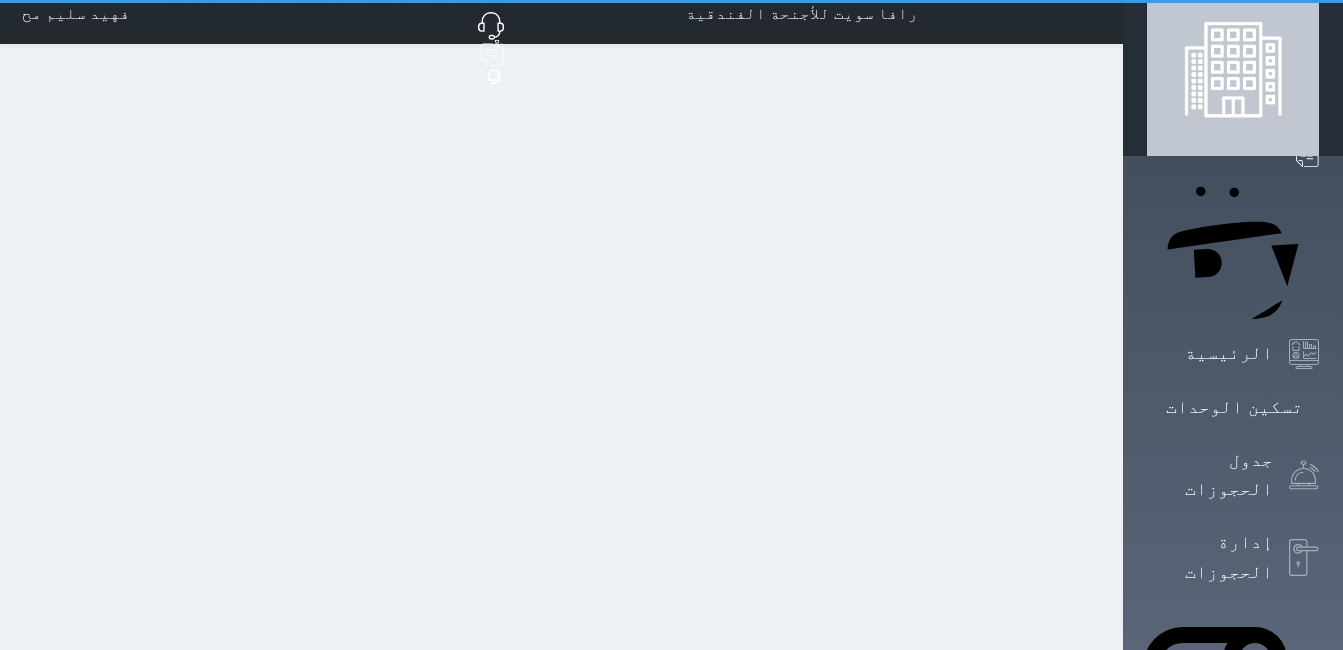 scroll, scrollTop: 0, scrollLeft: 0, axis: both 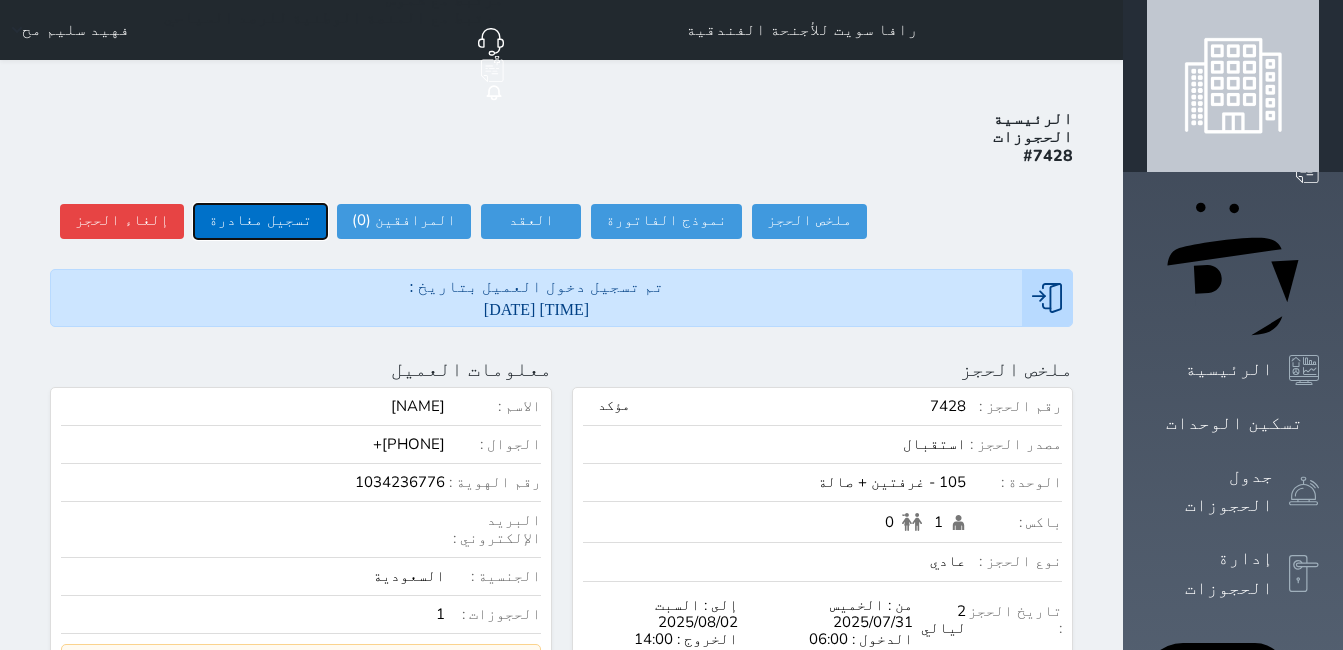 click on "تسجيل مغادرة" at bounding box center [260, 221] 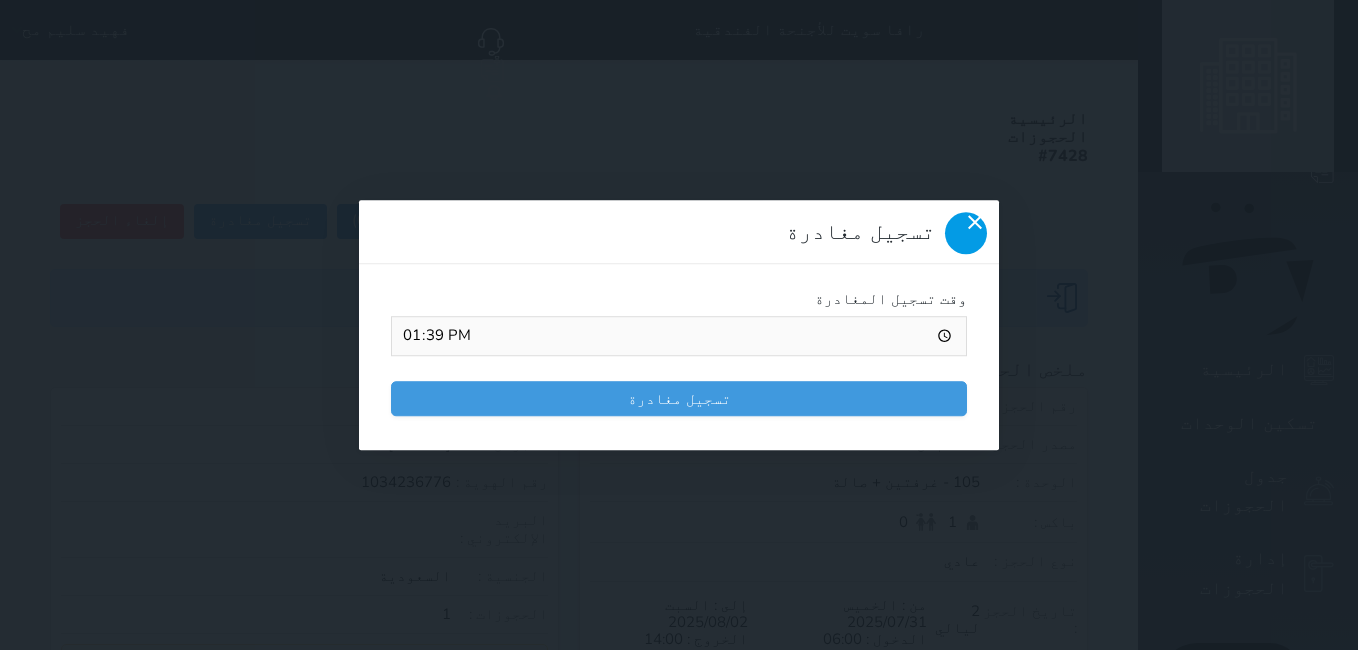 click 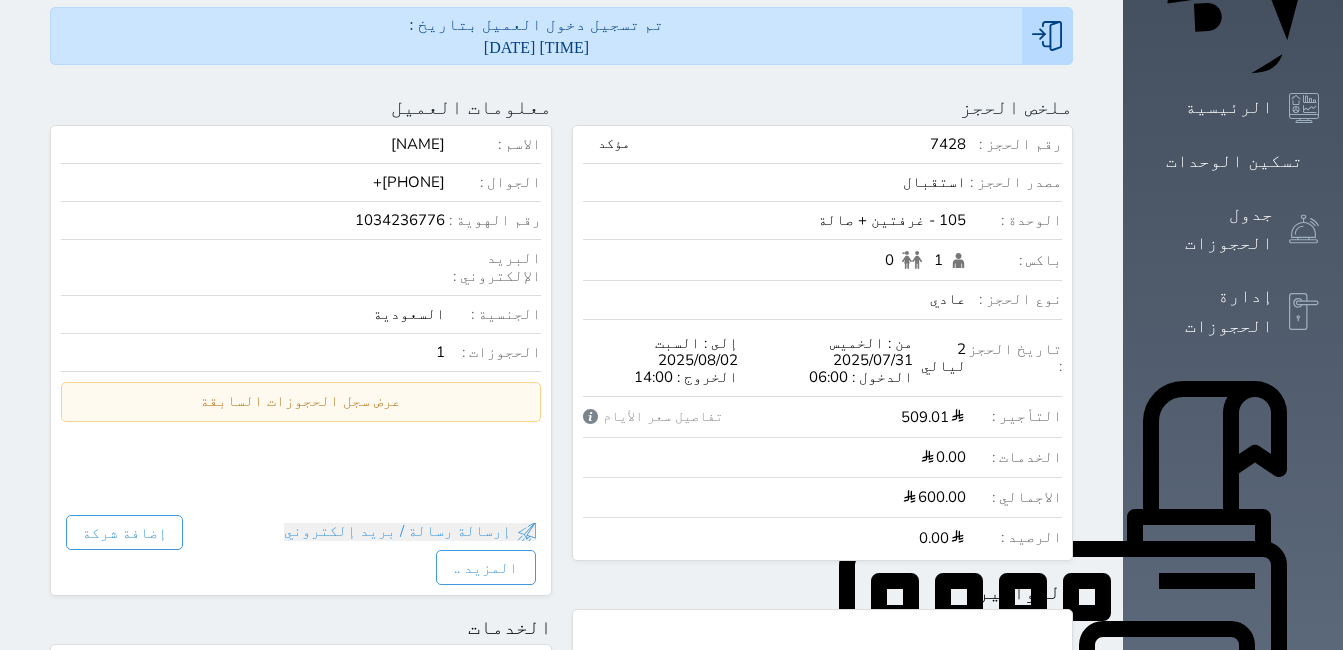 scroll, scrollTop: 0, scrollLeft: 0, axis: both 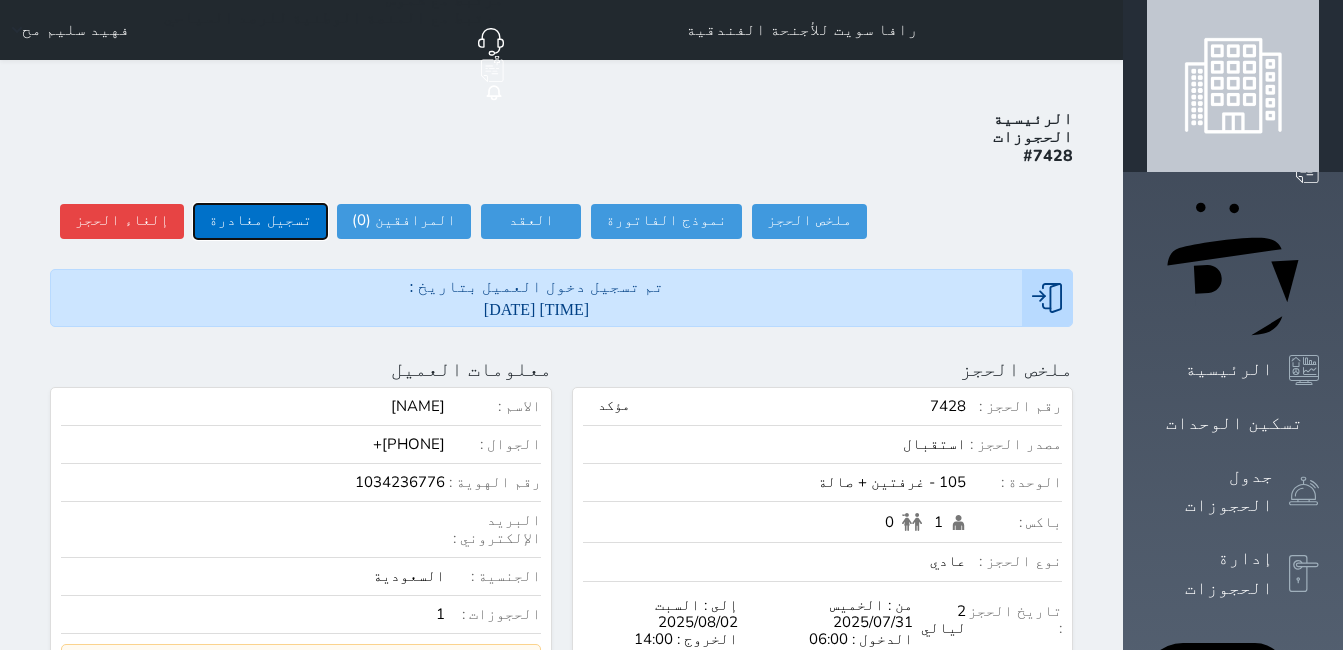 click on "تسجيل مغادرة" at bounding box center [260, 221] 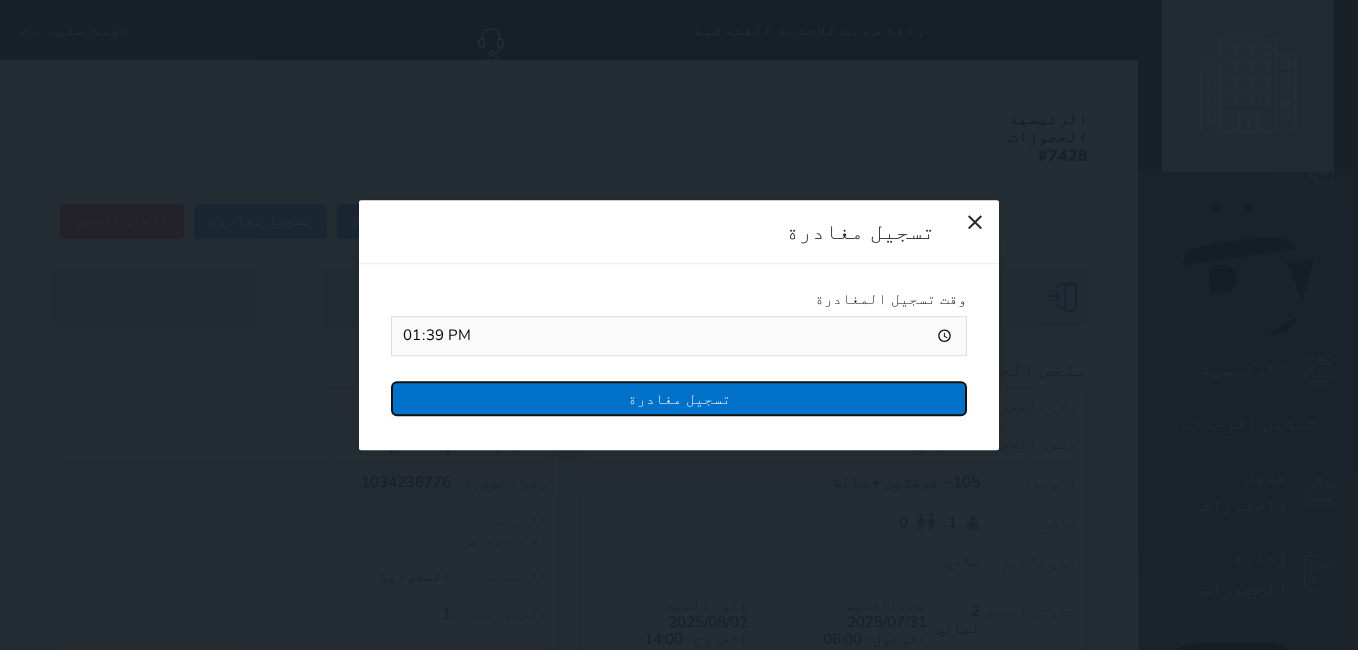 click on "تسجيل مغادرة" at bounding box center [679, 398] 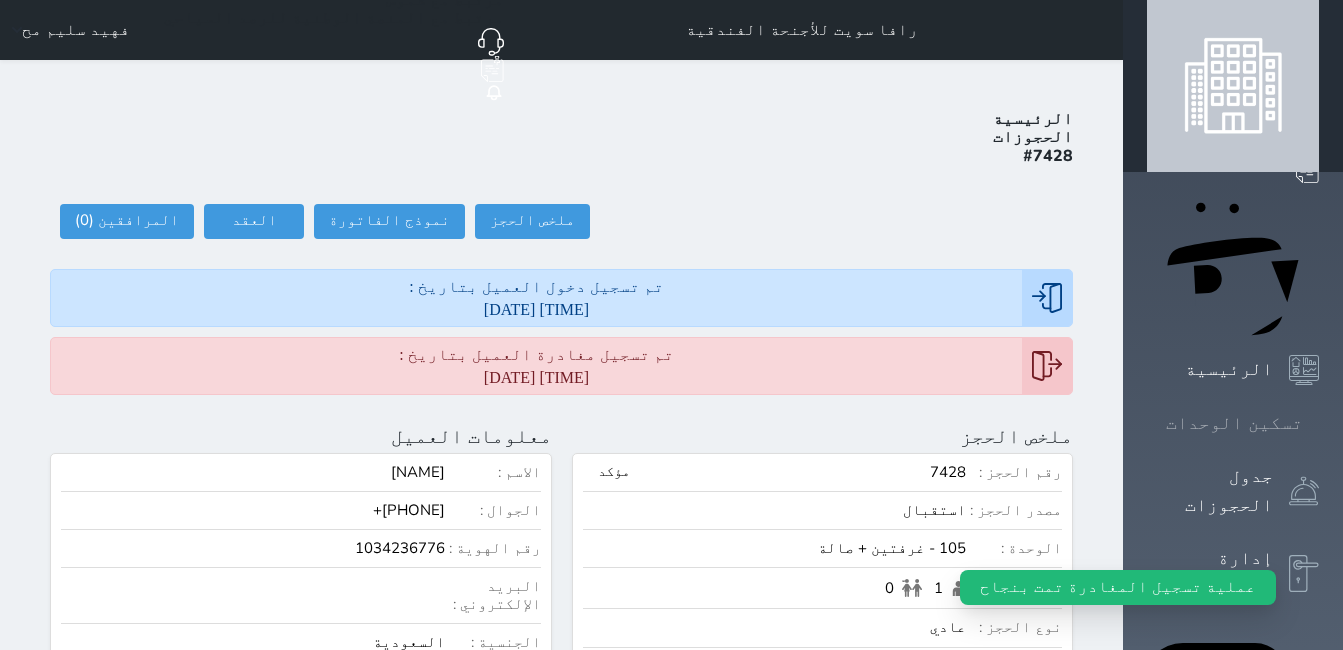 click at bounding box center (1319, 423) 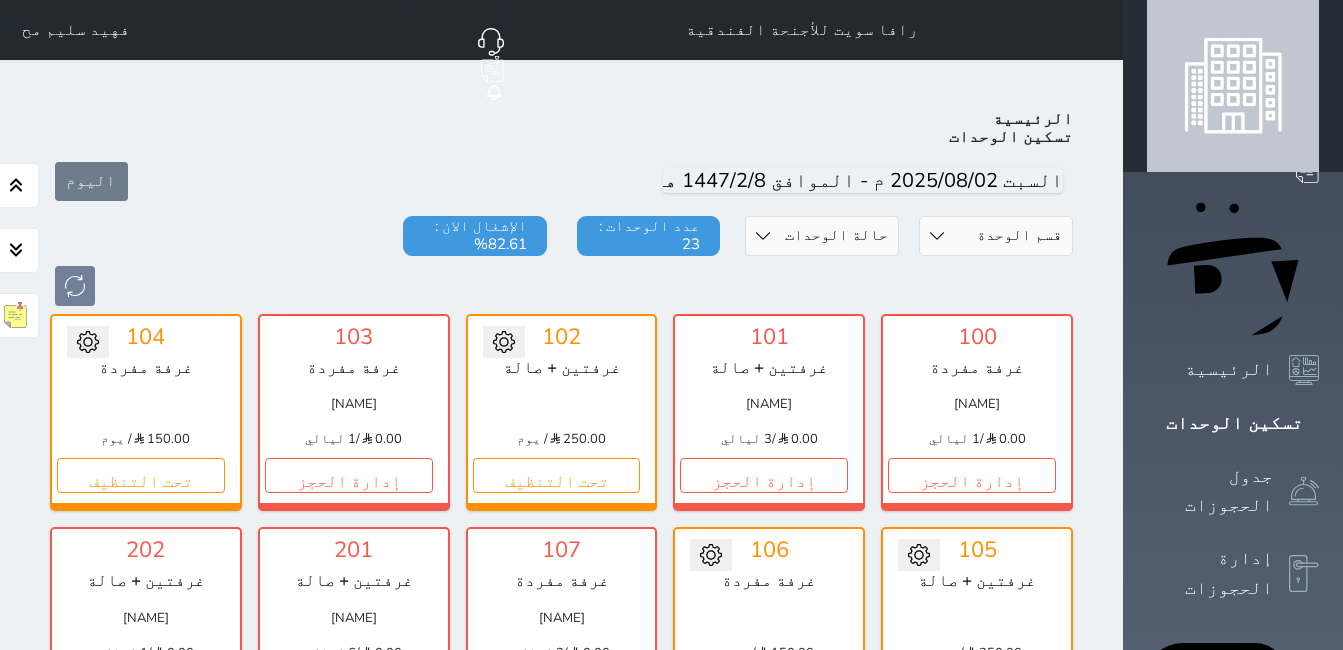 scroll, scrollTop: 568, scrollLeft: 0, axis: vertical 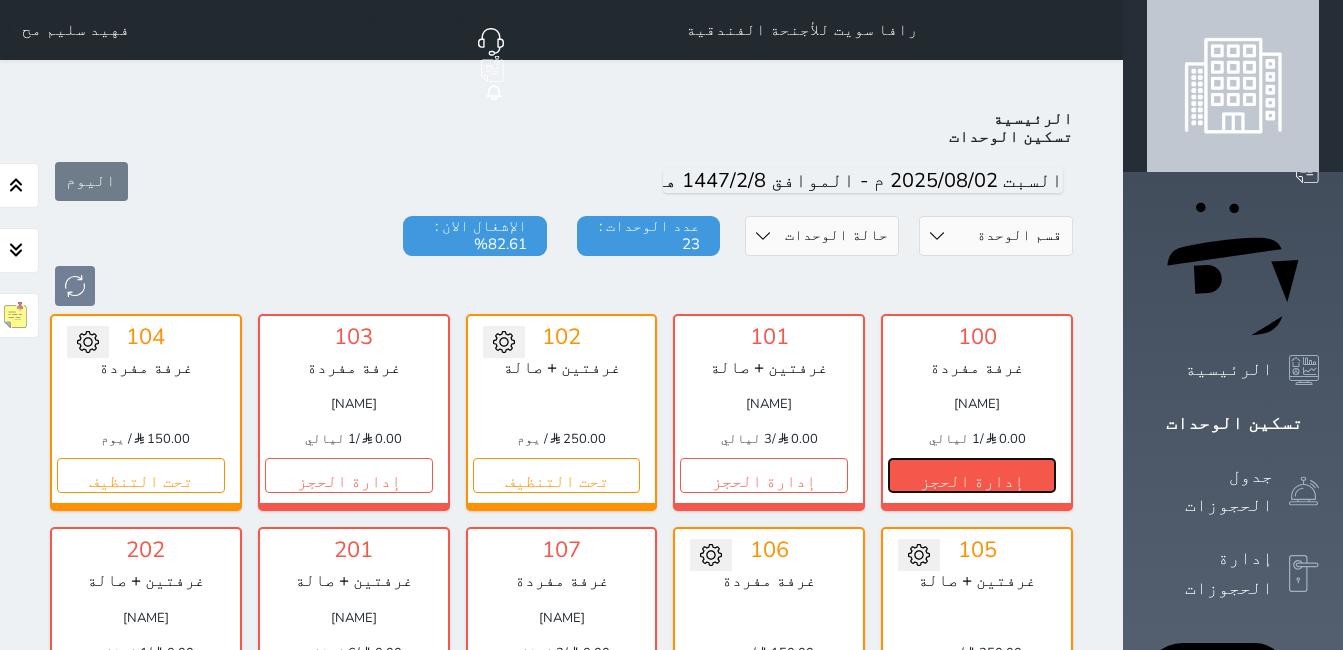 click on "إدارة الحجز" at bounding box center [972, 475] 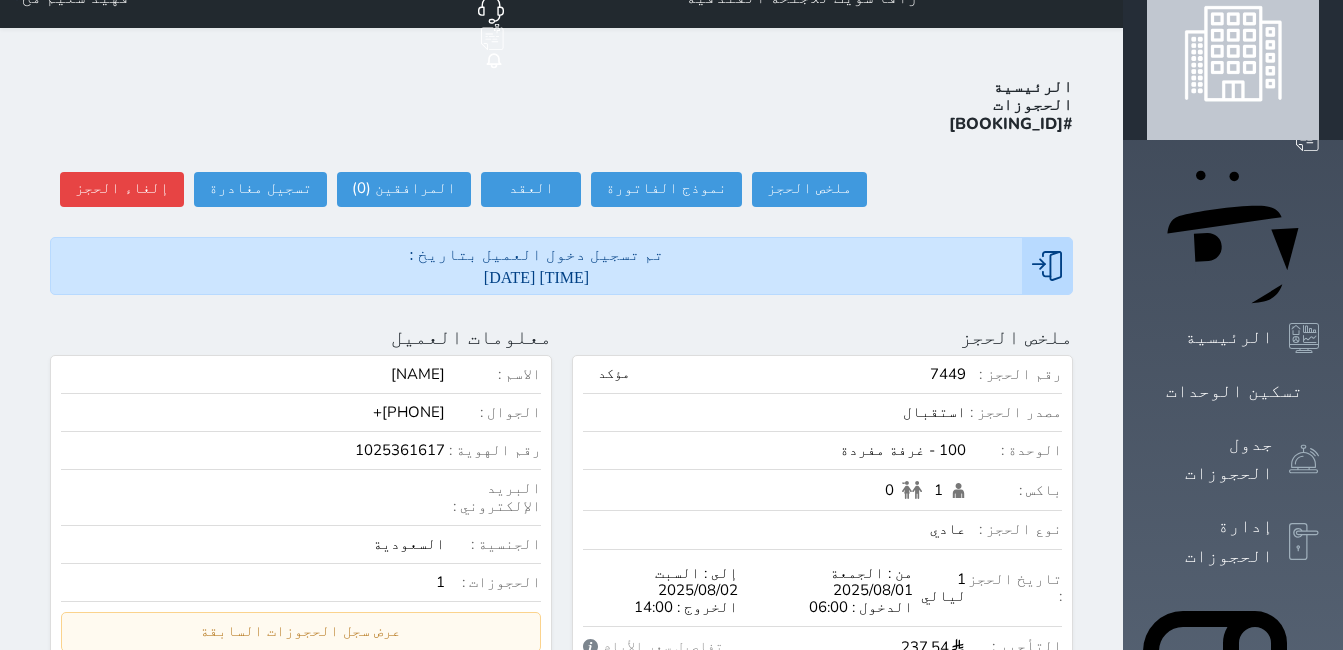 scroll, scrollTop: 0, scrollLeft: 0, axis: both 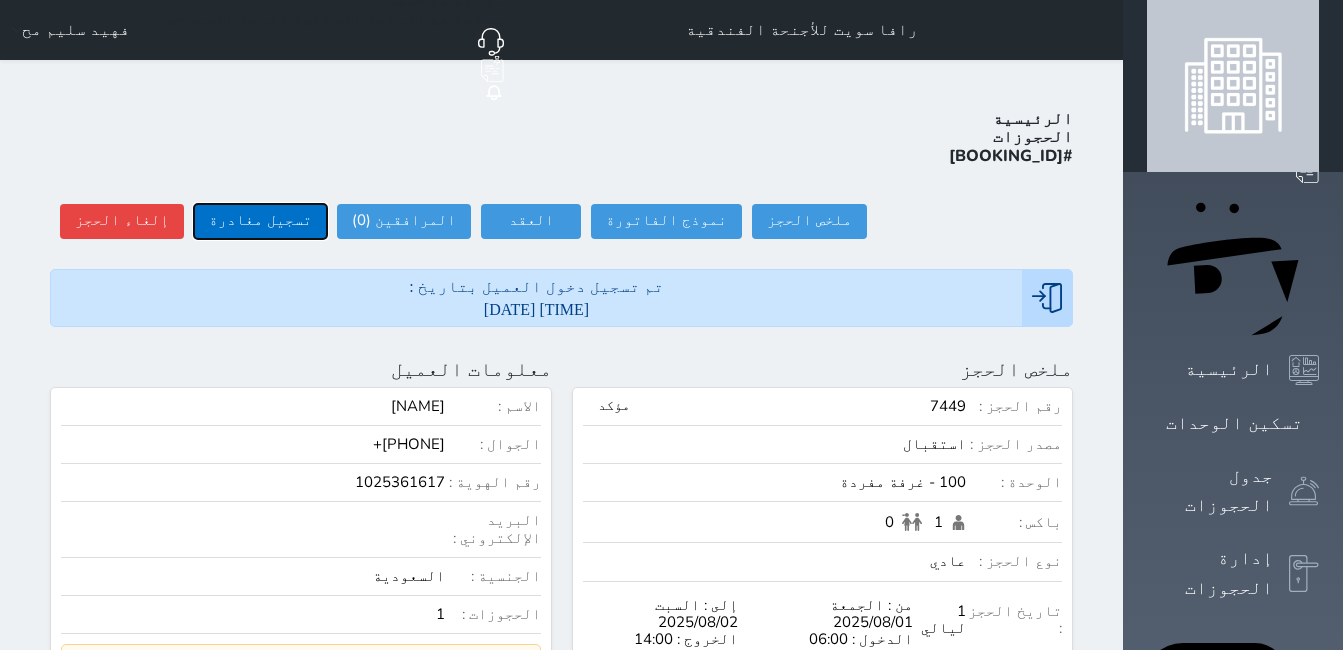 click on "تسجيل مغادرة" at bounding box center [260, 221] 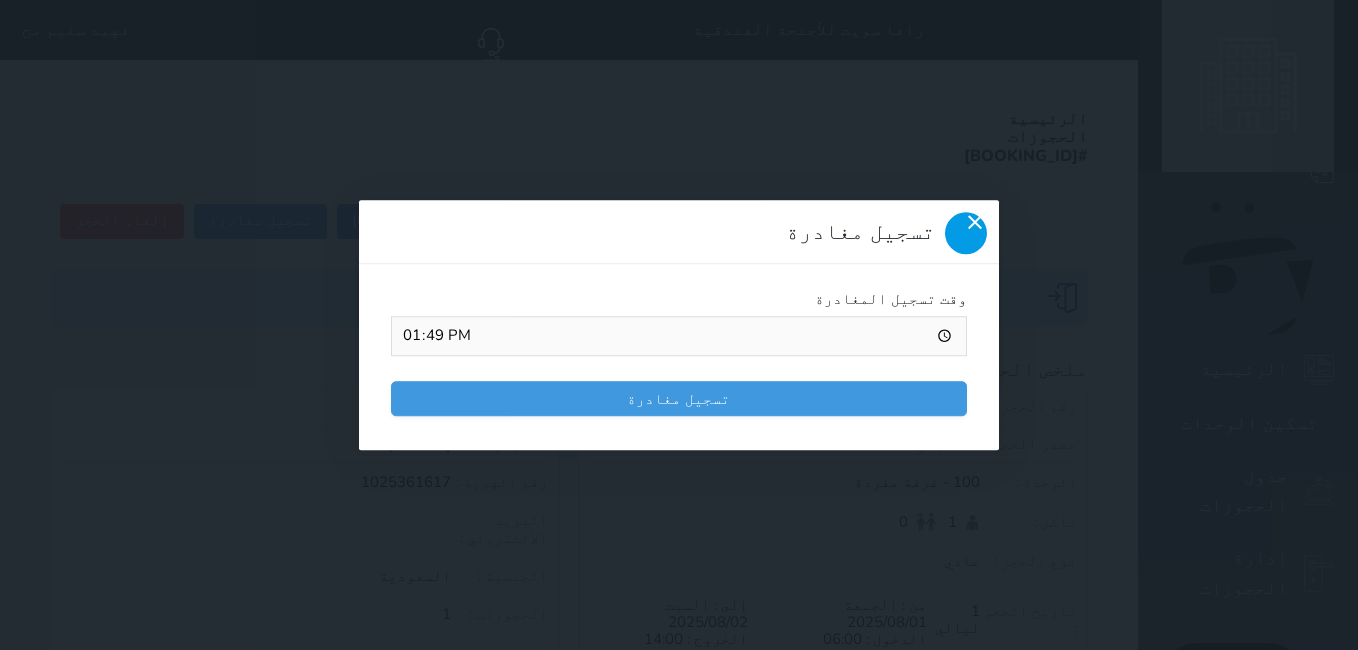 click 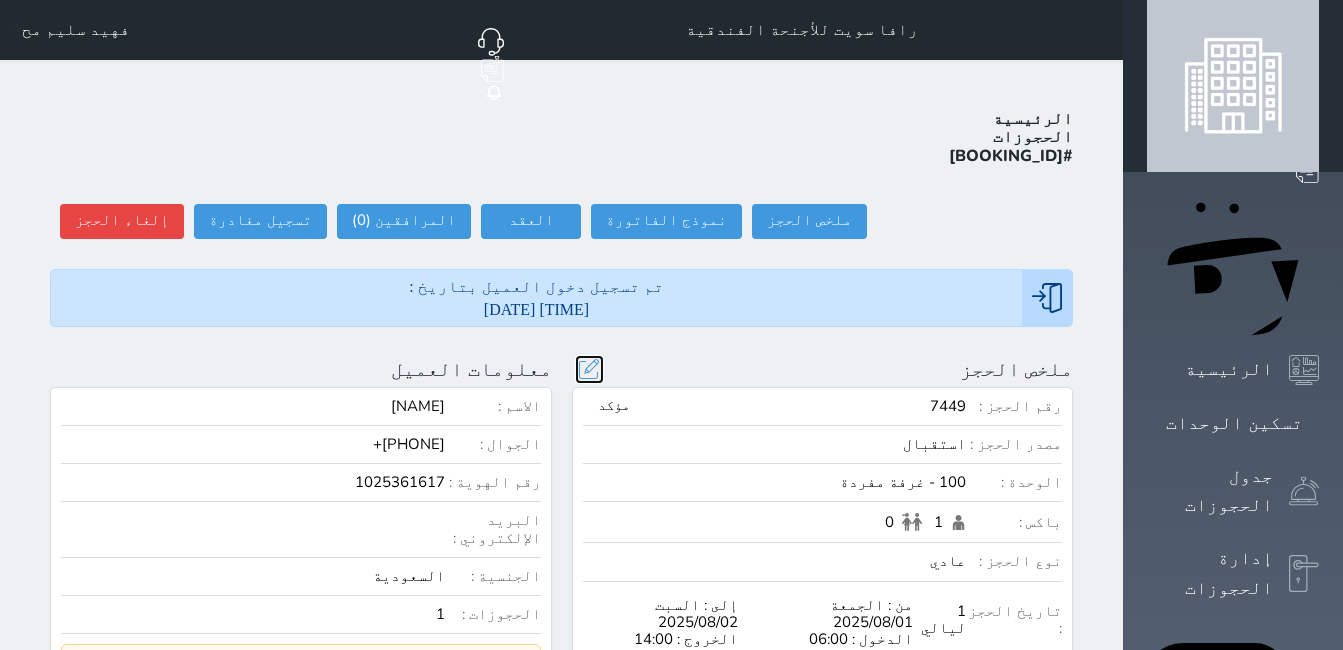 click at bounding box center (589, 369) 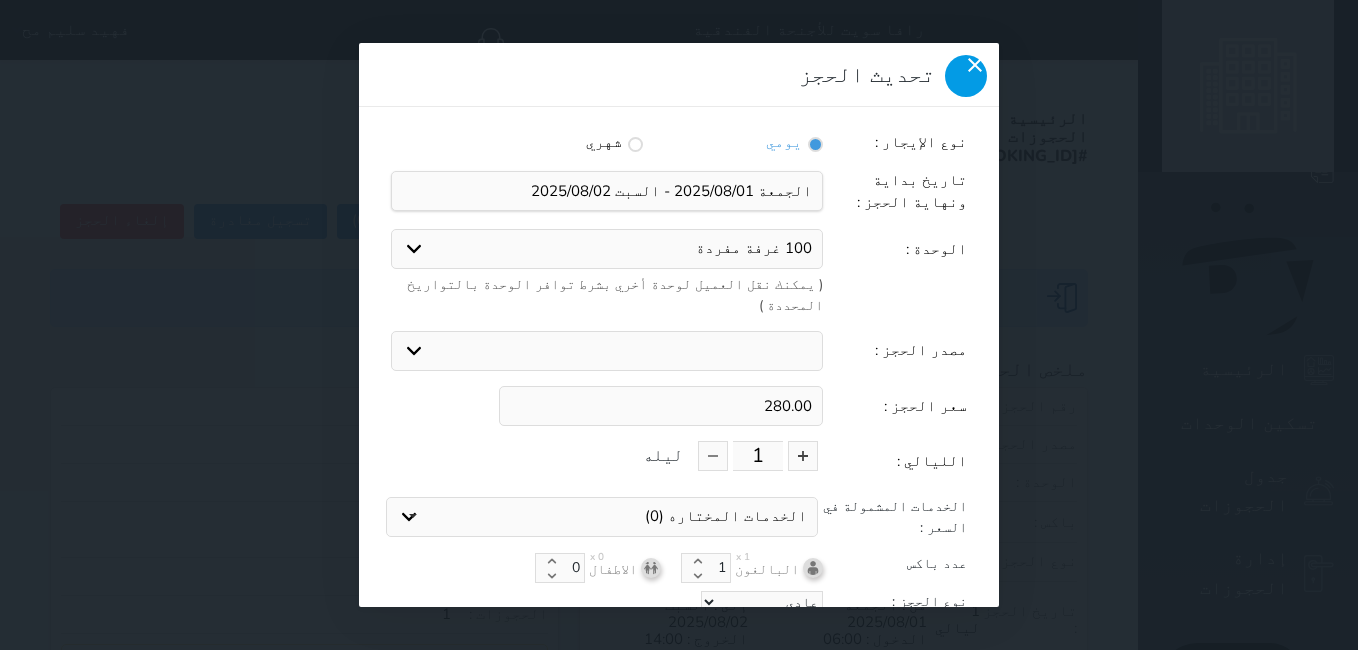 click 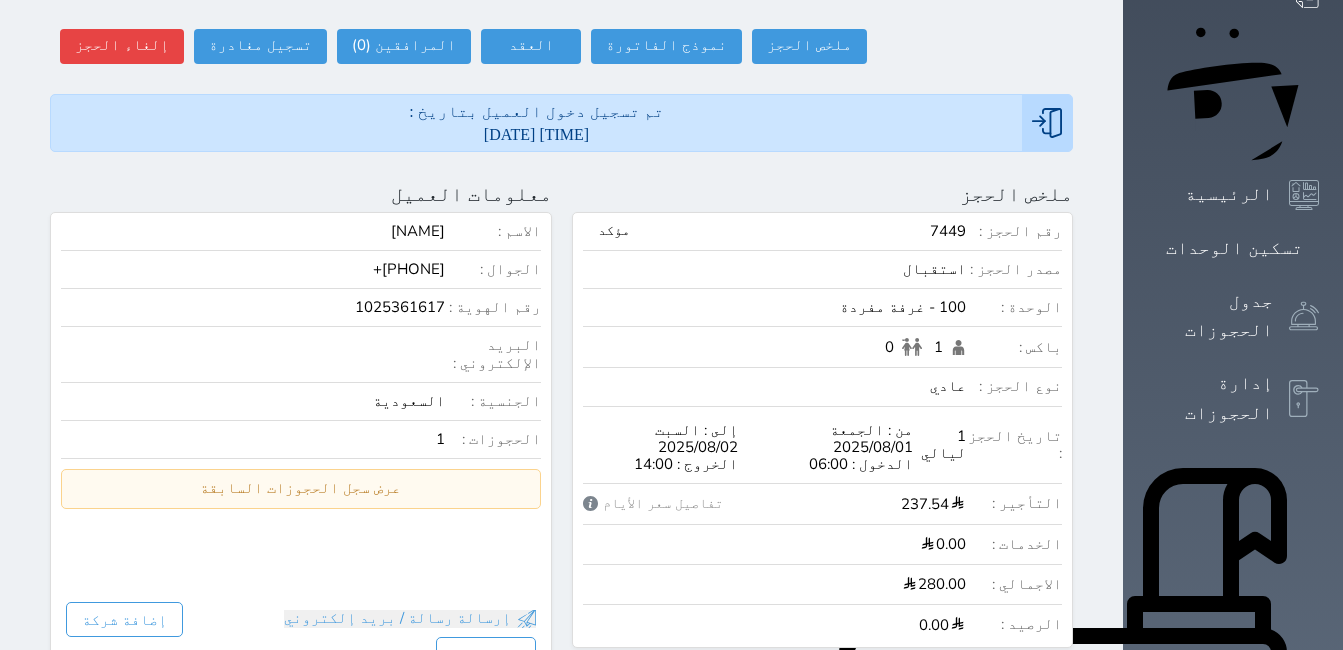 scroll, scrollTop: 0, scrollLeft: 0, axis: both 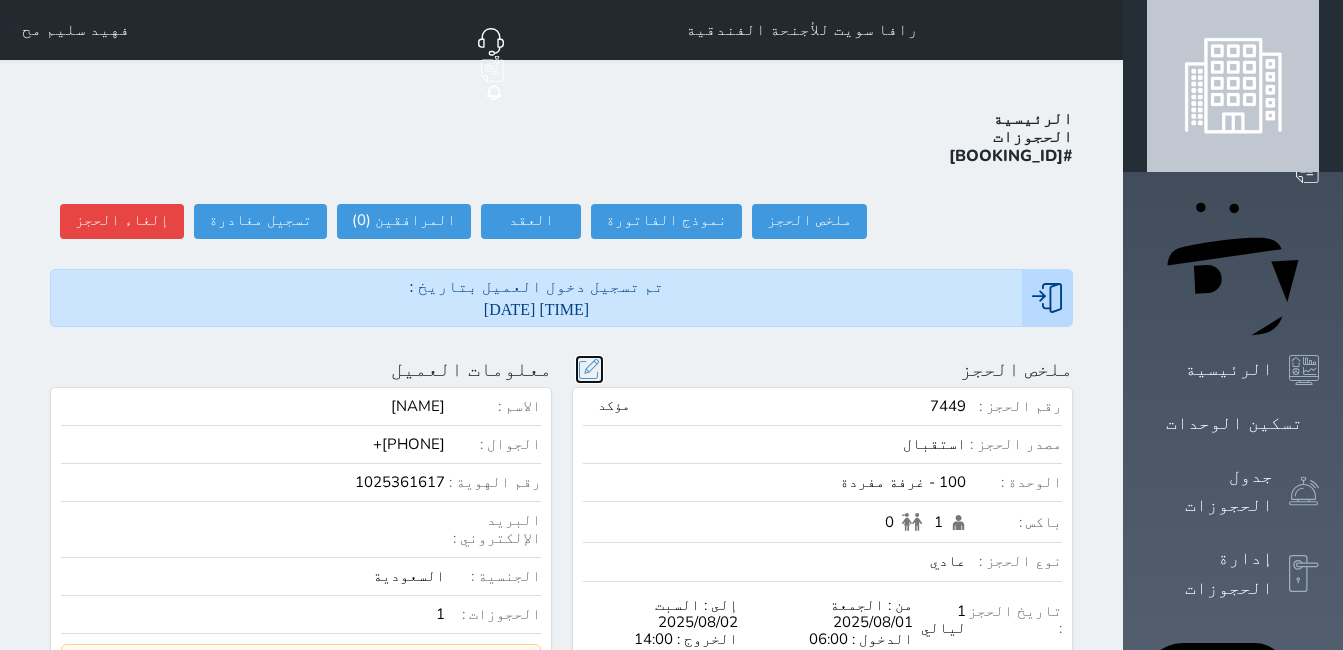 click at bounding box center [589, 369] 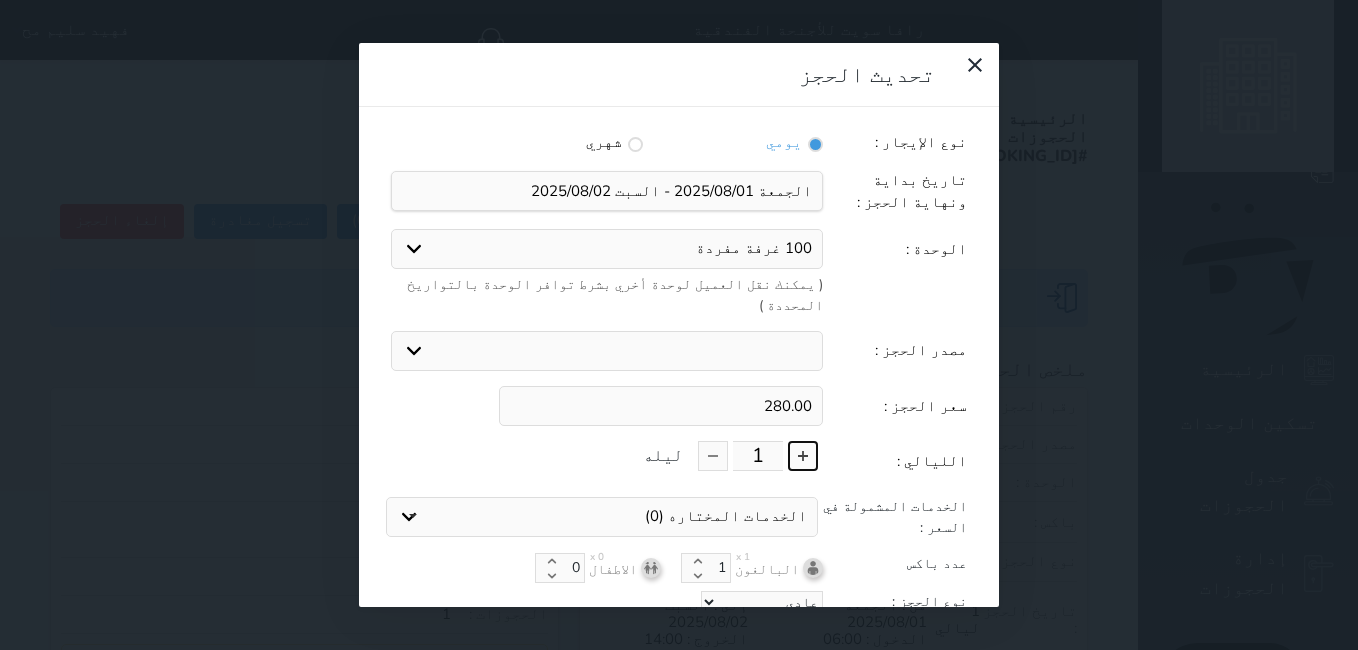 click at bounding box center (803, 456) 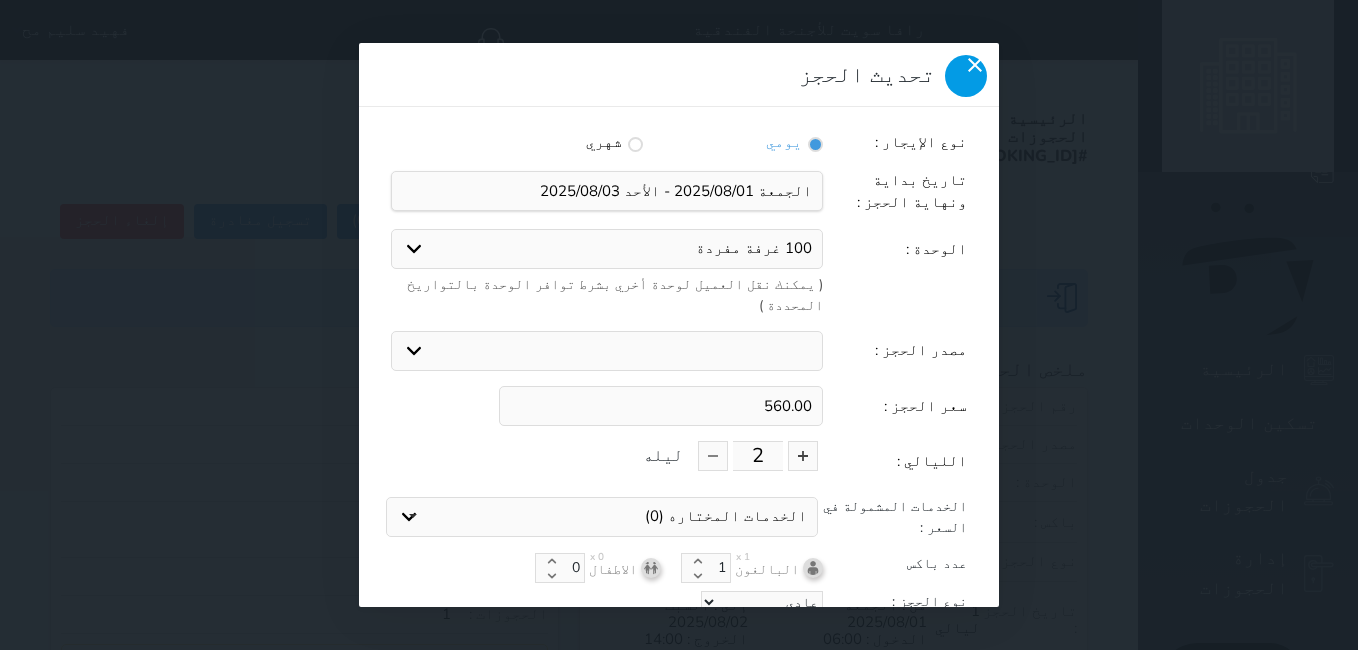 click 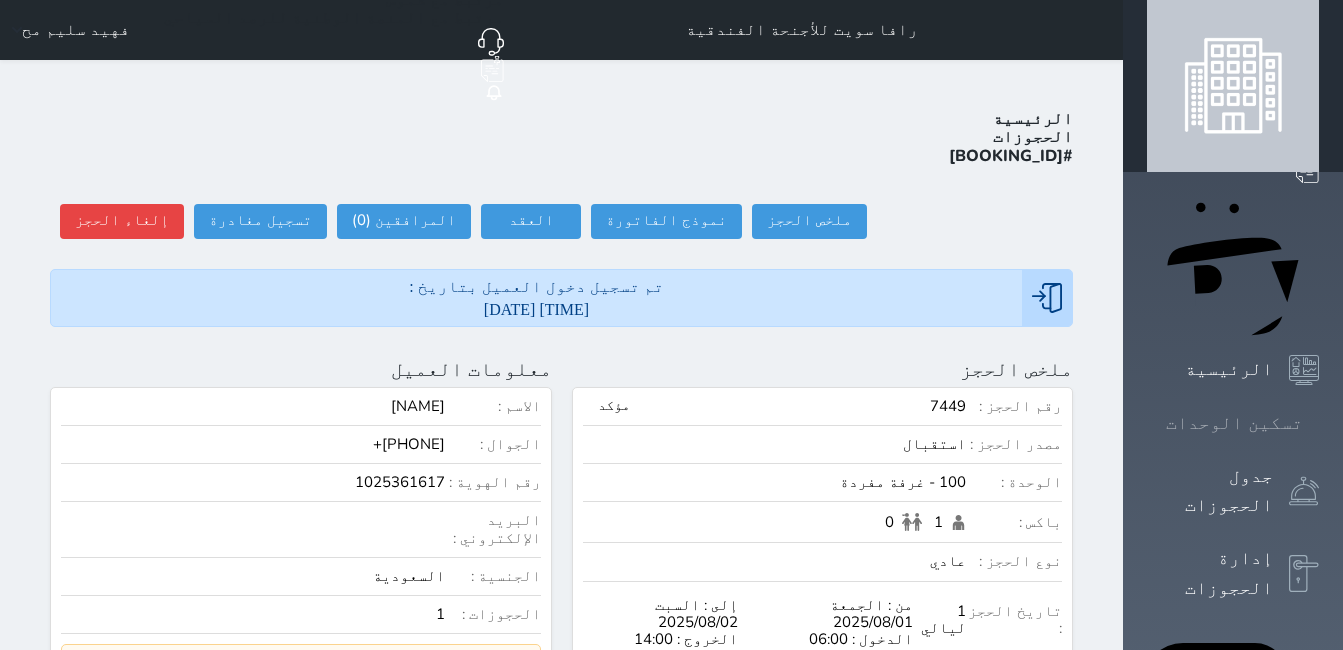 click 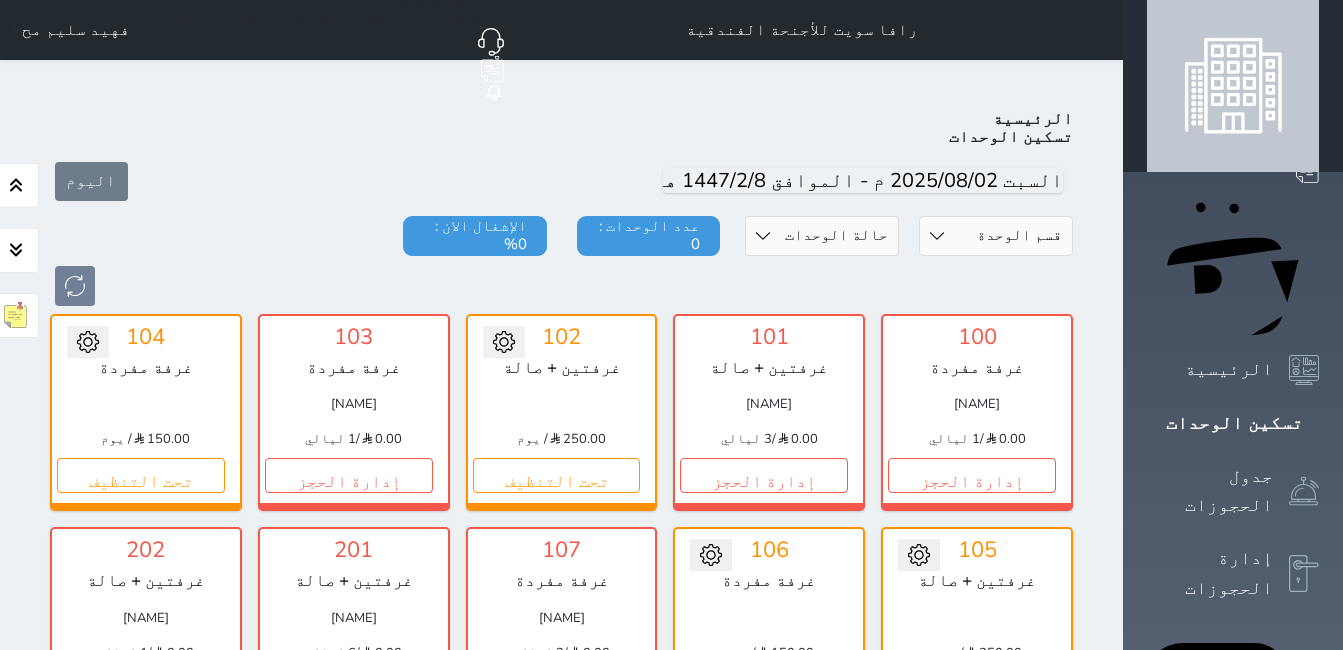 scroll, scrollTop: 78, scrollLeft: 0, axis: vertical 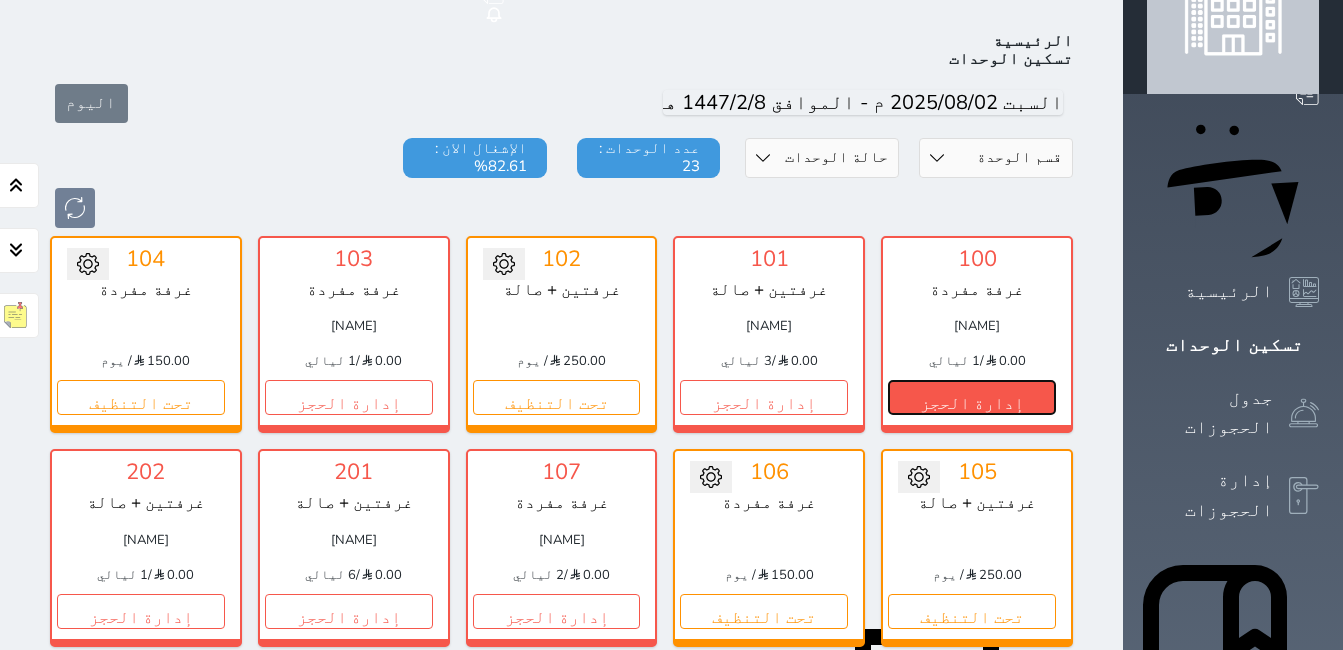 click on "إدارة الحجز" at bounding box center (972, 397) 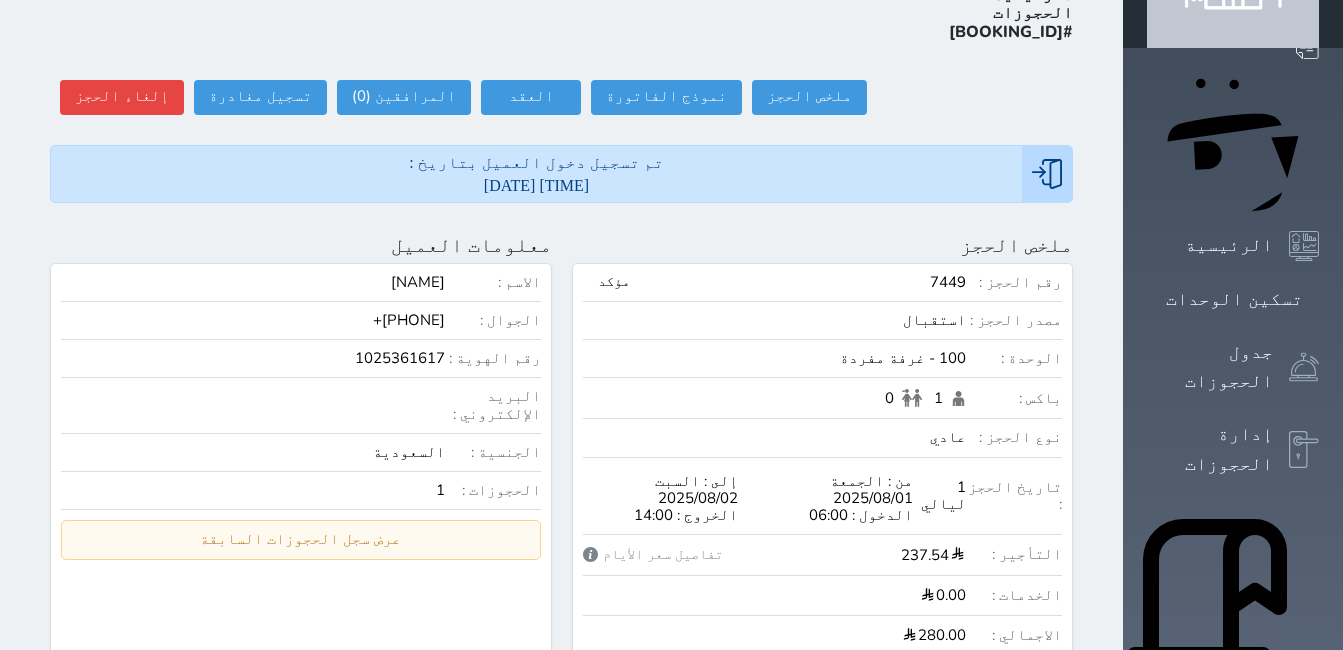 scroll, scrollTop: 0, scrollLeft: 0, axis: both 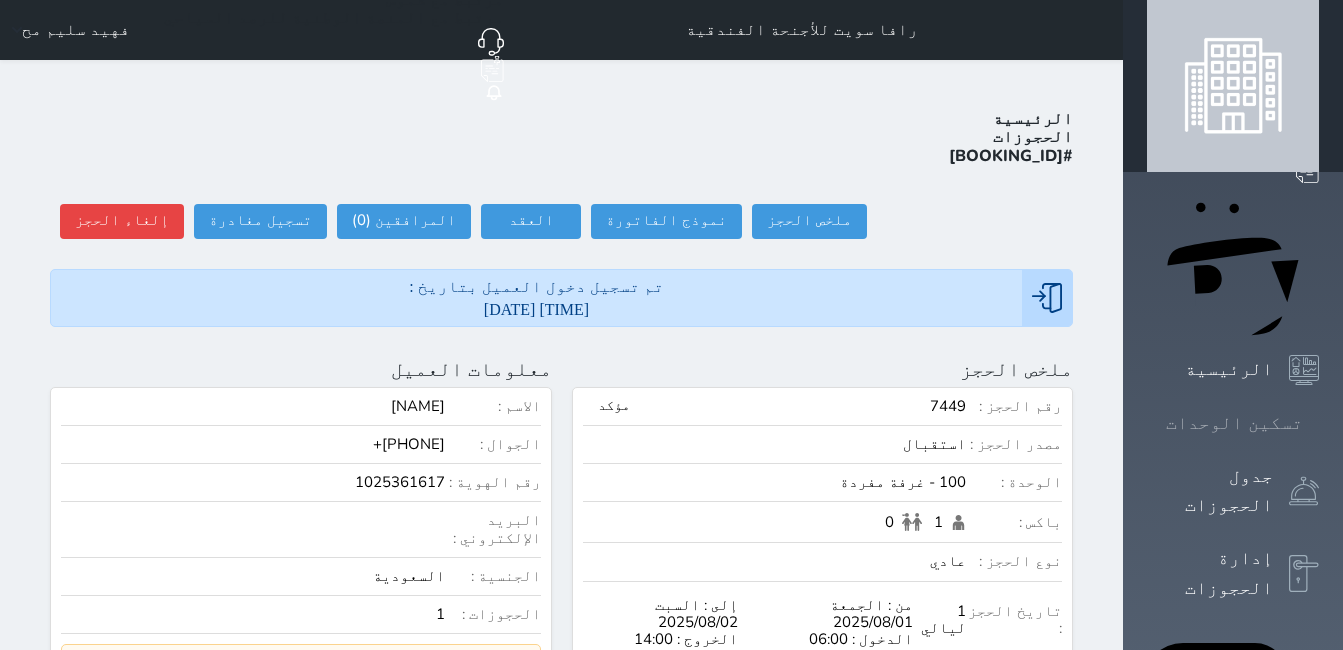 click 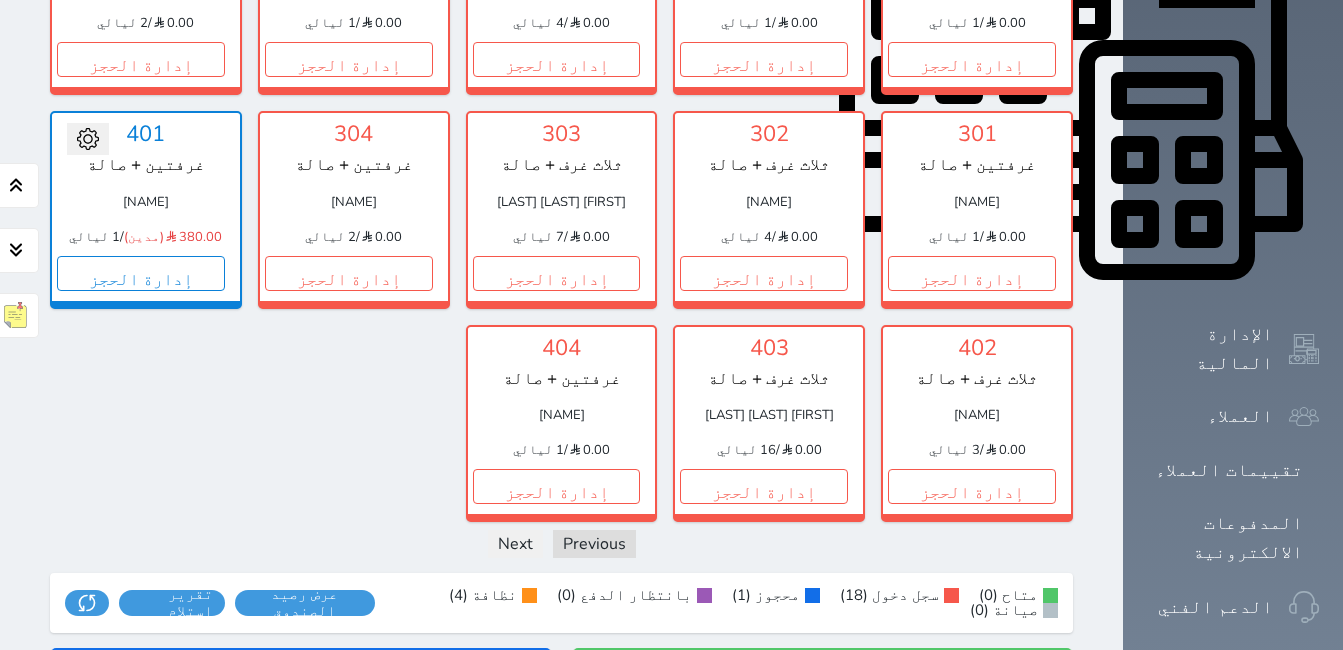 scroll, scrollTop: 904, scrollLeft: 0, axis: vertical 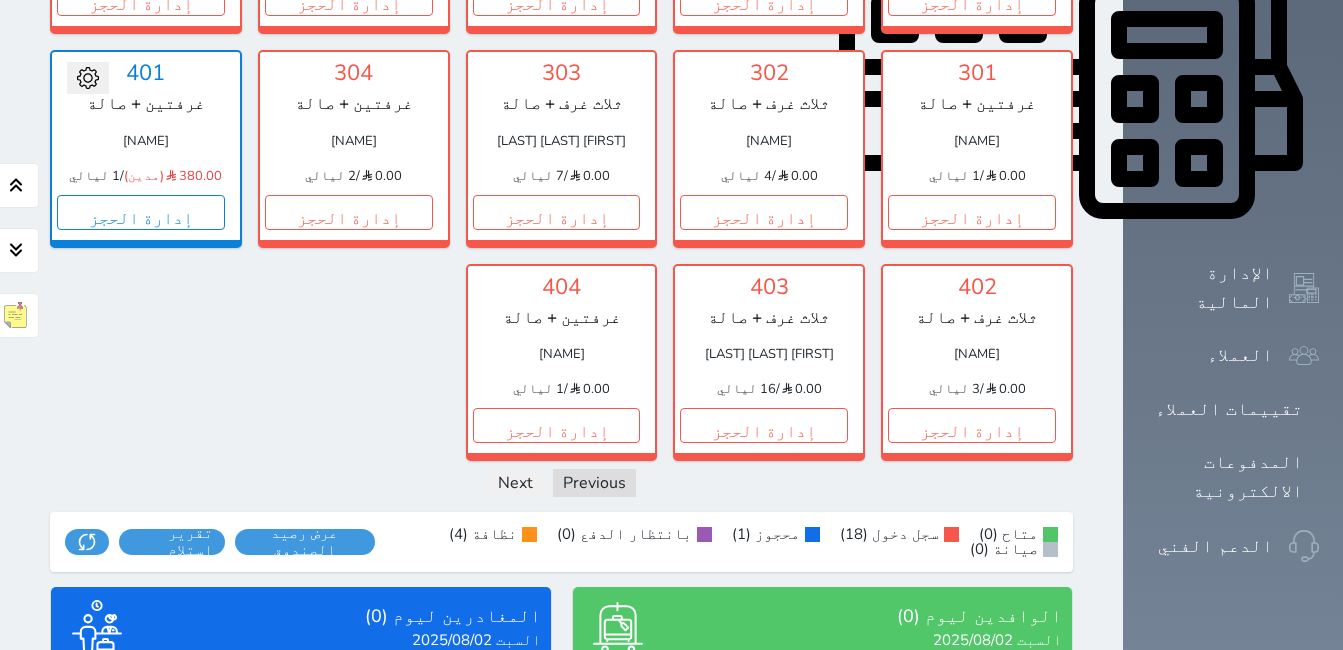 click on "عرض المغادرين" at bounding box center [301, 806] 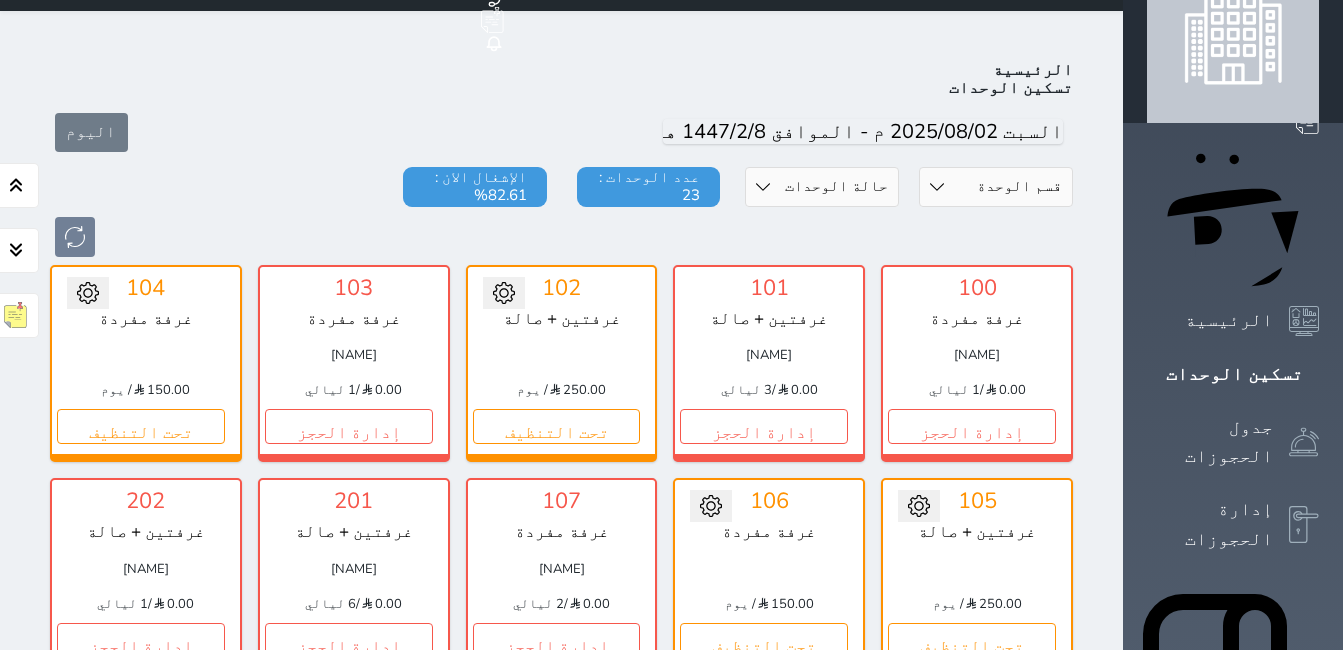 scroll, scrollTop: 0, scrollLeft: 0, axis: both 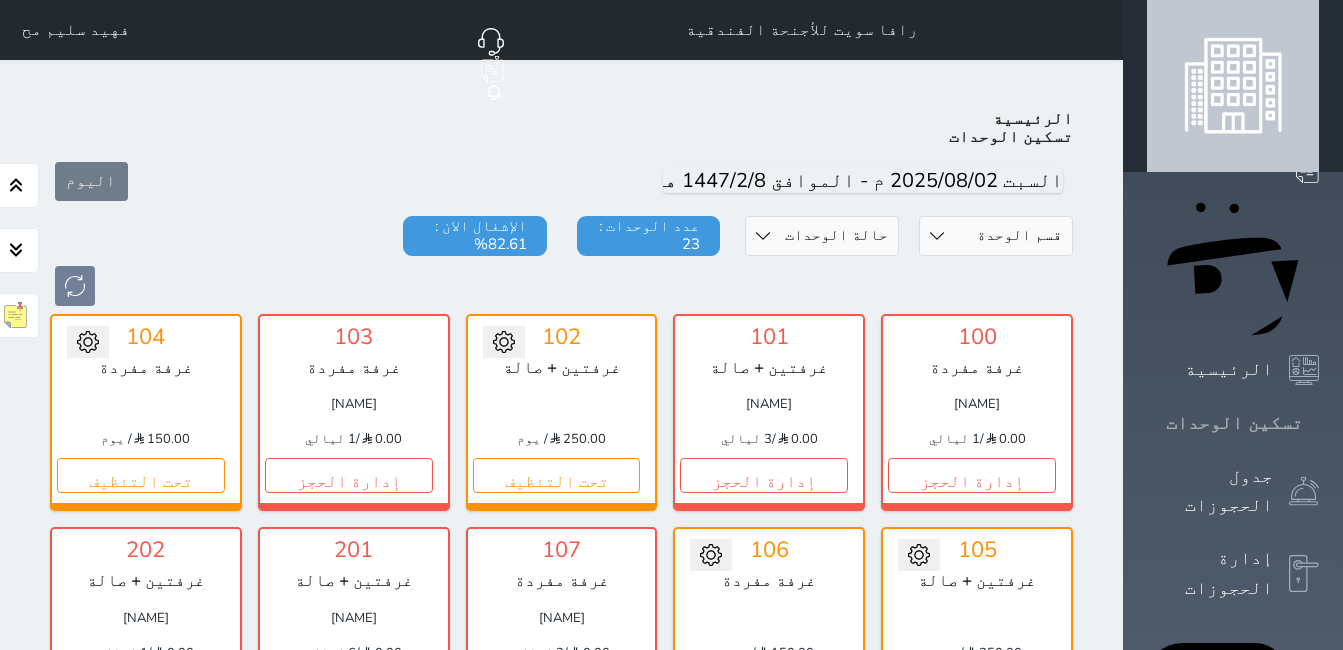 click at bounding box center [1319, 423] 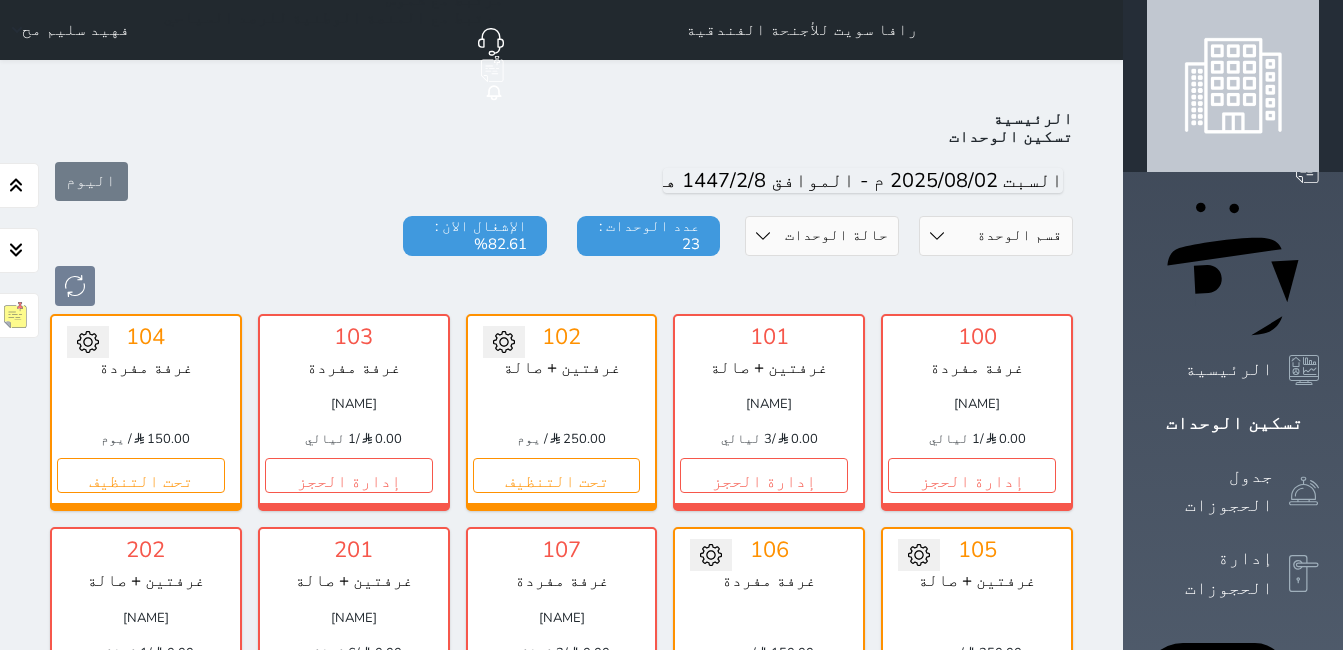click on "تسكين الوحدات" at bounding box center [1233, 423] 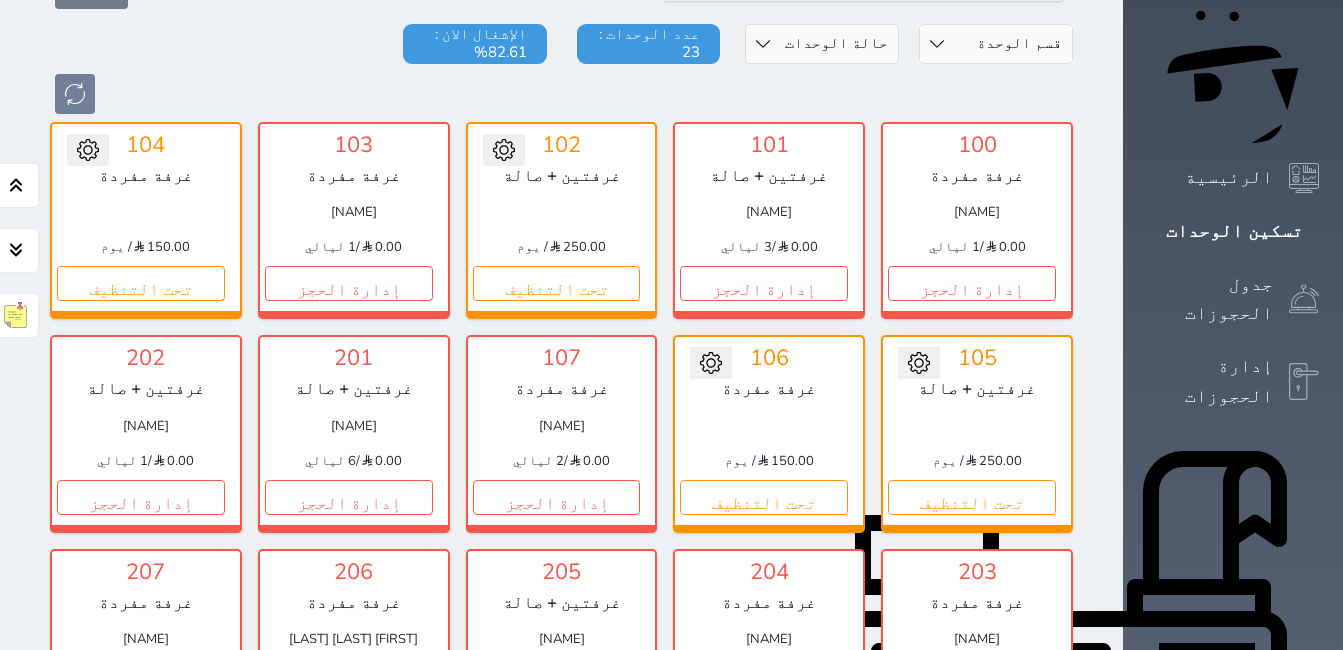 scroll, scrollTop: 200, scrollLeft: 0, axis: vertical 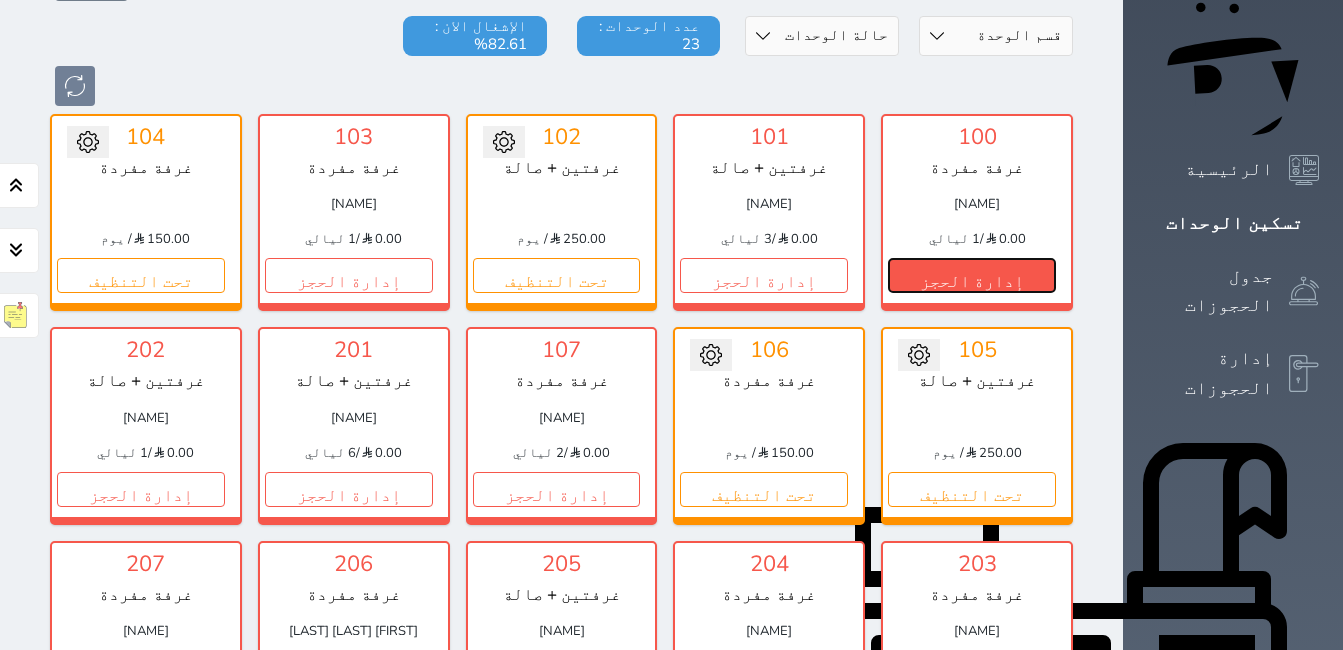 click on "إدارة الحجز" at bounding box center (972, 275) 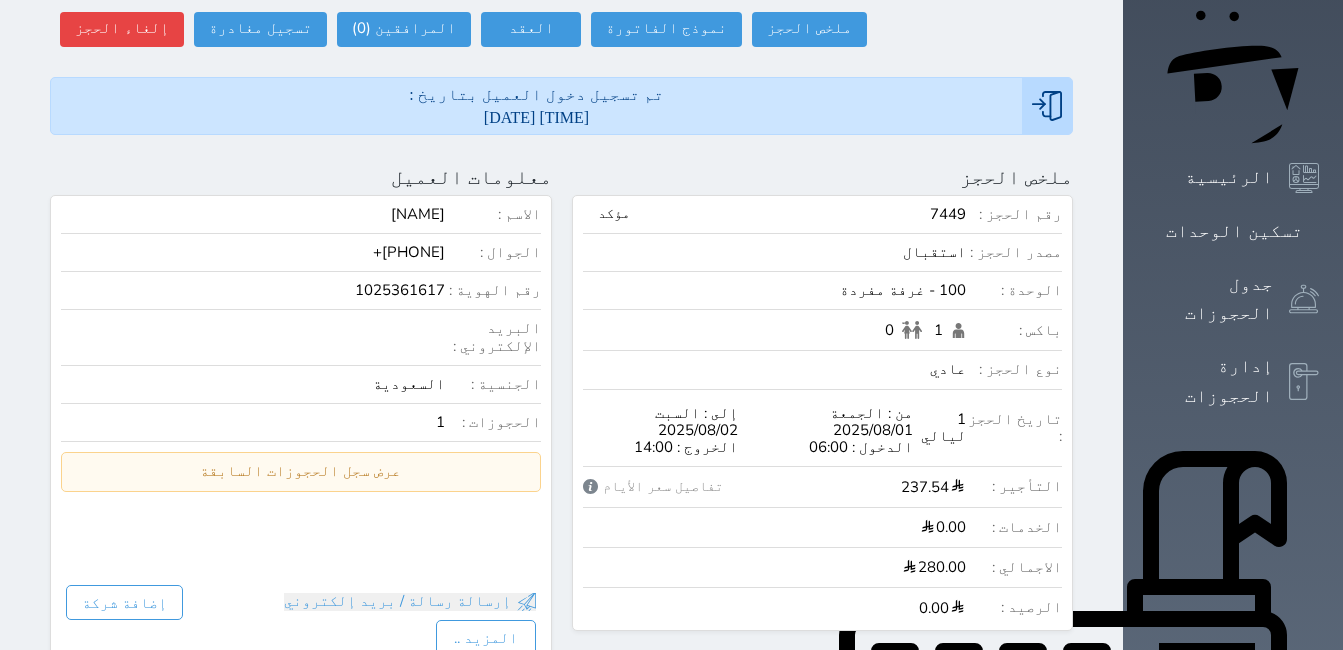 scroll, scrollTop: 0, scrollLeft: 0, axis: both 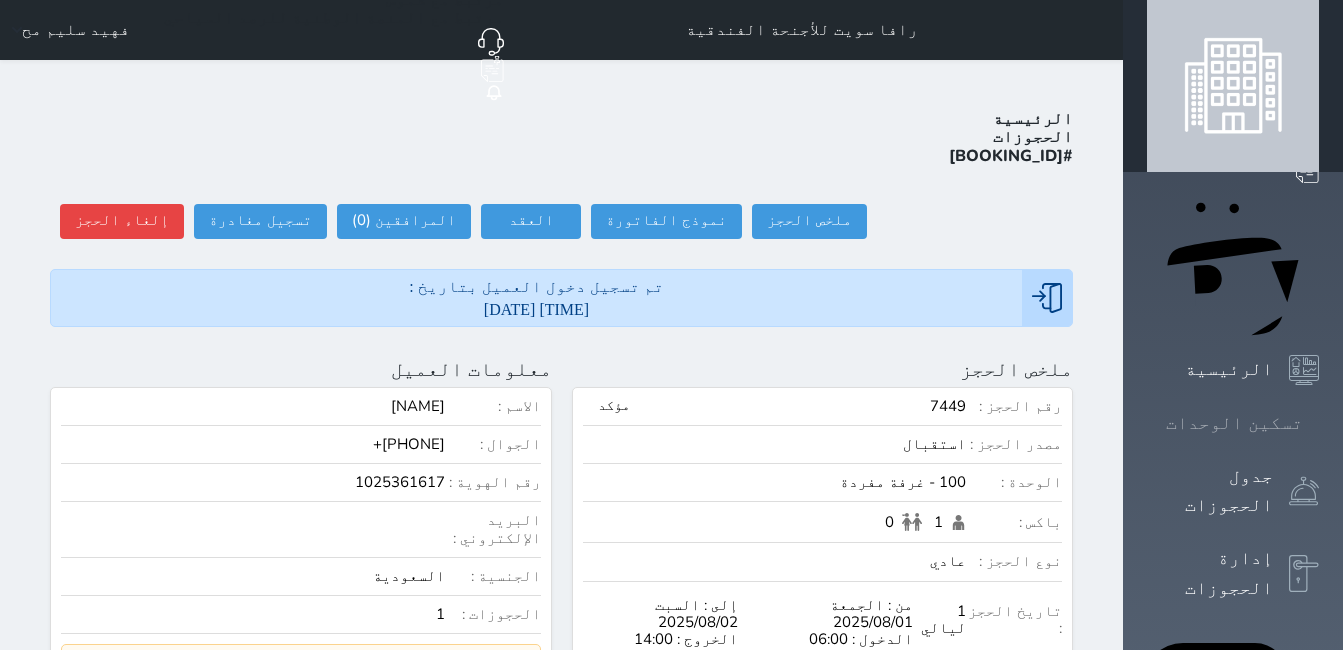 click on "تسكين الوحدات" at bounding box center [1234, 423] 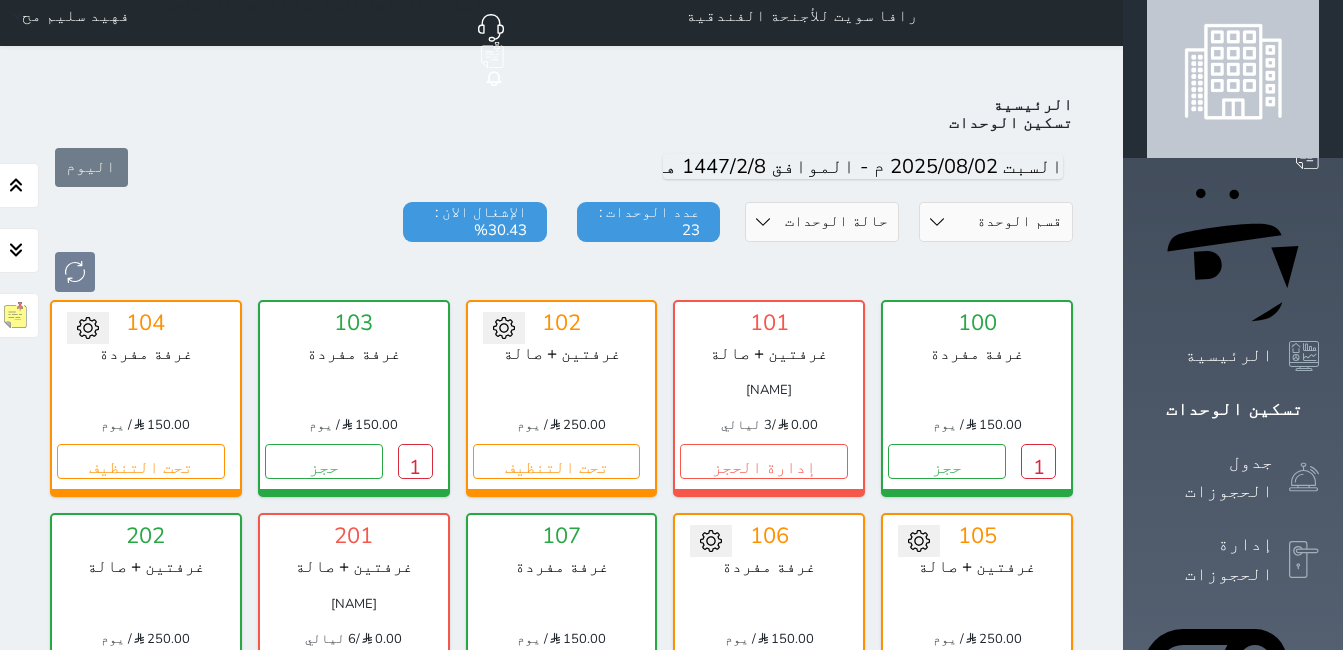 scroll, scrollTop: 0, scrollLeft: 0, axis: both 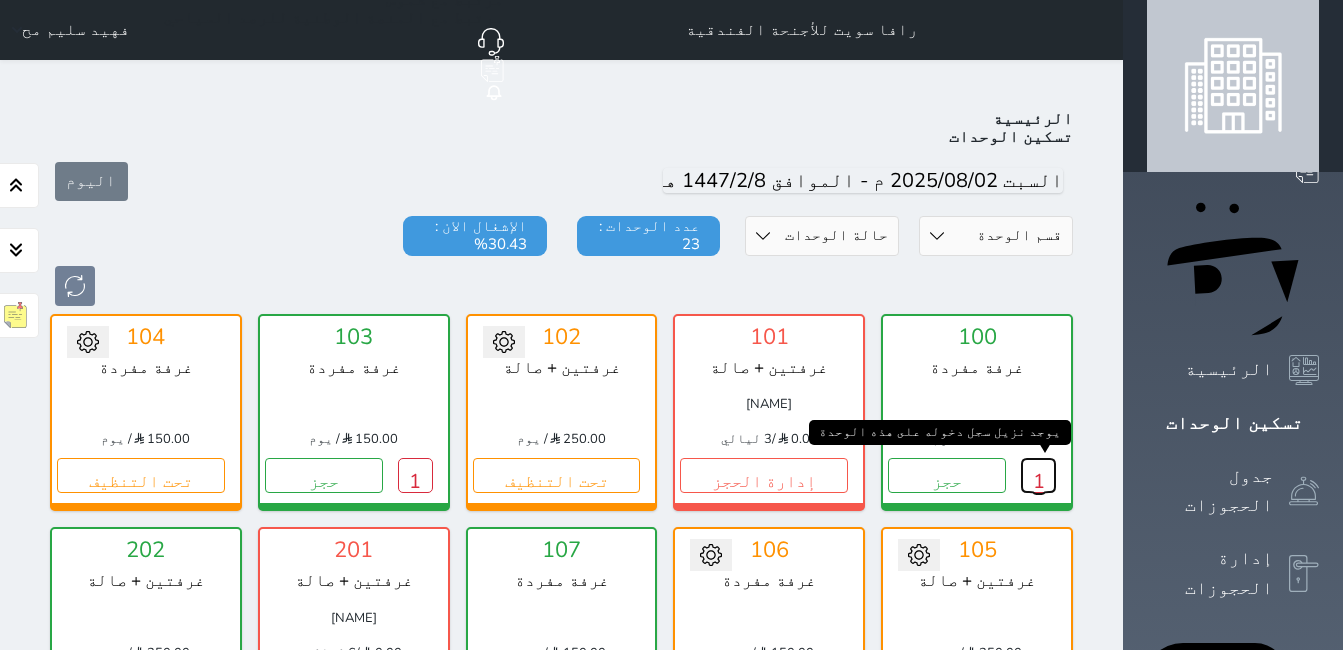 click on "1" at bounding box center (1038, 475) 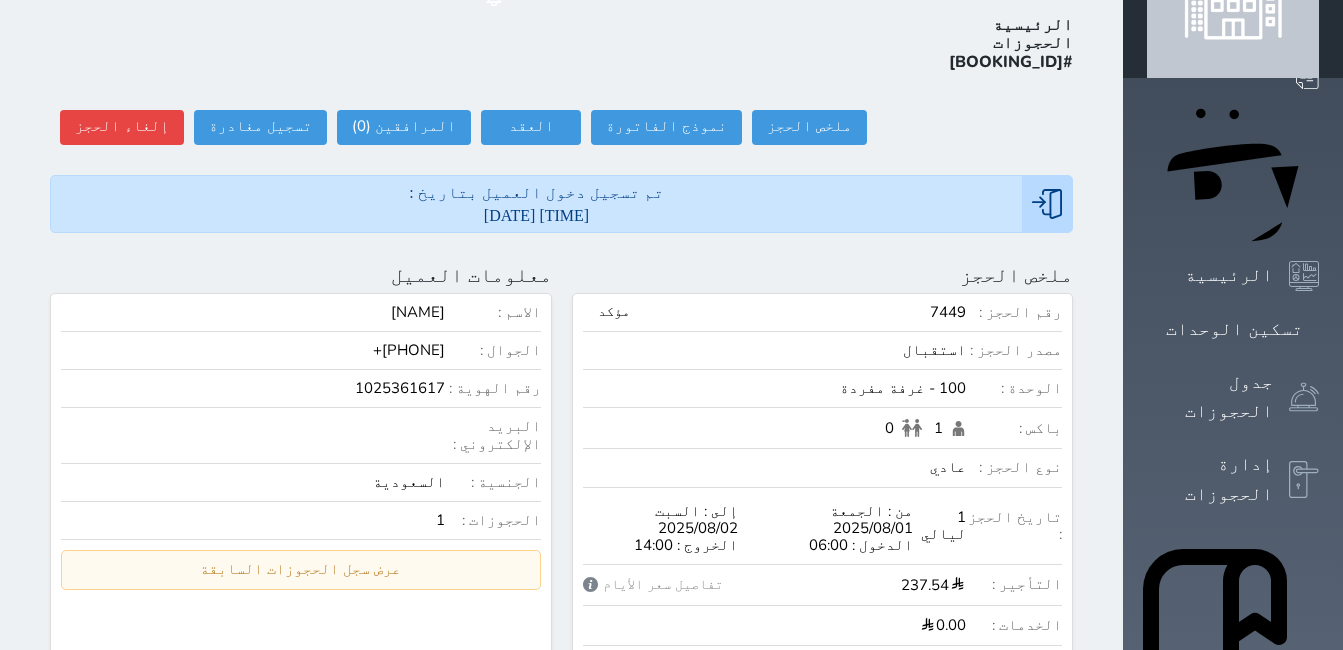 scroll, scrollTop: 0, scrollLeft: 0, axis: both 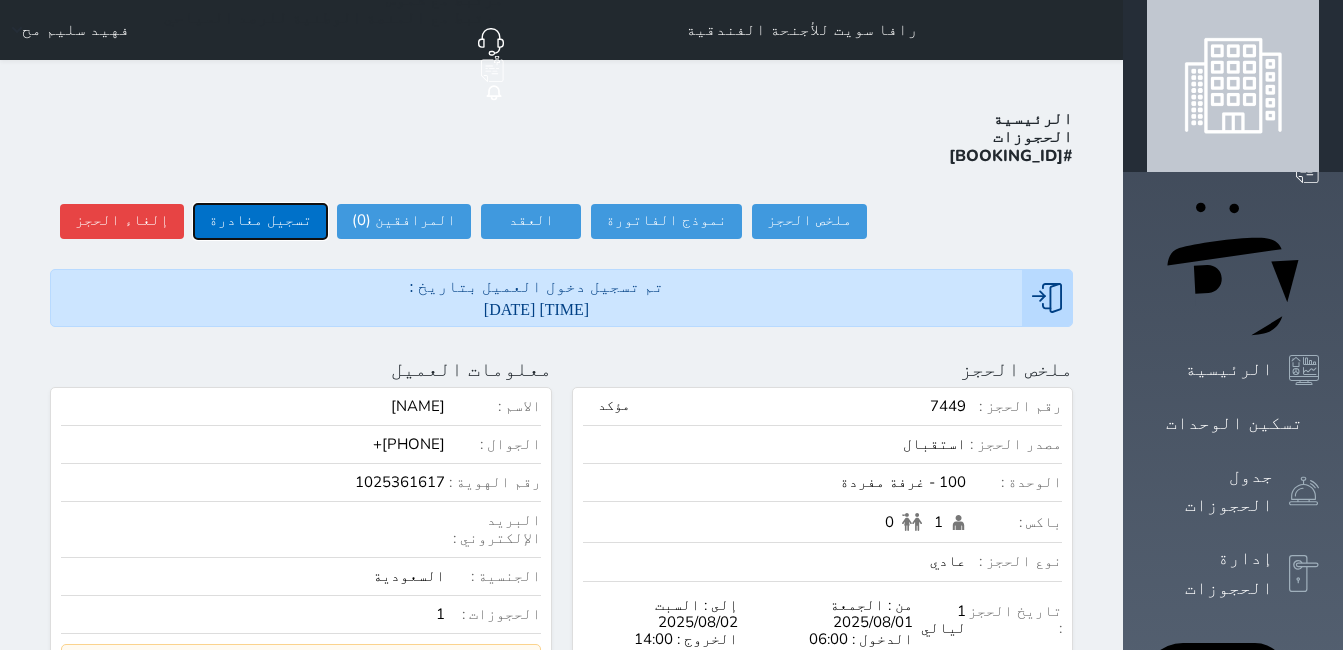 click on "تسجيل مغادرة" at bounding box center [260, 221] 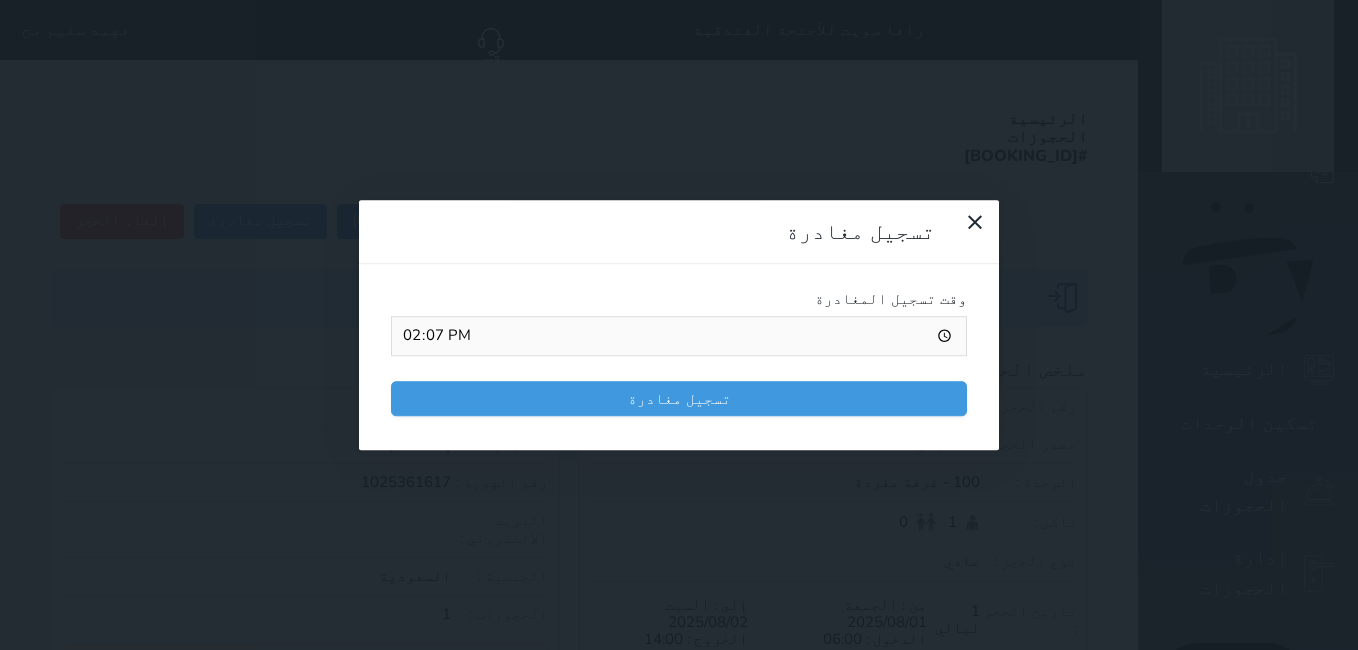 click on "تسجيل مغادرة" at bounding box center (679, 398) 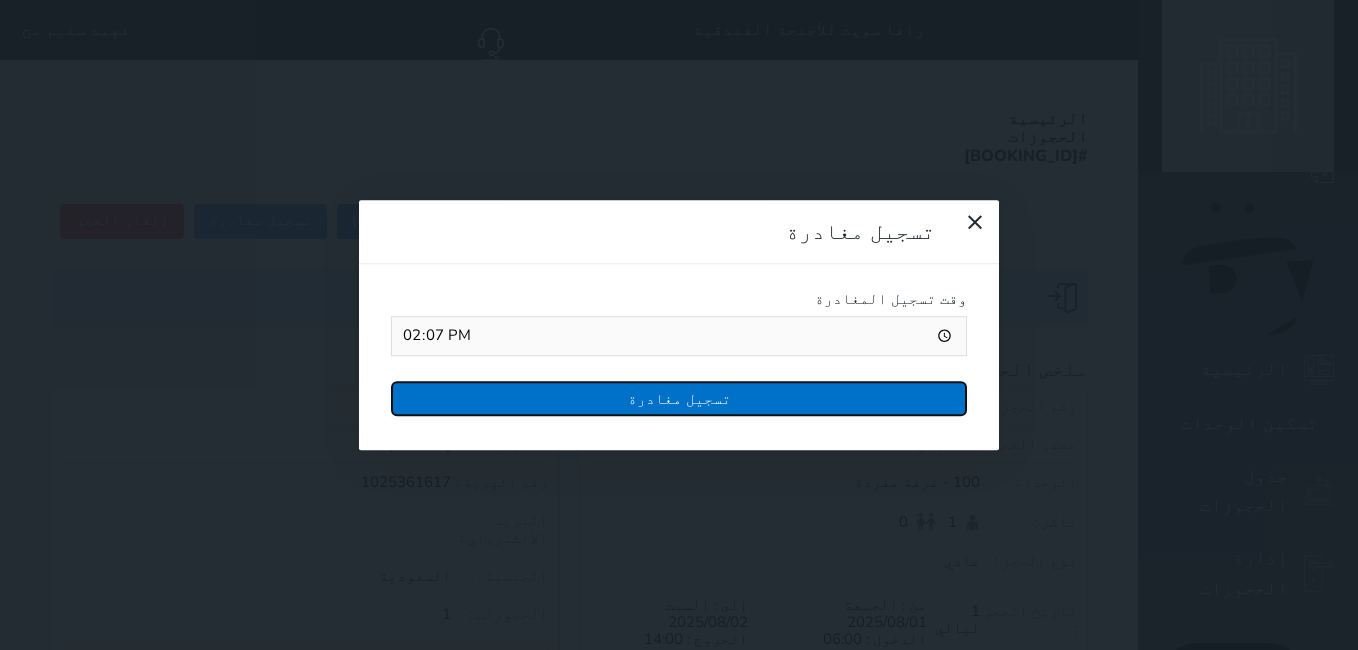 drag, startPoint x: 755, startPoint y: 202, endPoint x: 893, endPoint y: 212, distance: 138.36185 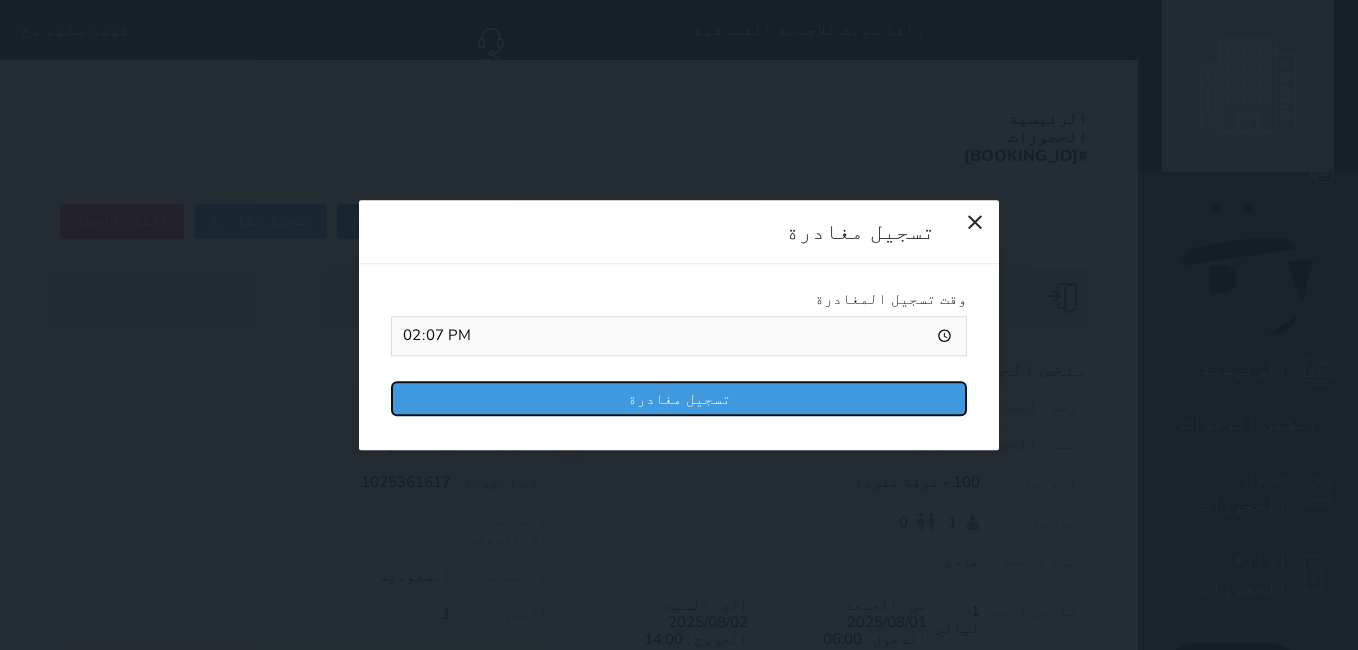 click on "تسجيل مغادرة" at bounding box center [679, 398] 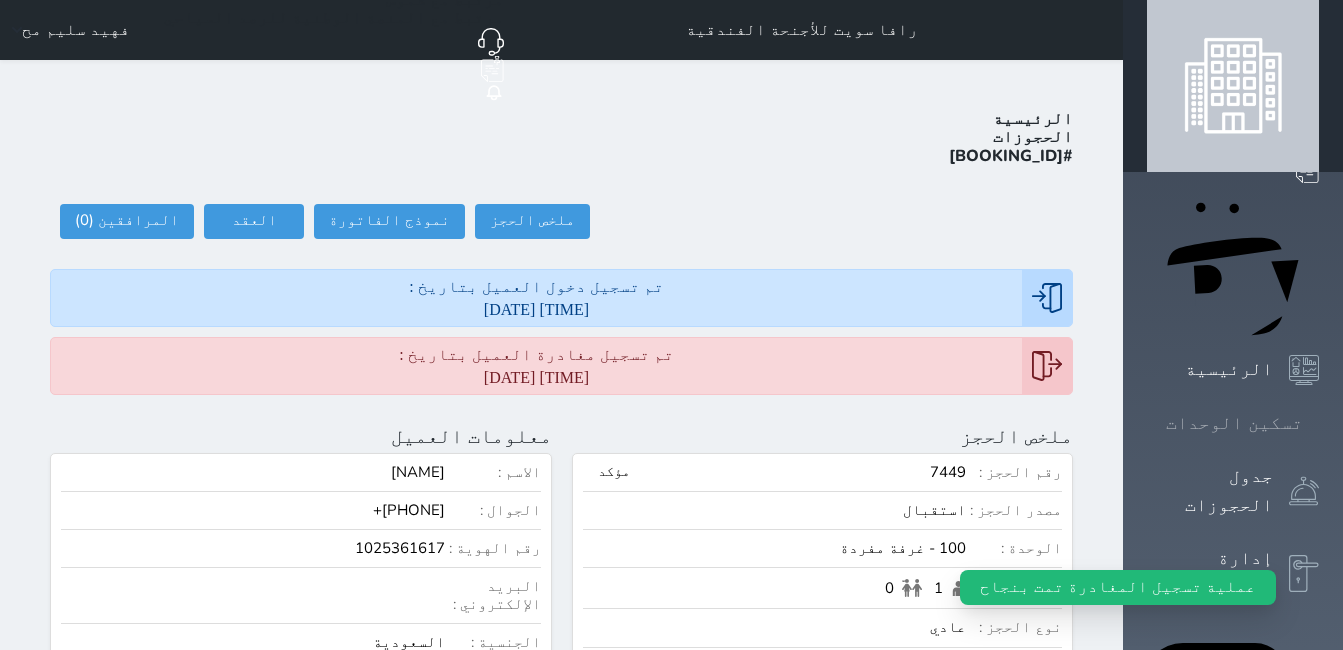 click at bounding box center [1319, 423] 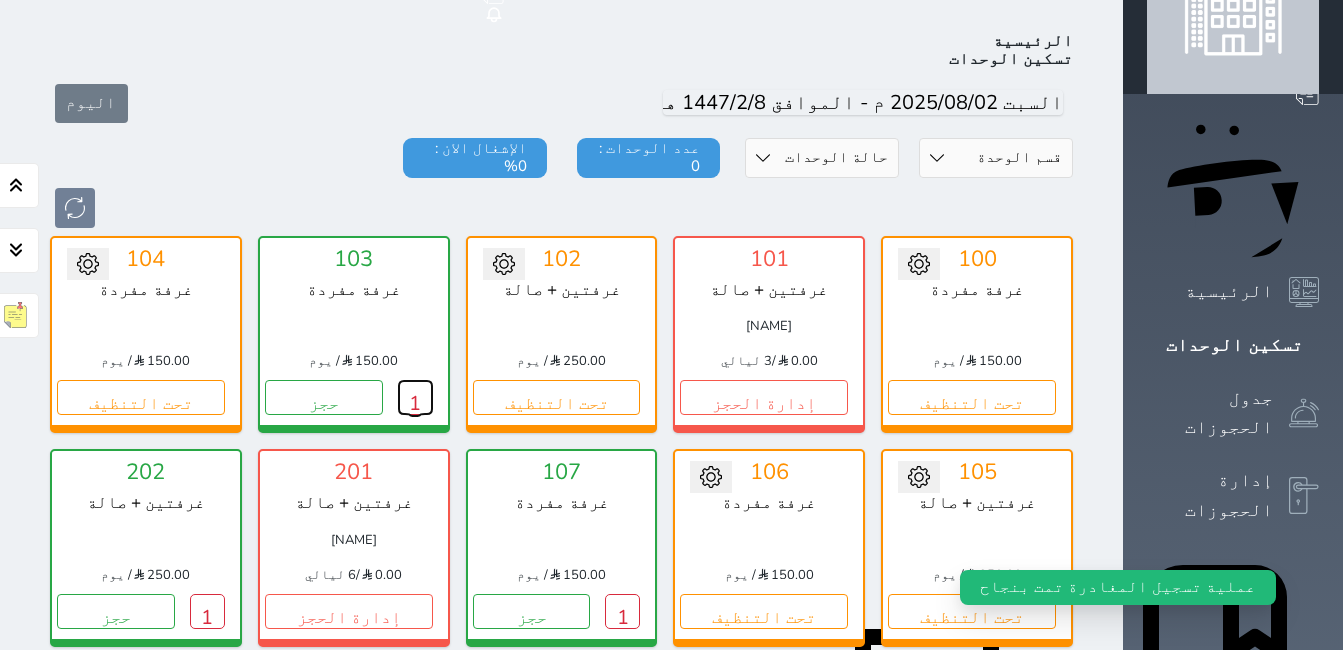 drag, startPoint x: 554, startPoint y: 342, endPoint x: 522, endPoint y: 320, distance: 38.832977 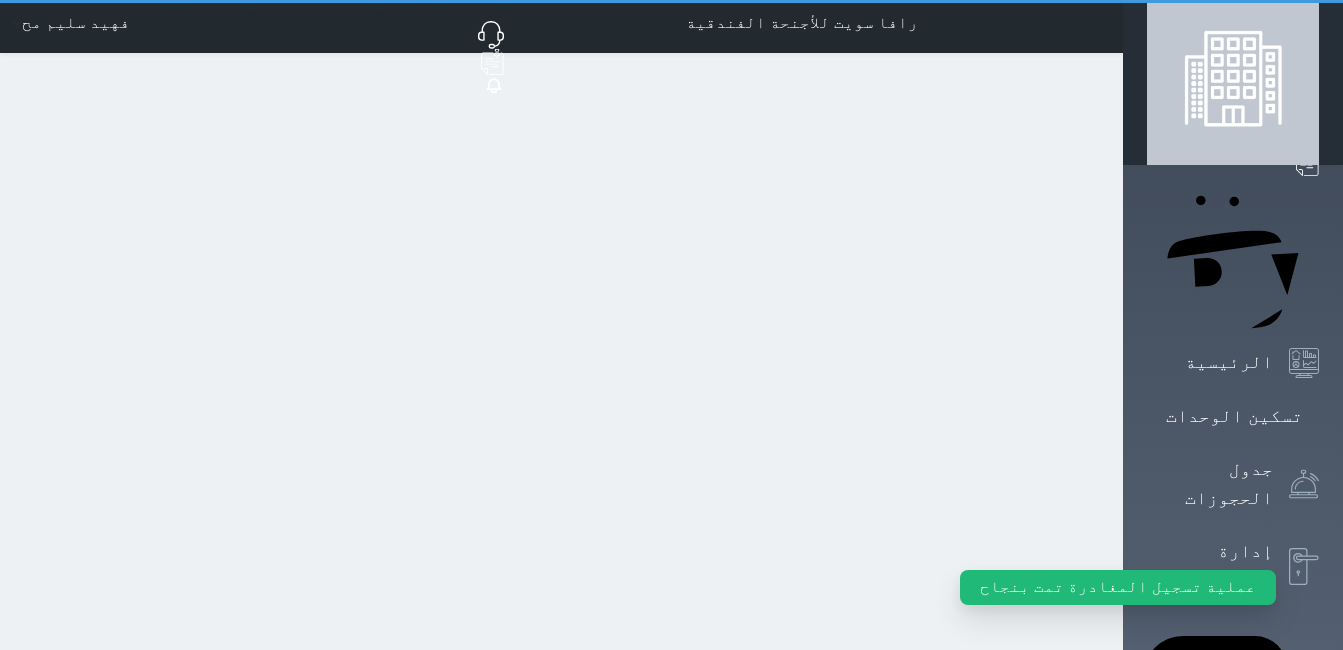 scroll, scrollTop: 0, scrollLeft: 0, axis: both 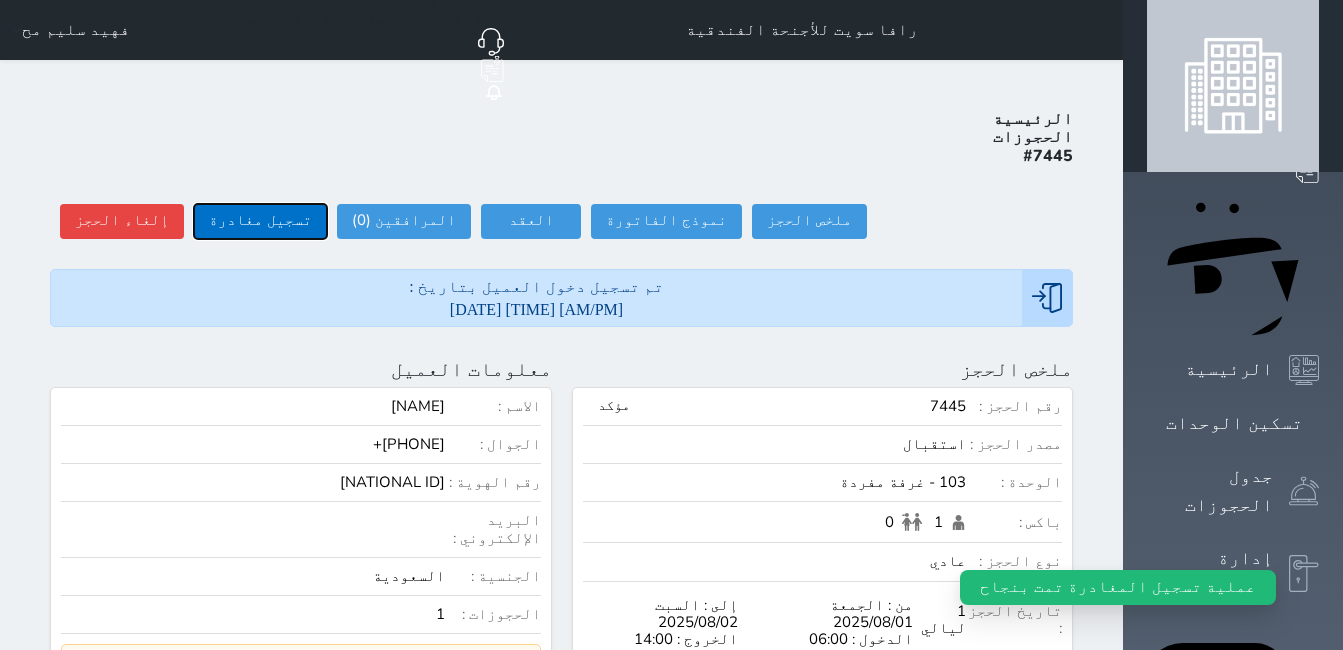 click on "تسجيل مغادرة" at bounding box center (260, 221) 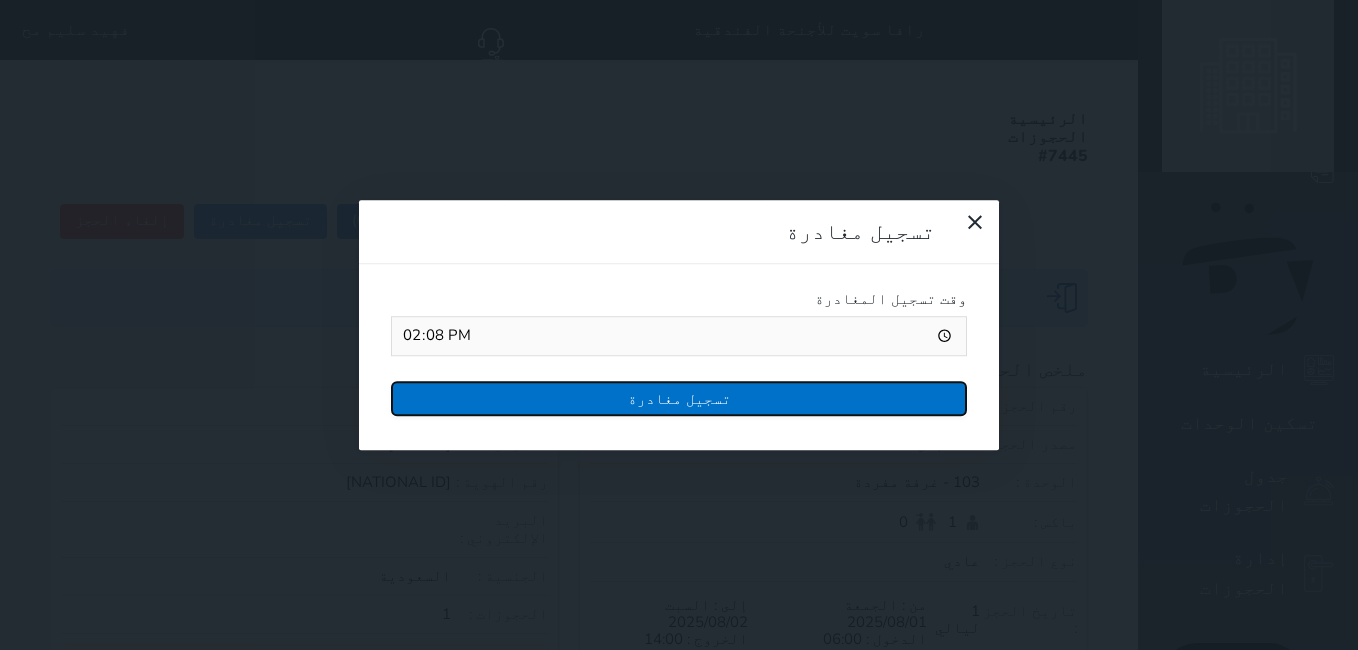 click on "تسجيل مغادرة" at bounding box center (679, 398) 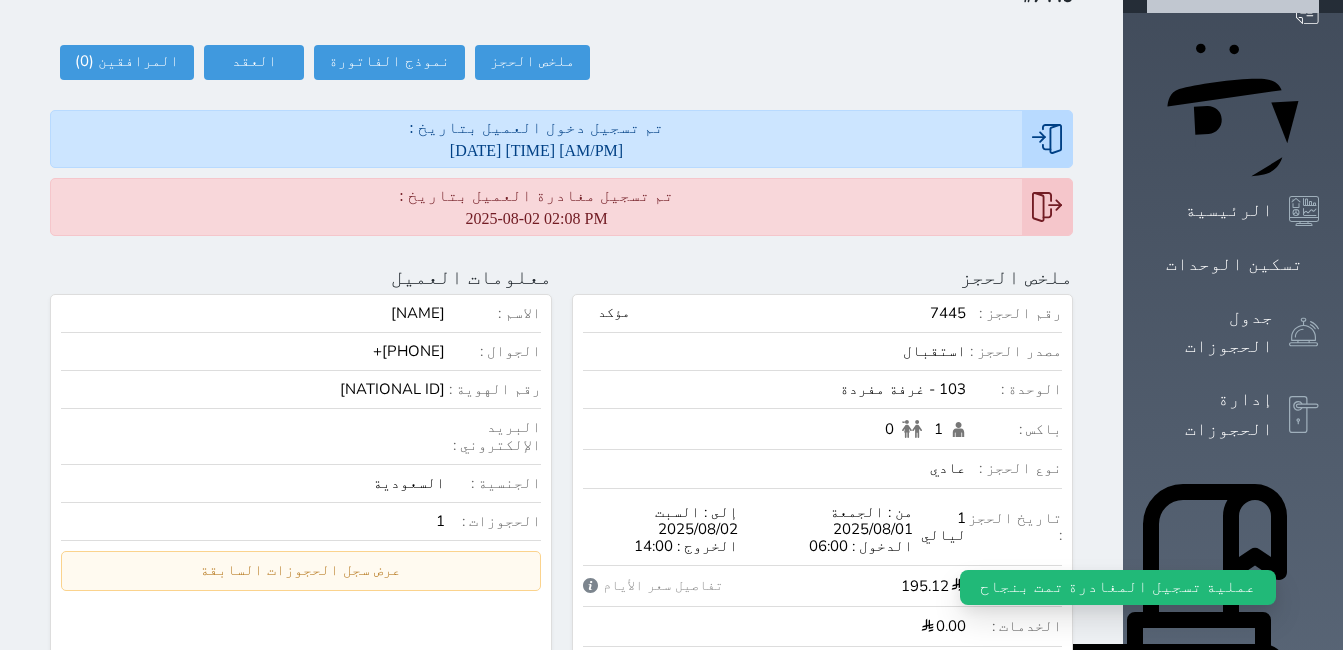 scroll, scrollTop: 0, scrollLeft: 0, axis: both 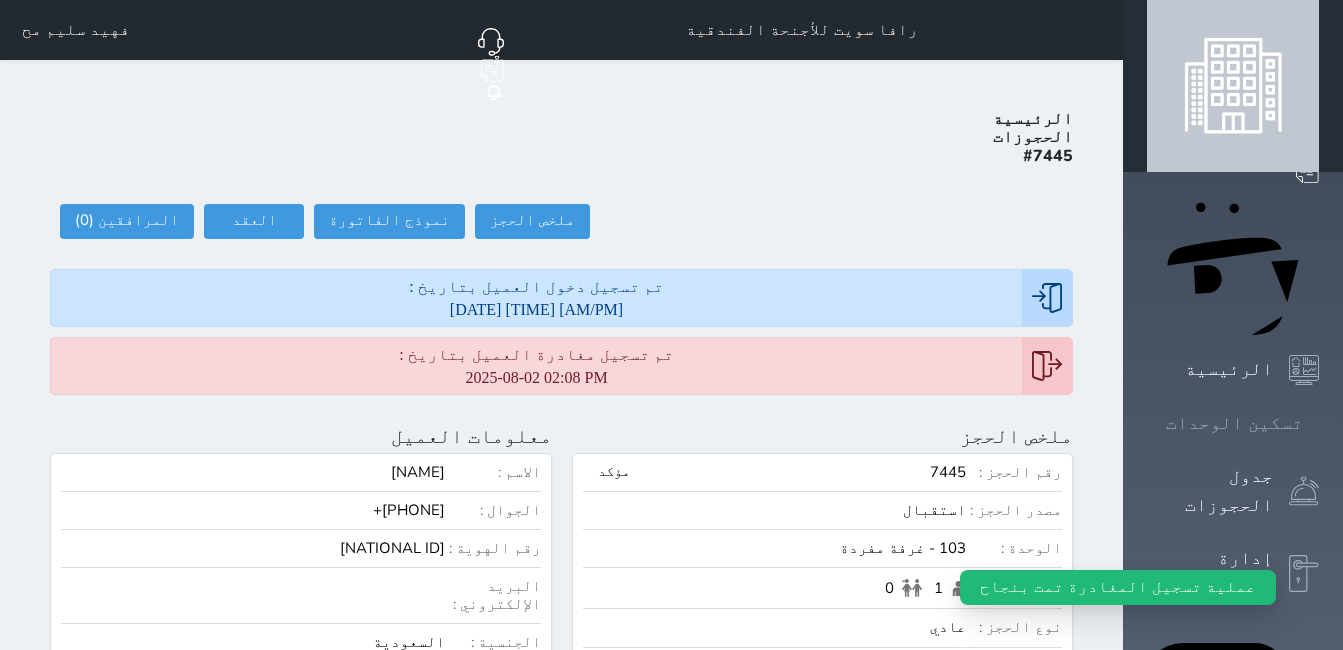 click on "تسكين الوحدات" at bounding box center (1234, 423) 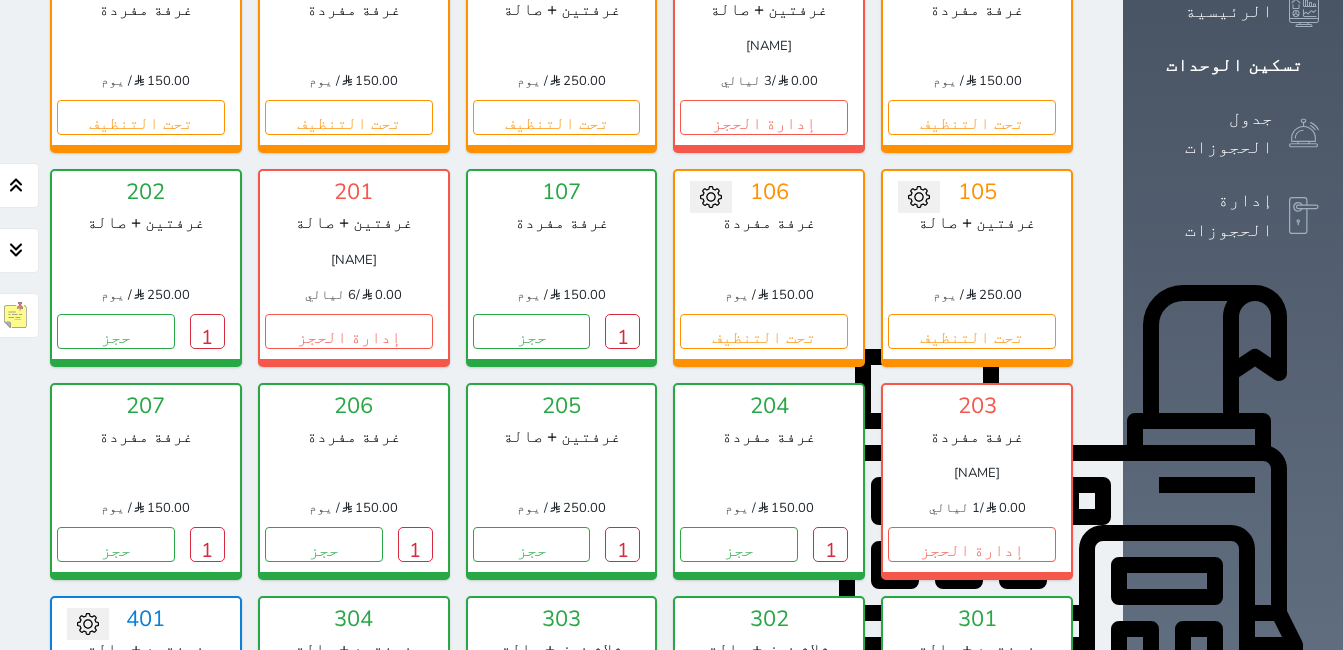 scroll, scrollTop: 378, scrollLeft: 0, axis: vertical 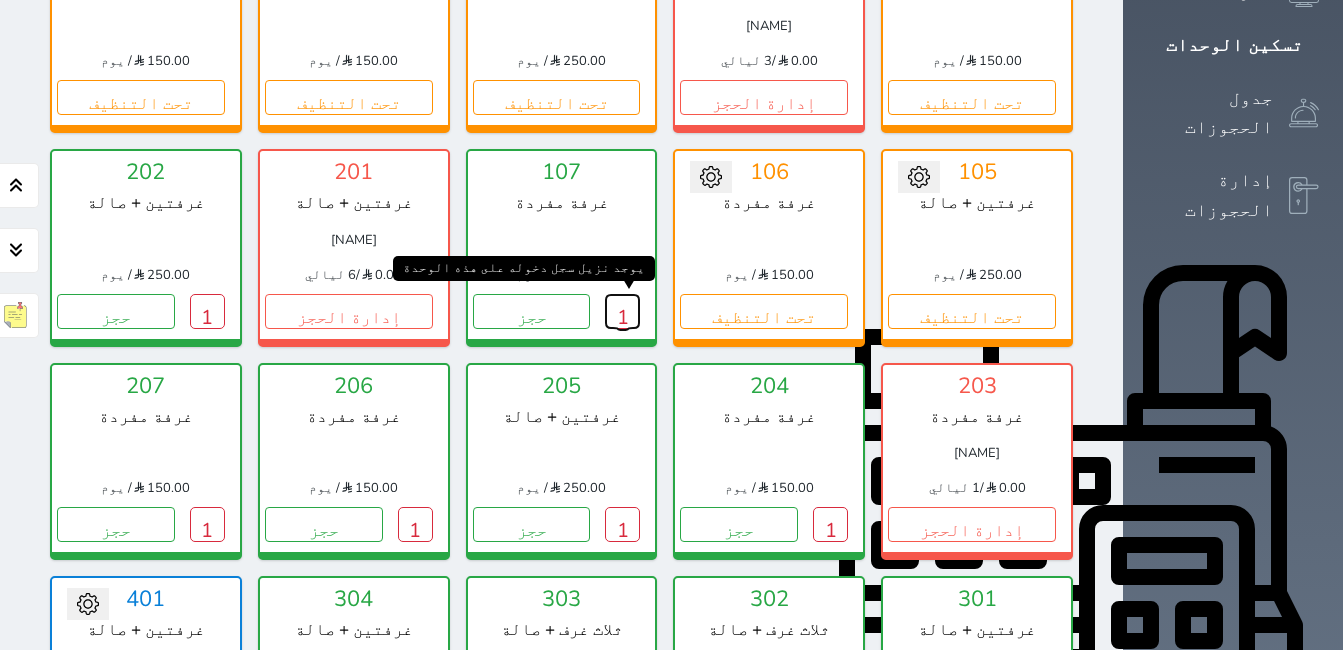 click on "1" at bounding box center (622, 311) 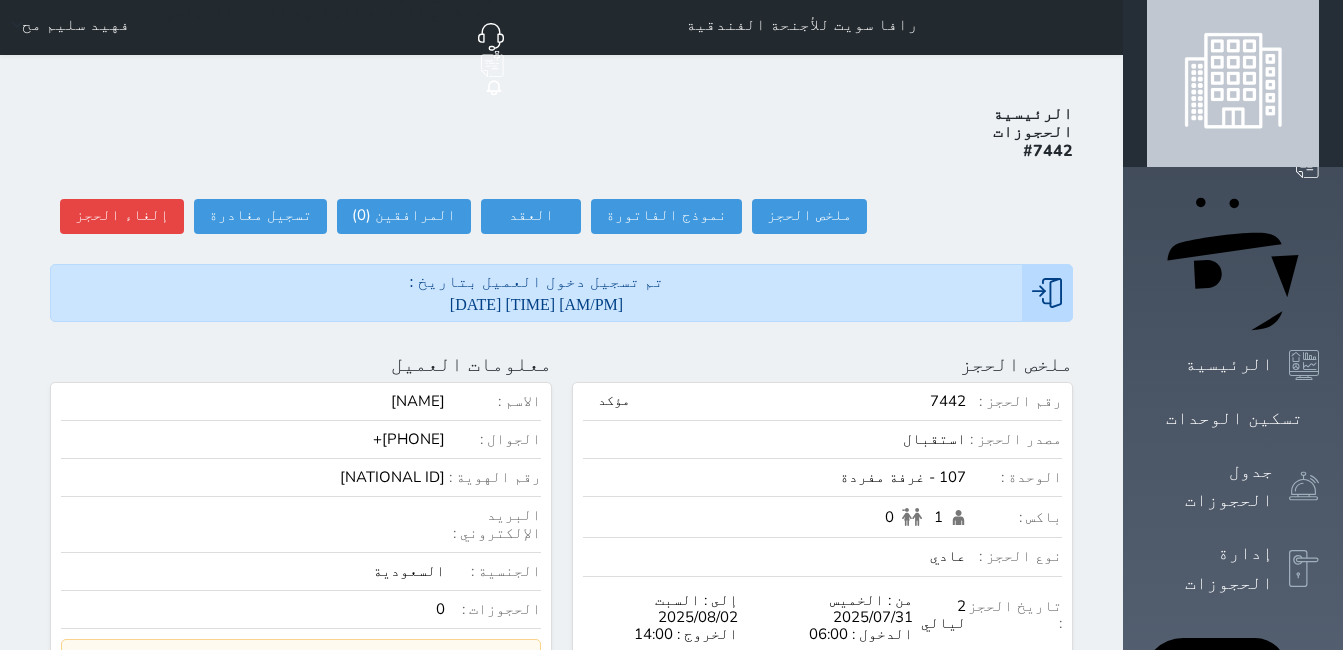 scroll, scrollTop: 0, scrollLeft: 0, axis: both 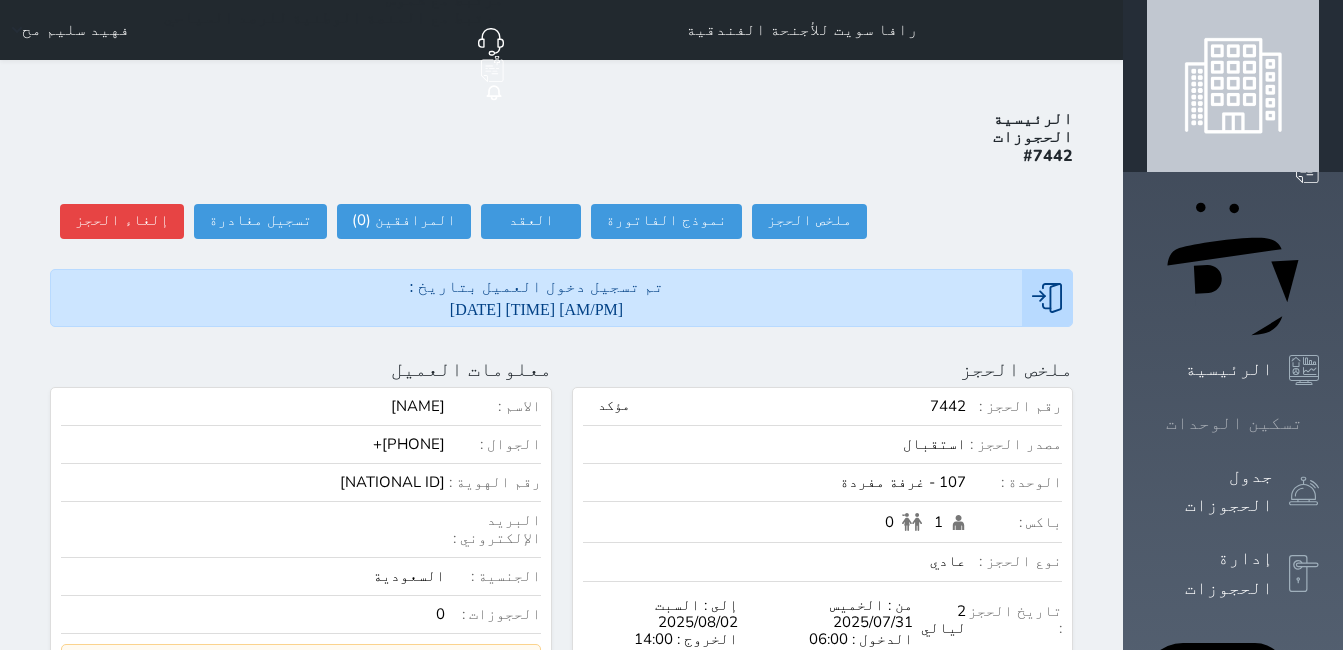 click at bounding box center (1319, 423) 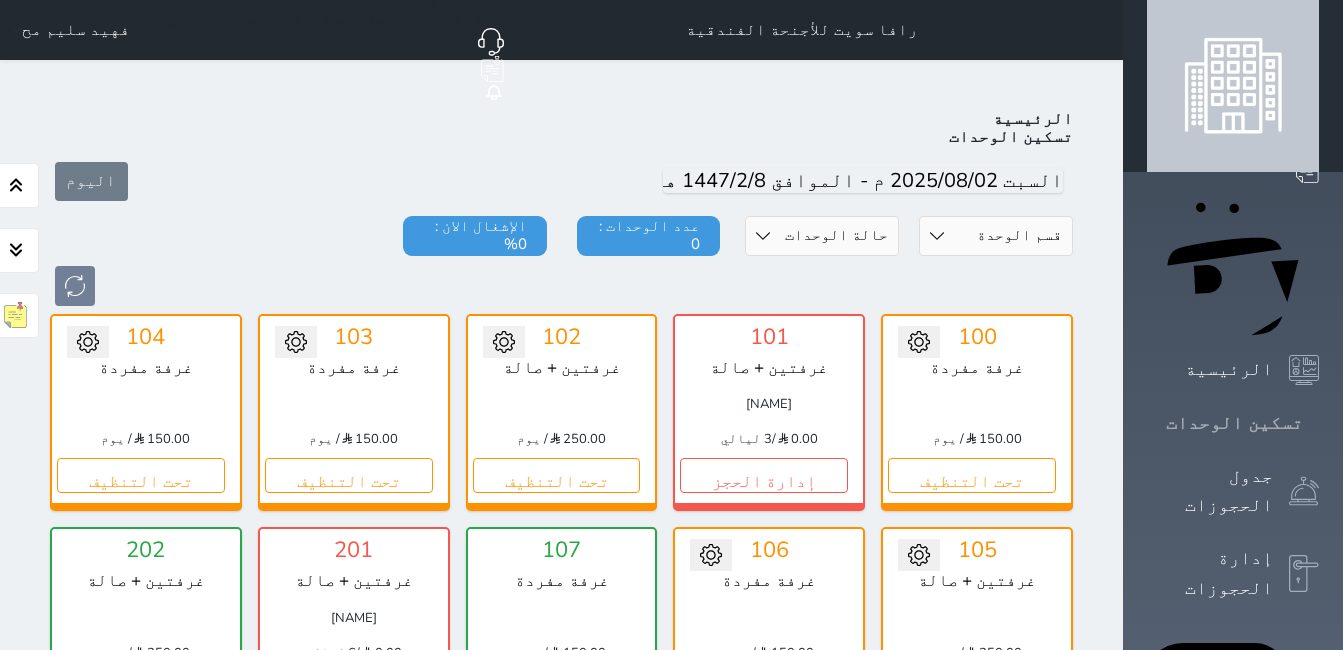 scroll, scrollTop: 78, scrollLeft: 0, axis: vertical 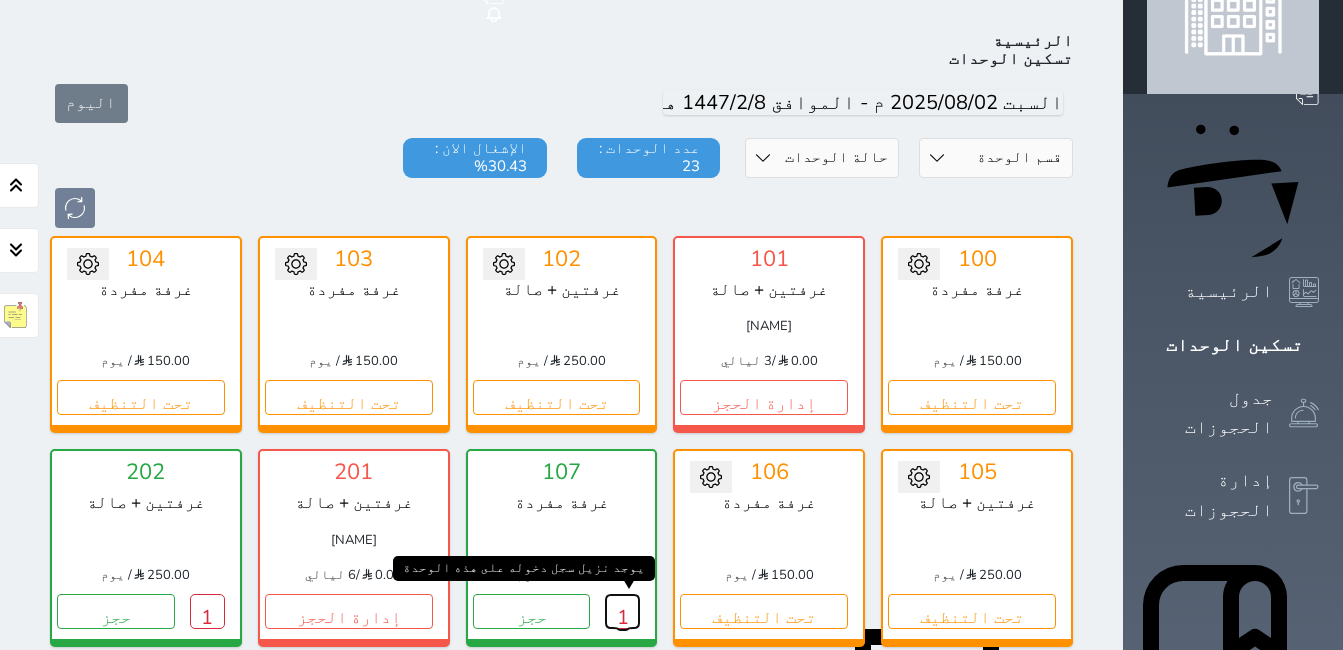 click on "1" at bounding box center [622, 611] 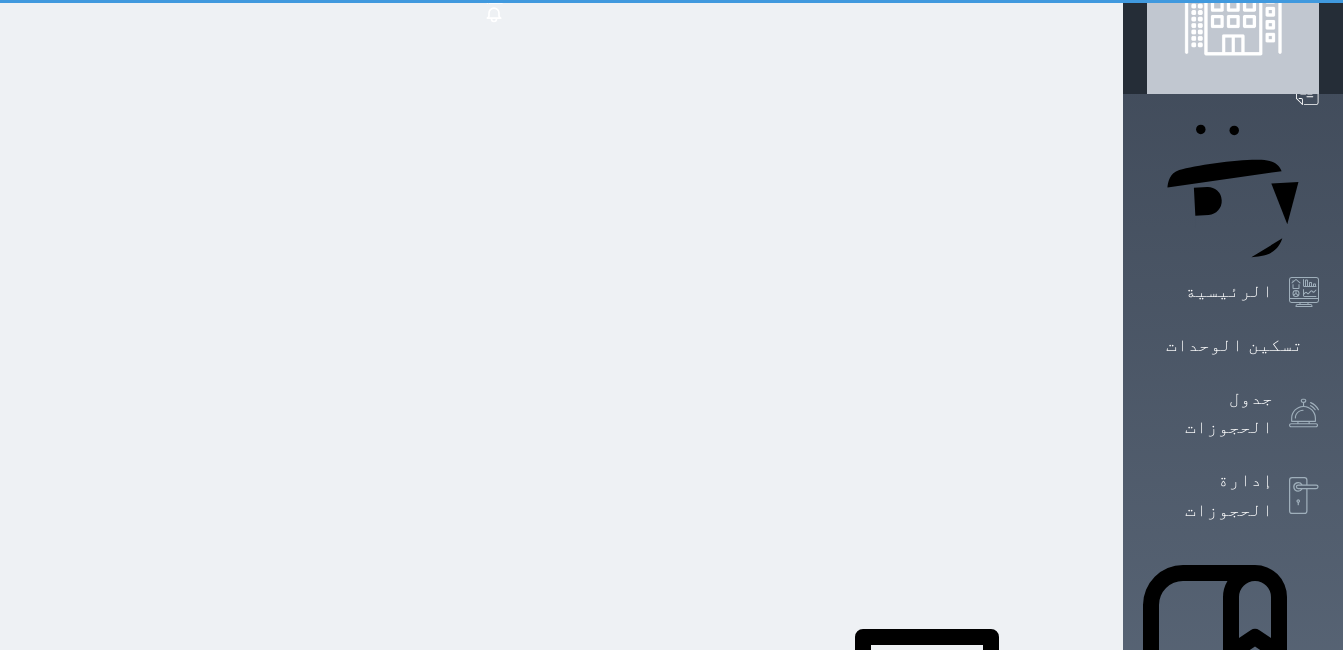 scroll, scrollTop: 0, scrollLeft: 0, axis: both 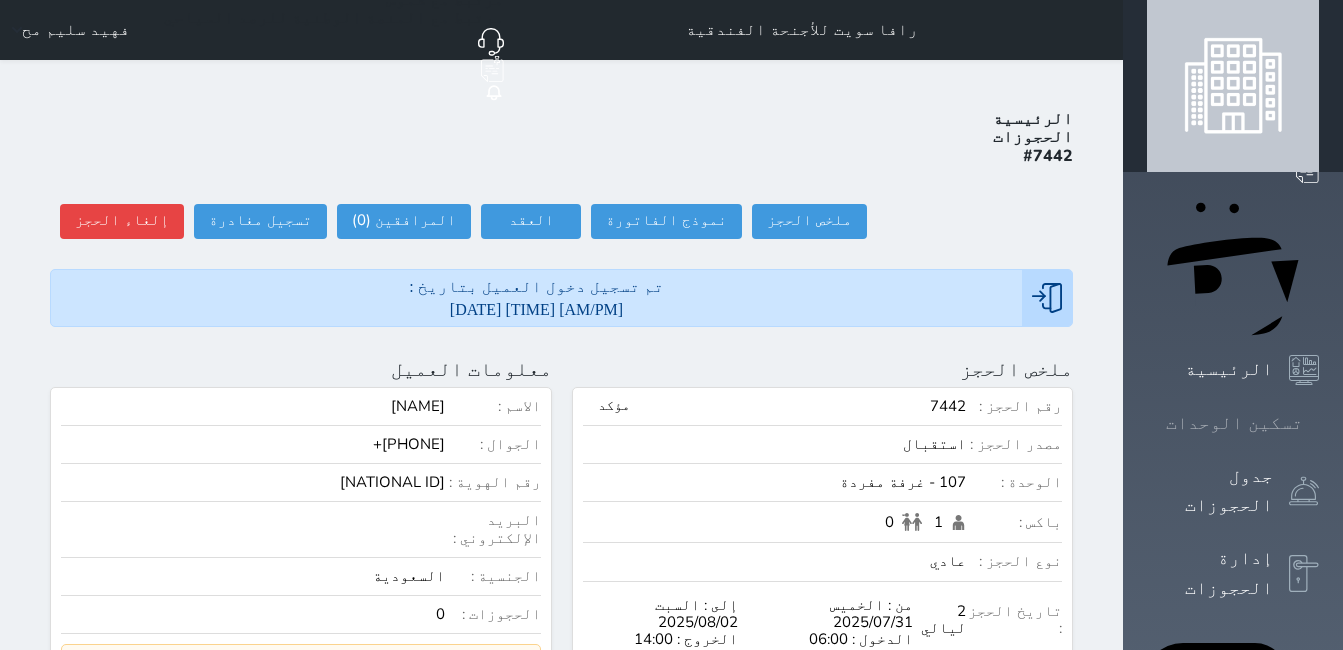 click 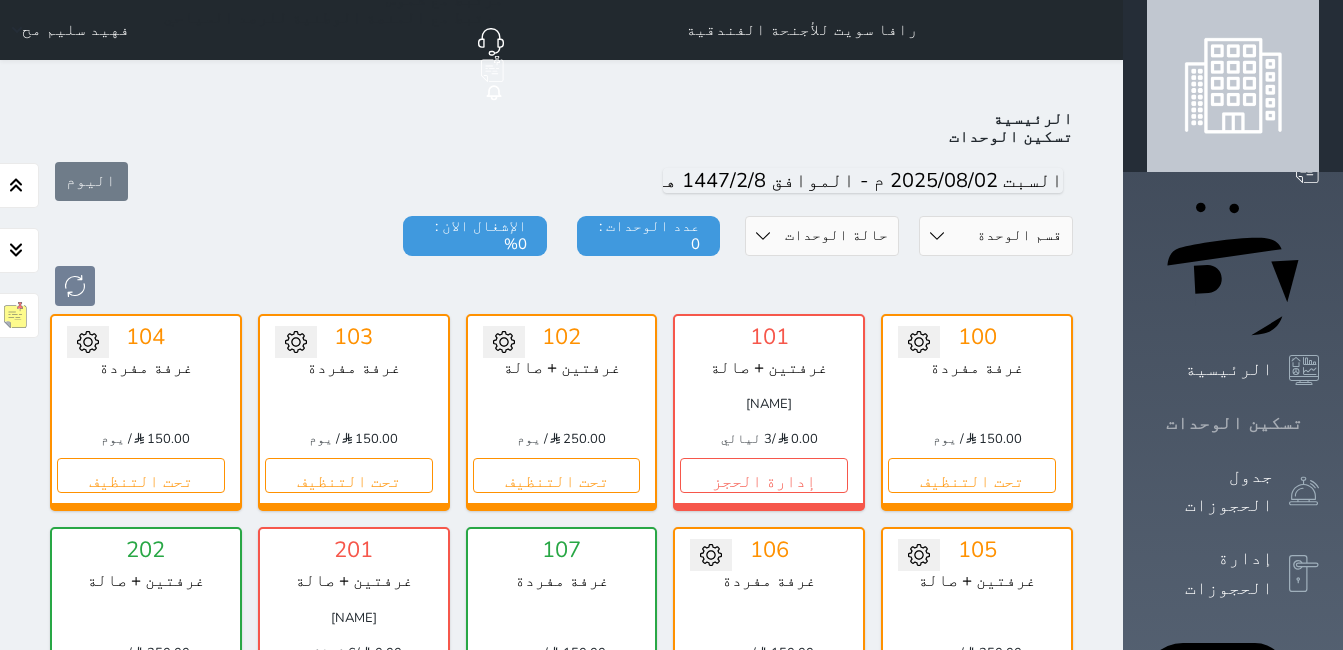 scroll, scrollTop: 78, scrollLeft: 0, axis: vertical 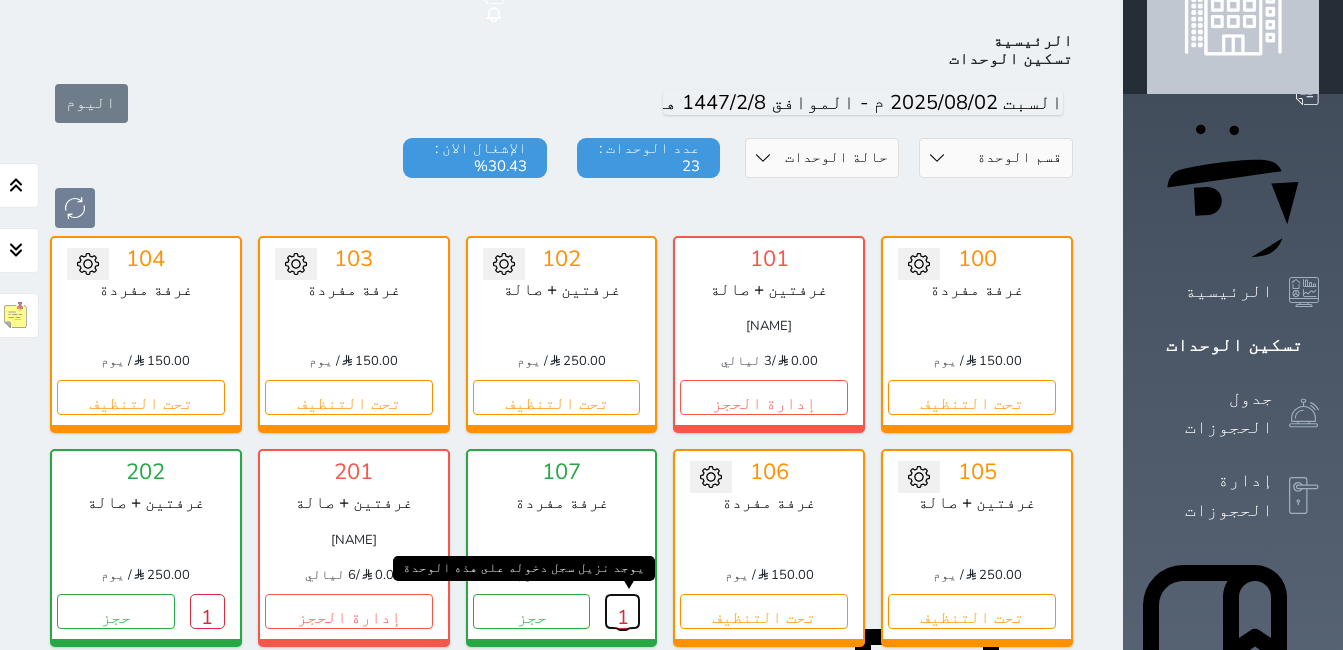 click on "1" at bounding box center [622, 611] 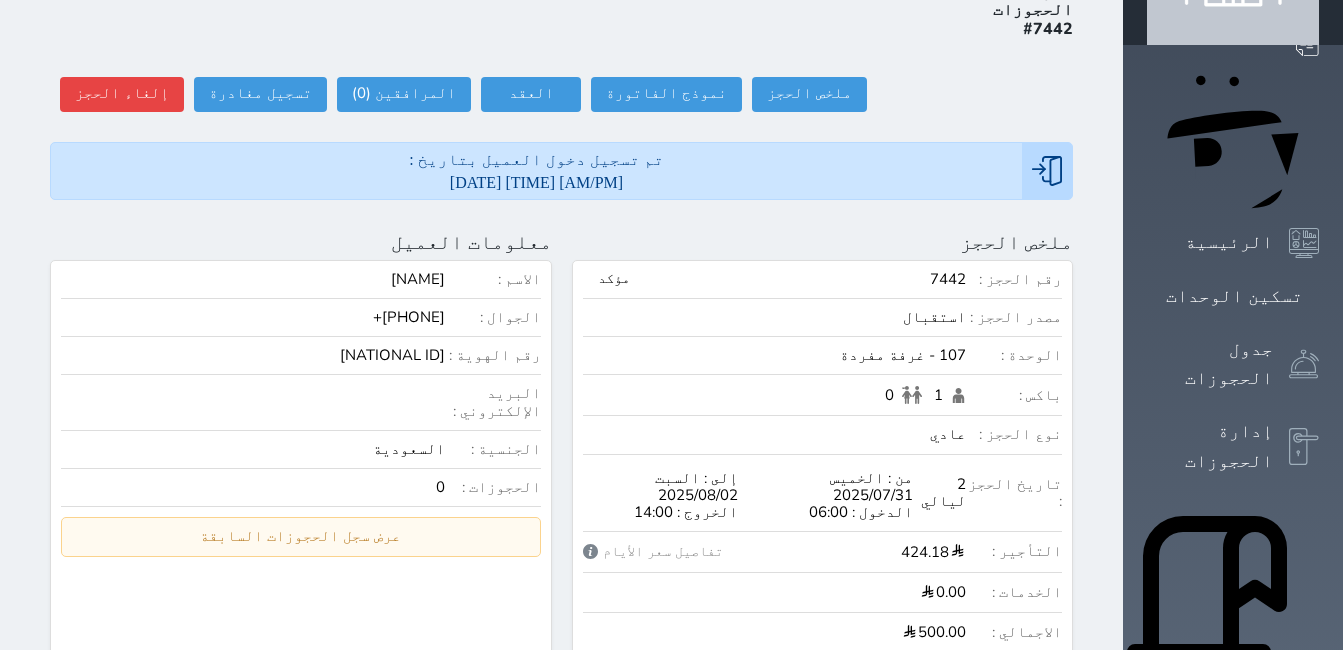 scroll, scrollTop: 0, scrollLeft: 0, axis: both 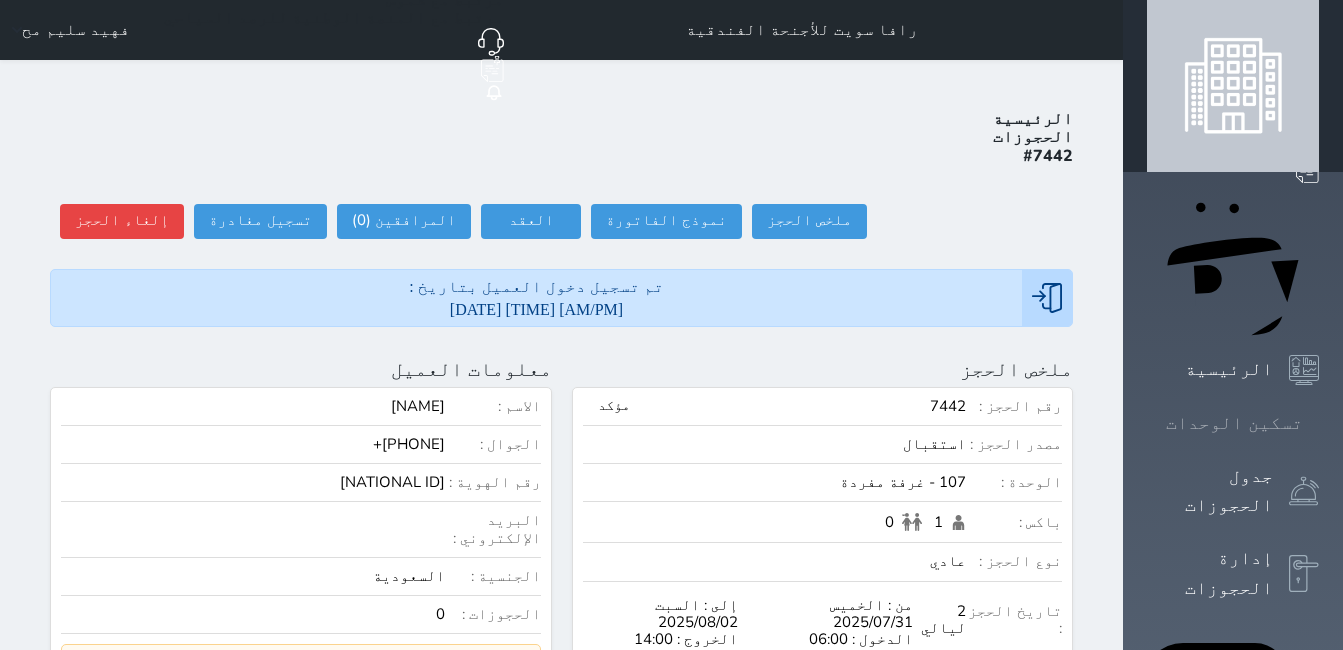 click 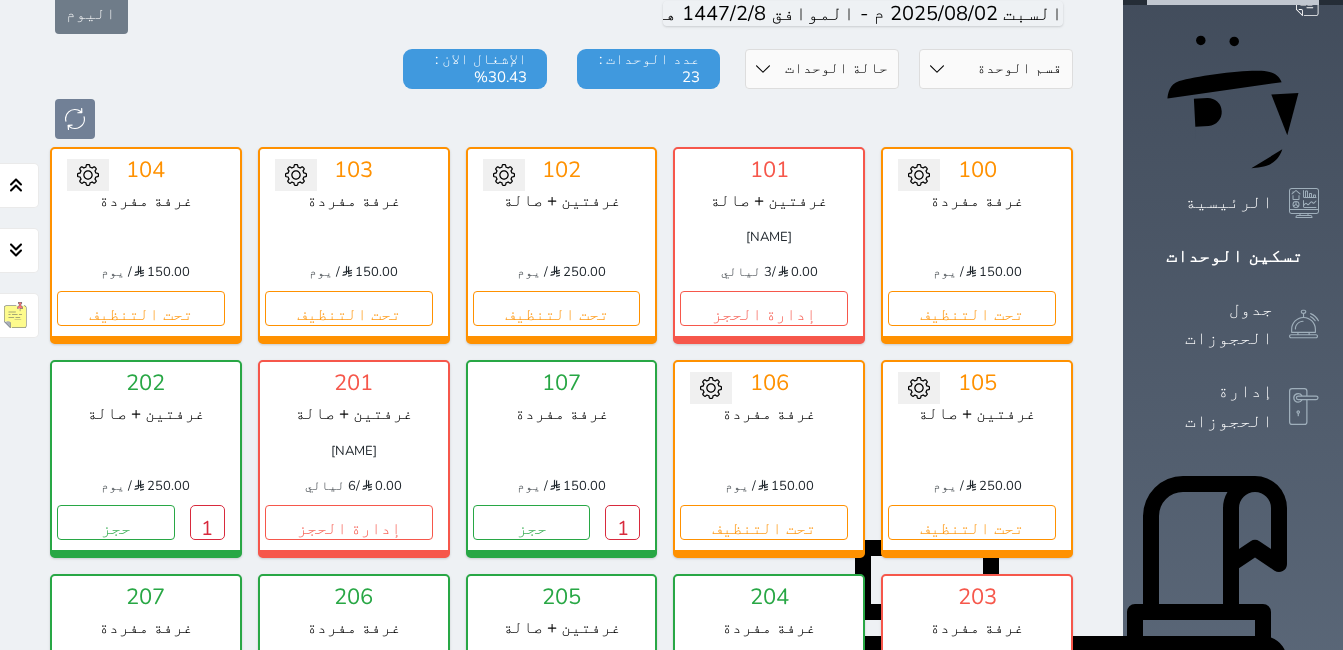 scroll, scrollTop: 278, scrollLeft: 0, axis: vertical 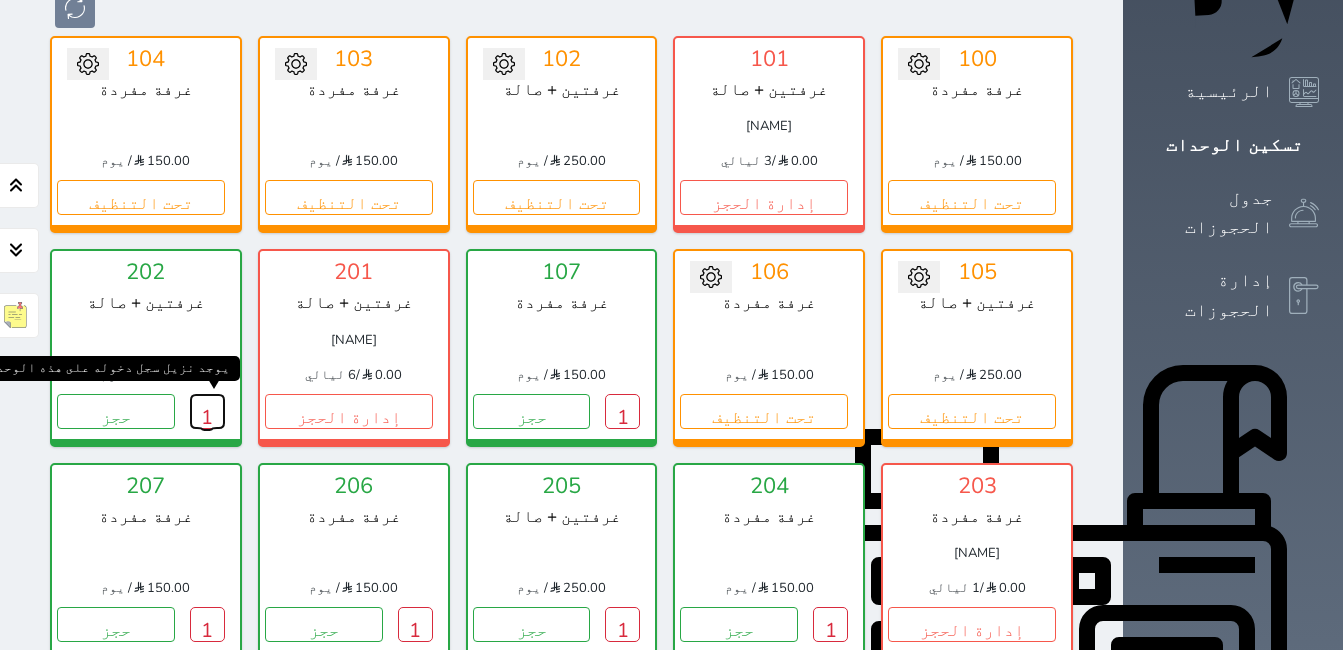 click on "1" at bounding box center (207, 411) 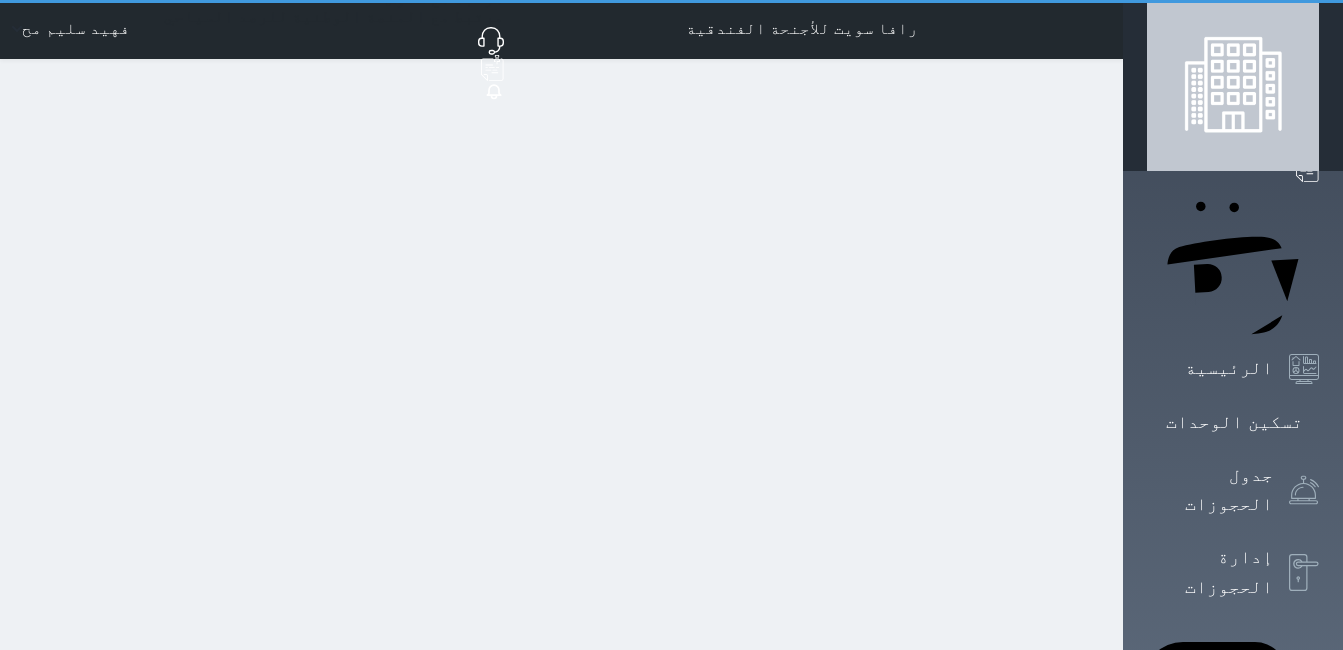 scroll, scrollTop: 0, scrollLeft: 0, axis: both 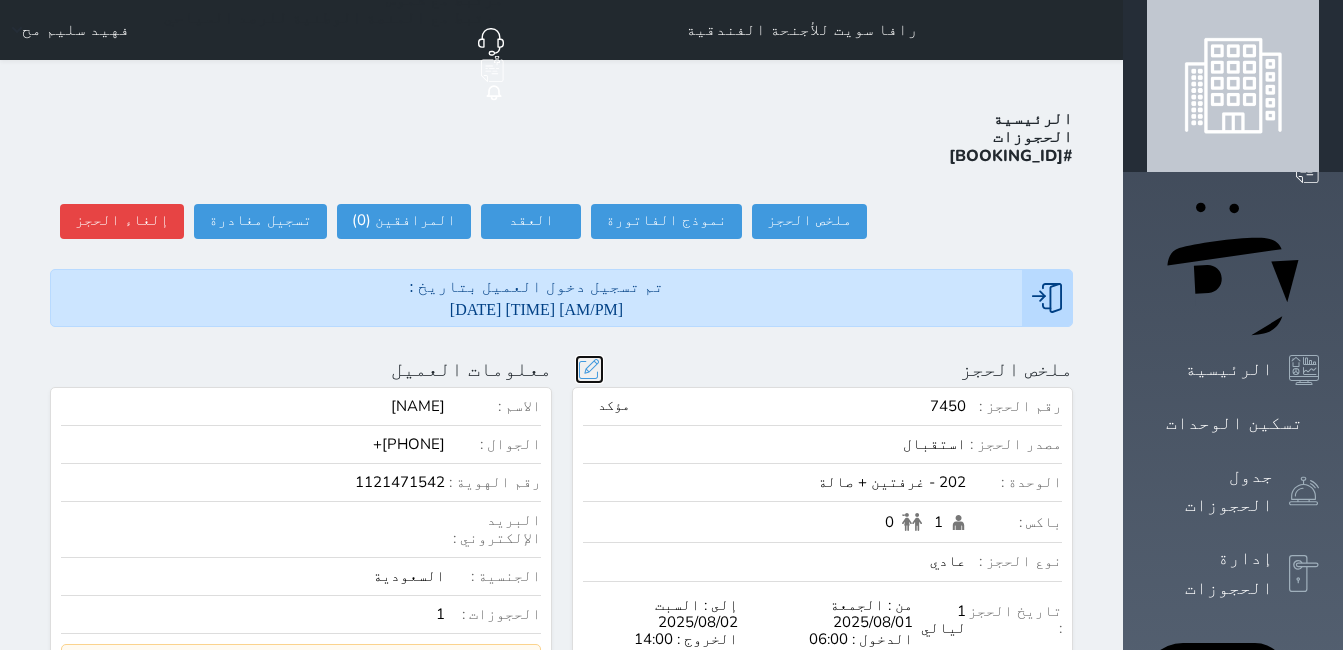 click at bounding box center [589, 369] 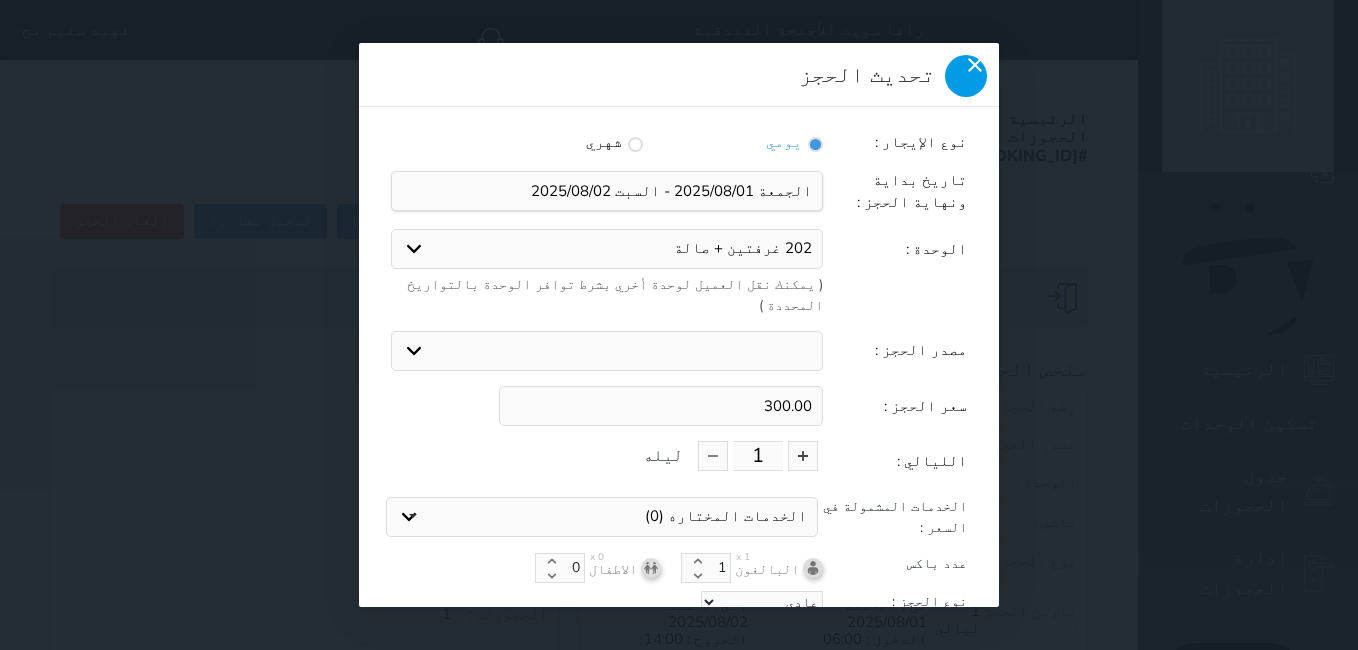 click 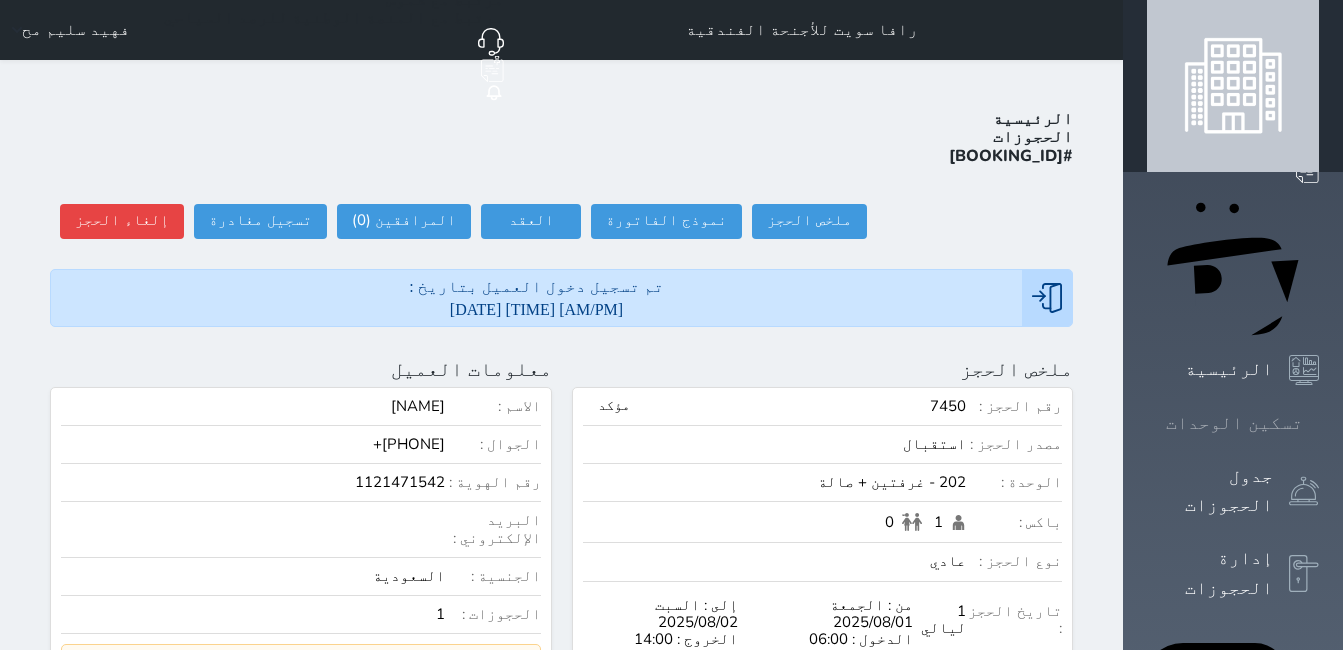 click on "تسكين الوحدات" at bounding box center [1233, 423] 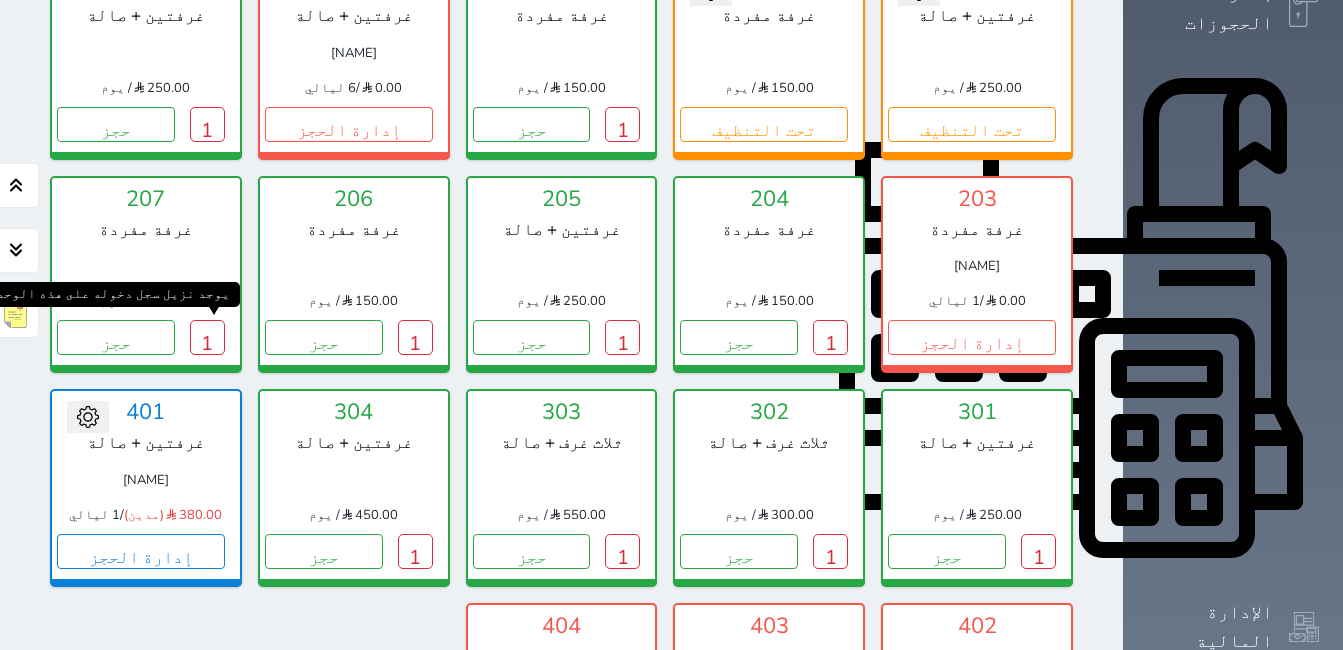 scroll, scrollTop: 278, scrollLeft: 0, axis: vertical 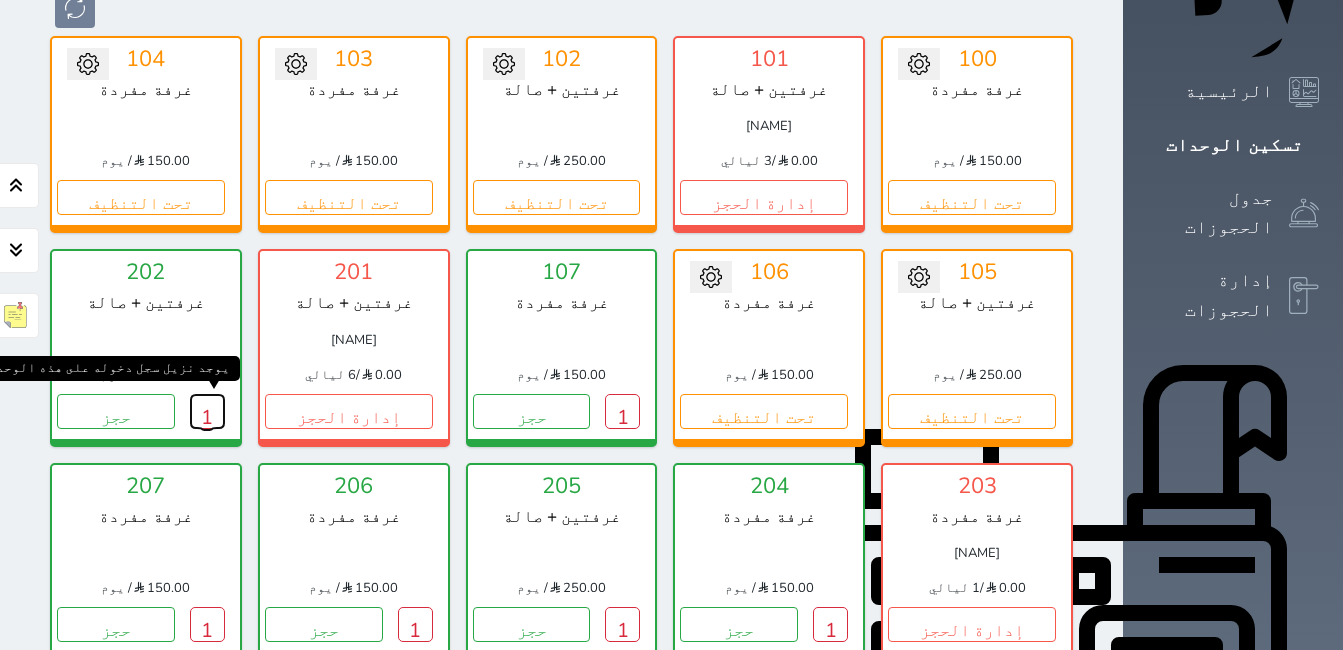 click on "1" at bounding box center (207, 411) 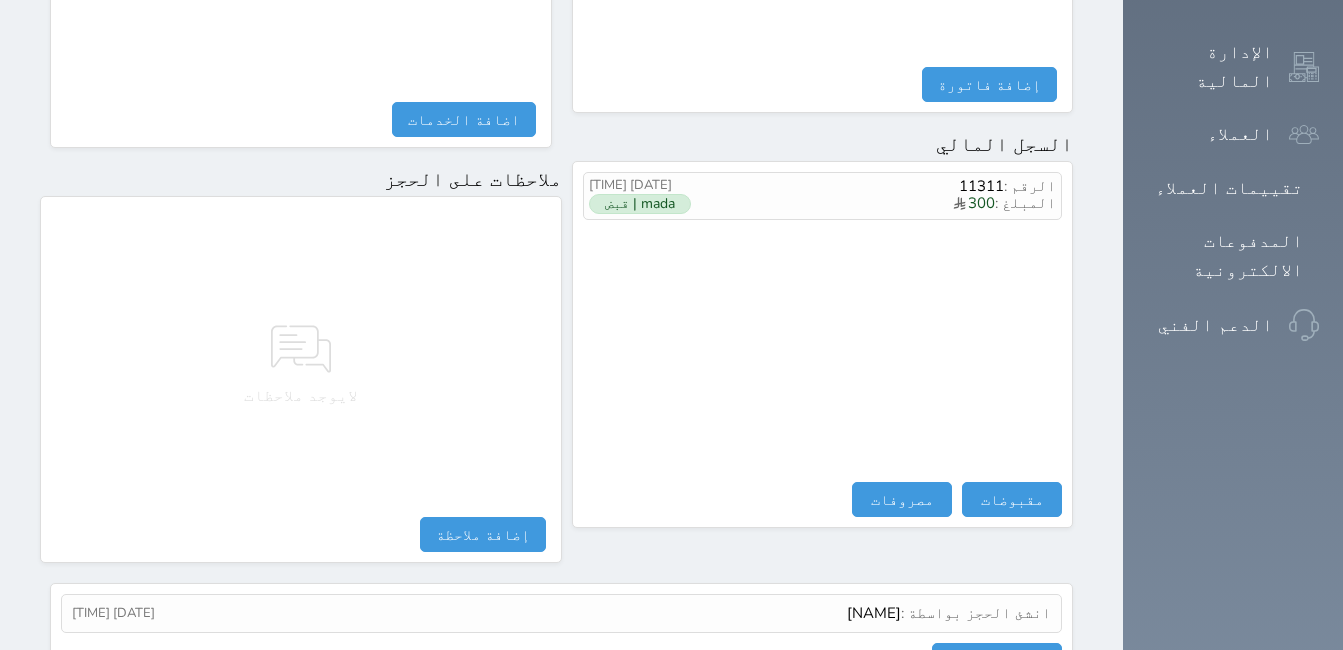 scroll, scrollTop: 1130, scrollLeft: 0, axis: vertical 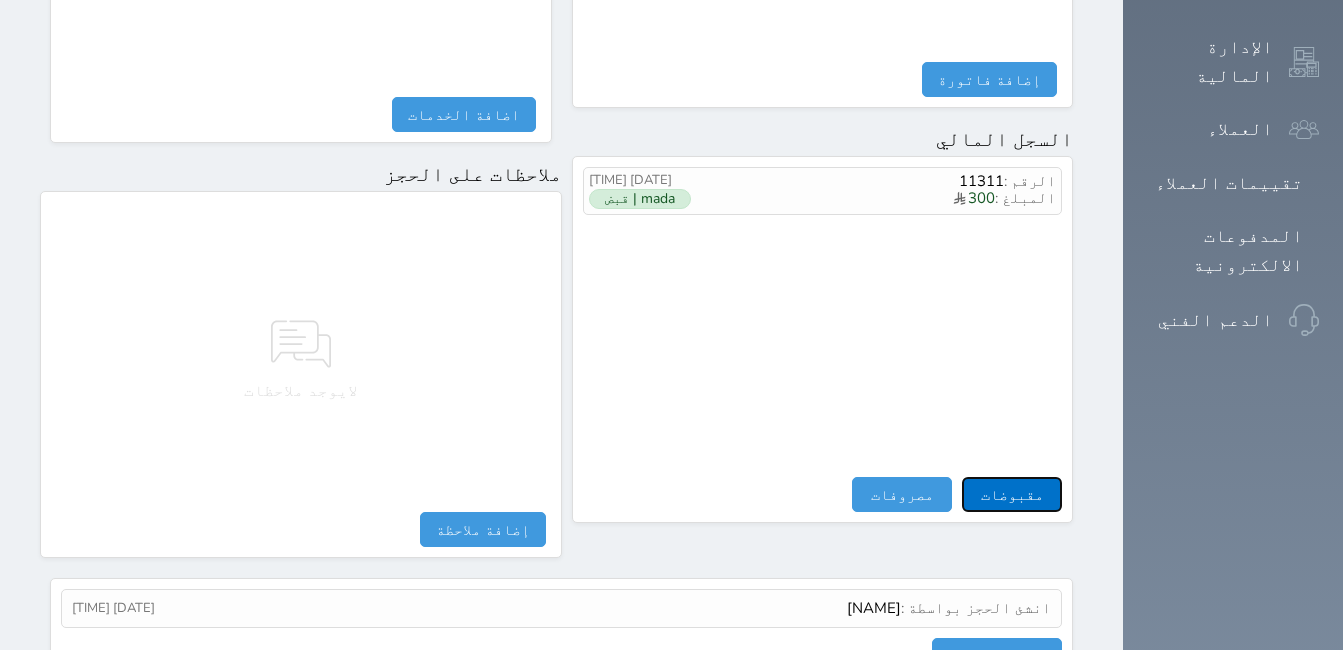 click on "مقبوضات" at bounding box center (1012, 494) 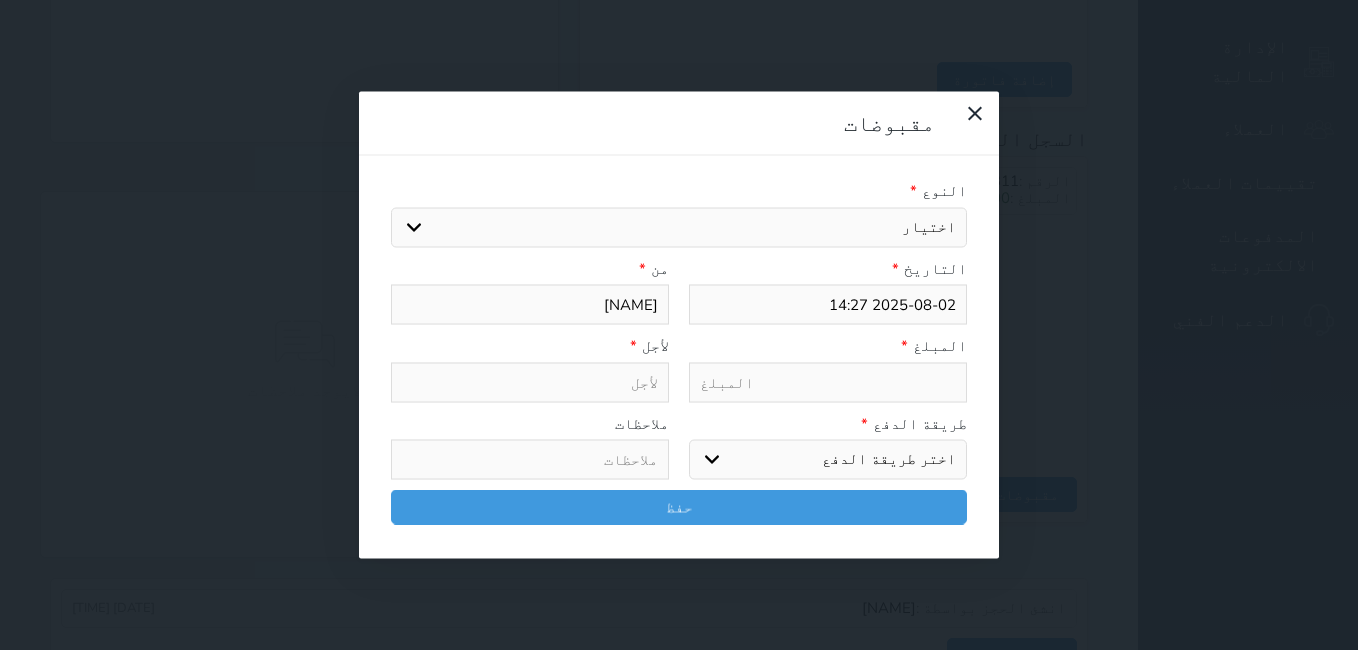 drag, startPoint x: 898, startPoint y: 135, endPoint x: 890, endPoint y: 171, distance: 36.878178 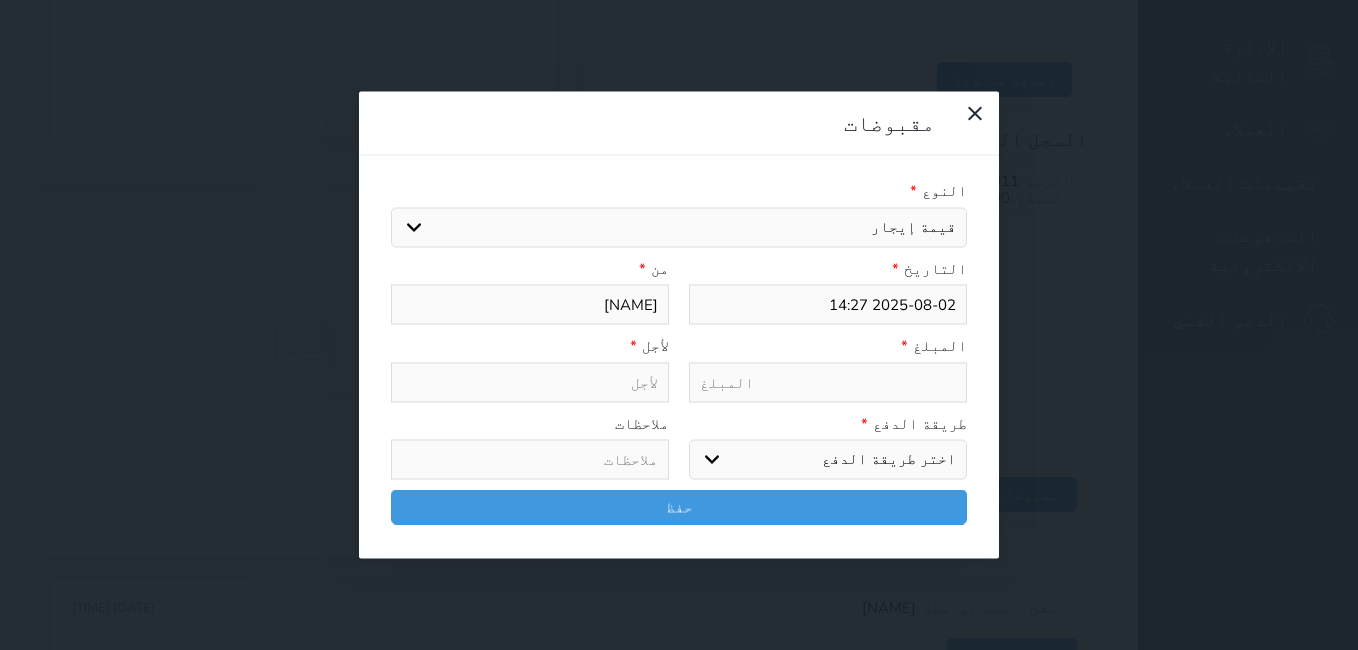 click on "اختيار   مقبوضات عامة قيمة إيجار فواتير تامين عربون لا ينطبق آخر مغسلة واي فاي - الإنترنت مواقف السيارات طعام الأغذية والمشروبات مشروبات المشروبات الباردة المشروبات الساخنة الإفطار غداء عشاء مخبز و كعك حمام سباحة الصالة الرياضية سبا و خدمات الجمال اختيار وإسقاط (خدمات النقل) ميني بار كابل - تلفزيون سرير إضافي تصفيف الشعر التسوق خدمات الجولات السياحية المنظمة خدمات الدليل السياحي" at bounding box center [679, 227] 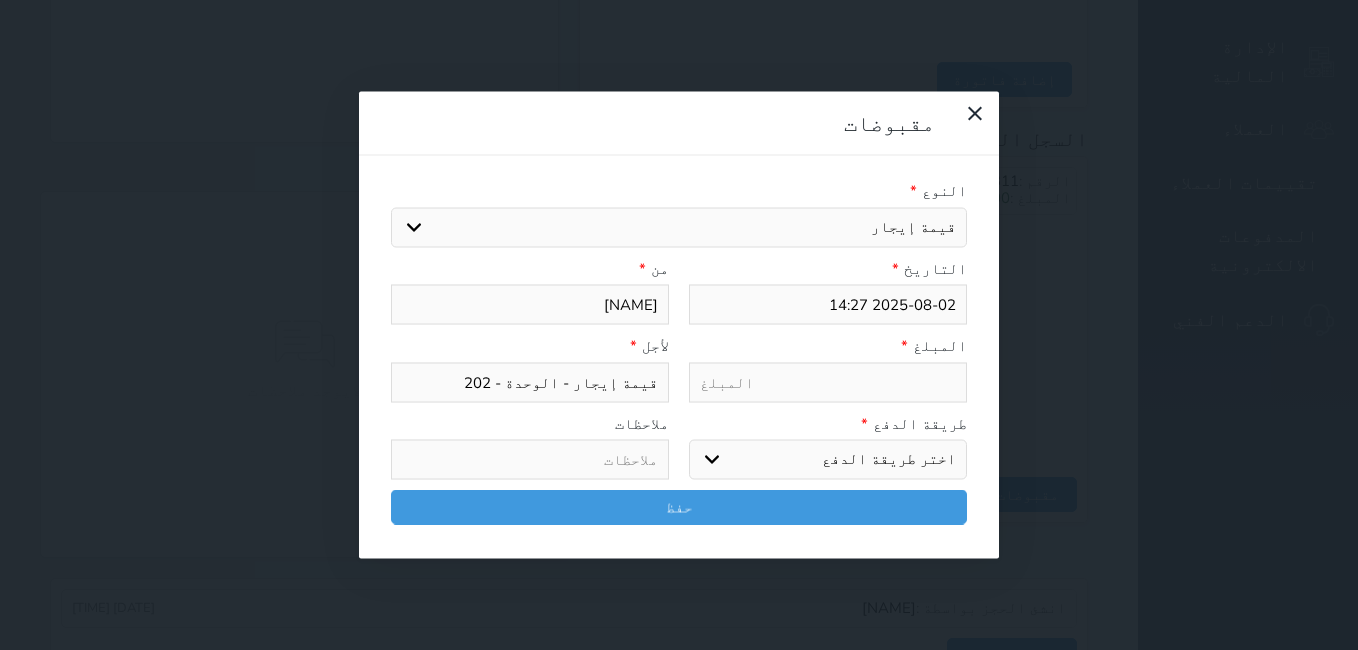 drag, startPoint x: 951, startPoint y: 359, endPoint x: 993, endPoint y: 465, distance: 114.01754 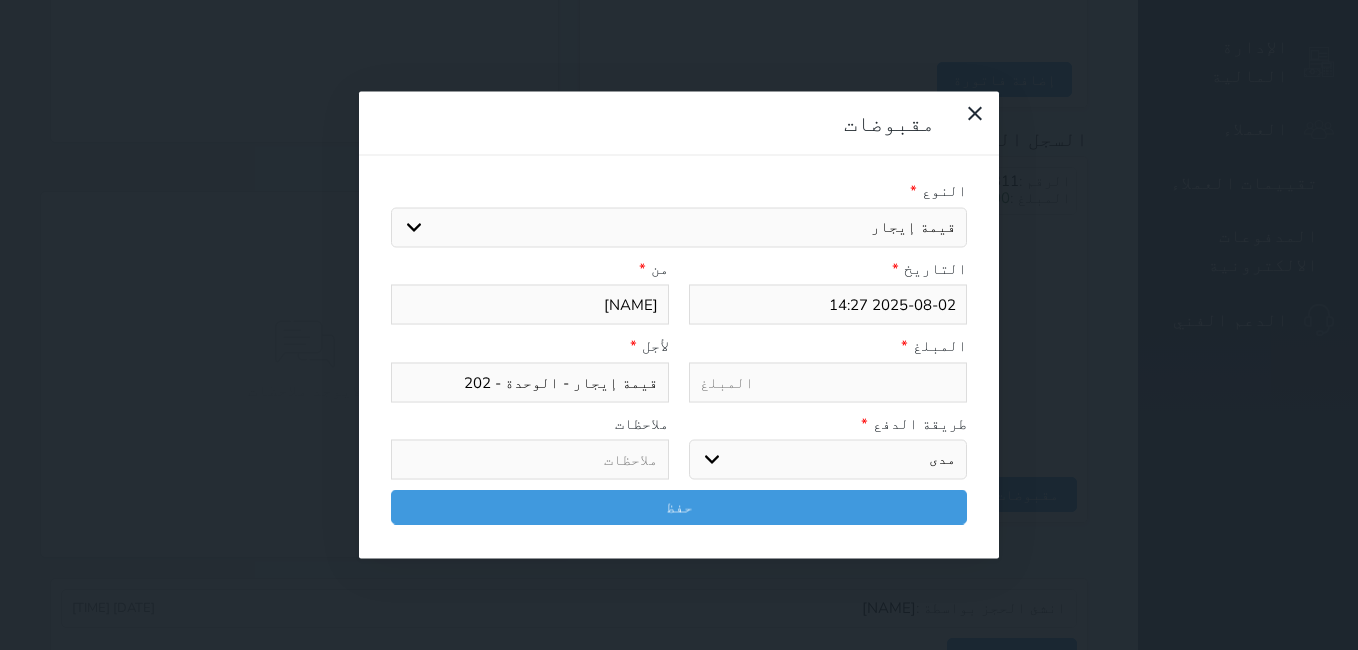 click on "اختر طريقة الدفع   دفع نقدى   تحويل بنكى   مدى   بطاقة ائتمان   آجل" at bounding box center (828, 460) 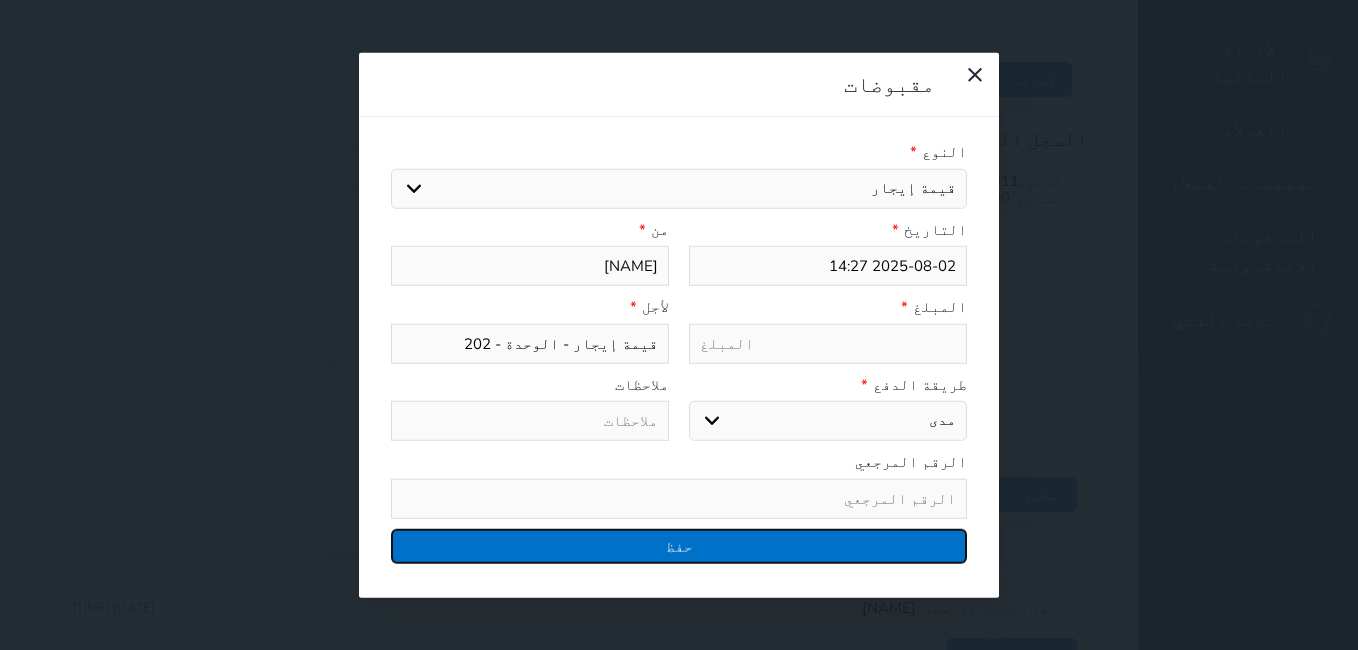 click on "حفظ" at bounding box center (679, 545) 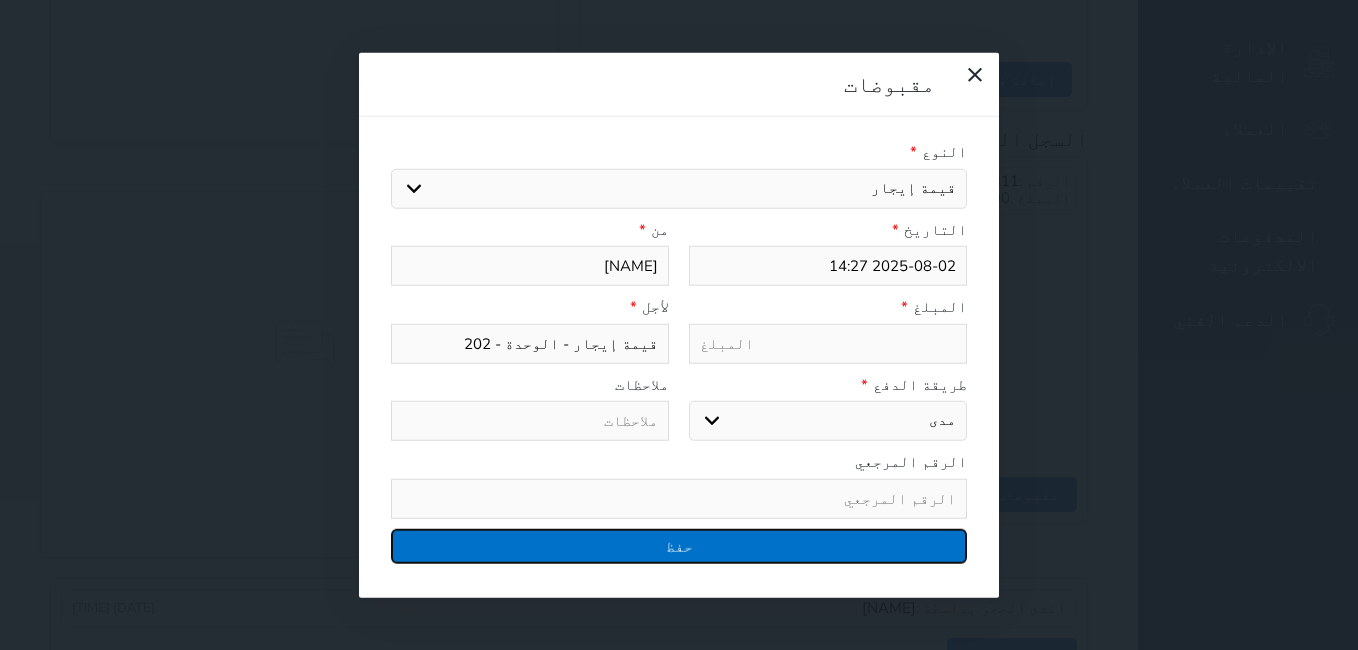 click on "حفظ" at bounding box center (679, 545) 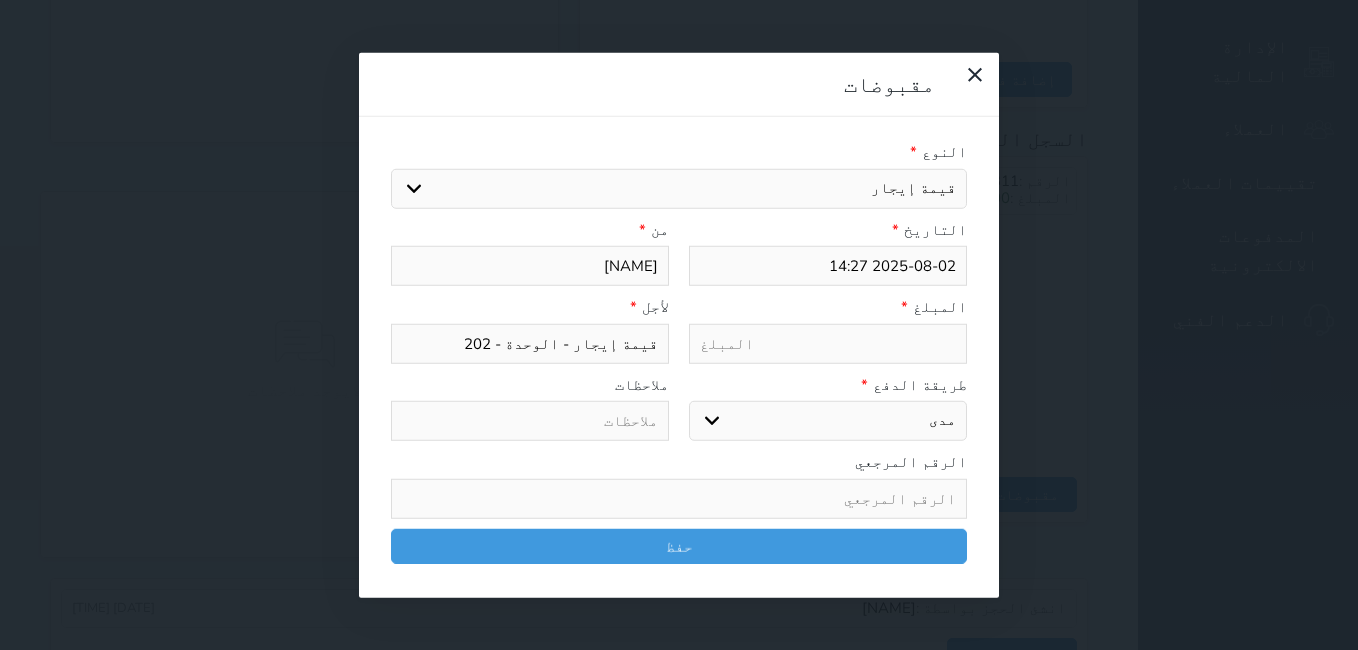 click at bounding box center (828, 343) 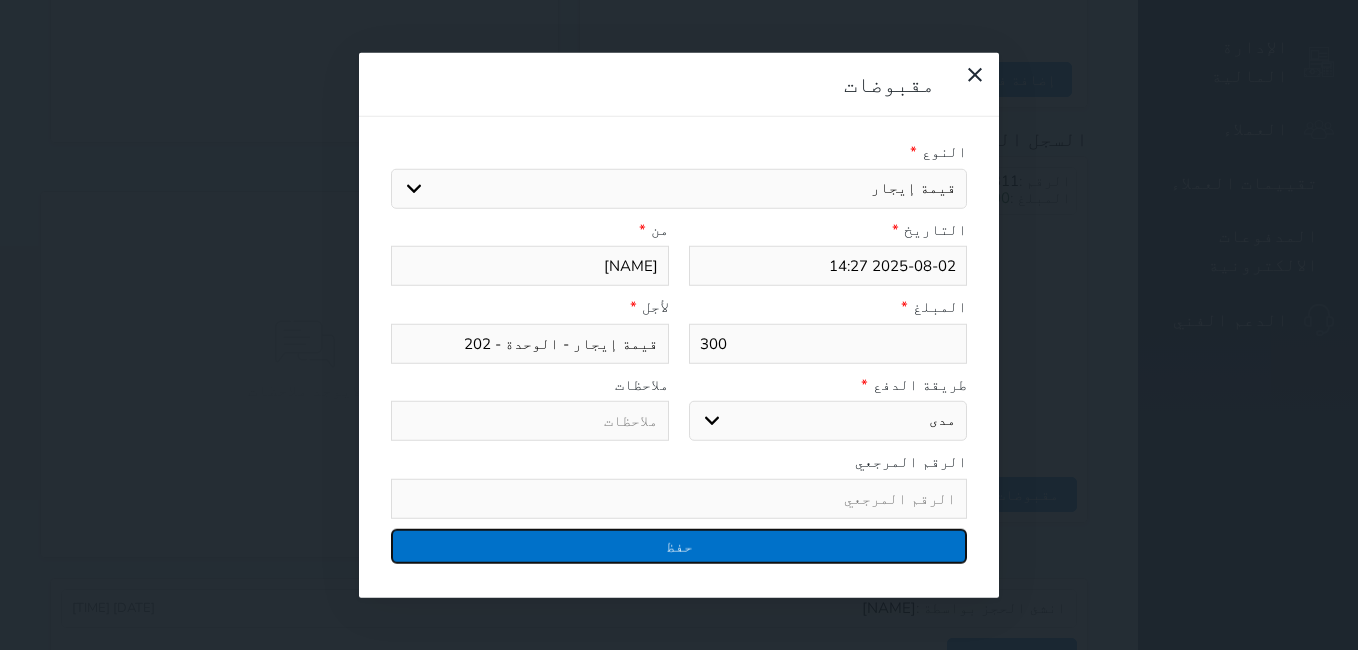 click on "حفظ" at bounding box center [679, 545] 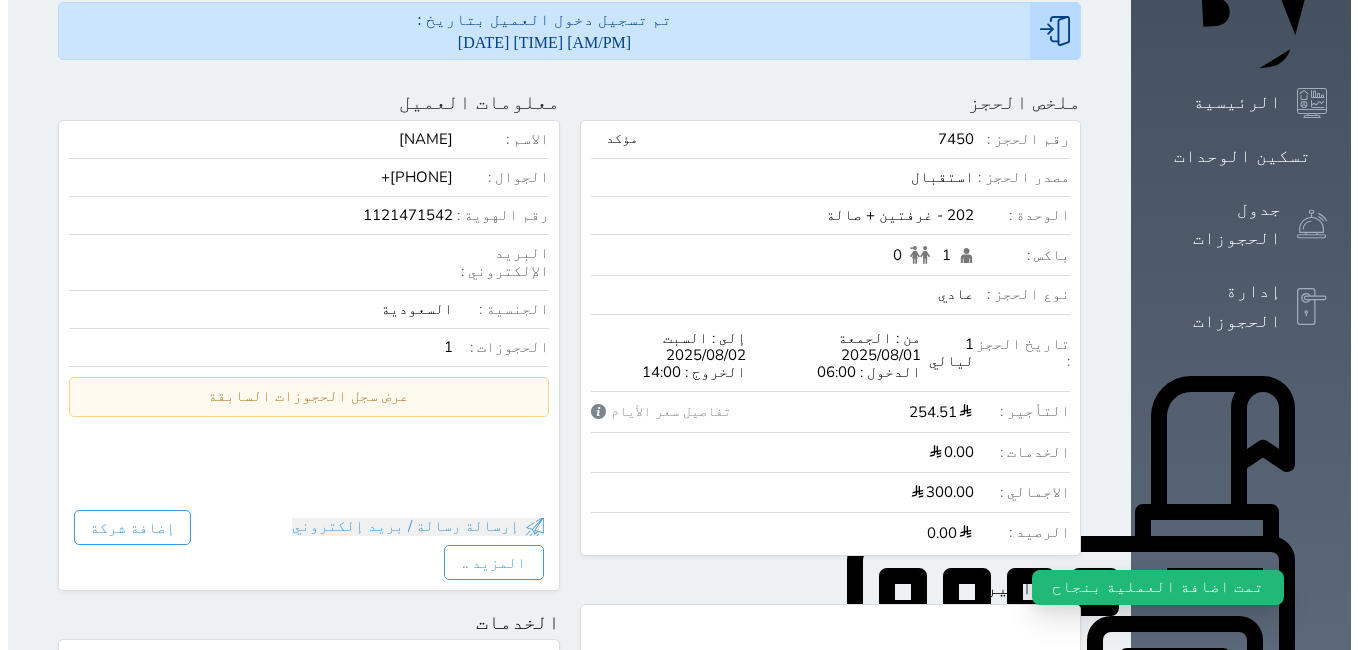 scroll, scrollTop: 30, scrollLeft: 0, axis: vertical 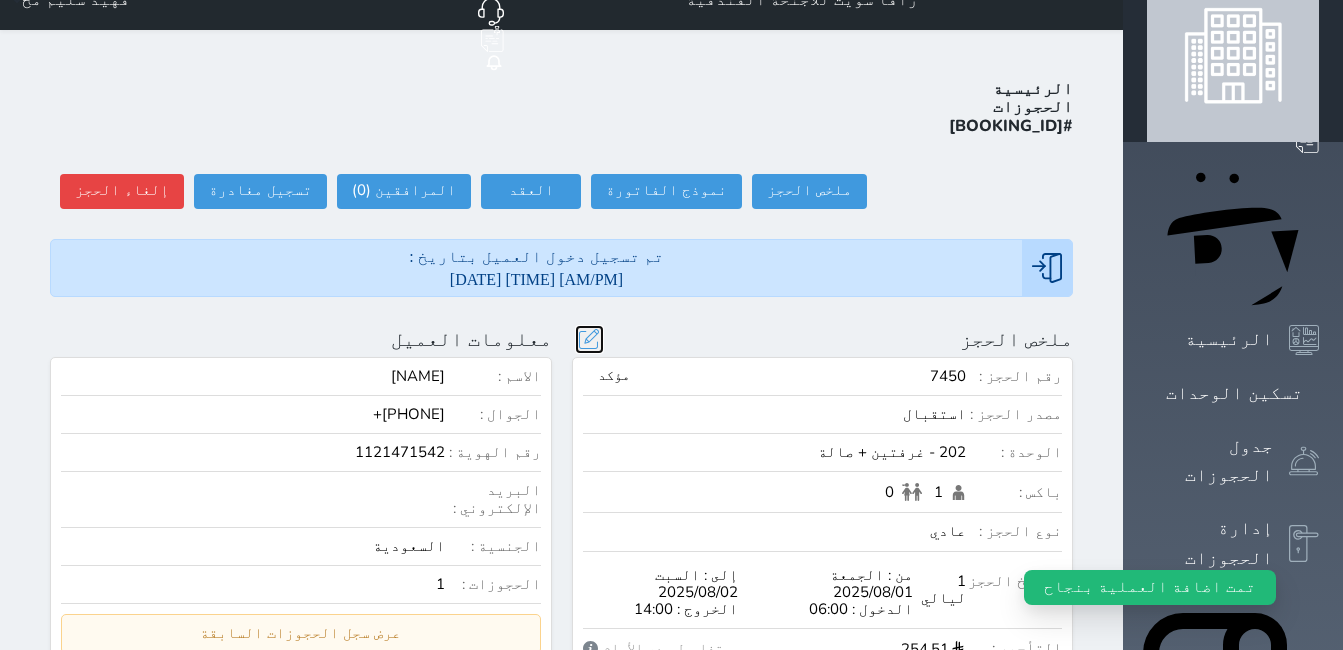 click at bounding box center [589, 339] 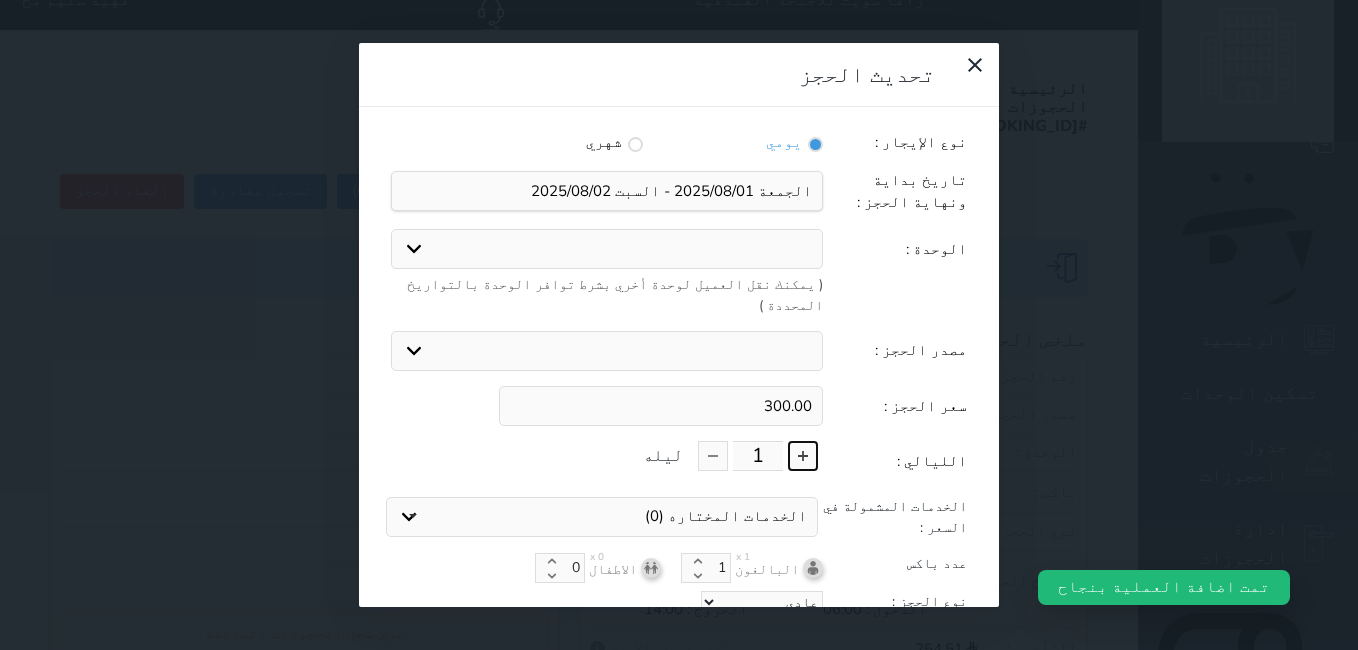 click at bounding box center [803, 456] 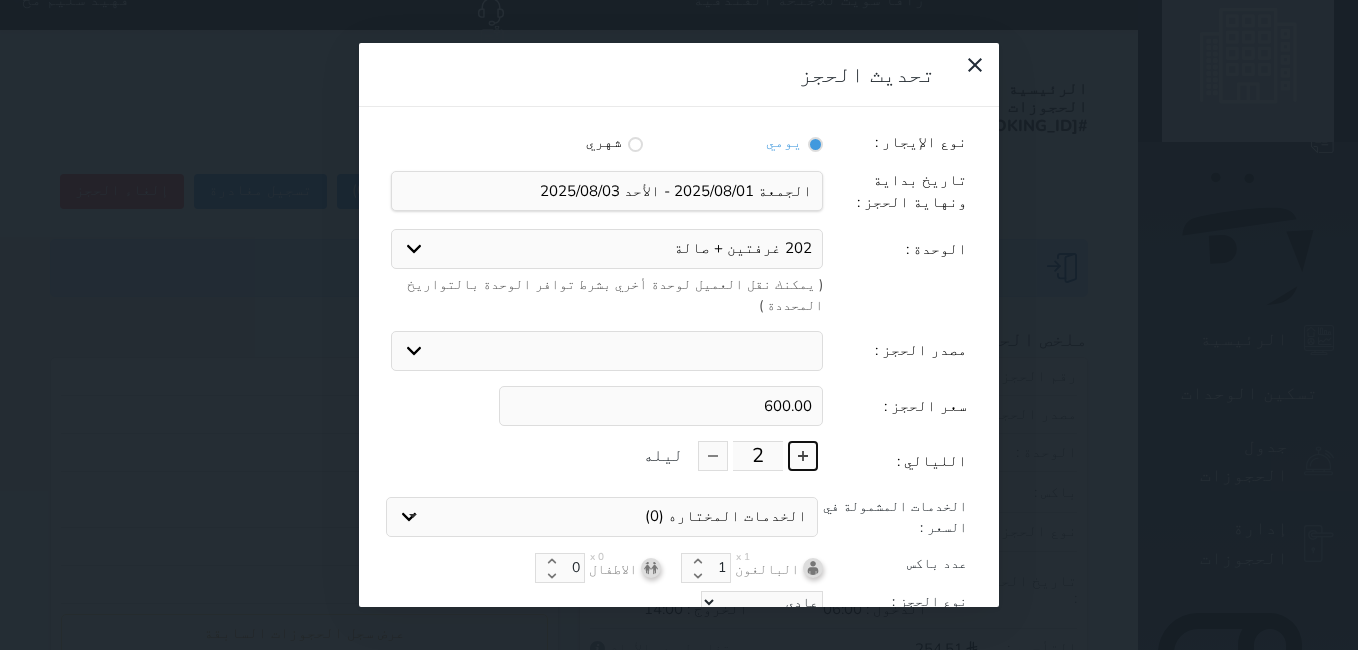scroll, scrollTop: 2, scrollLeft: 0, axis: vertical 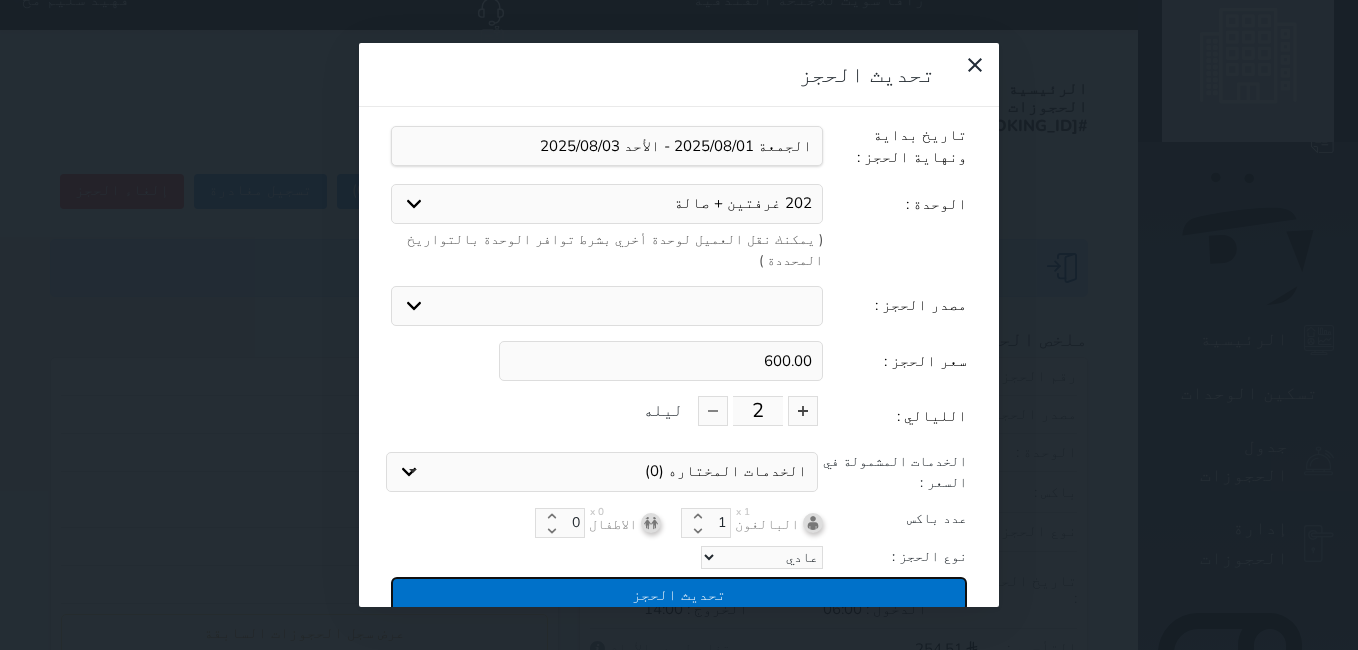 click on "تحديث الحجز" at bounding box center (679, 594) 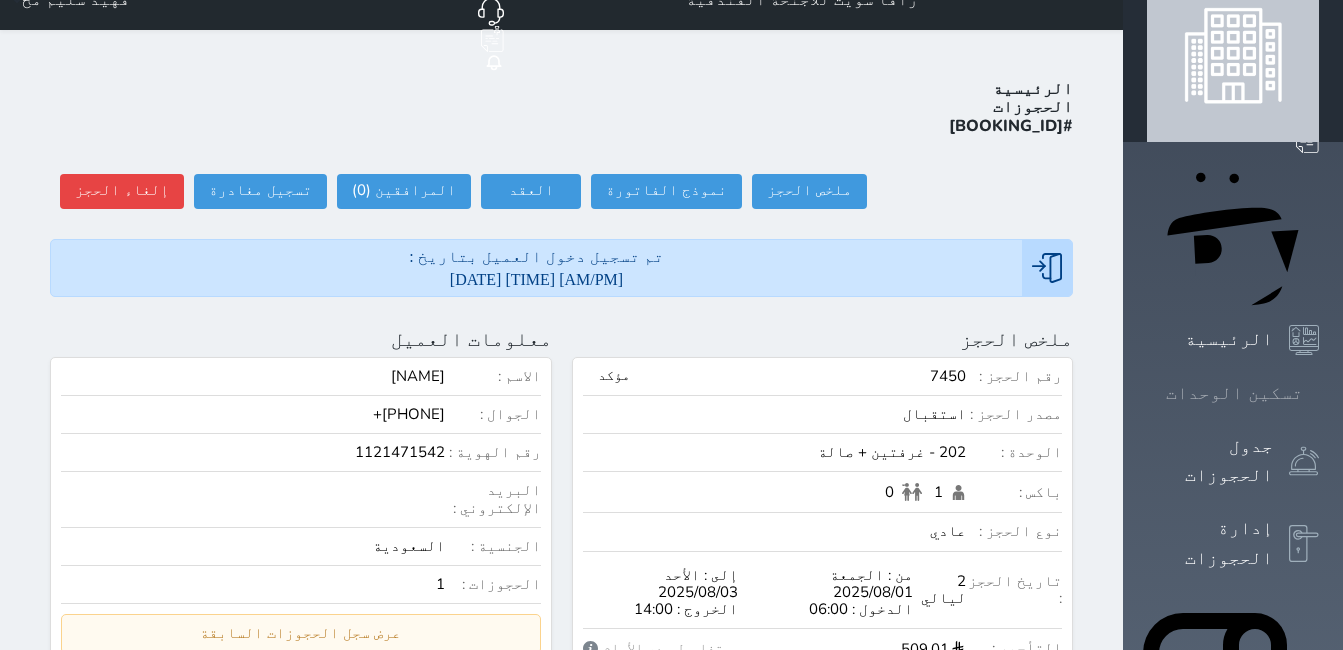 click 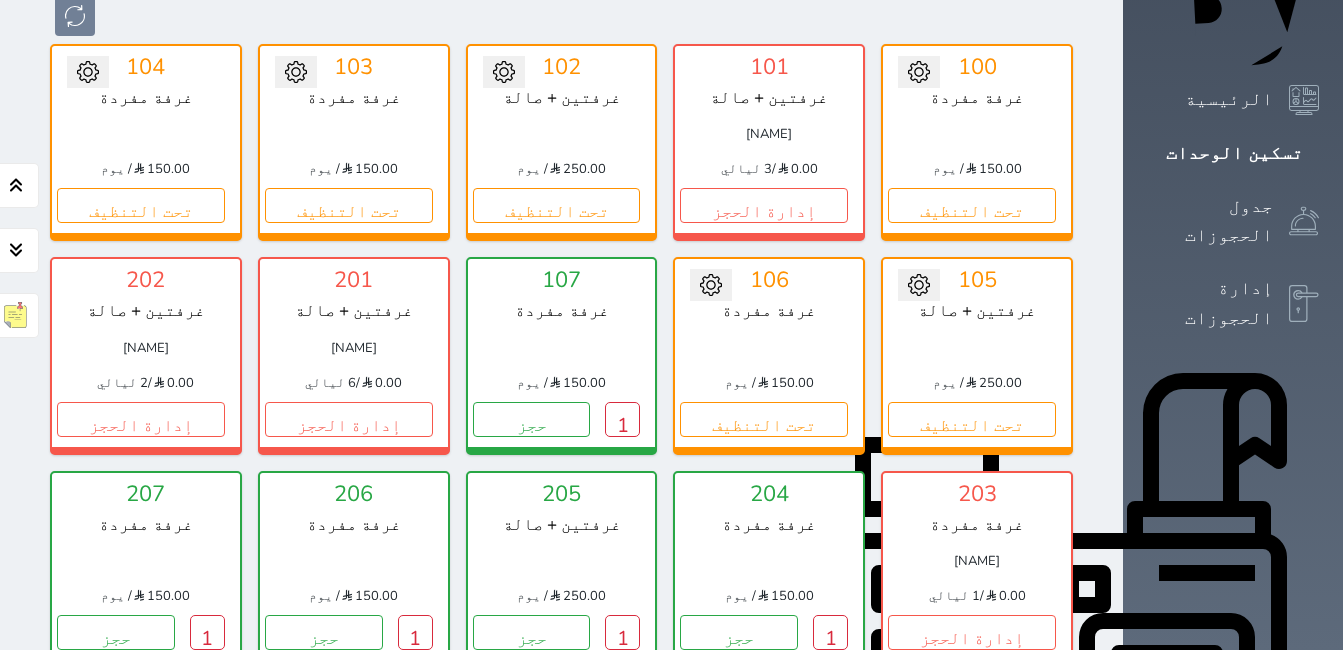 scroll, scrollTop: 278, scrollLeft: 0, axis: vertical 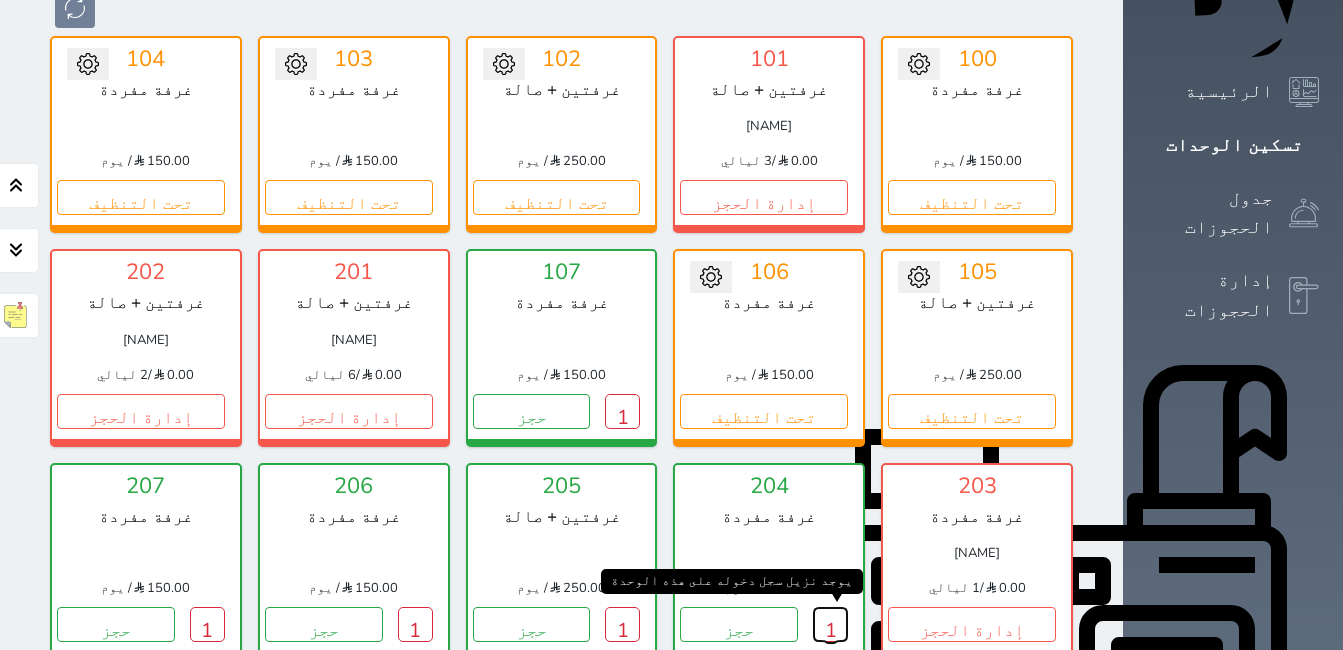 click on "1" at bounding box center (830, 624) 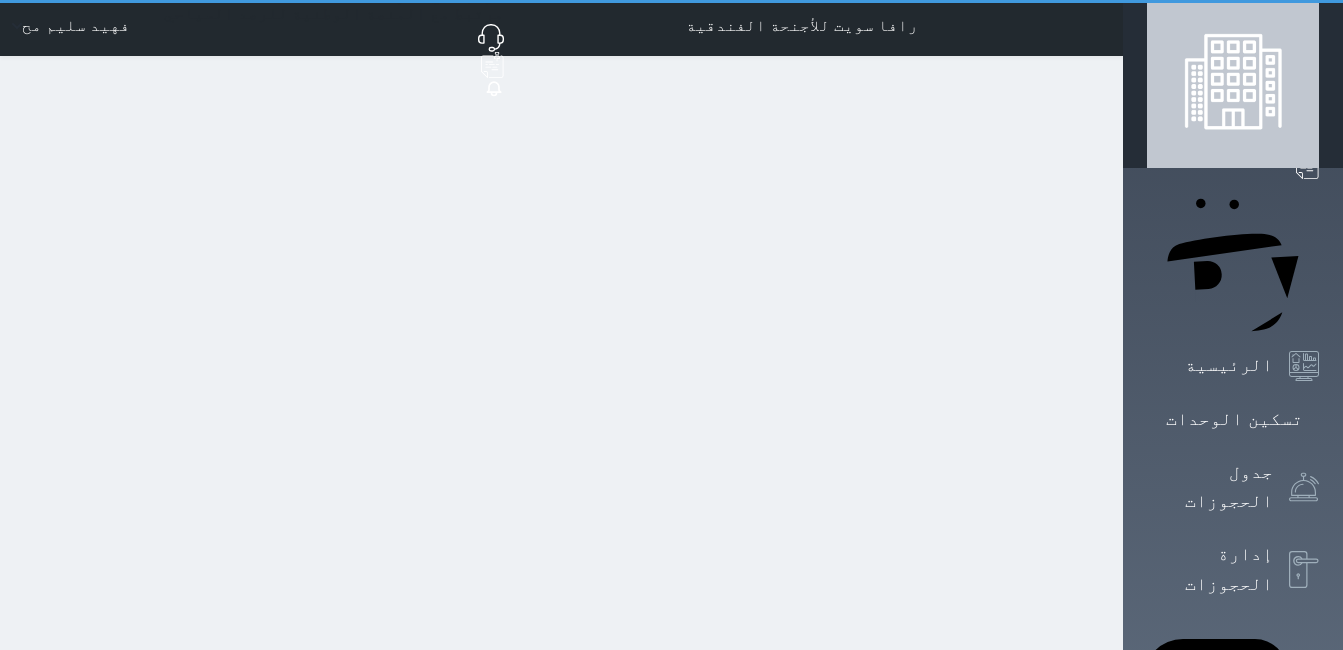 scroll, scrollTop: 0, scrollLeft: 0, axis: both 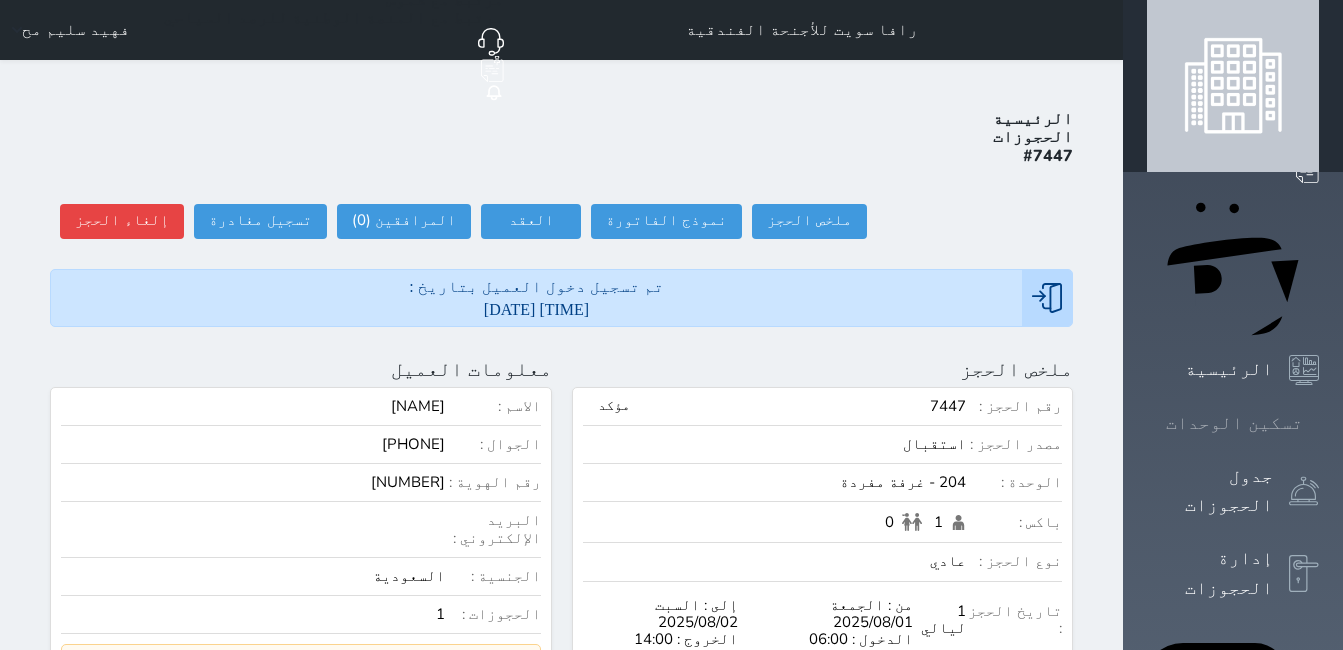 click at bounding box center [1319, 423] 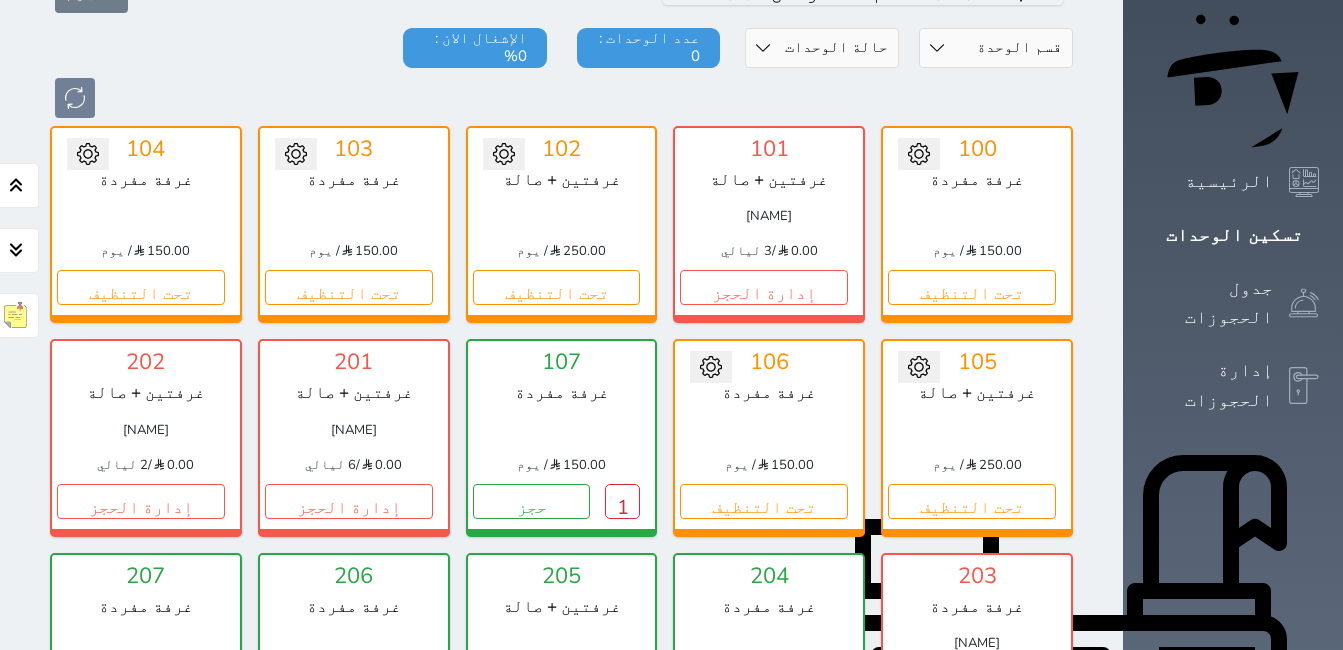 scroll, scrollTop: 478, scrollLeft: 0, axis: vertical 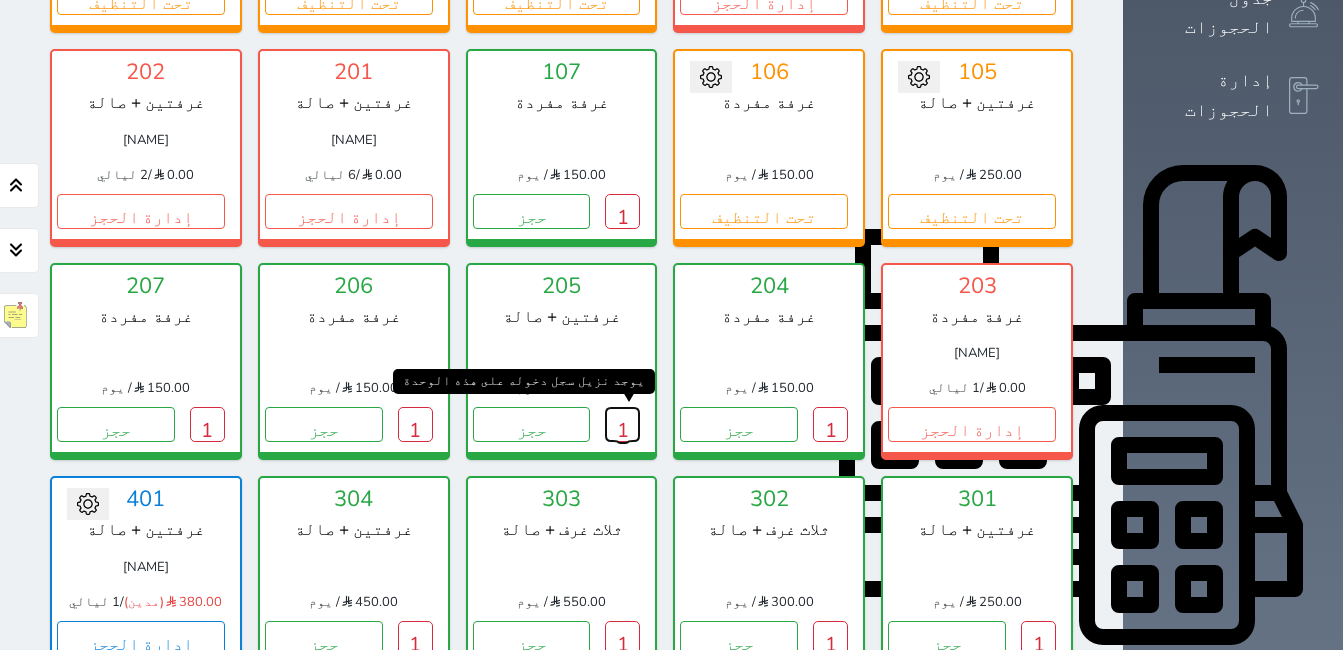 click on "1" at bounding box center [622, 424] 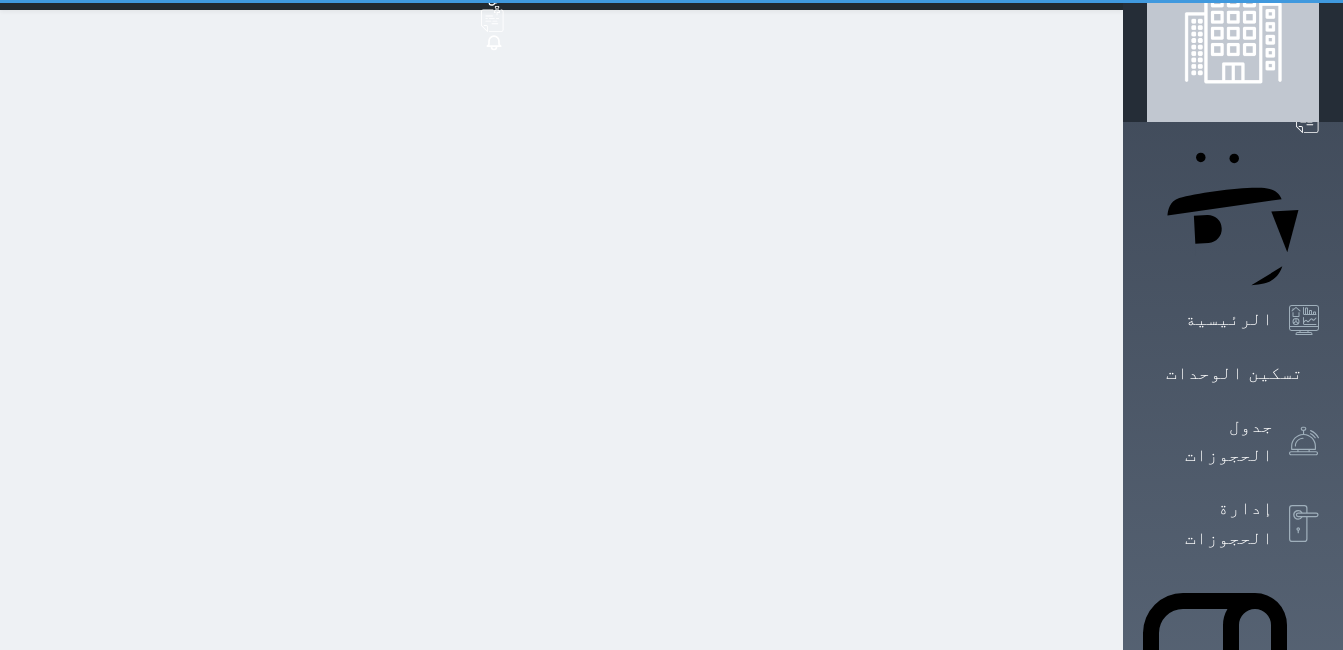 scroll, scrollTop: 0, scrollLeft: 0, axis: both 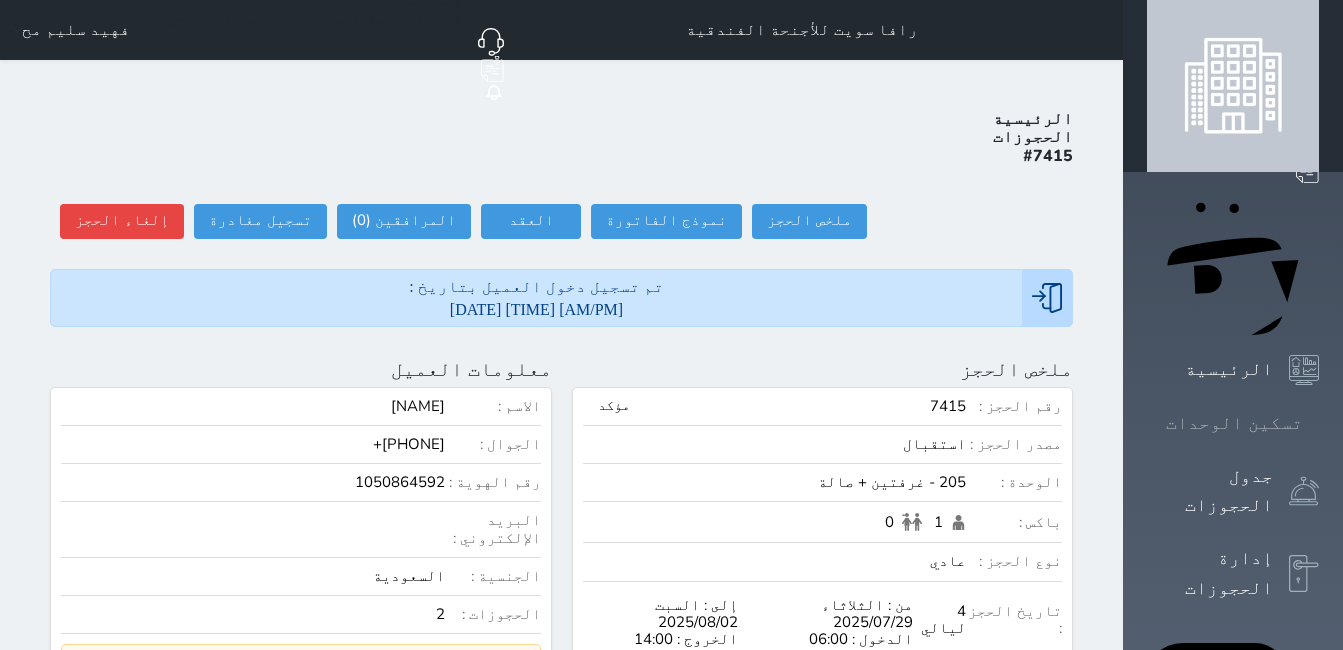 click 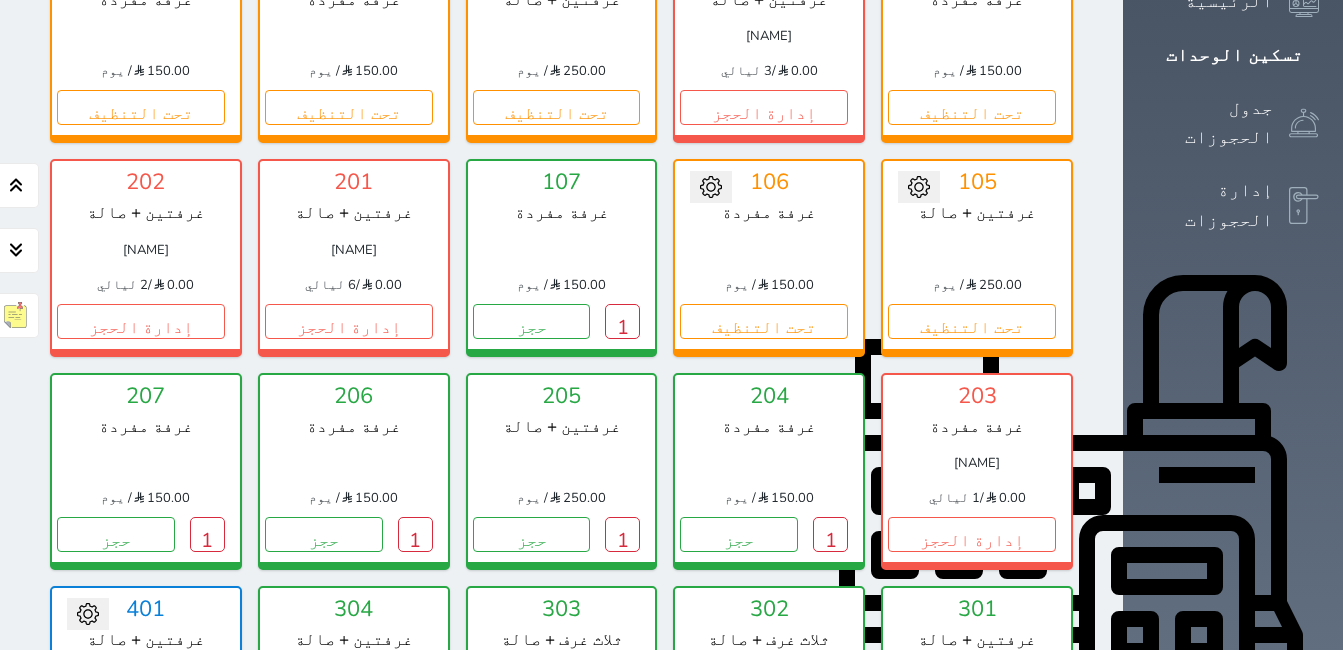 scroll, scrollTop: 378, scrollLeft: 0, axis: vertical 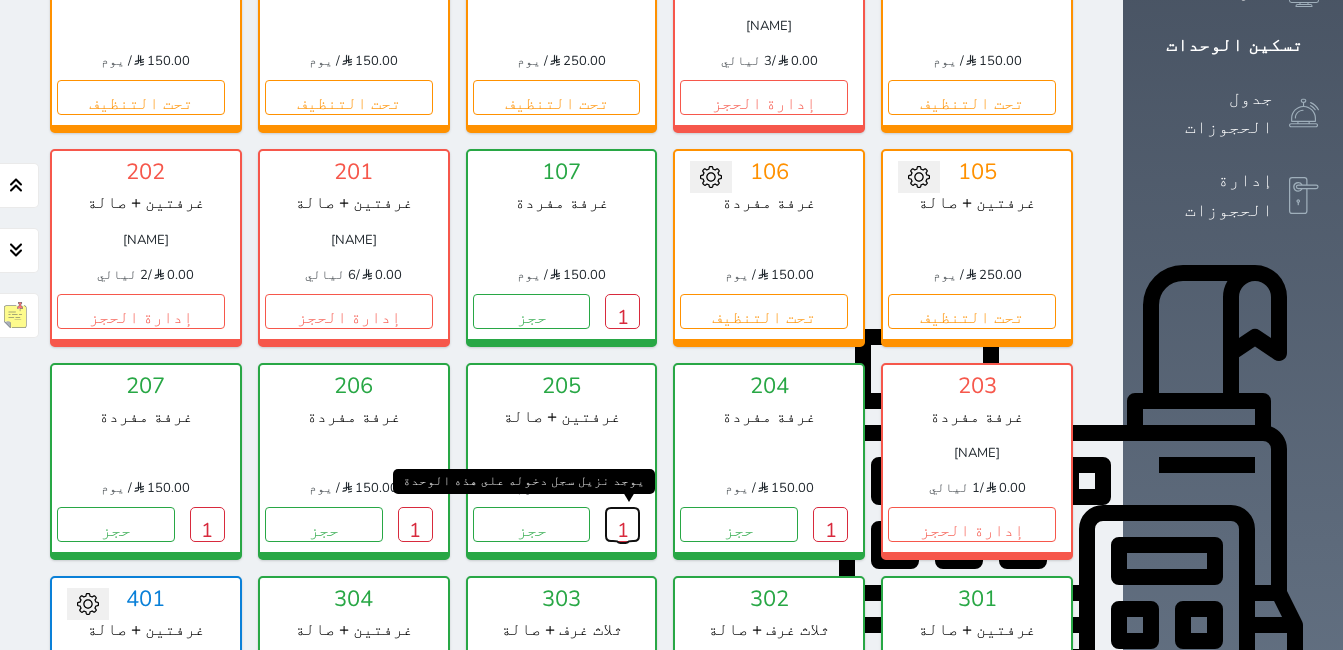 click on "1" at bounding box center (622, 524) 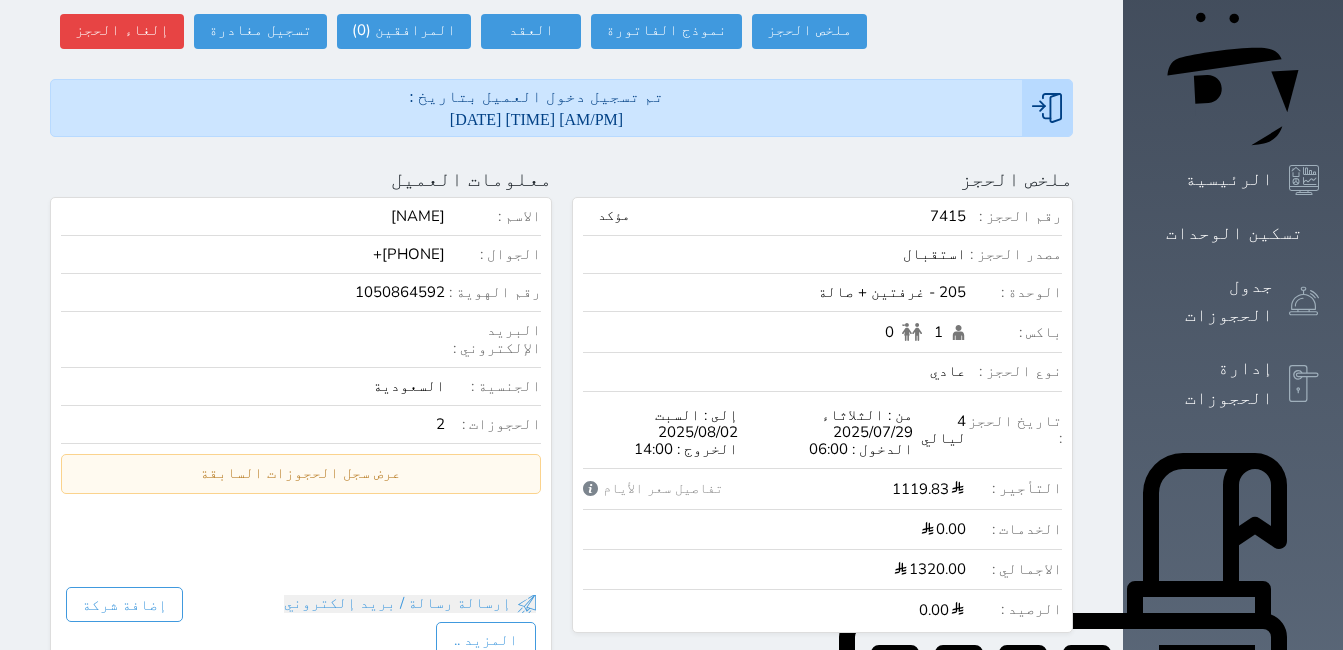 scroll, scrollTop: 0, scrollLeft: 0, axis: both 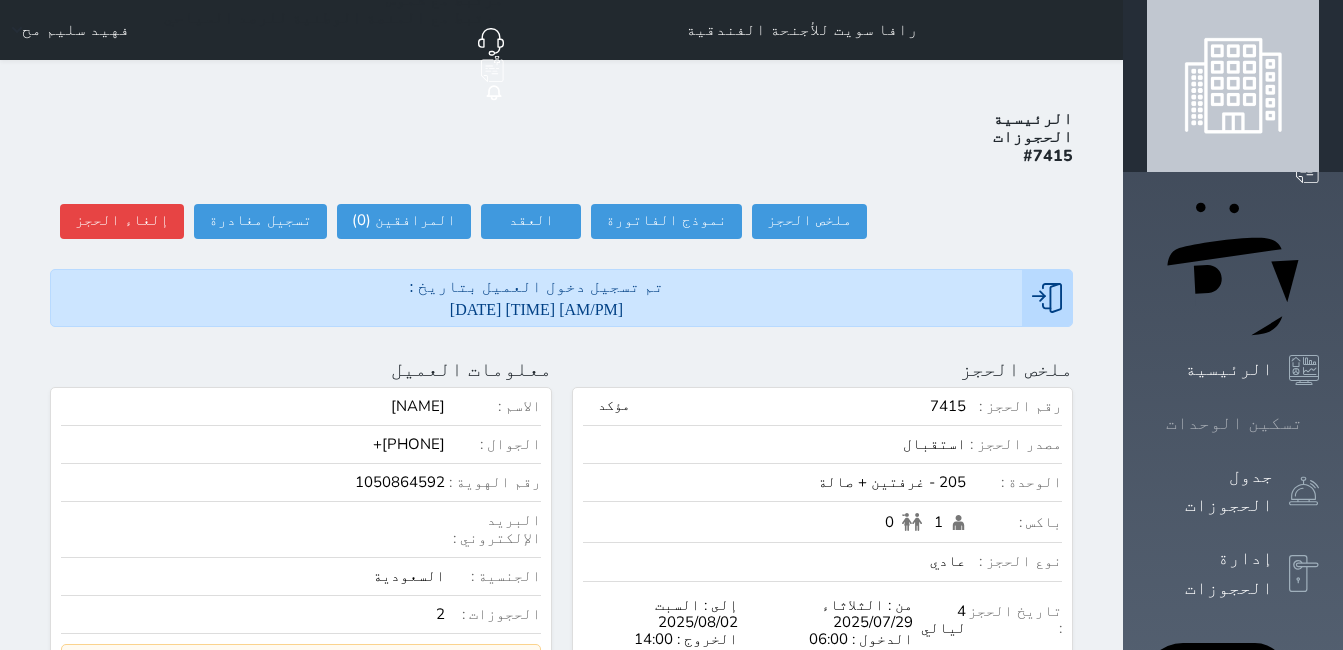 click at bounding box center [1319, 423] 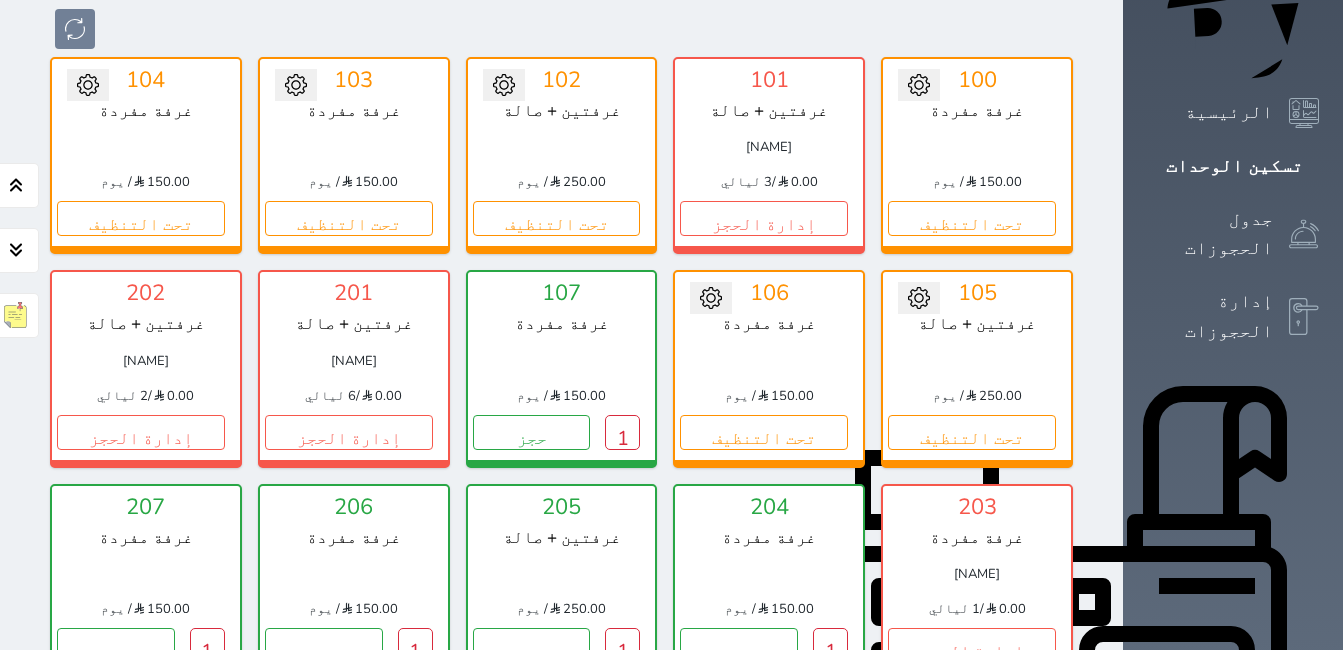 scroll, scrollTop: 278, scrollLeft: 0, axis: vertical 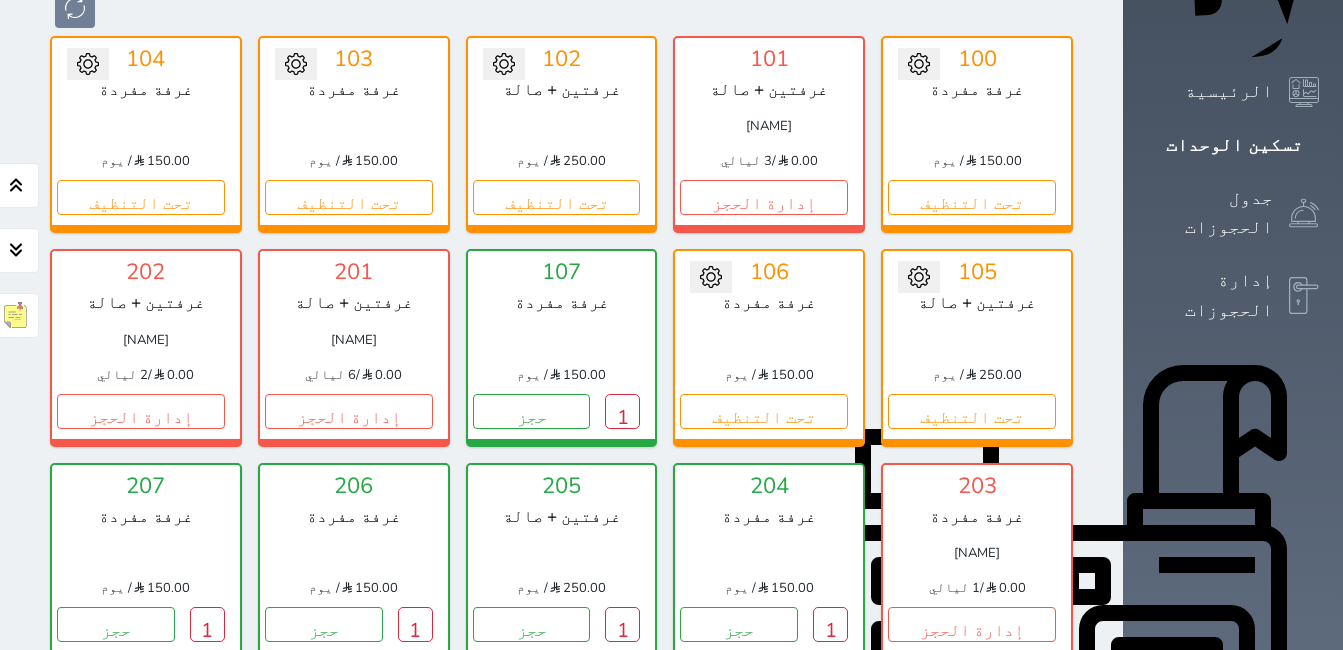 click on "204   غرفة مفردة
150.00
/ يوم     يوجد نزيل سجل دخوله على هذه الوحدة   1   حجز" at bounding box center (769, 561) 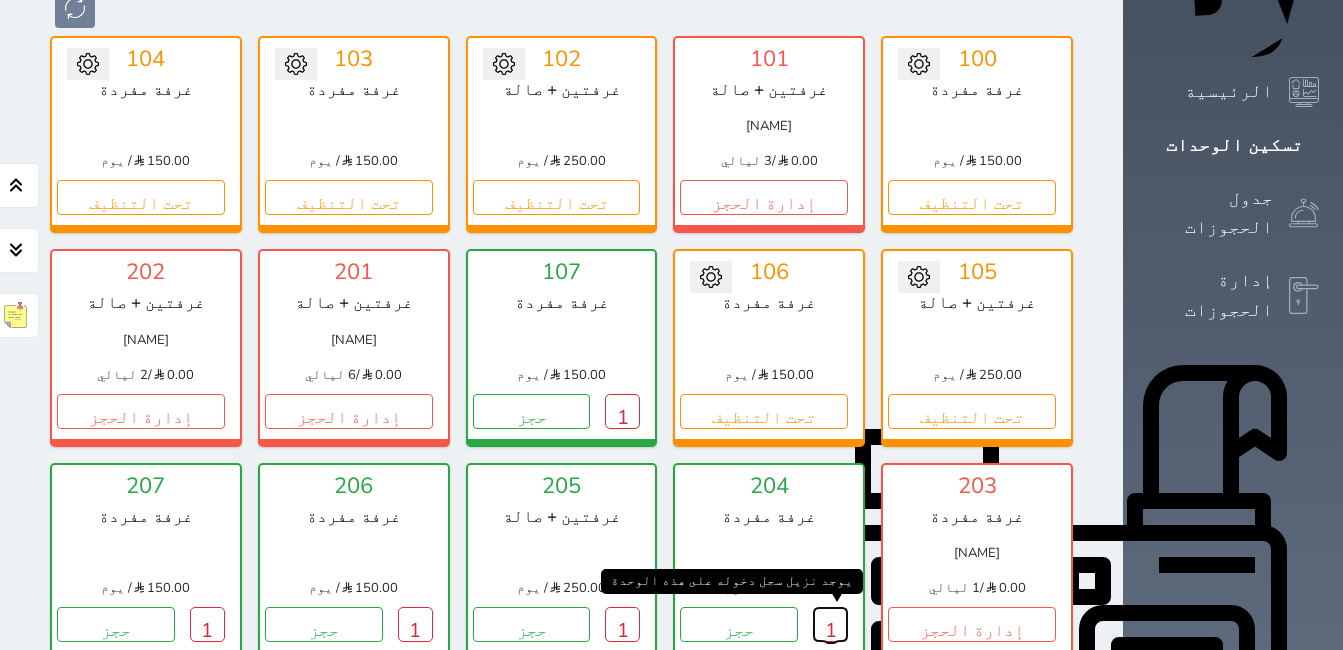 click on "1" at bounding box center (830, 624) 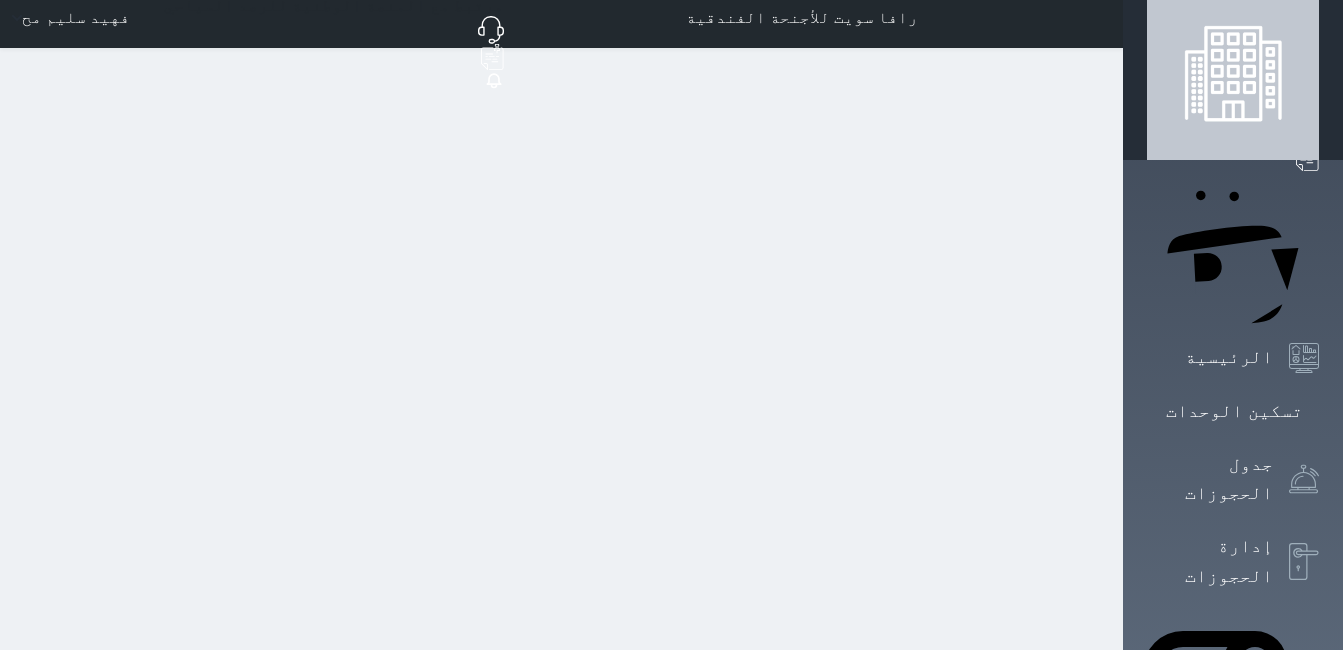 scroll, scrollTop: 0, scrollLeft: 0, axis: both 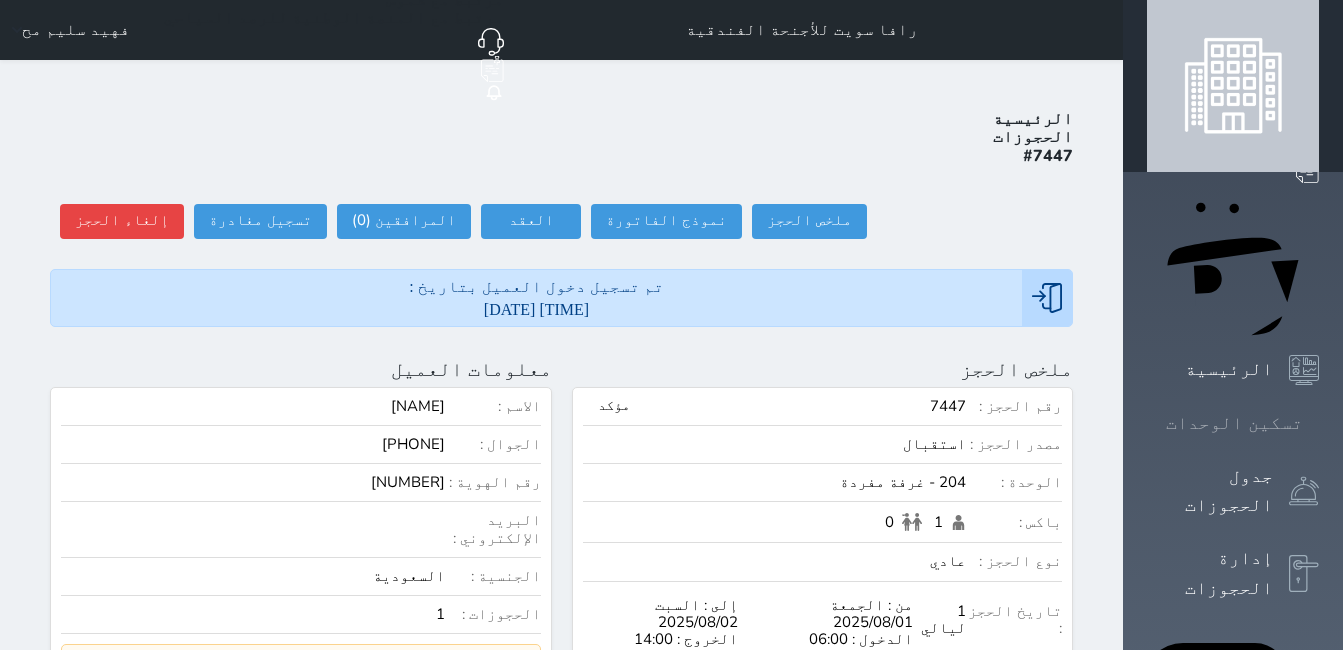 click on "تسكين الوحدات" at bounding box center (1234, 423) 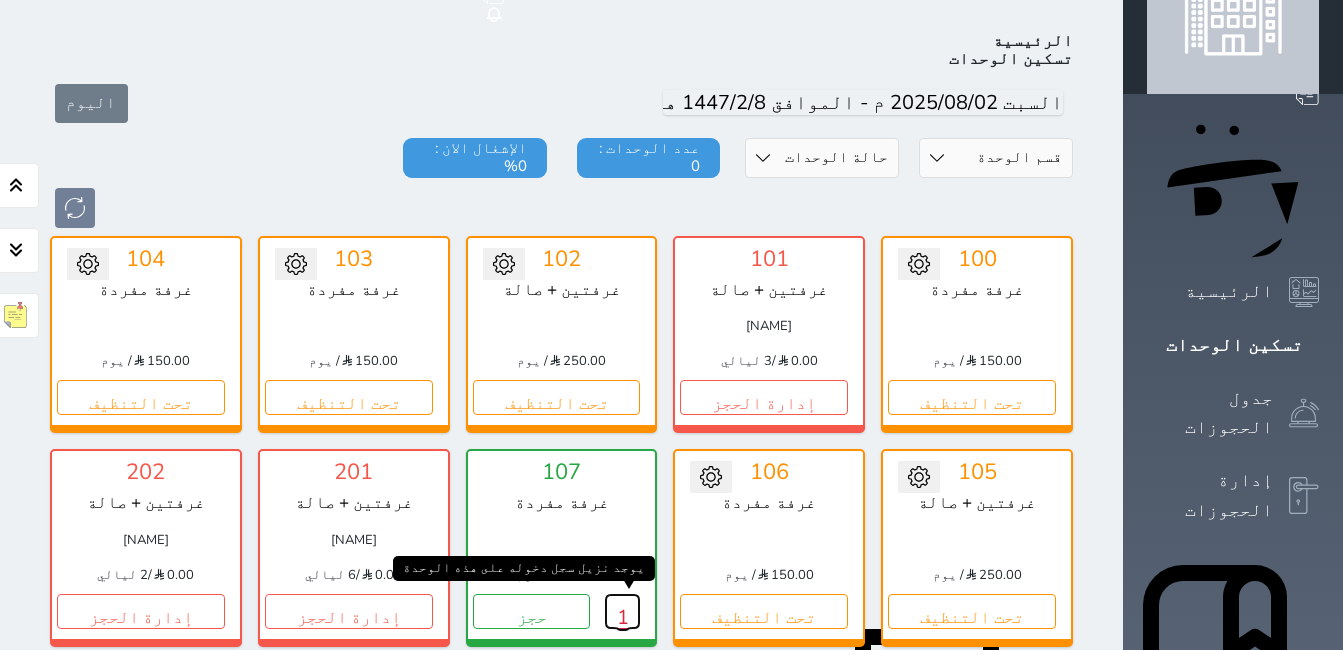 click on "1" at bounding box center [622, 611] 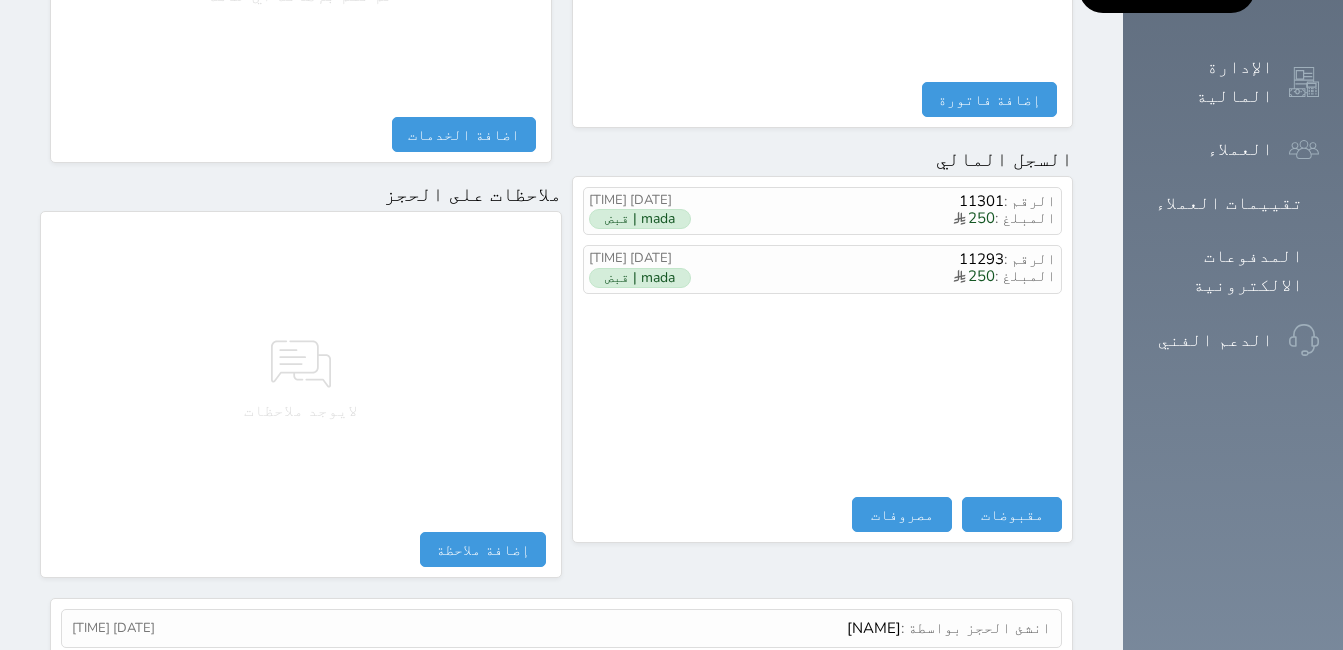 scroll, scrollTop: 1130, scrollLeft: 0, axis: vertical 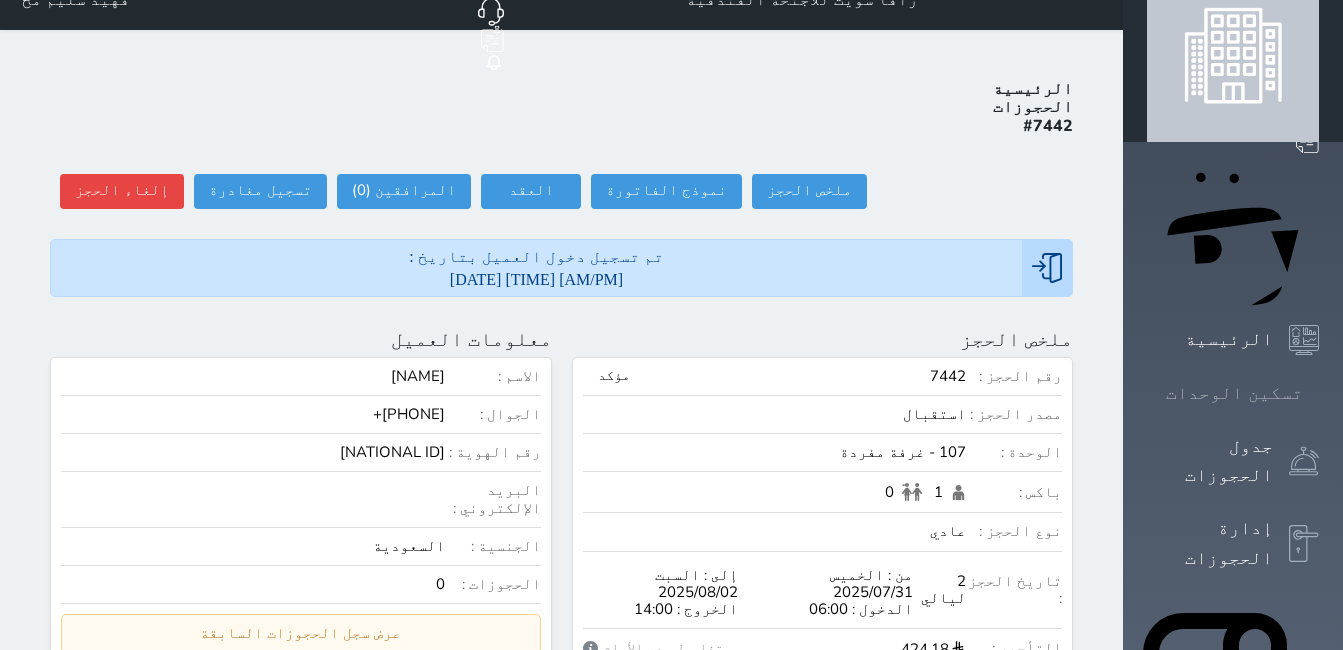 click 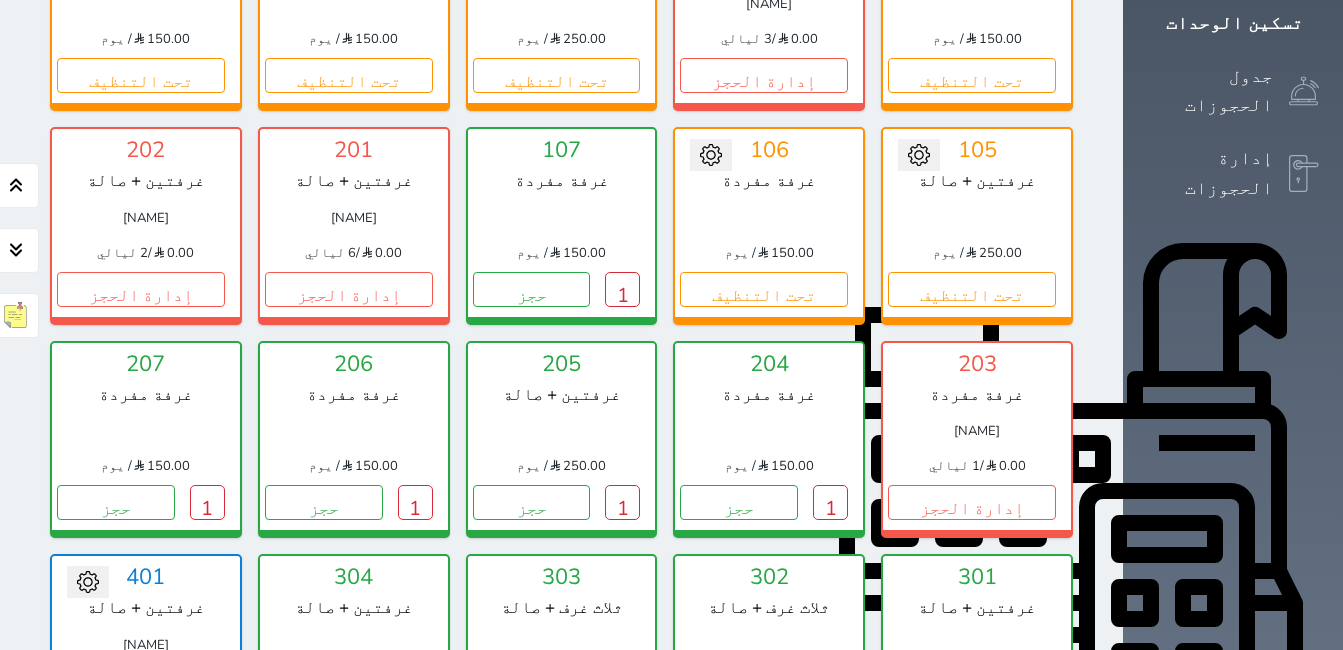 scroll, scrollTop: 300, scrollLeft: 0, axis: vertical 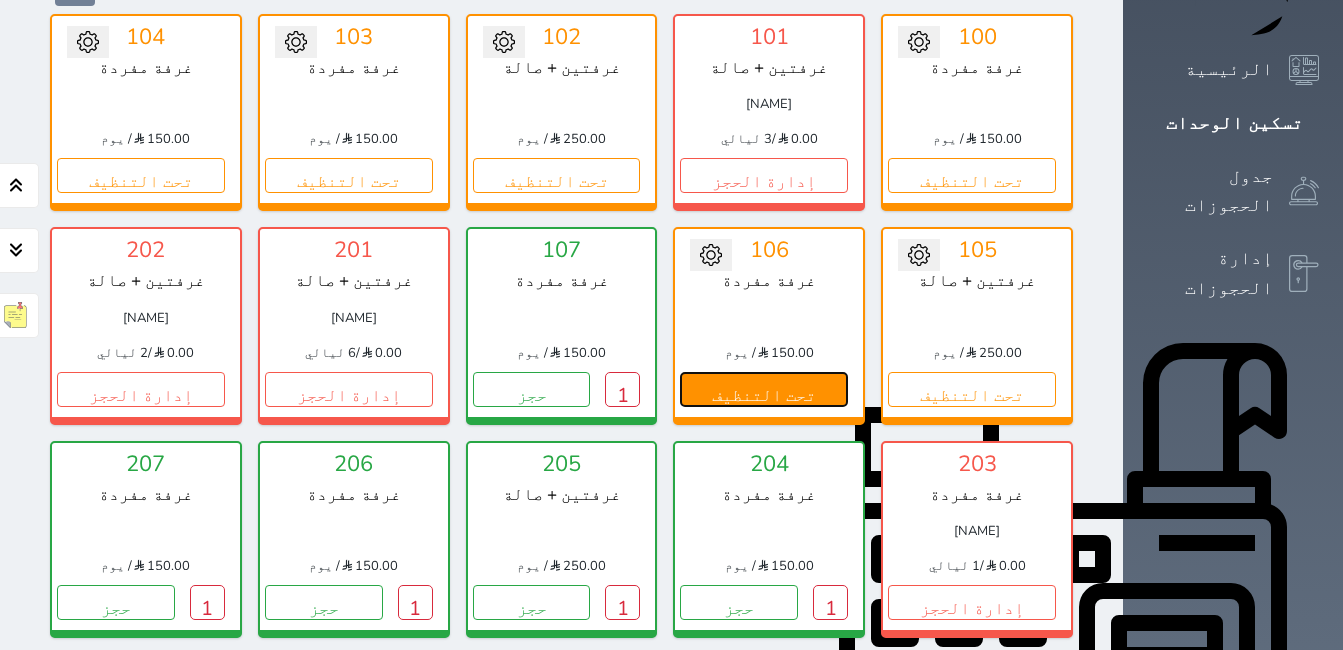 click on "تحت التنظيف" at bounding box center [764, 389] 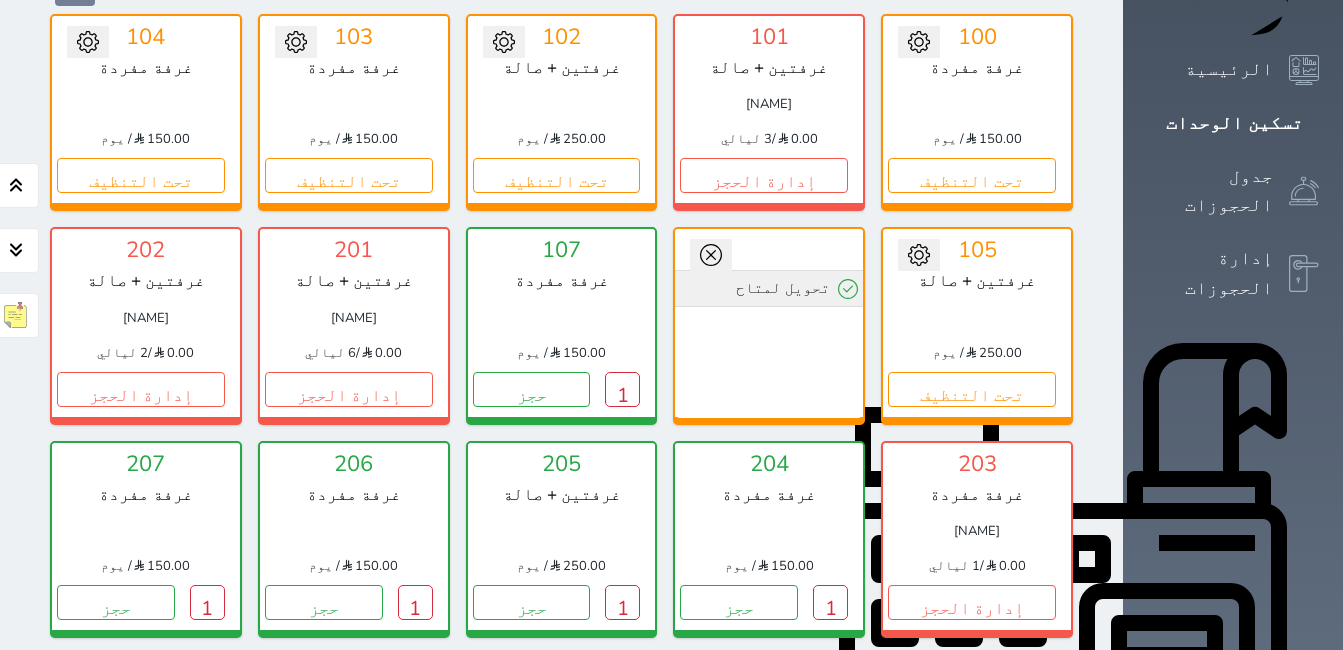 click on "تحويل لمتاح" at bounding box center [769, 288] 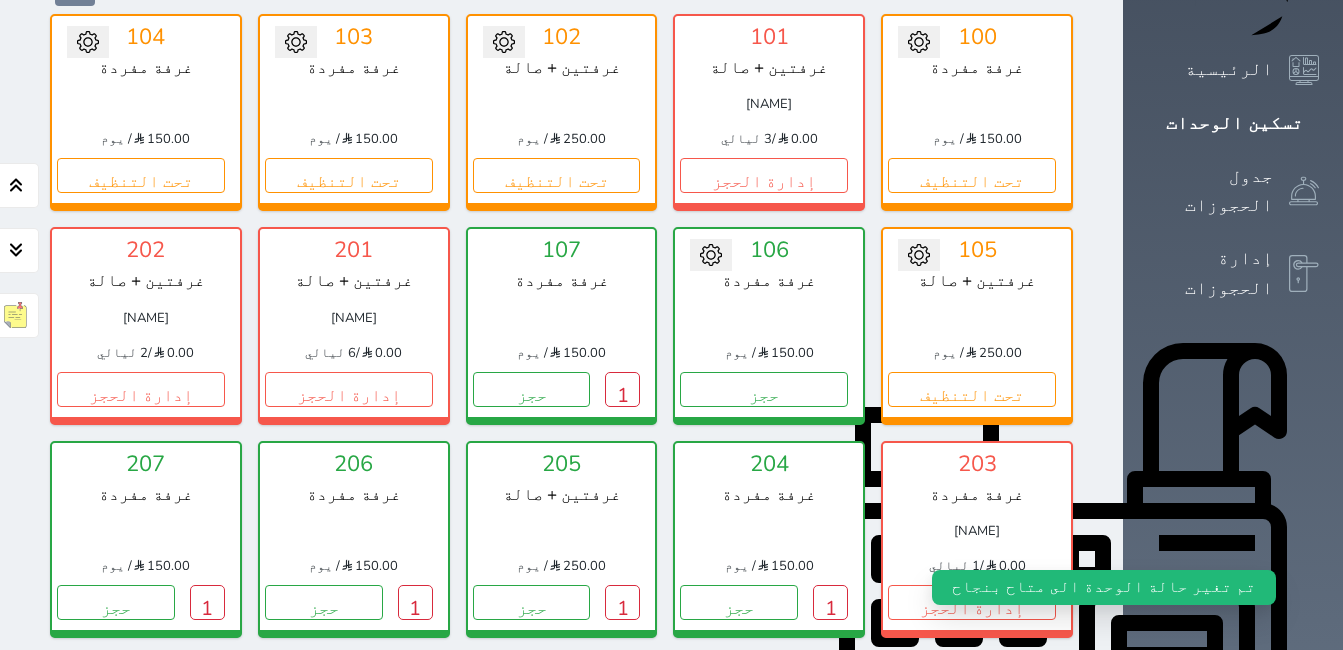click on "تحويل لتحت الصيانة
تحويل لتحت التنظيف
106   غرفة مفردة
150.00
/ يوم       حجز" at bounding box center (769, 325) 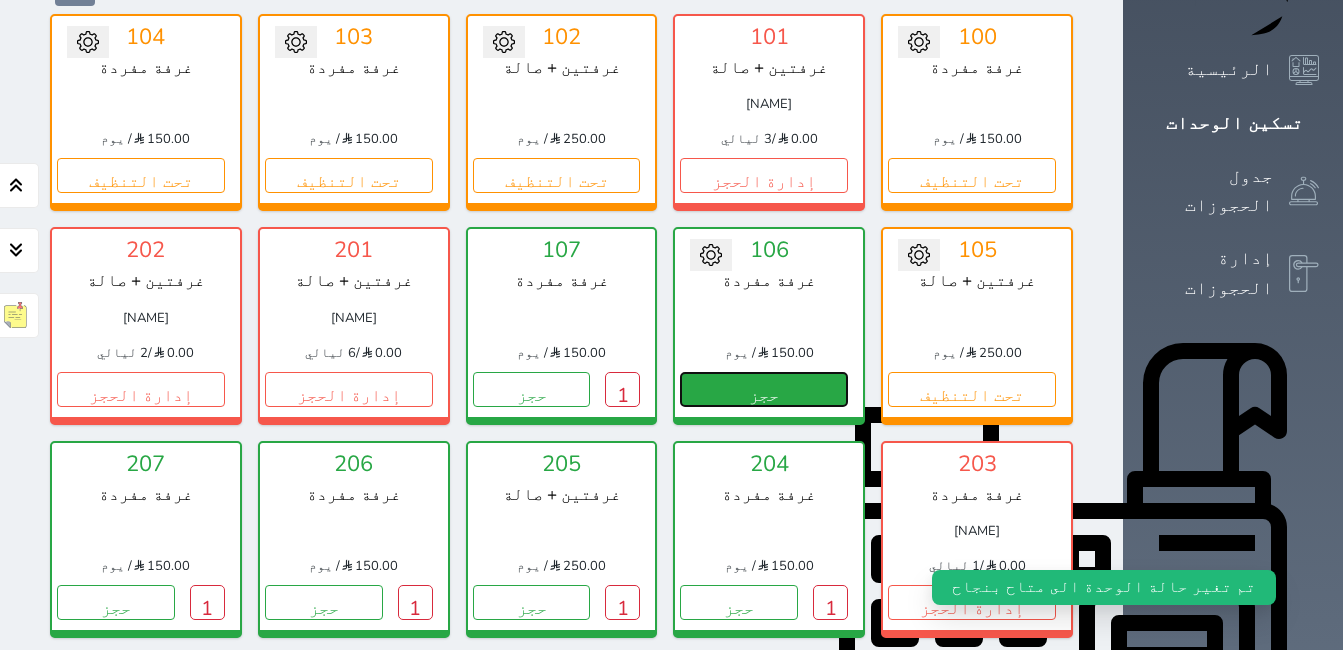click on "حجز" at bounding box center [764, 389] 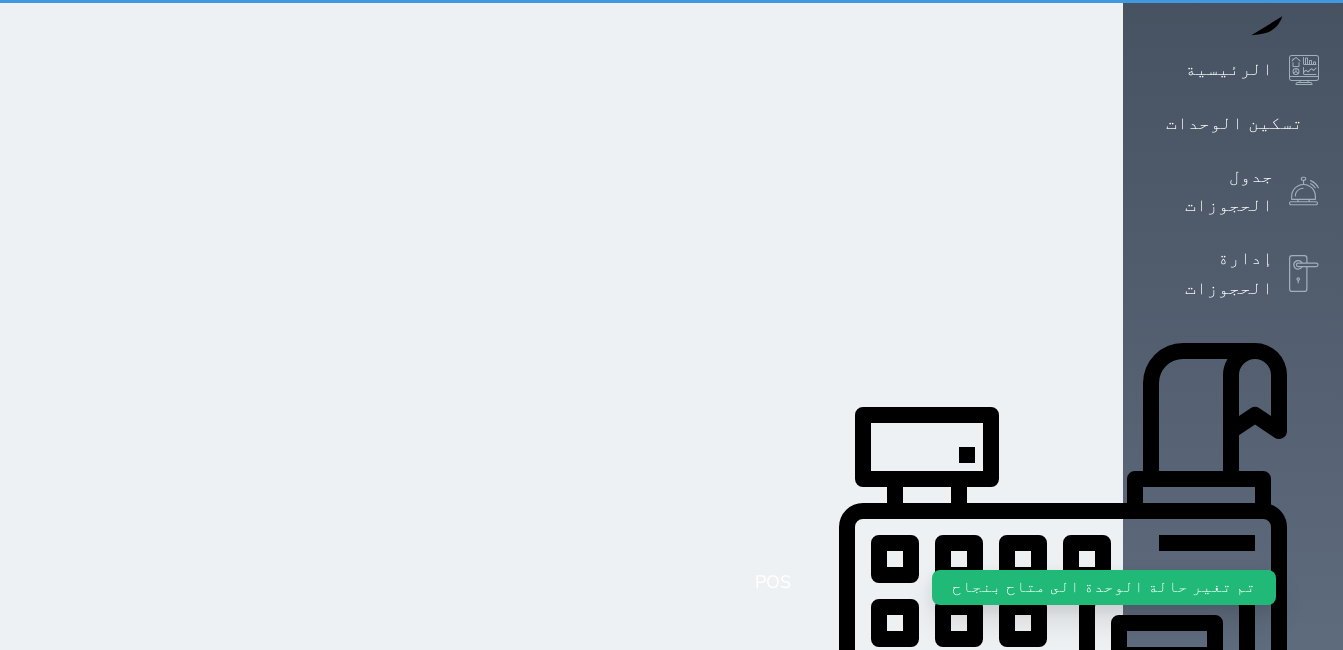 scroll, scrollTop: 0, scrollLeft: 0, axis: both 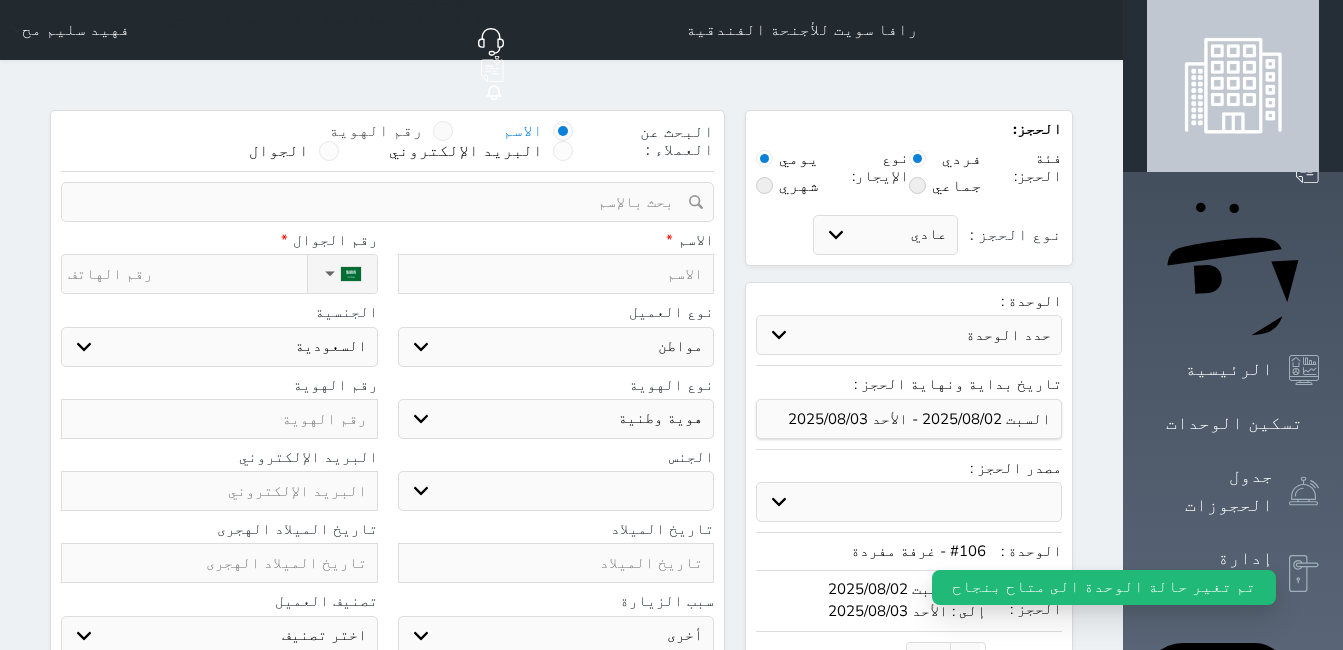 click at bounding box center [443, 131] 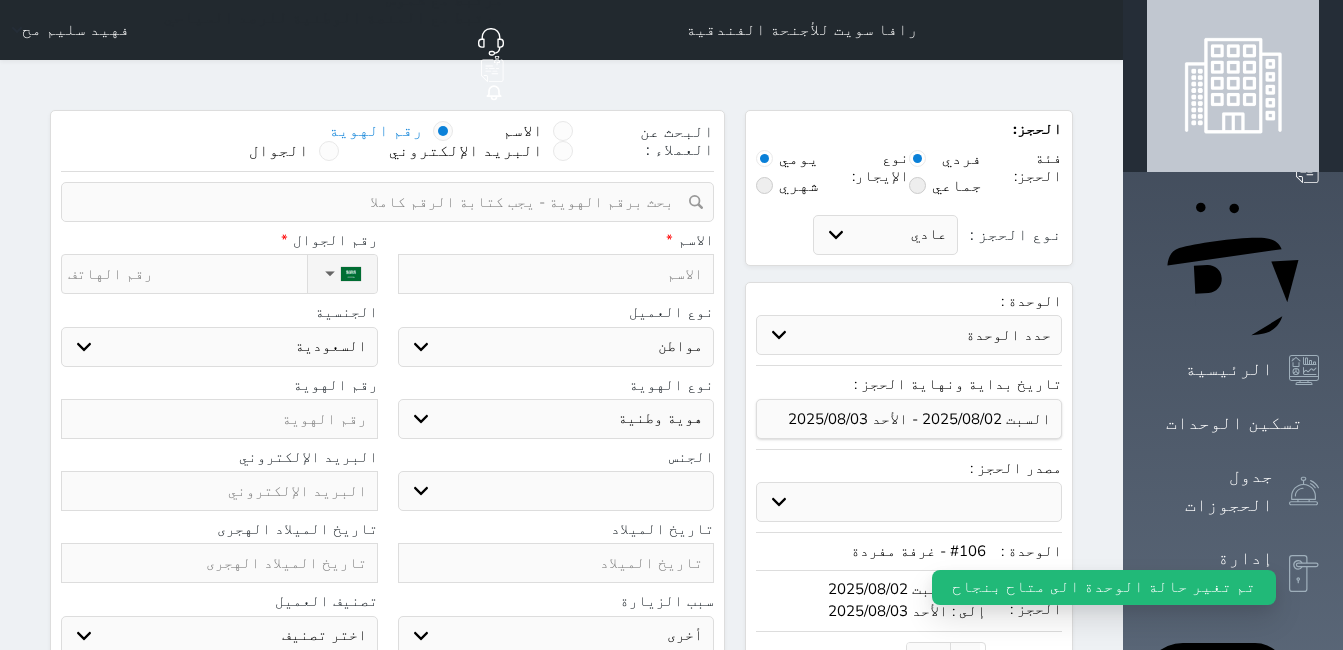 click at bounding box center [380, 202] 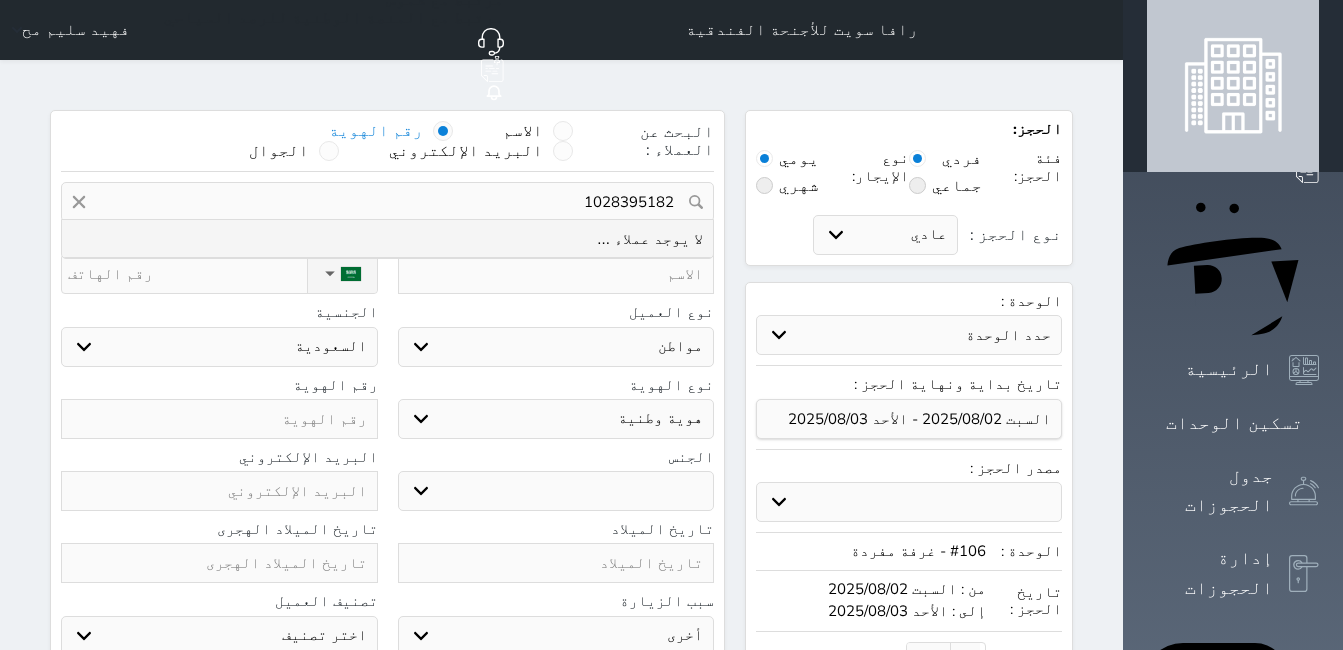 click on "1028395182" at bounding box center [387, 202] 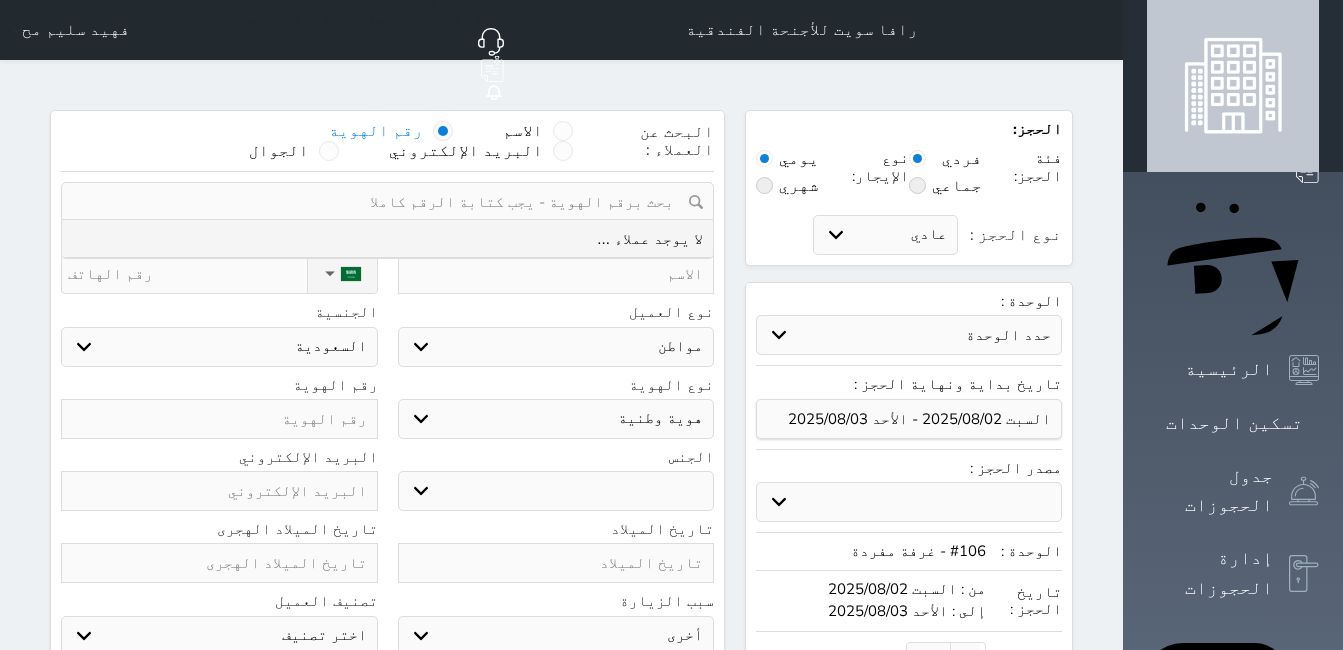 click at bounding box center (219, 419) 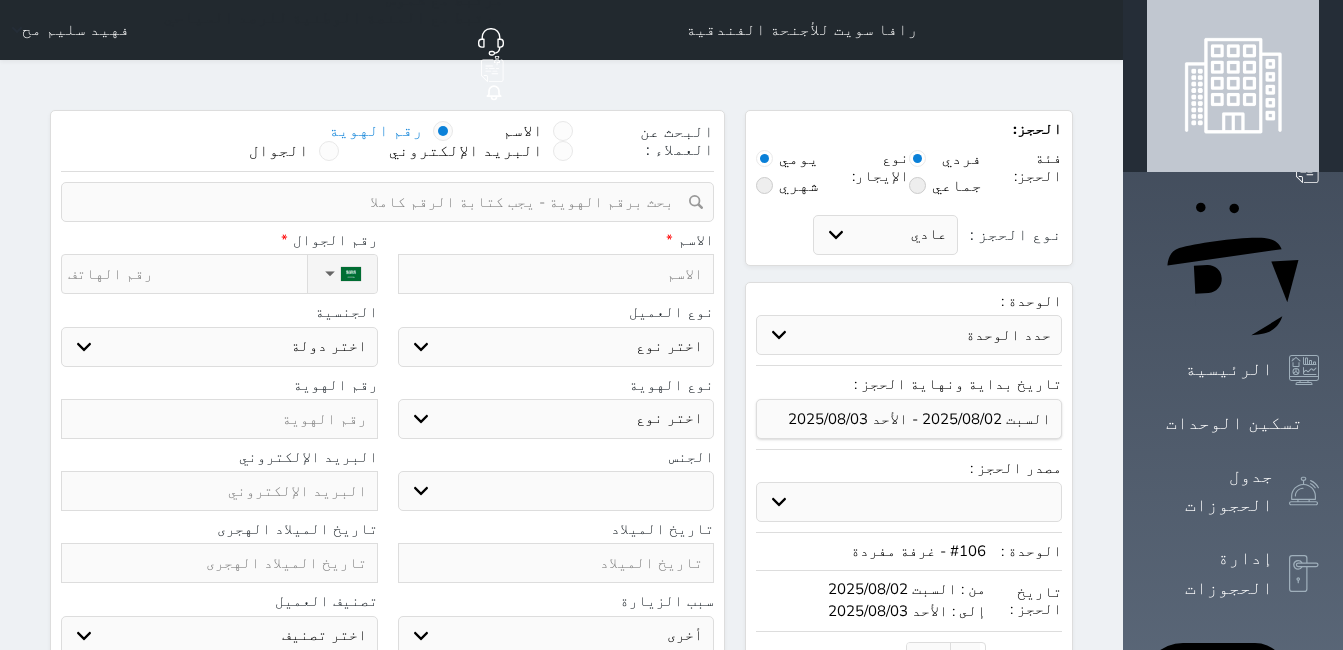 paste on "1028395182" 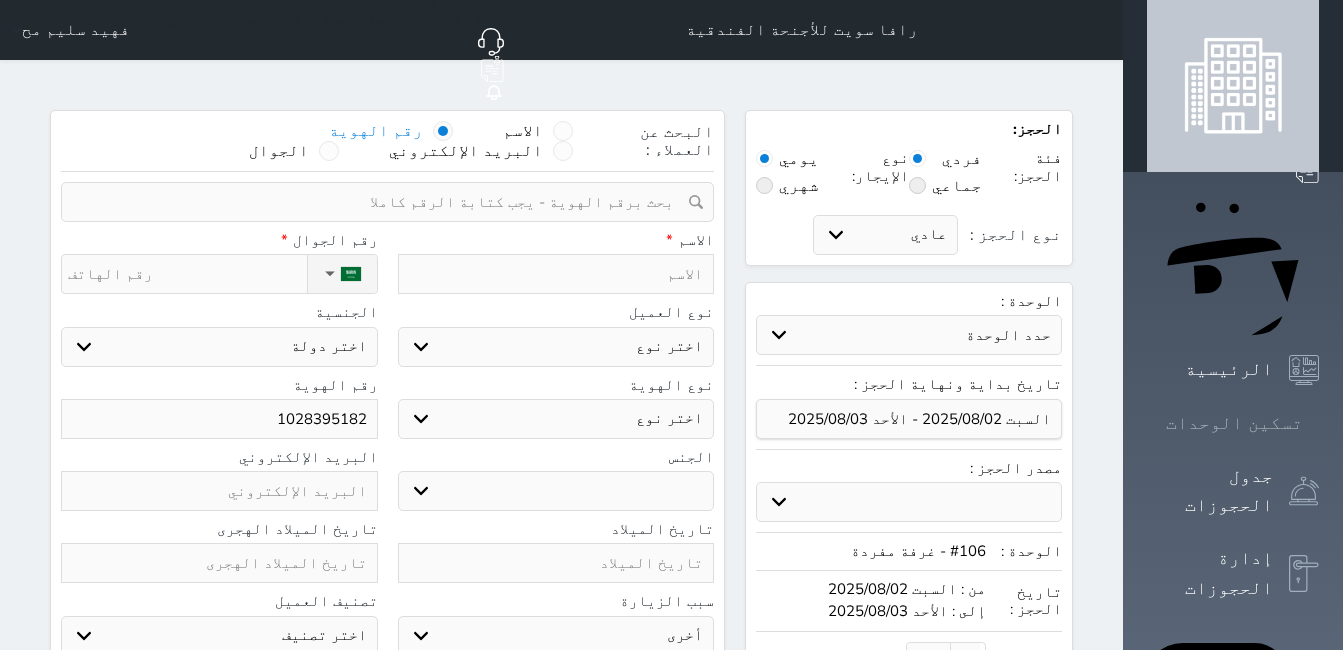click 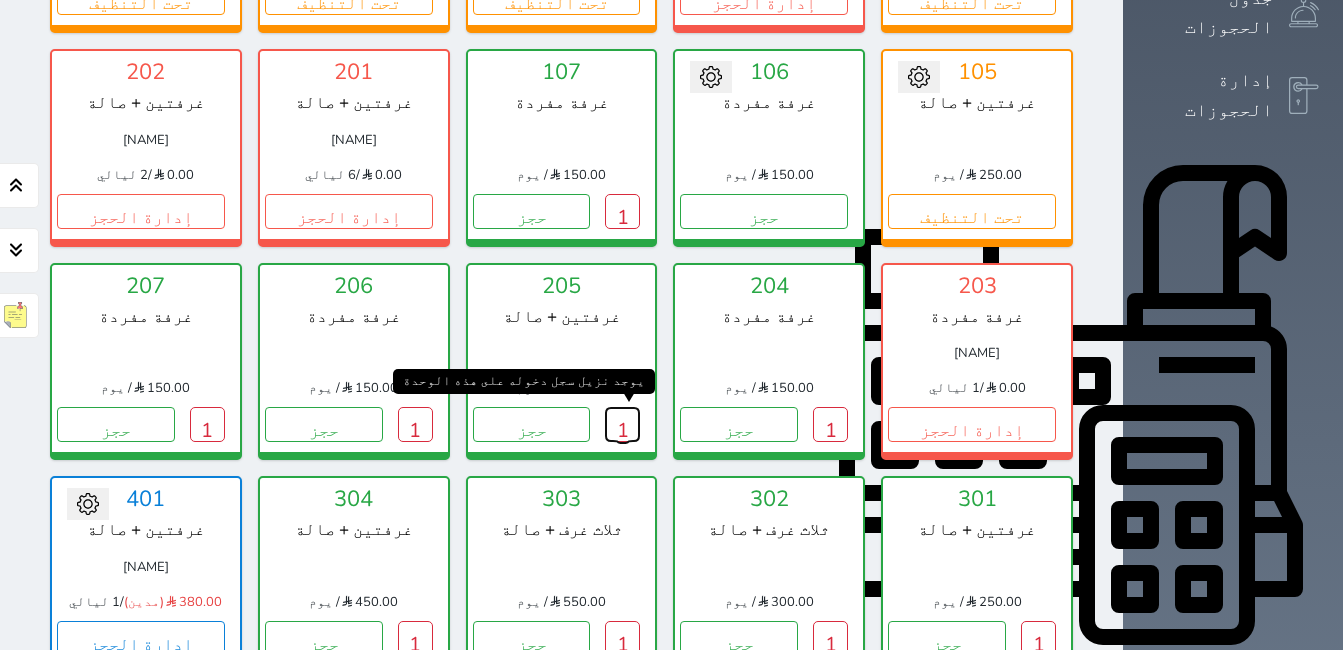 click on "1" at bounding box center [622, 424] 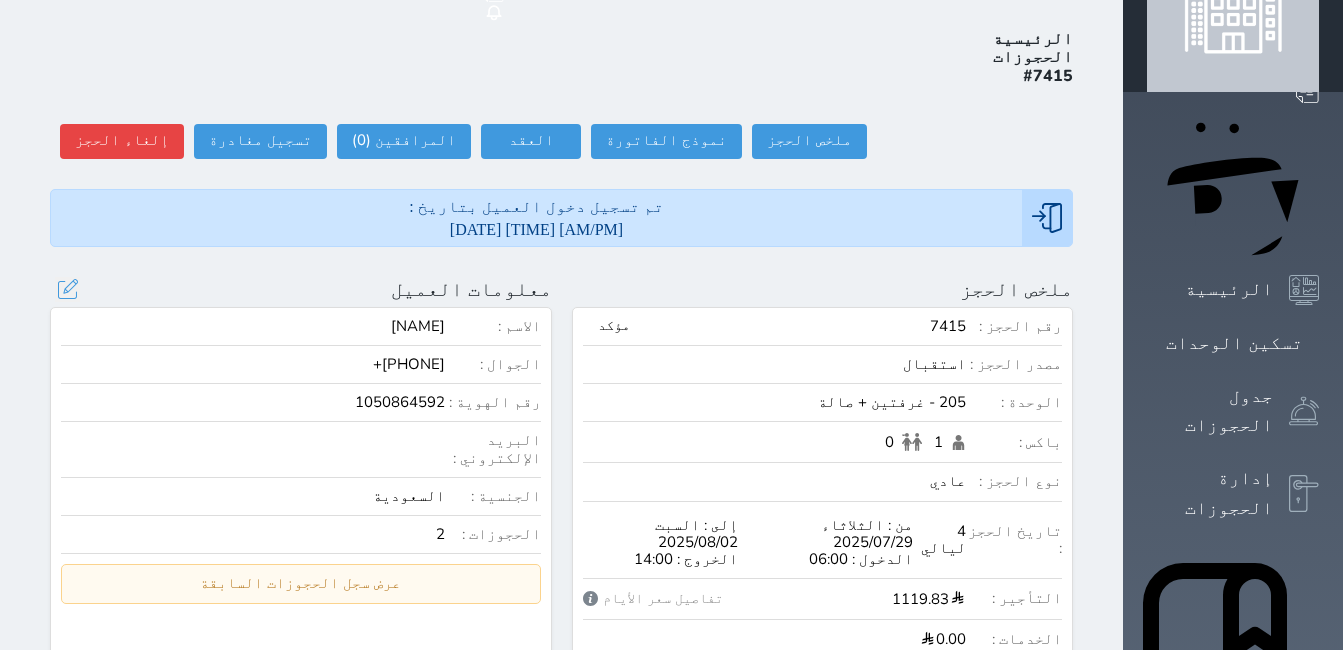scroll, scrollTop: 0, scrollLeft: 0, axis: both 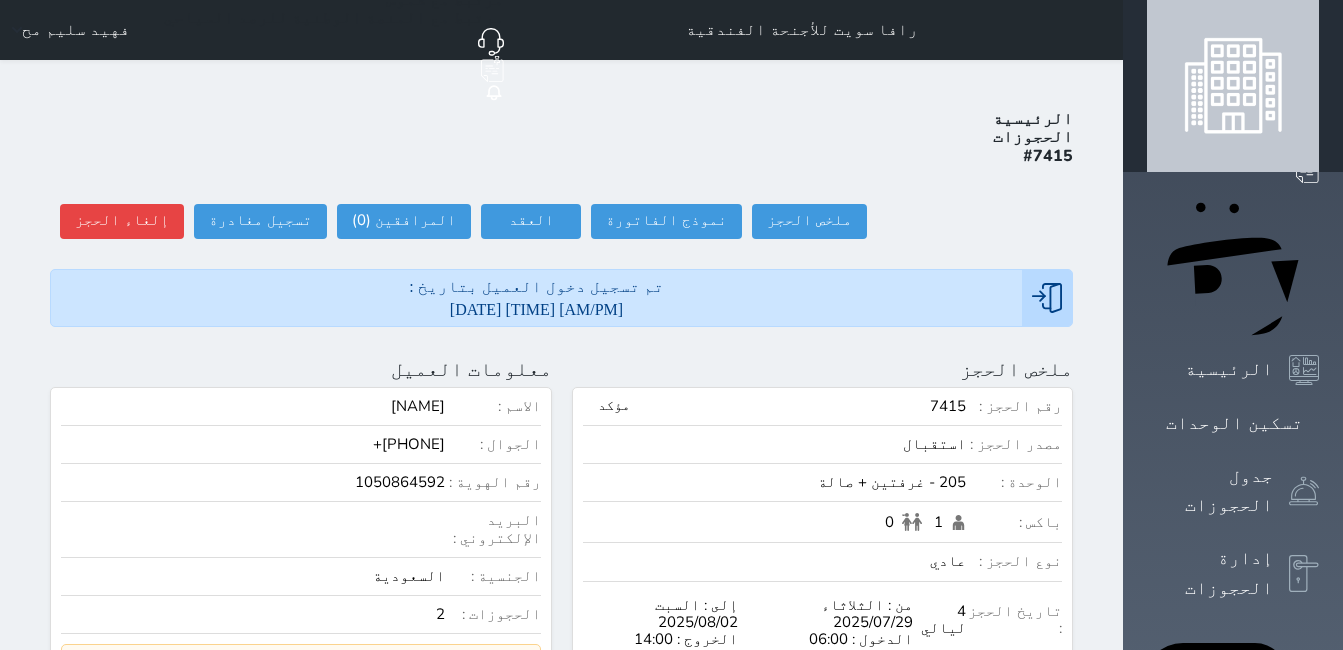 click on "تغيير العميل              الاسم *     الجنس    اختر الجنس   ذكر انثى   تاريخ الميلاد *         تاريخ الميلاد الهجرى         صلة القرابة
اختر صلة القرابة   ابن ابنه زوجة اخ اخت اب ام زوج أخرى   نوع العميل *   اختر نوع   مواطن مواطن خليجي   *" at bounding box center (561, 978) 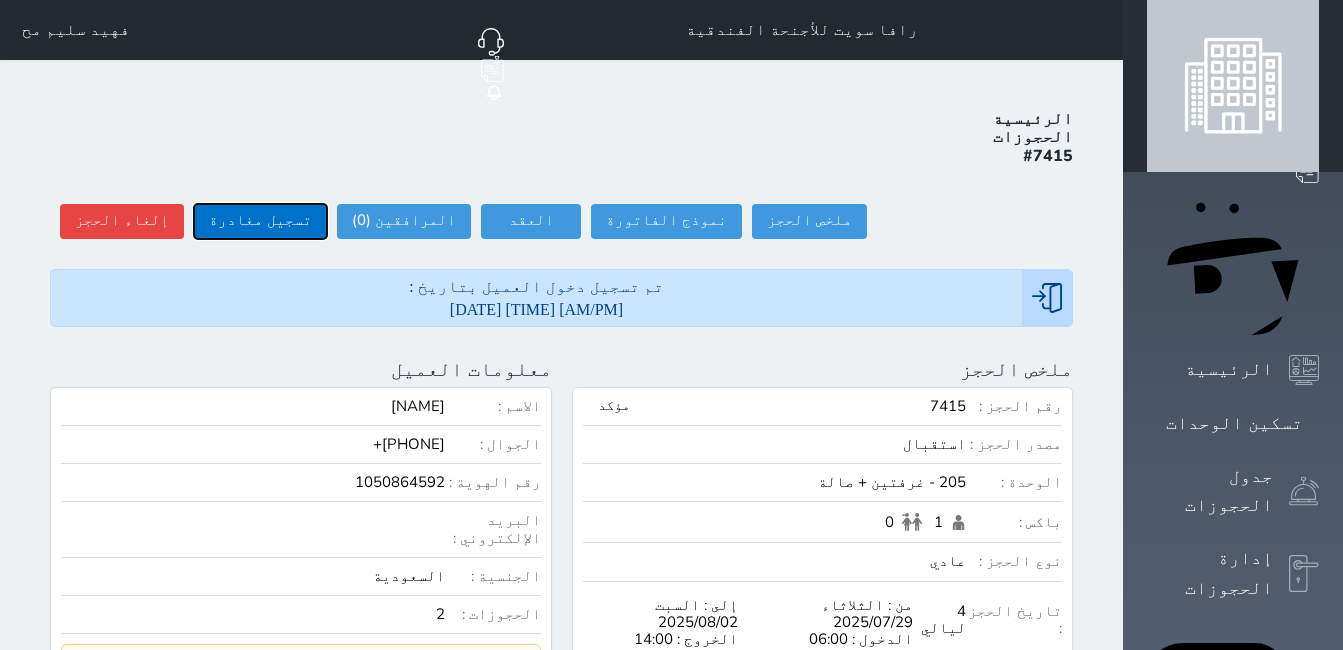 click on "تسجيل مغادرة" at bounding box center (260, 221) 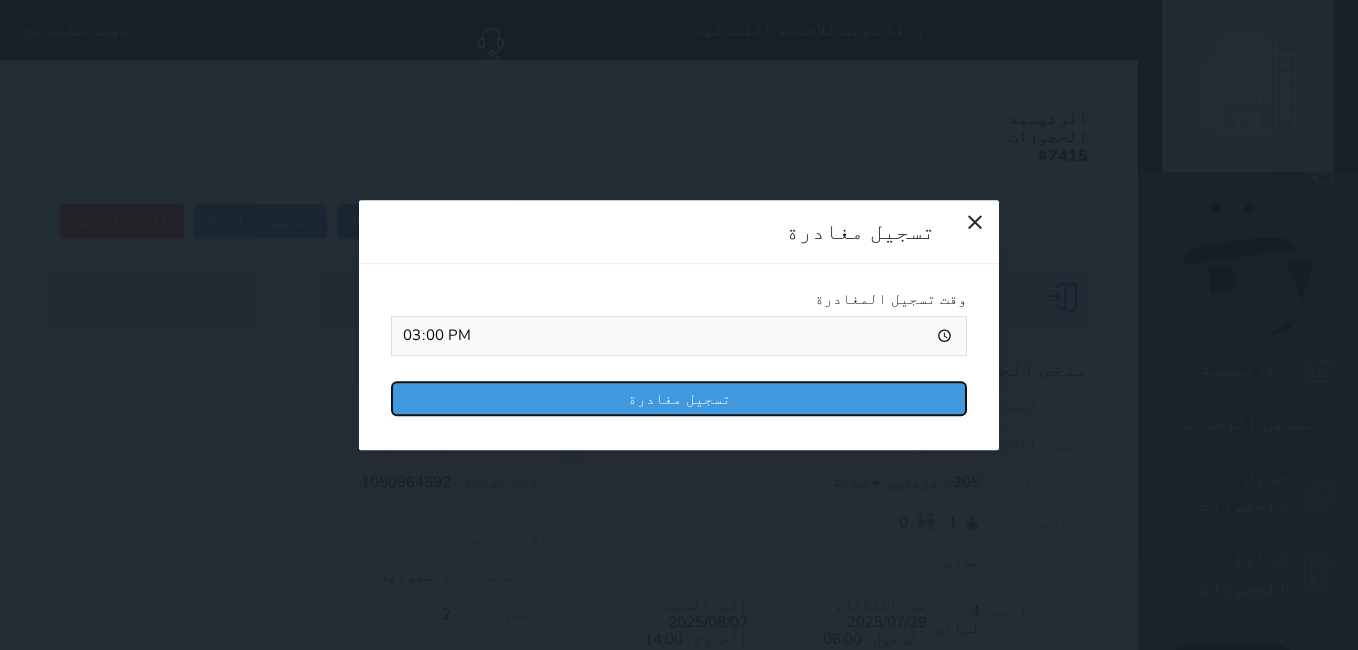 drag, startPoint x: 568, startPoint y: 184, endPoint x: 803, endPoint y: 201, distance: 235.61409 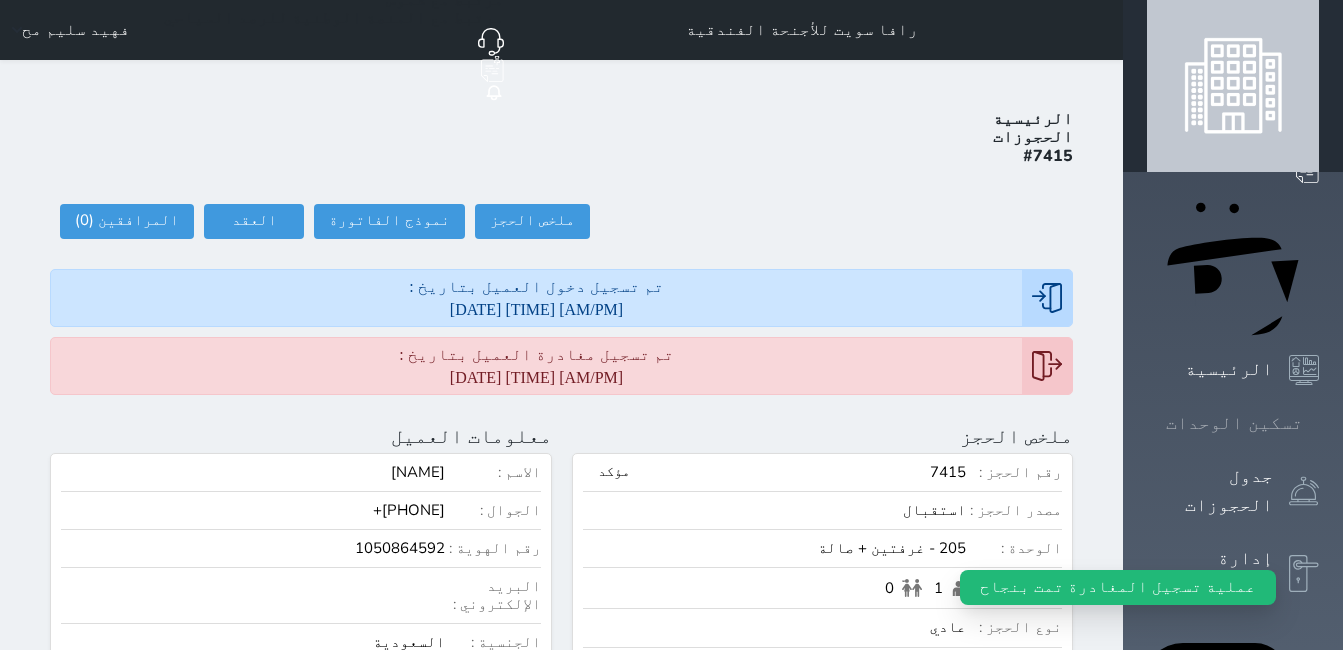 click on "تسكين الوحدات" at bounding box center (1234, 423) 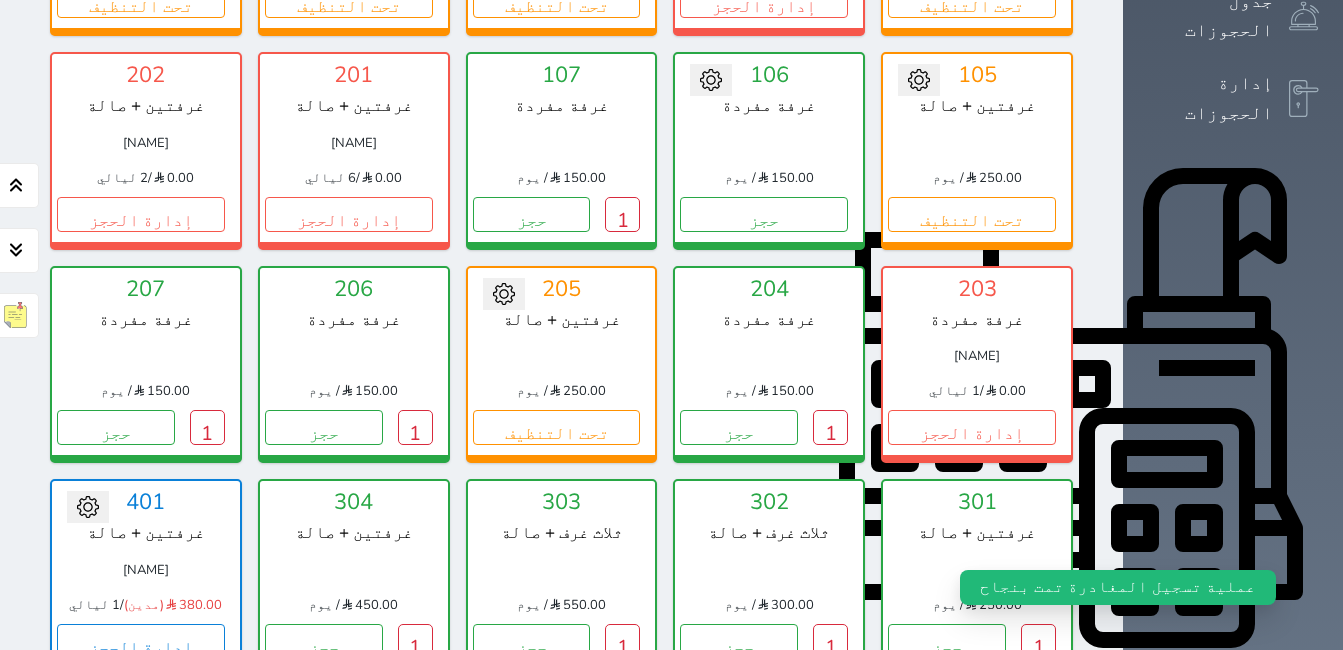 scroll, scrollTop: 478, scrollLeft: 0, axis: vertical 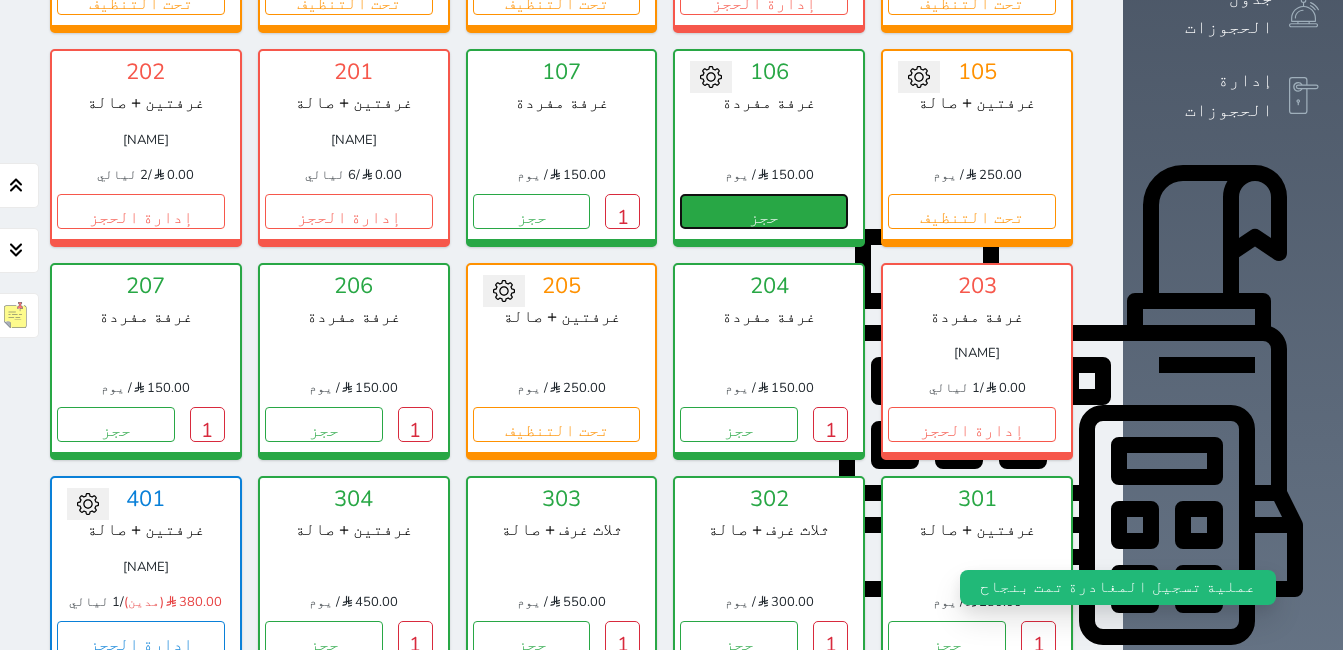 click on "حجز" at bounding box center [764, 211] 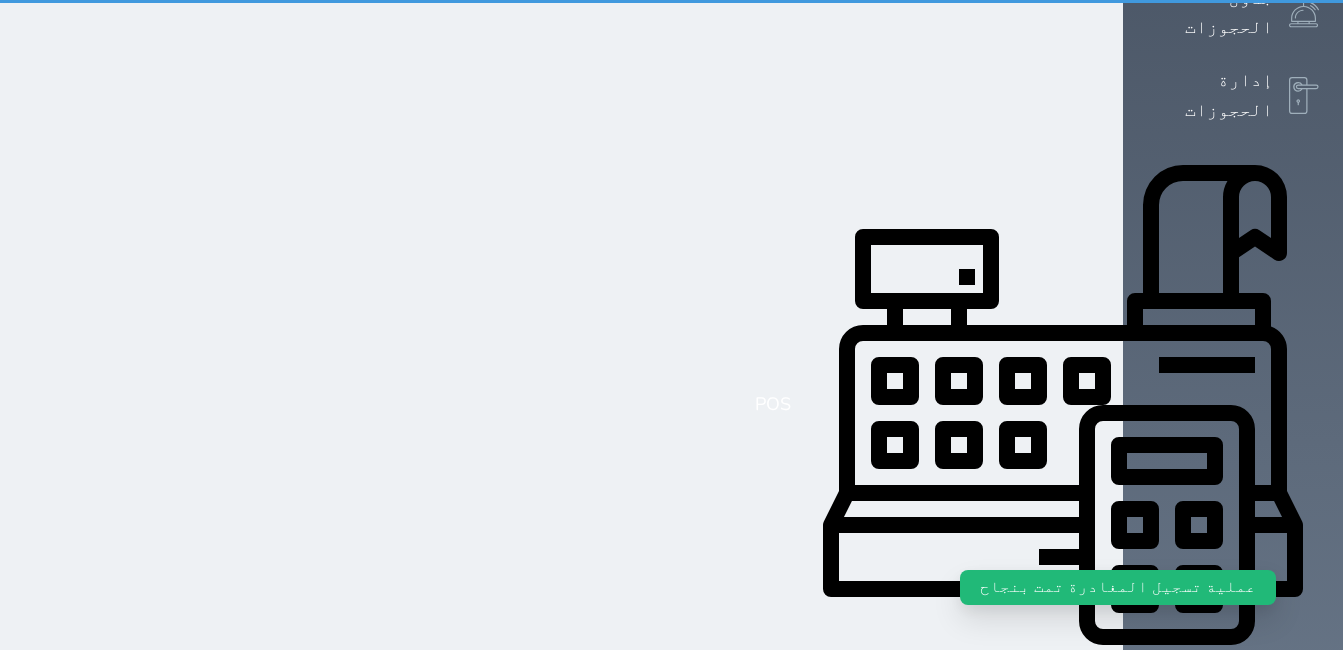 scroll, scrollTop: 0, scrollLeft: 0, axis: both 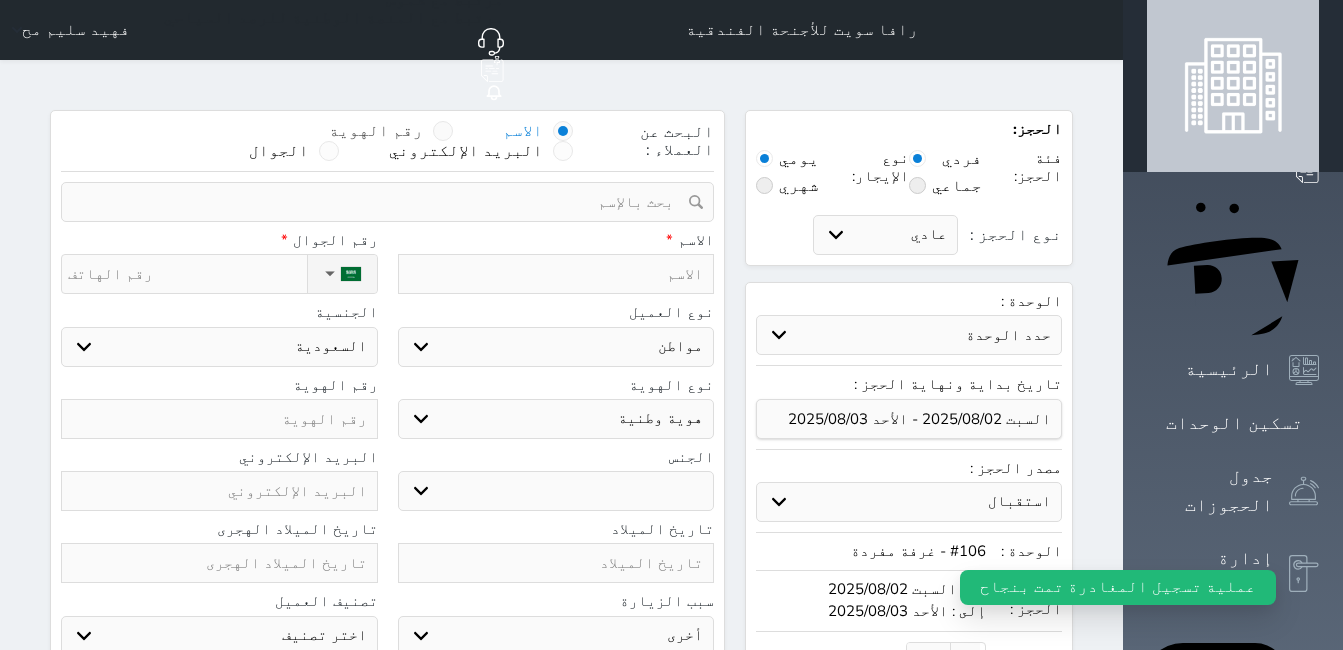 click at bounding box center (443, 131) 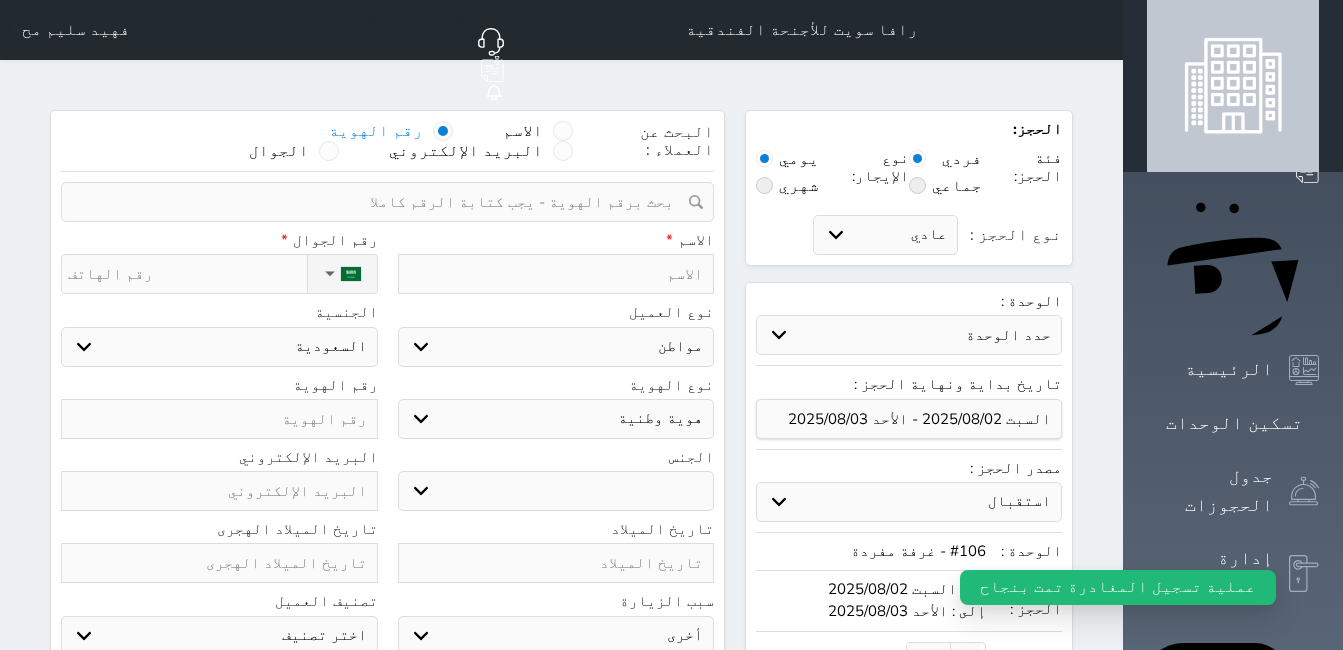 click at bounding box center [380, 202] 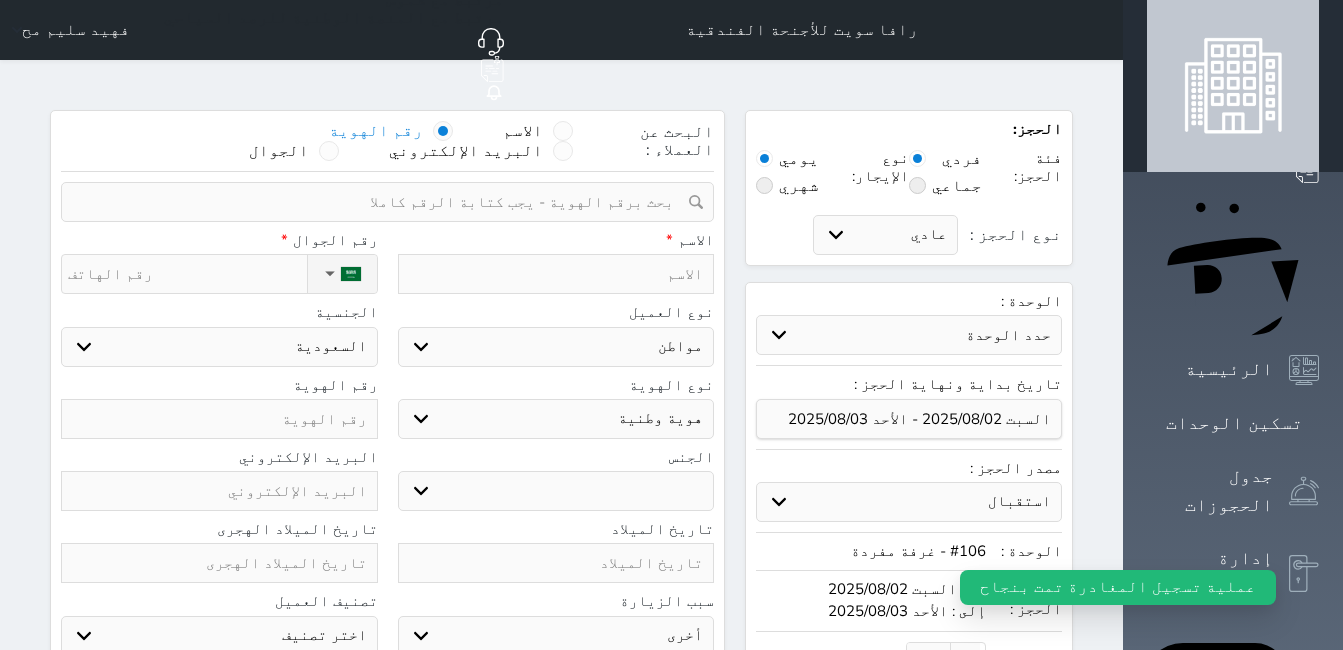 paste on "1028395182" 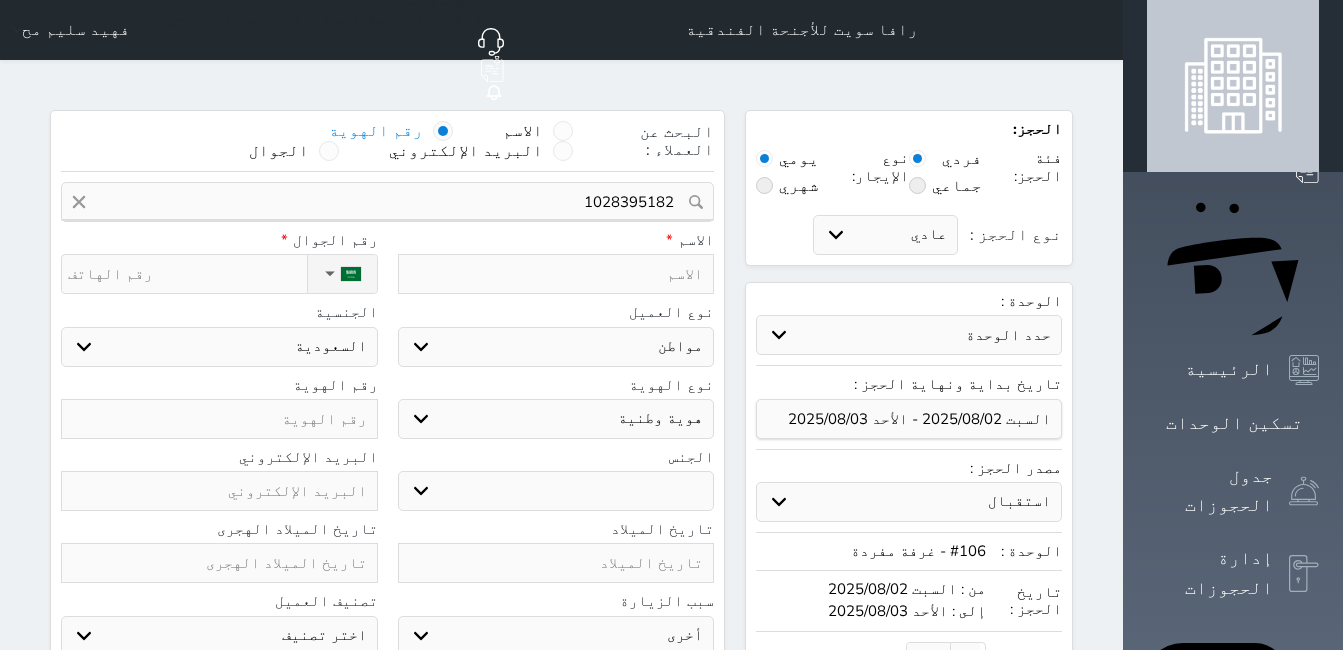click on "1028395182" at bounding box center (387, 202) 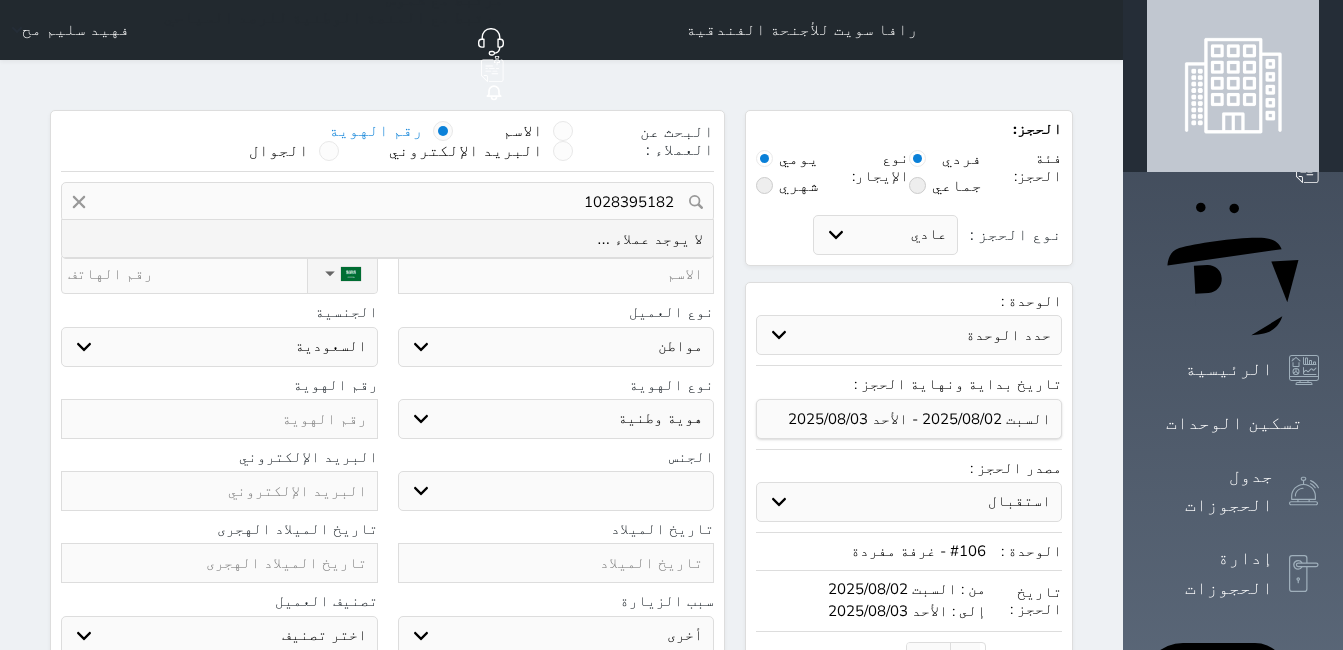 click on "1028395182" at bounding box center (387, 202) 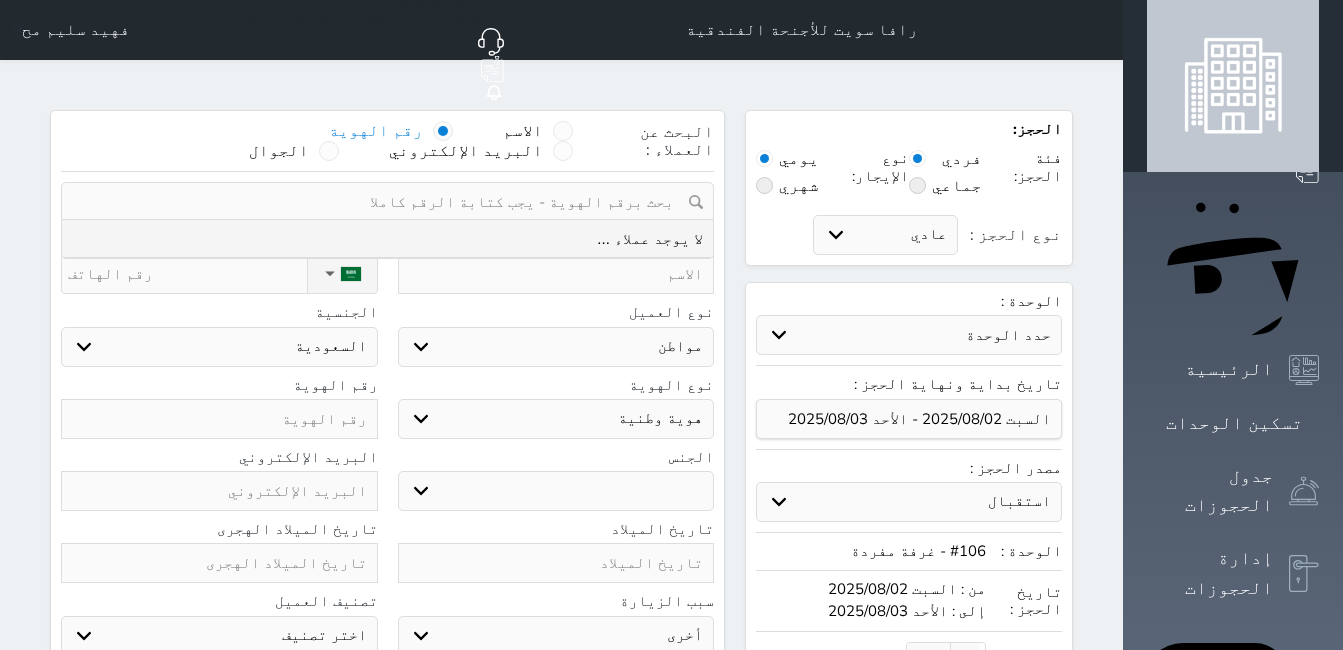 click at bounding box center (219, 419) 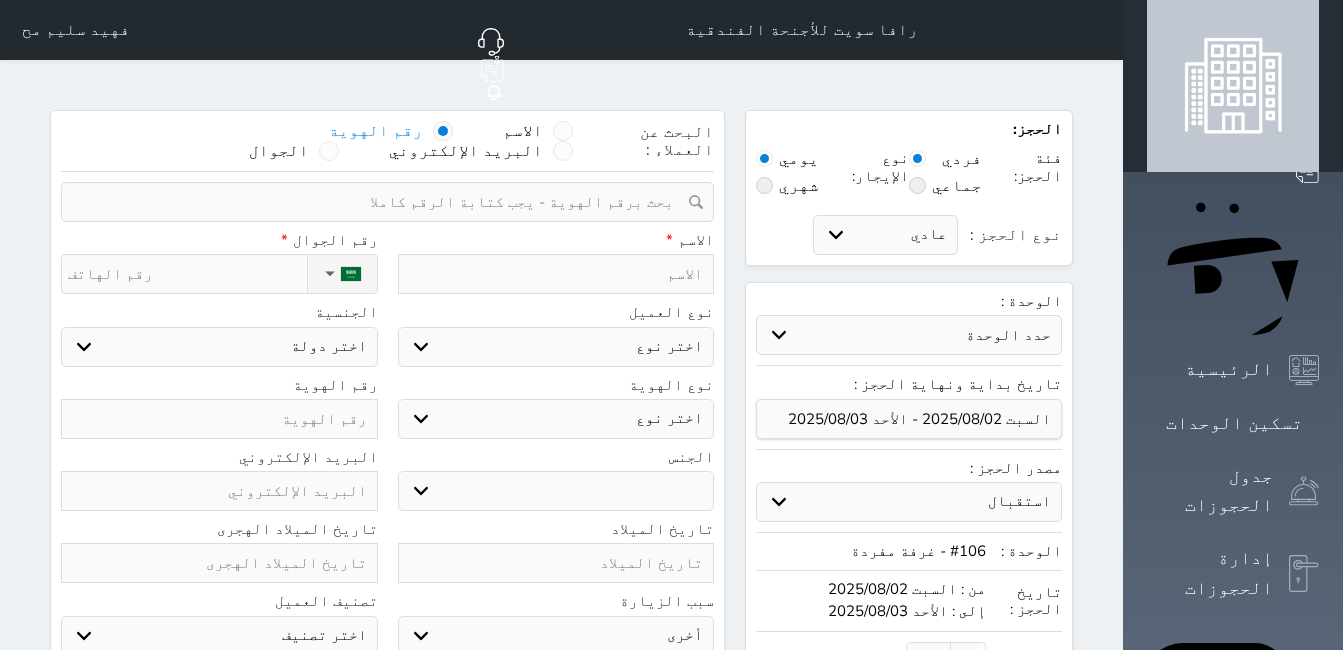 paste on "1028395182" 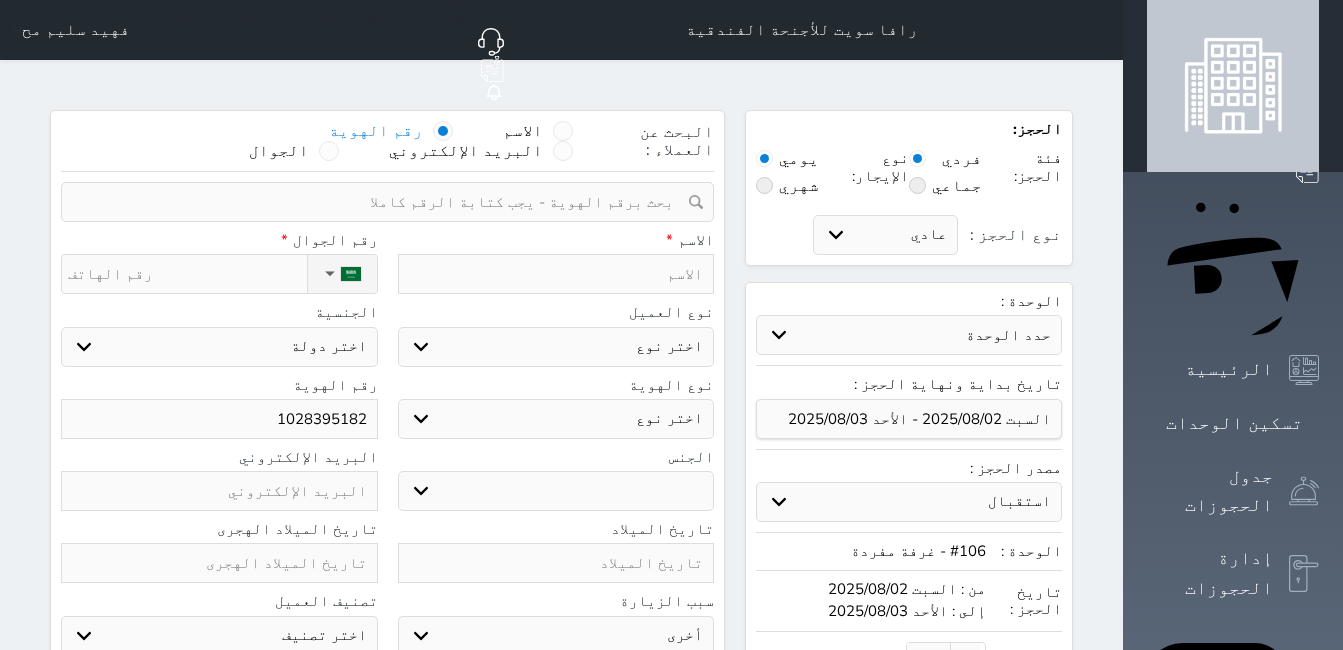 click at bounding box center (556, 274) 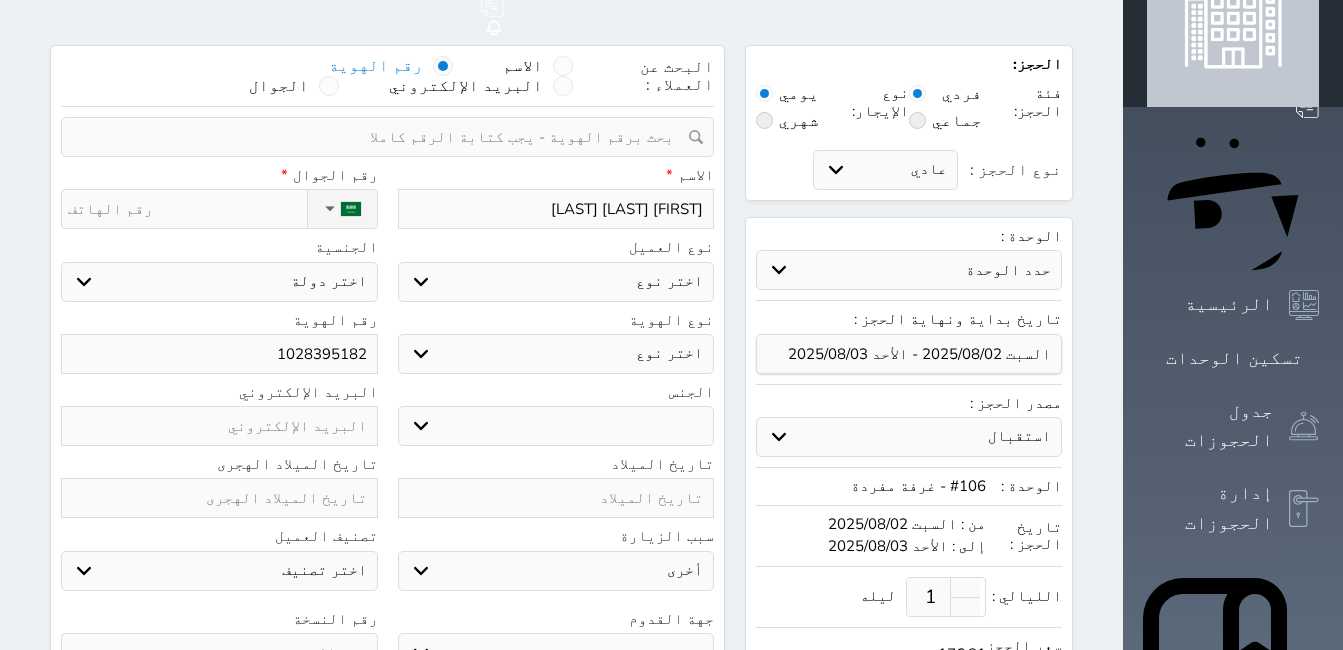 scroll, scrollTop: 100, scrollLeft: 0, axis: vertical 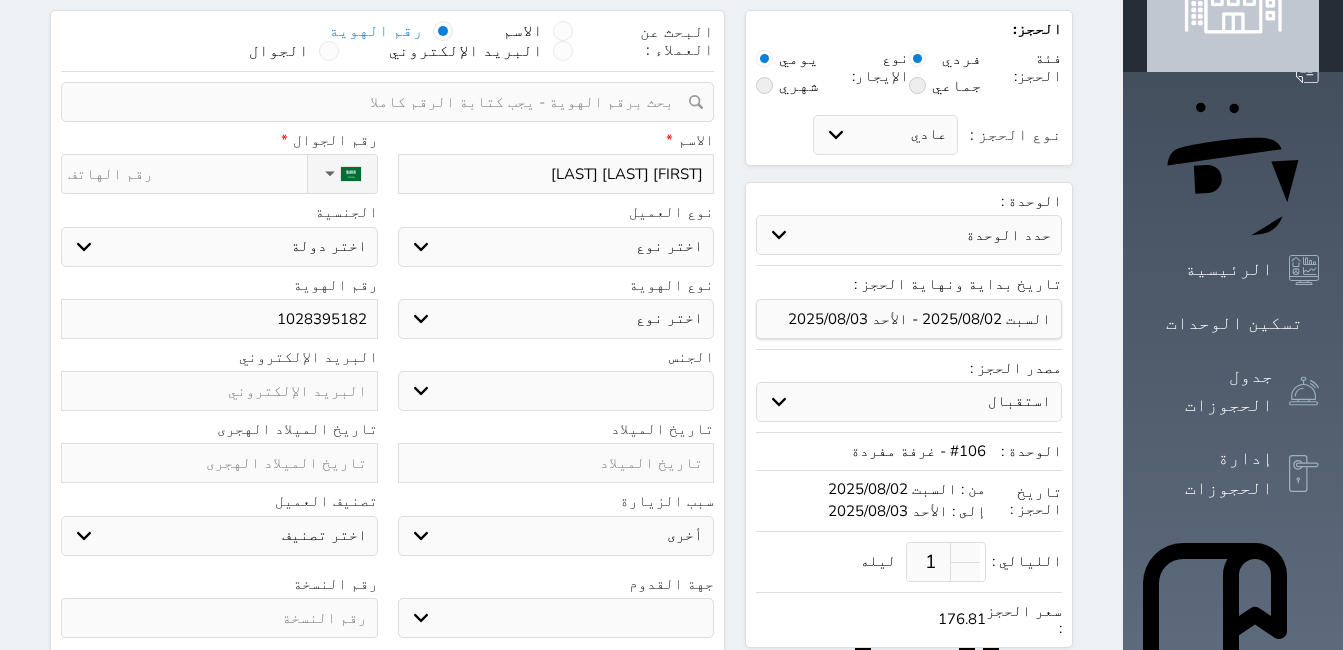 click on "اختر نوع   مواطن مواطن خليجي زائر مقيم" at bounding box center (556, 247) 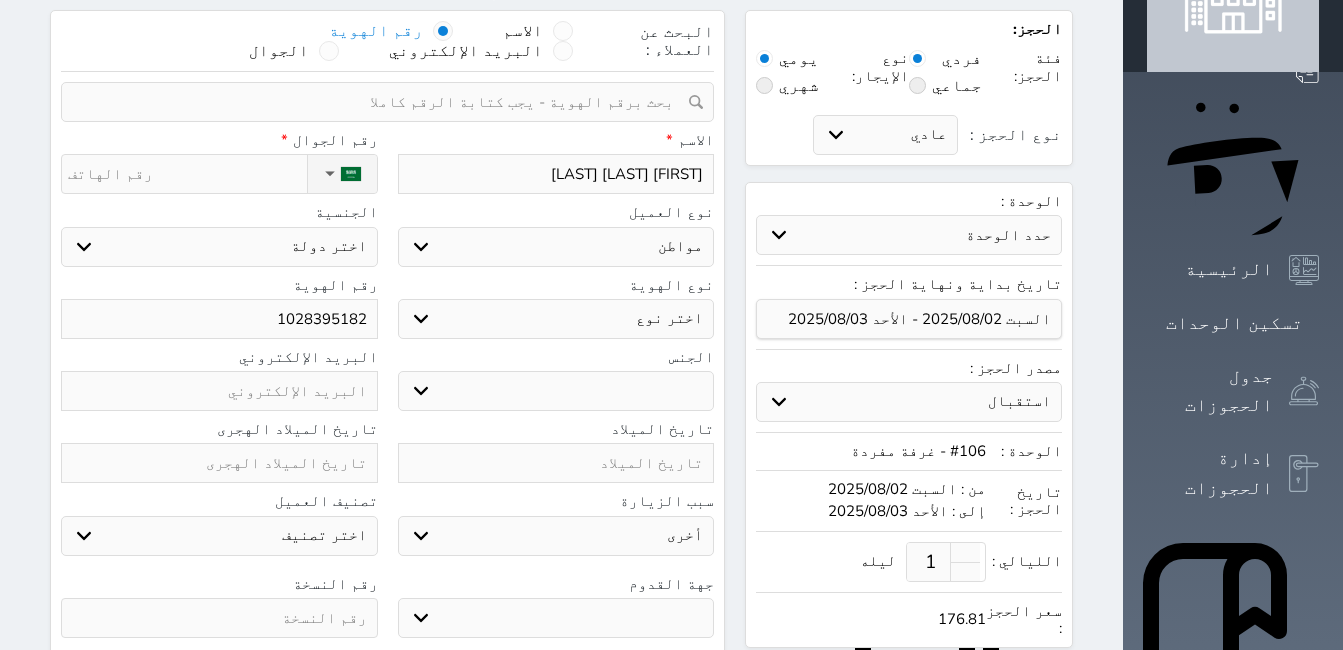 click on "اختر نوع   مواطن مواطن خليجي زائر مقيم" at bounding box center [556, 247] 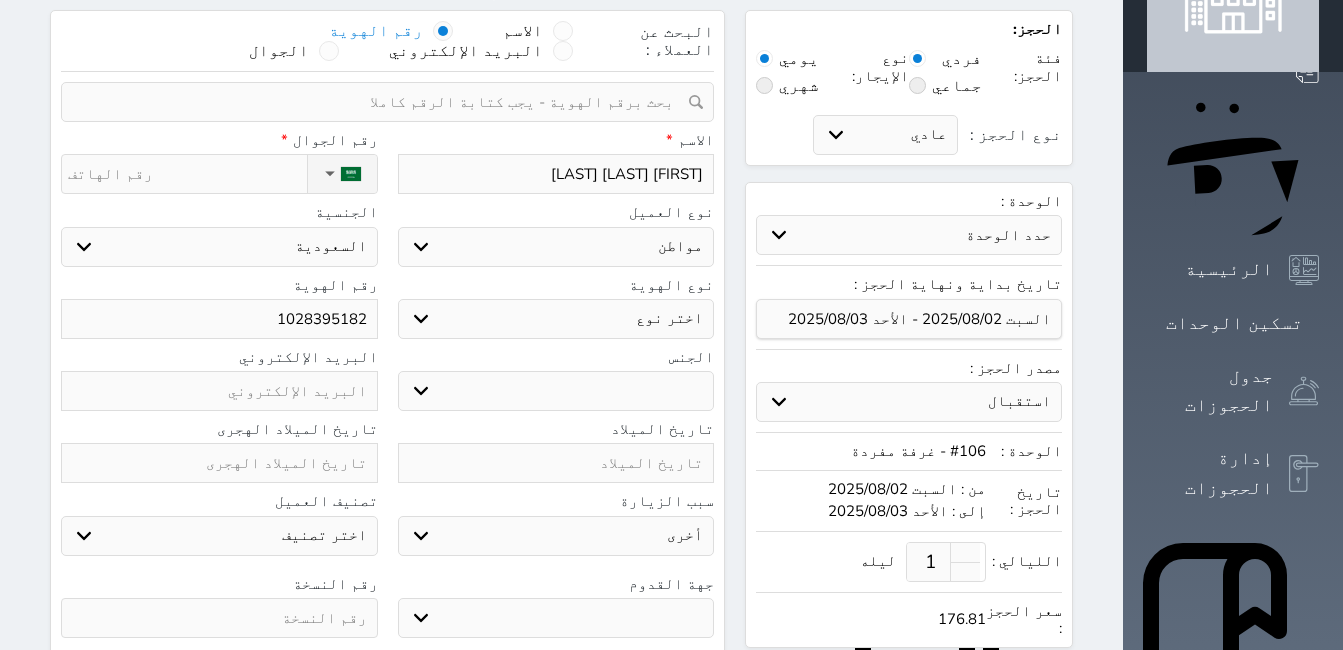 click on "اختر نوع   هوية وطنية هوية عائلية جواز السفر" at bounding box center [556, 319] 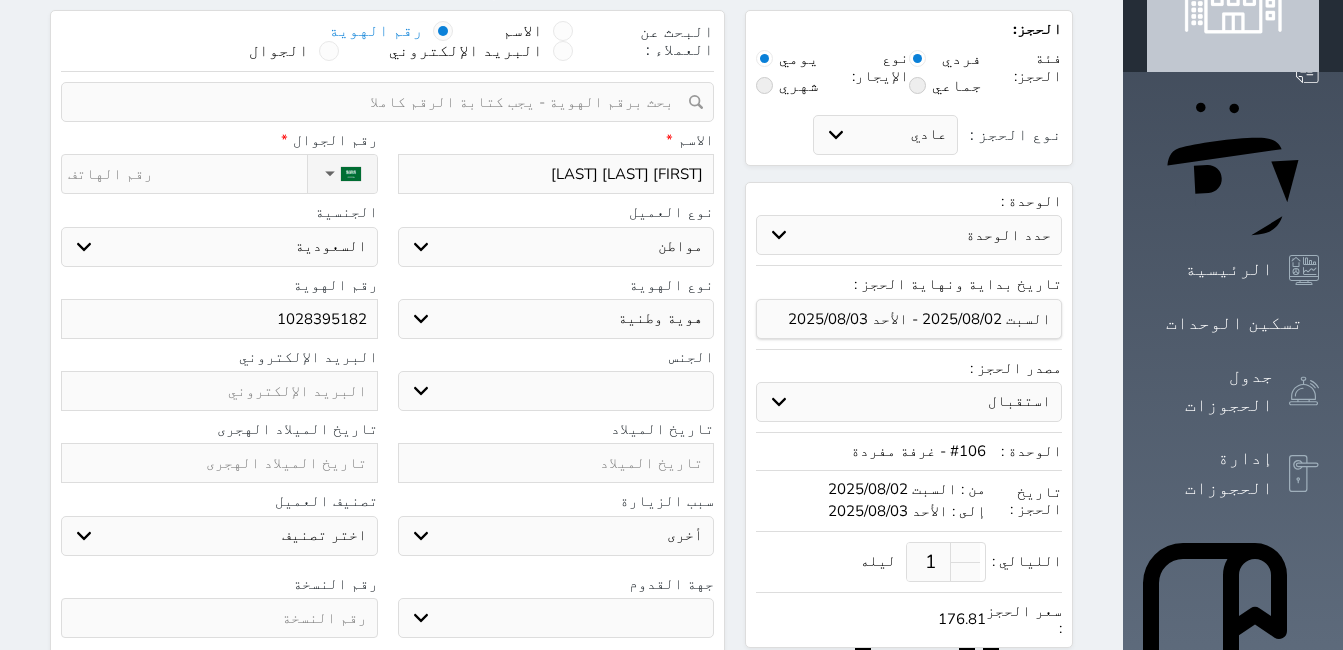 click on "اختر نوع   هوية وطنية هوية عائلية جواز السفر" at bounding box center (556, 319) 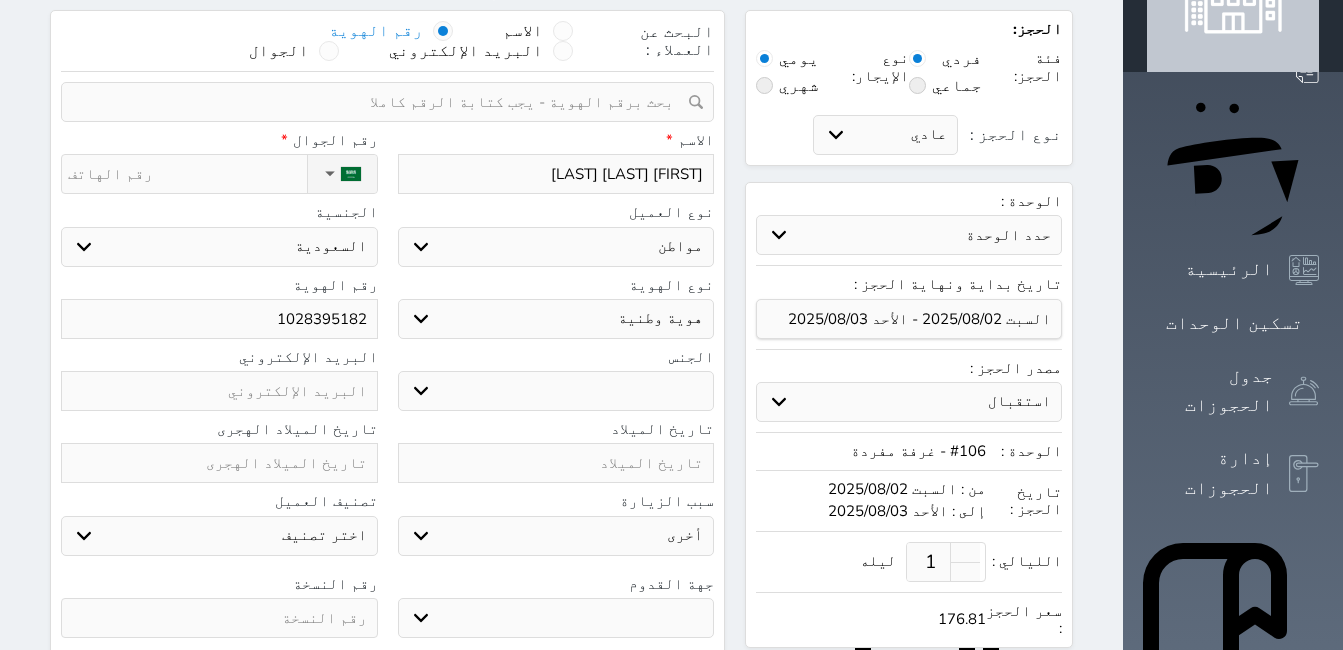 click on "ذكر   انثى" at bounding box center [556, 391] 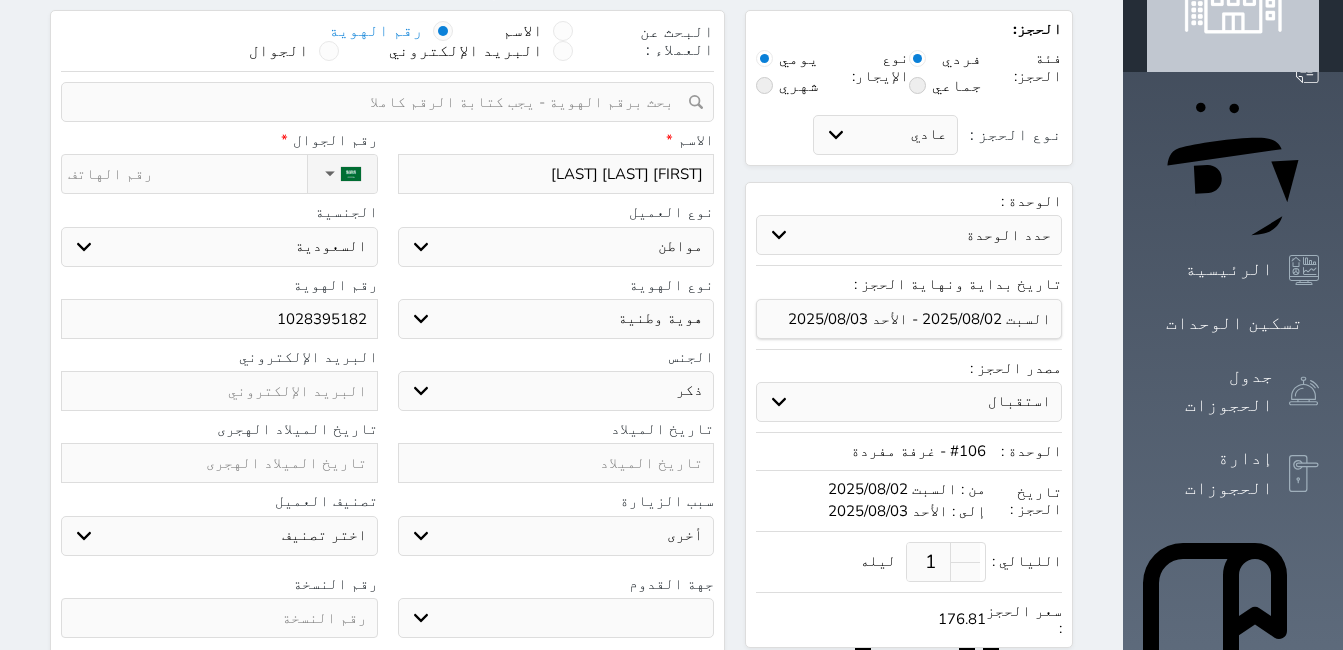 click on "ذكر   انثى" at bounding box center [556, 391] 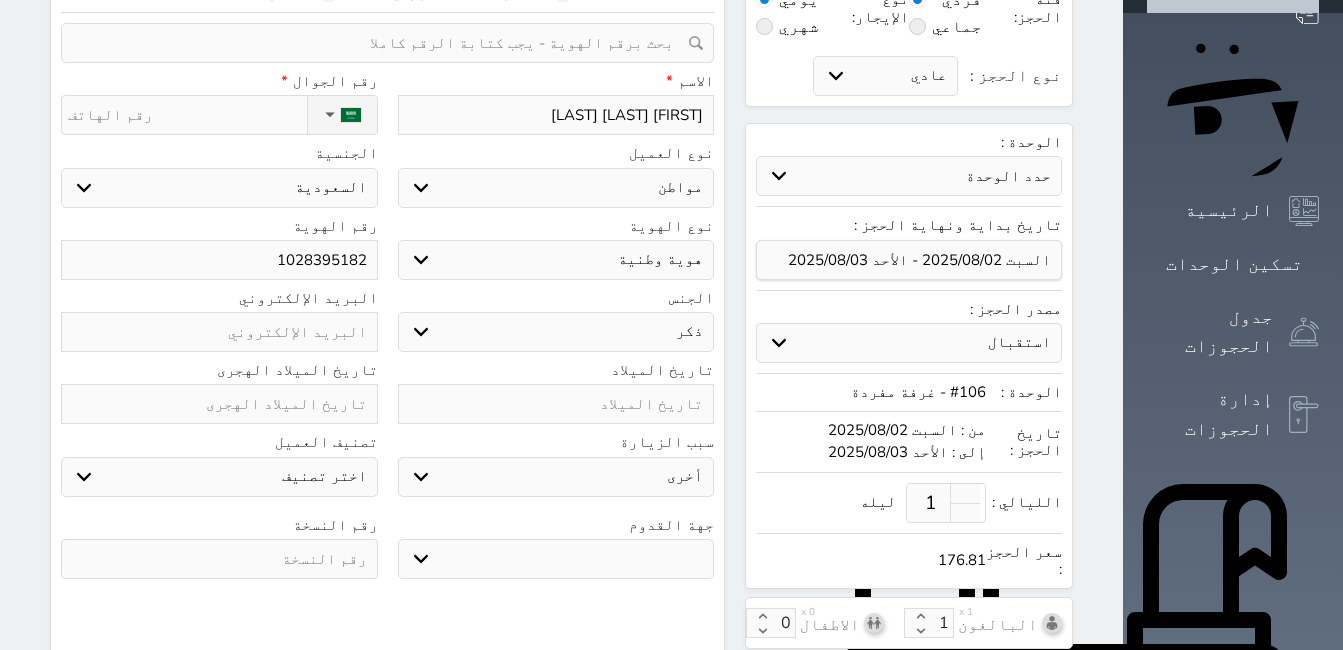 scroll, scrollTop: 400, scrollLeft: 0, axis: vertical 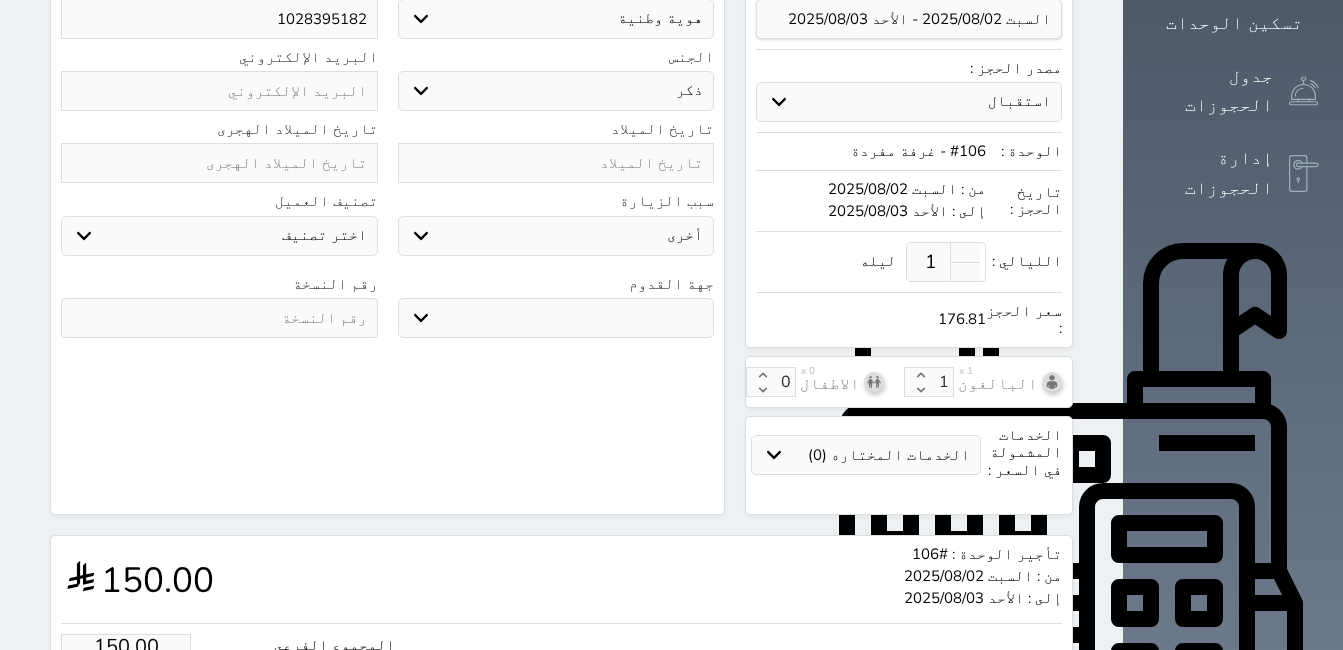 click on "جو بحر ارض" at bounding box center [556, 318] 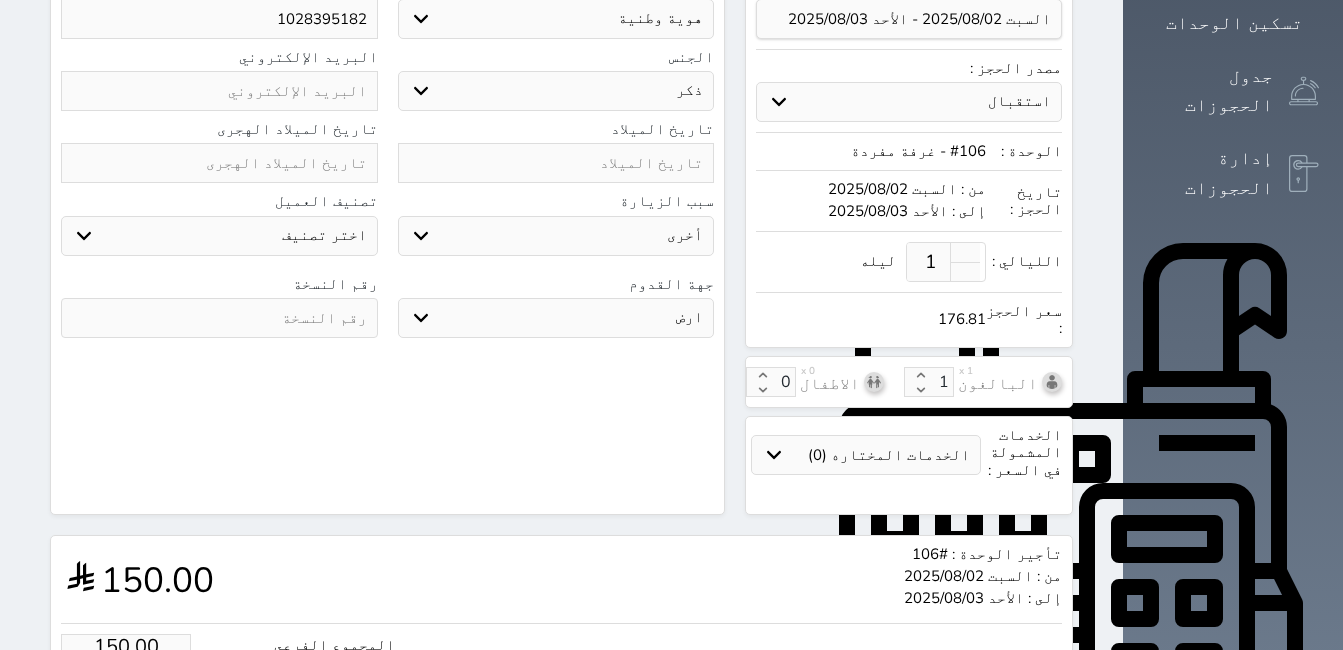 click on "جو بحر ارض" at bounding box center [556, 318] 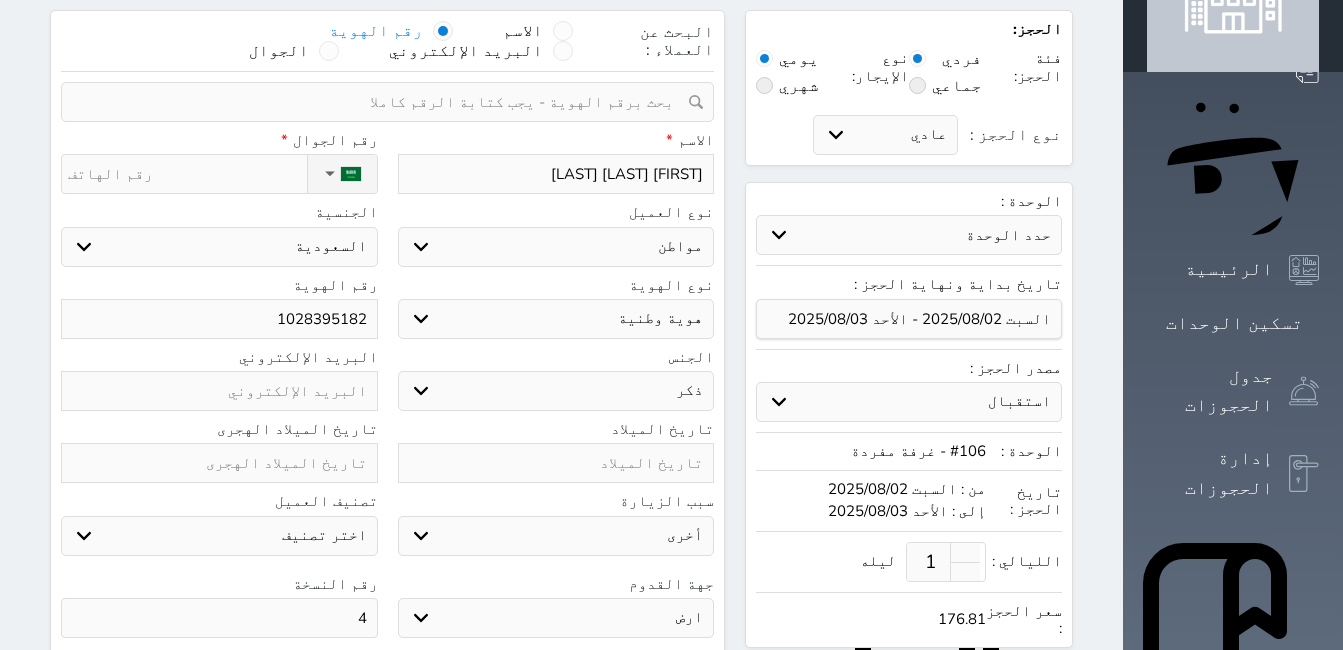 scroll, scrollTop: 300, scrollLeft: 0, axis: vertical 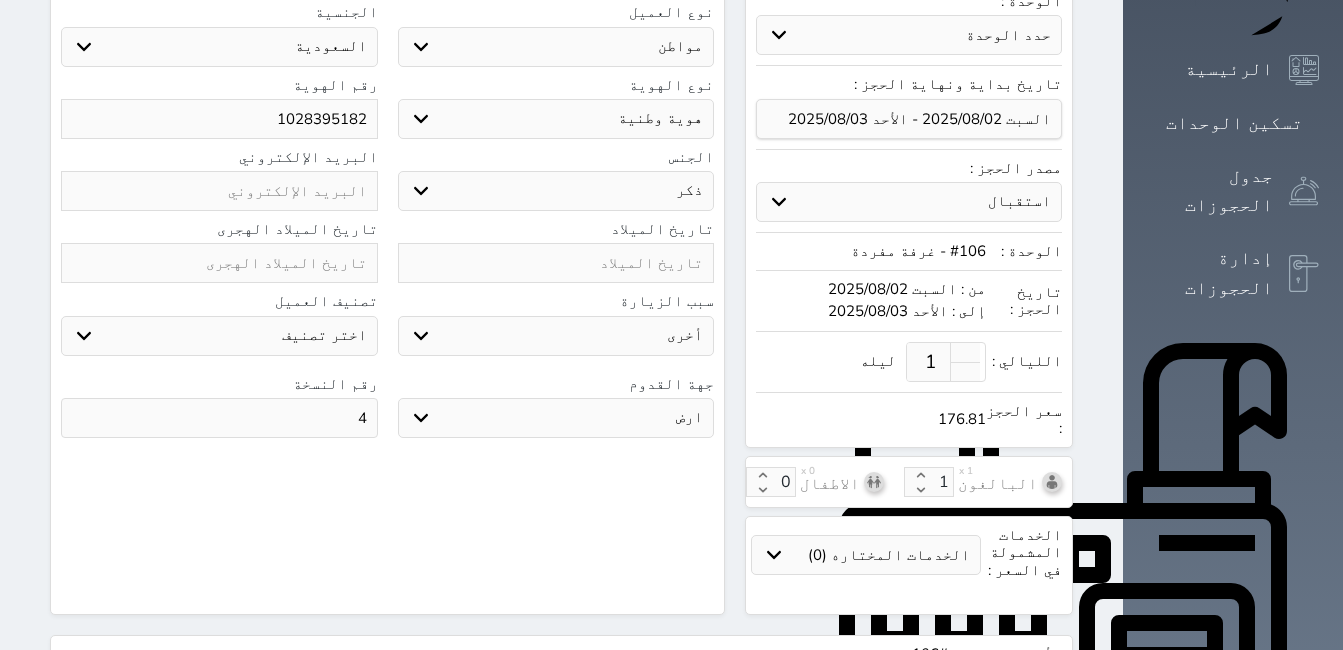 click at bounding box center [556, 263] 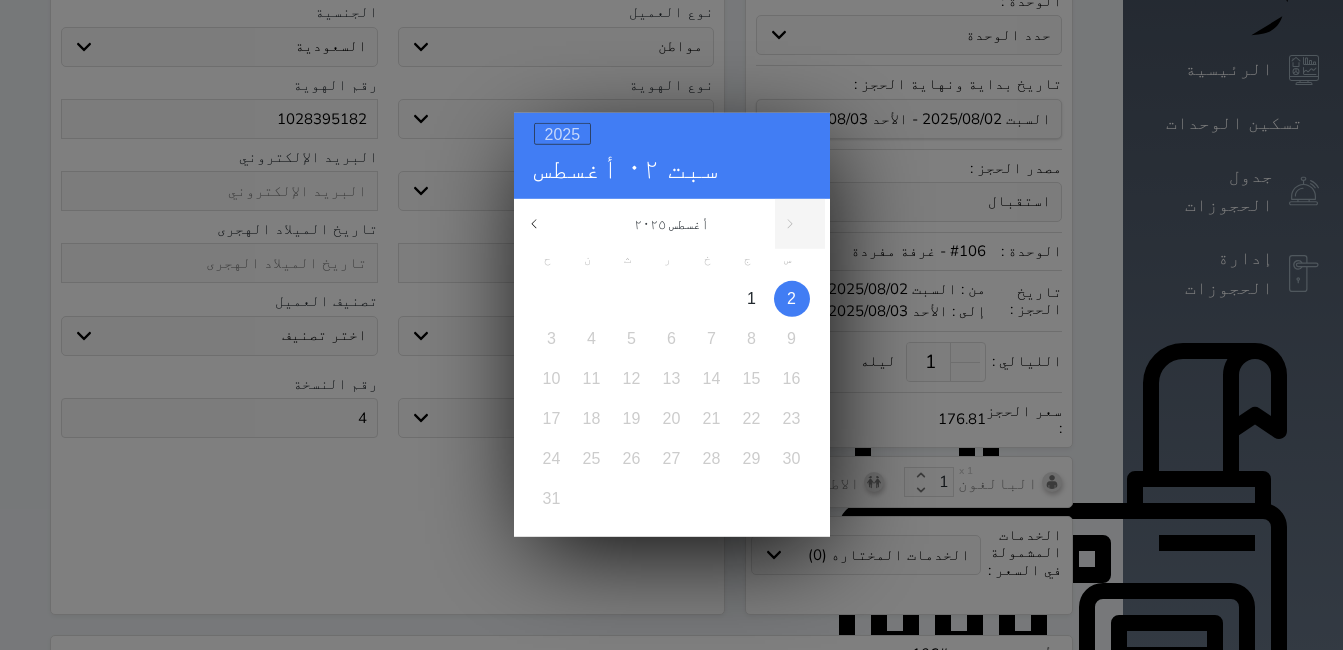 click on "2025" at bounding box center (563, 134) 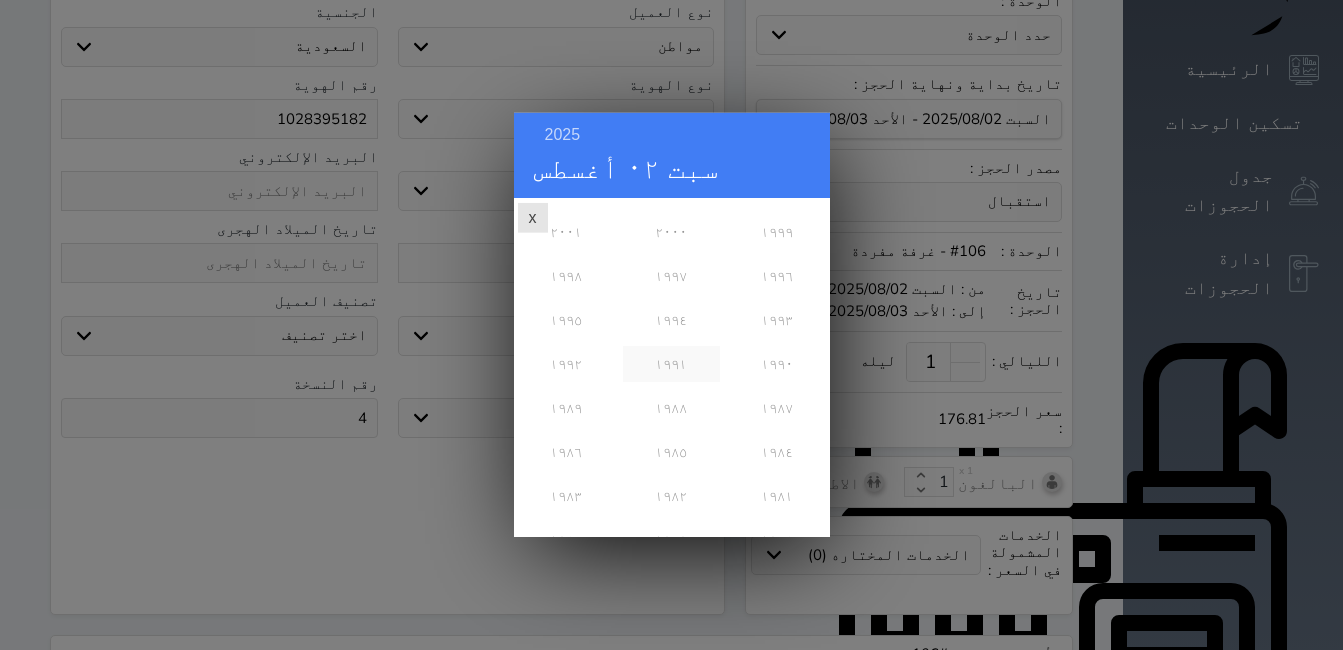 scroll, scrollTop: 471, scrollLeft: 0, axis: vertical 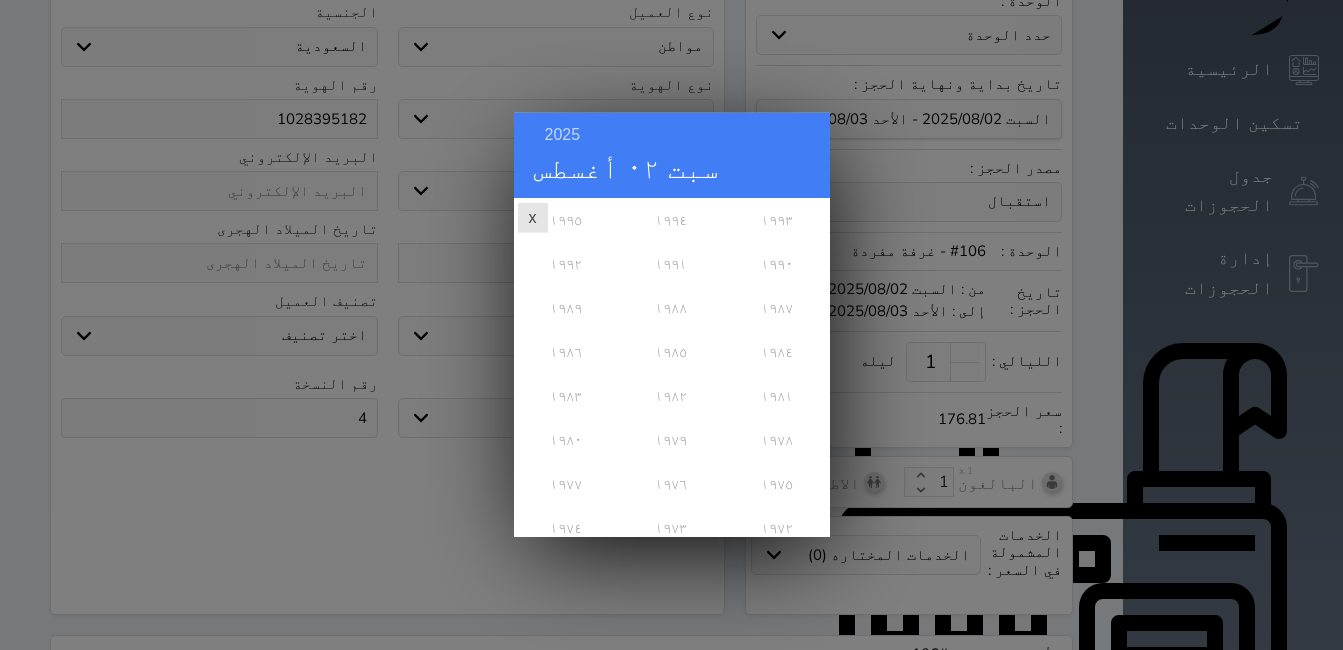 click on "١٩٨٦" at bounding box center [566, 352] 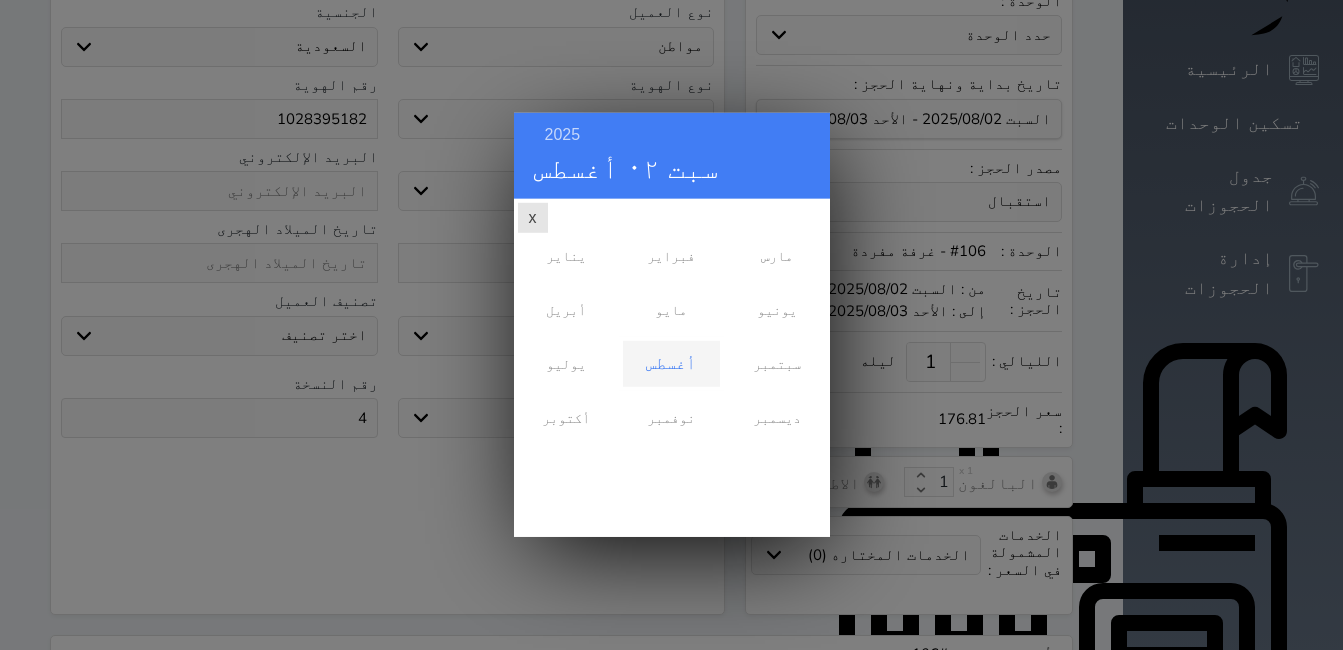 scroll, scrollTop: 0, scrollLeft: 0, axis: both 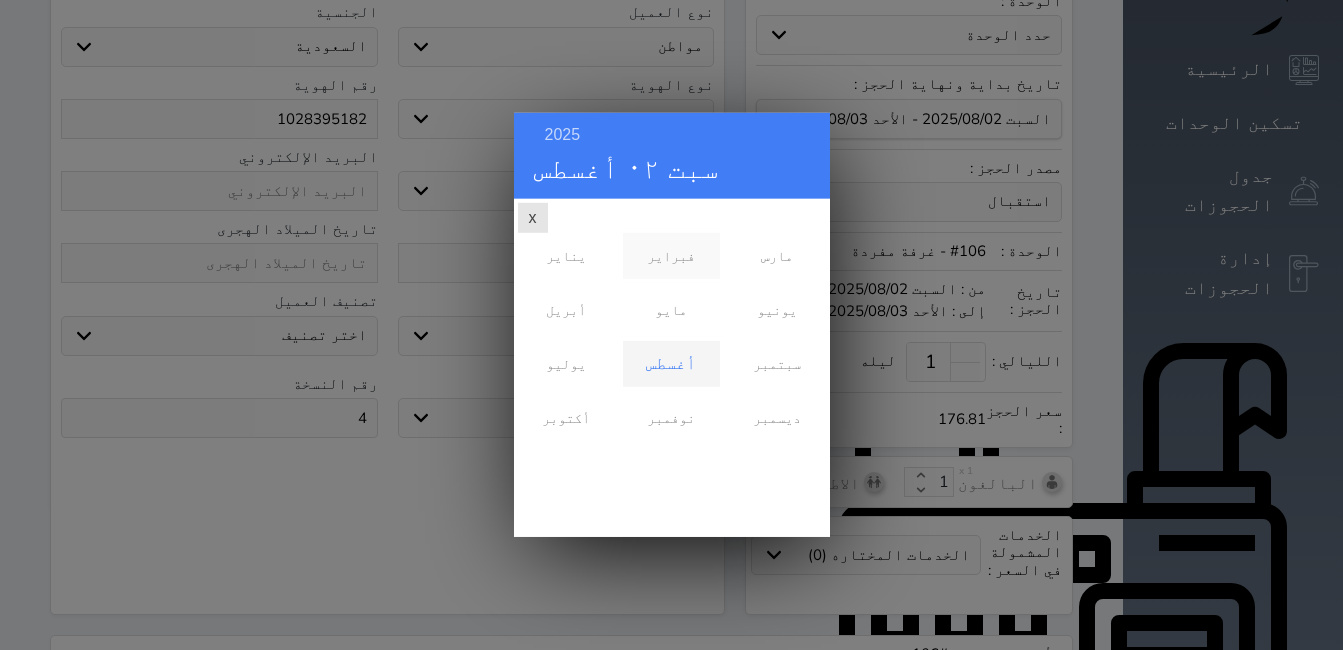 click on "فبراير" at bounding box center [671, 256] 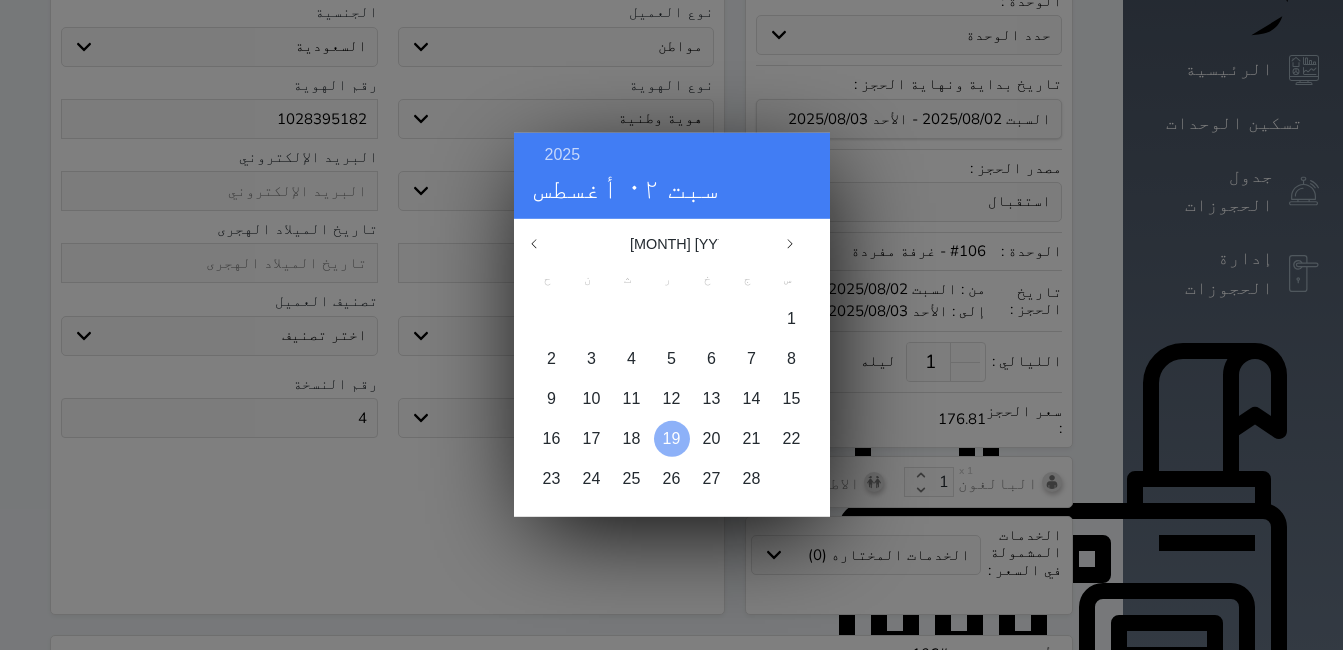 click on "19" at bounding box center [672, 438] 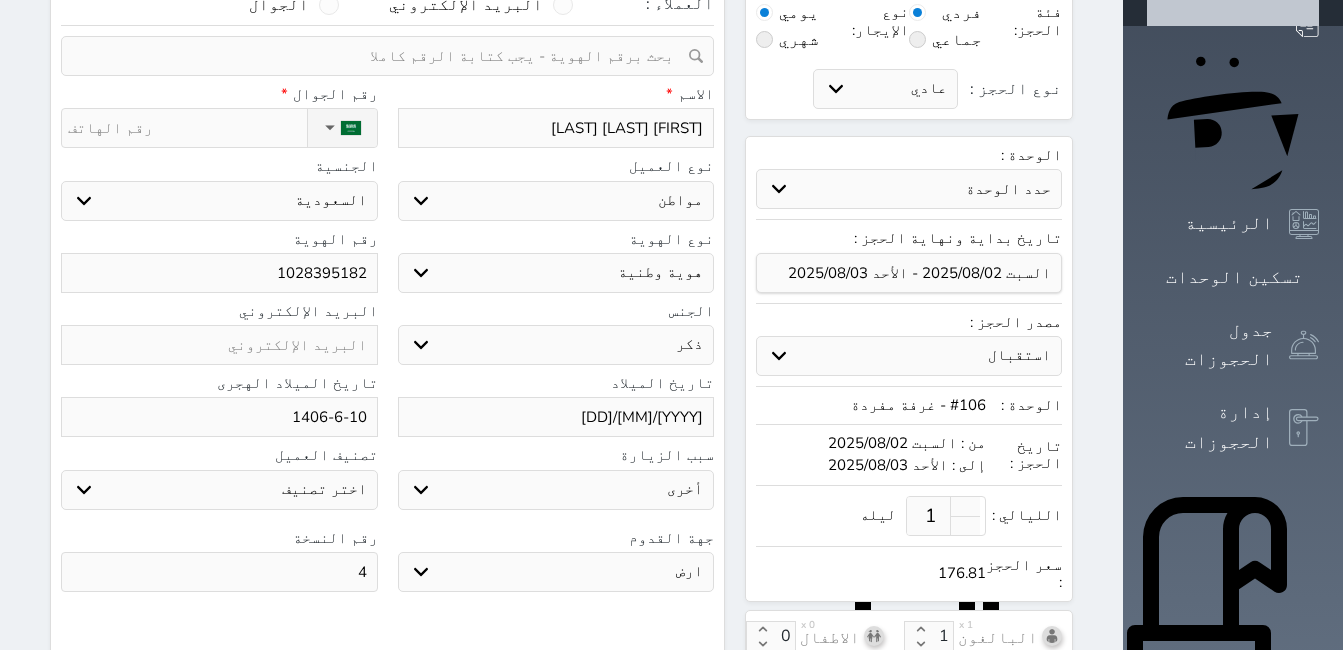 scroll, scrollTop: 0, scrollLeft: 0, axis: both 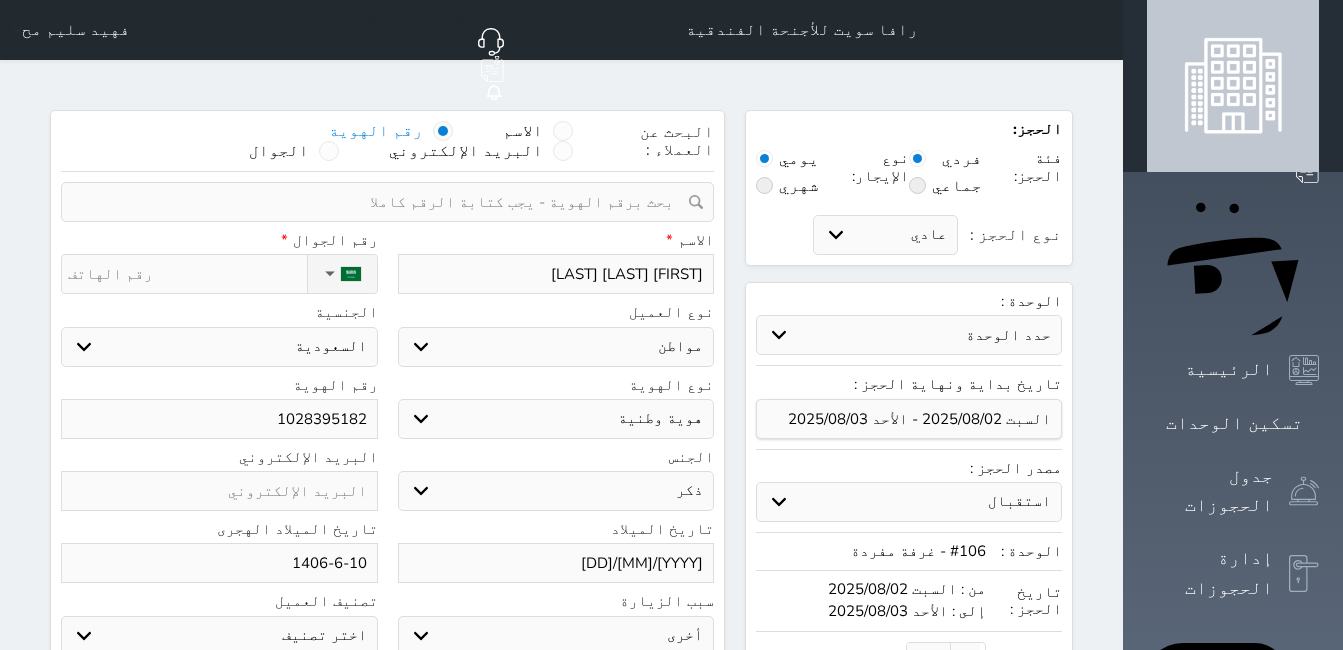 click on "نوع الحجز :" at bounding box center (187, 274) 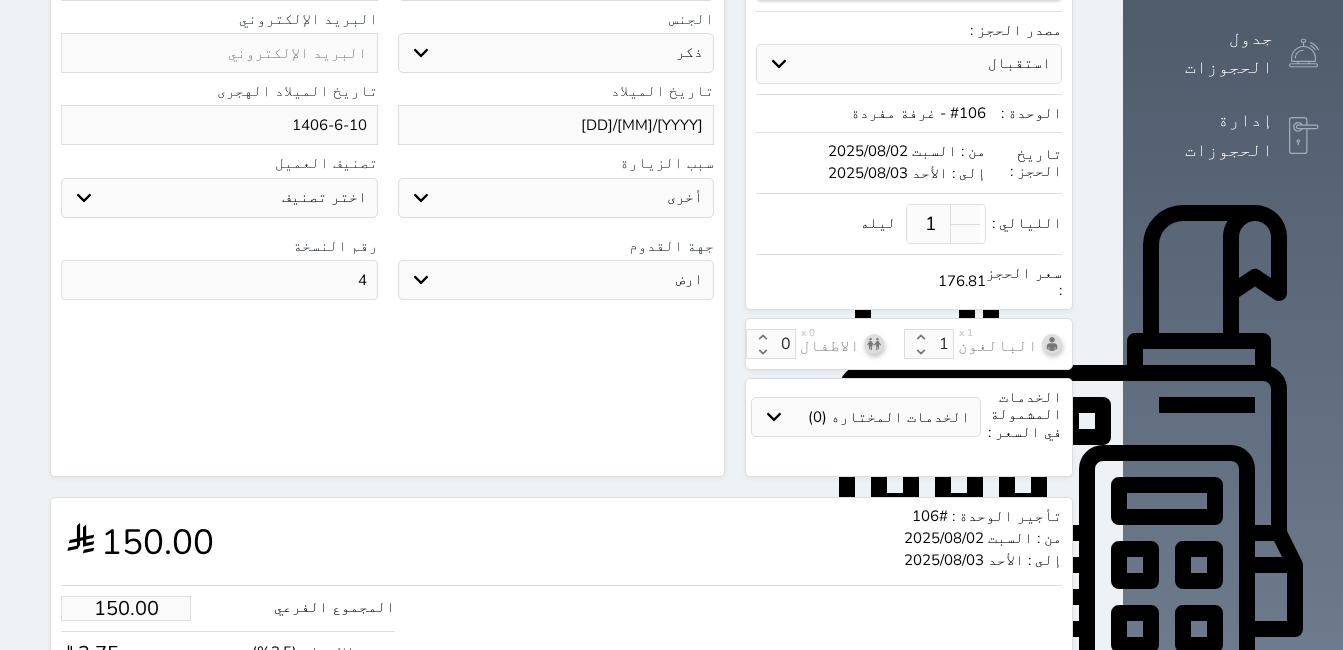 scroll, scrollTop: 577, scrollLeft: 0, axis: vertical 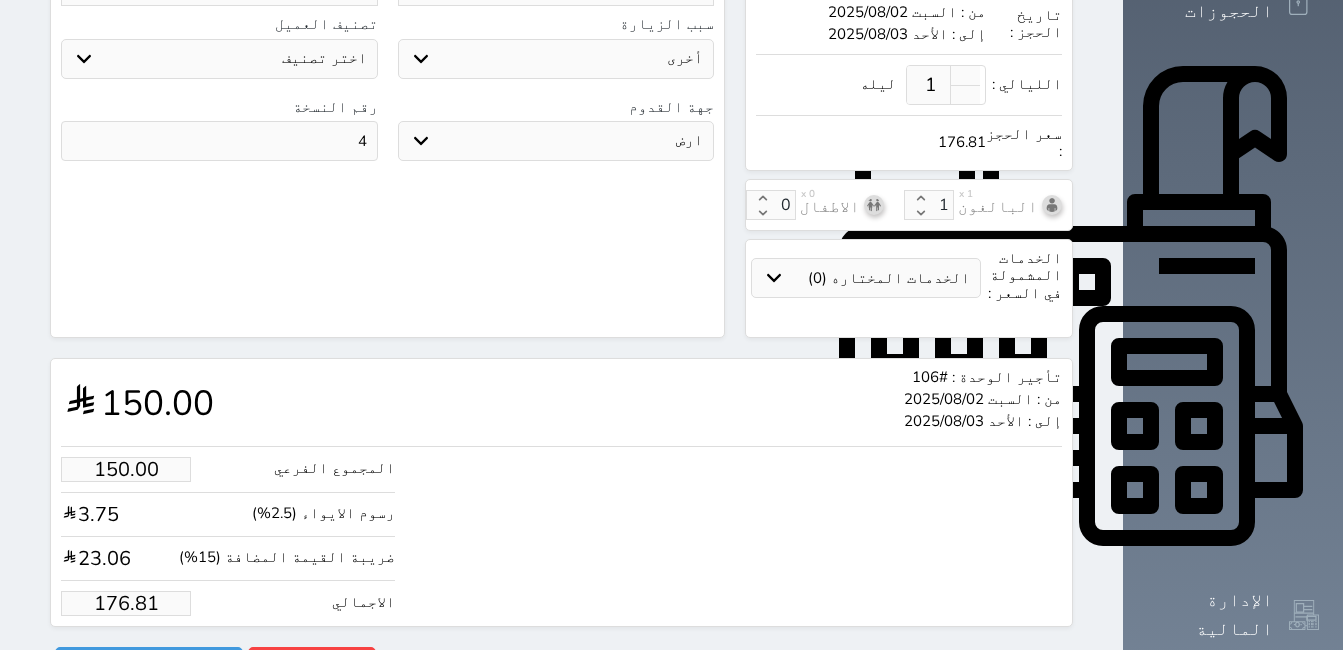 click on "176.81" at bounding box center [126, 603] 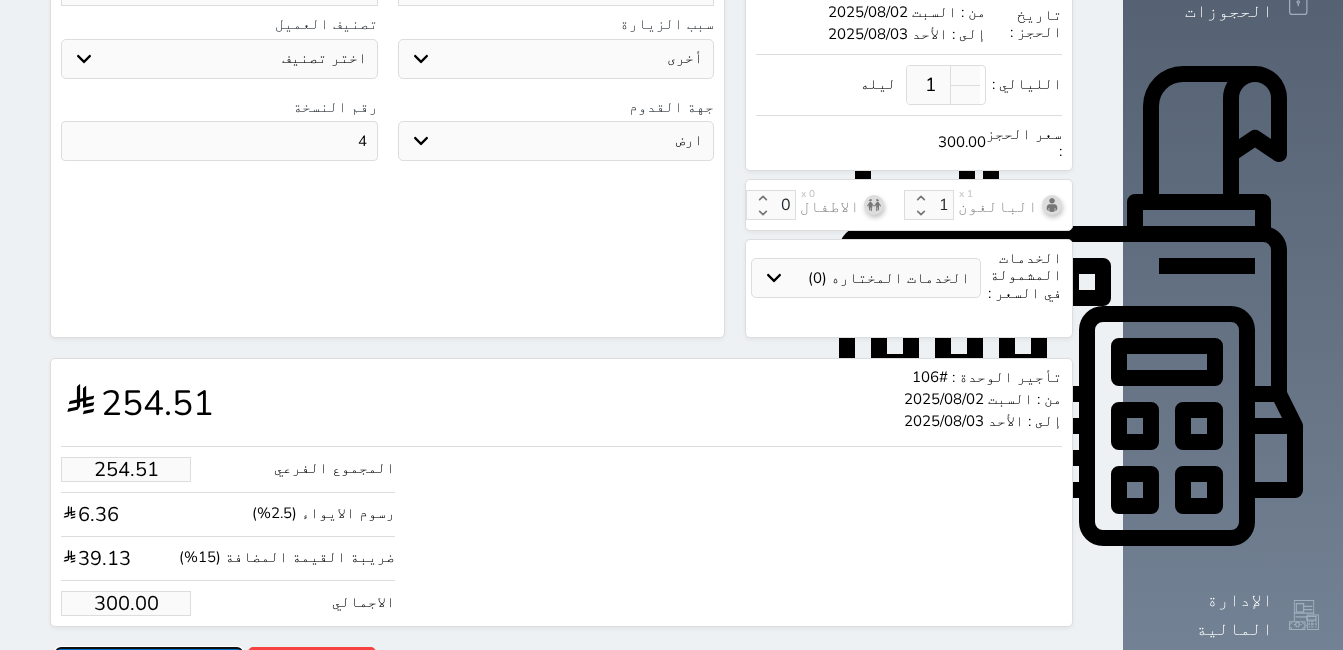 click on "حجز" at bounding box center (149, 664) 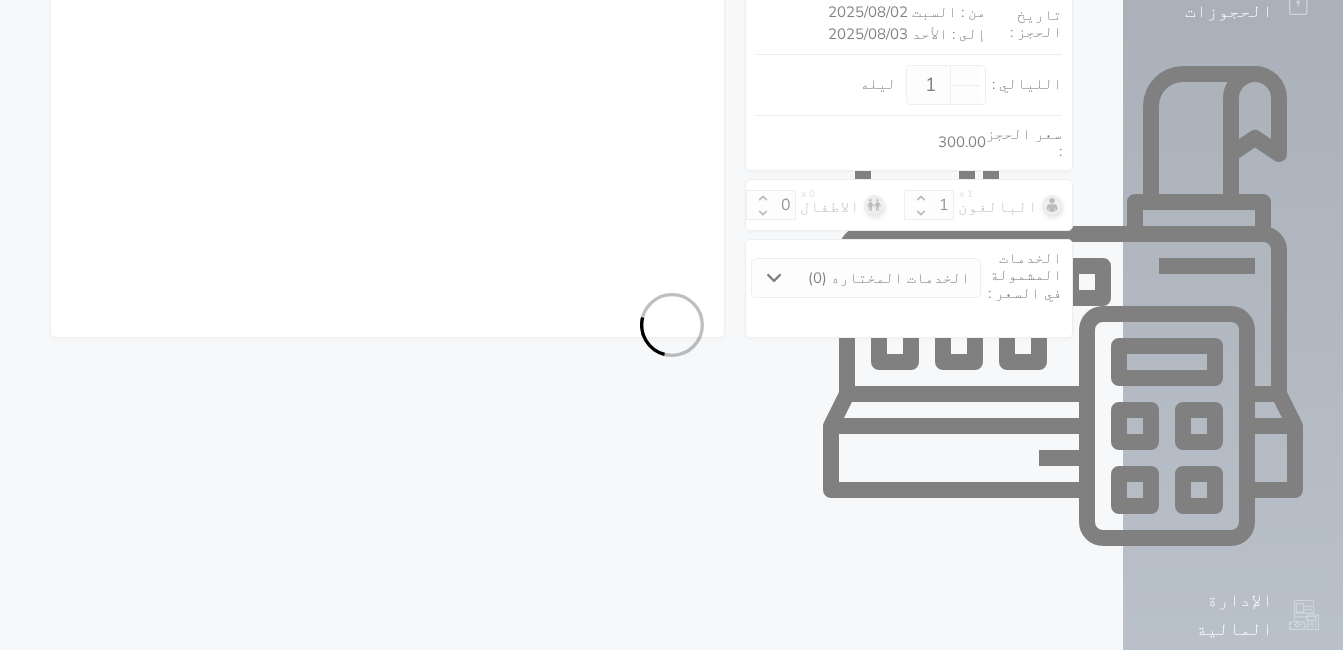 scroll, scrollTop: 332, scrollLeft: 0, axis: vertical 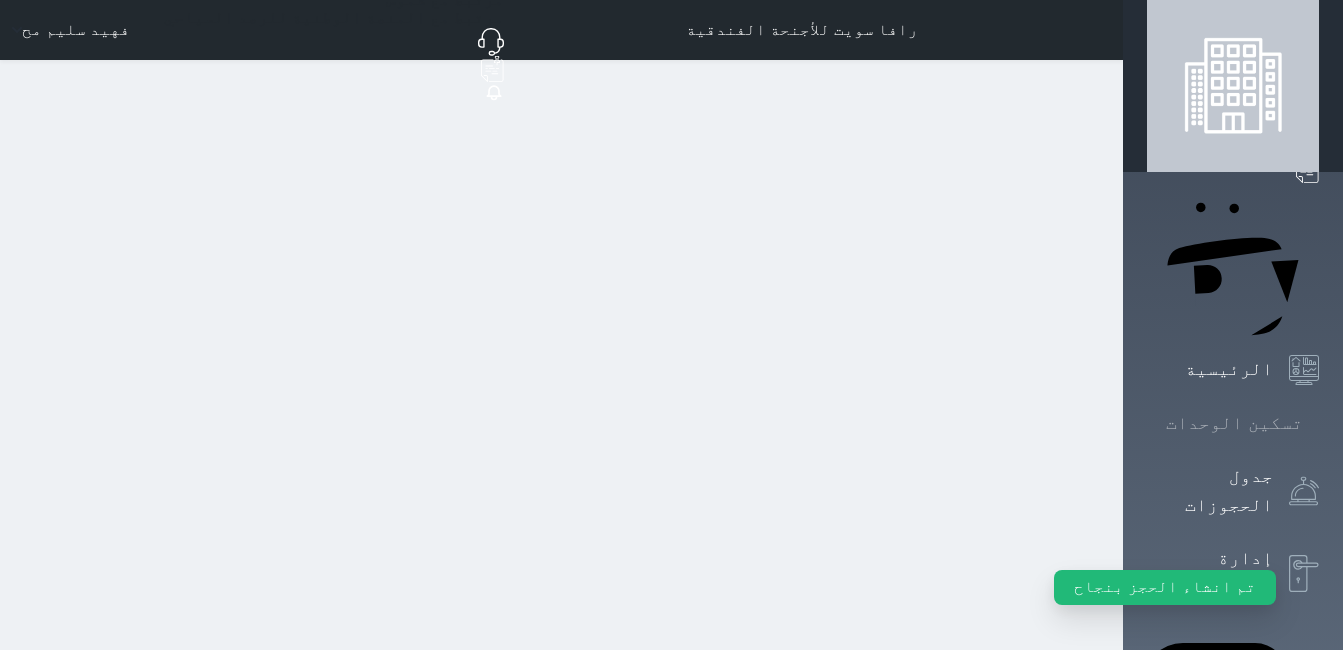 click 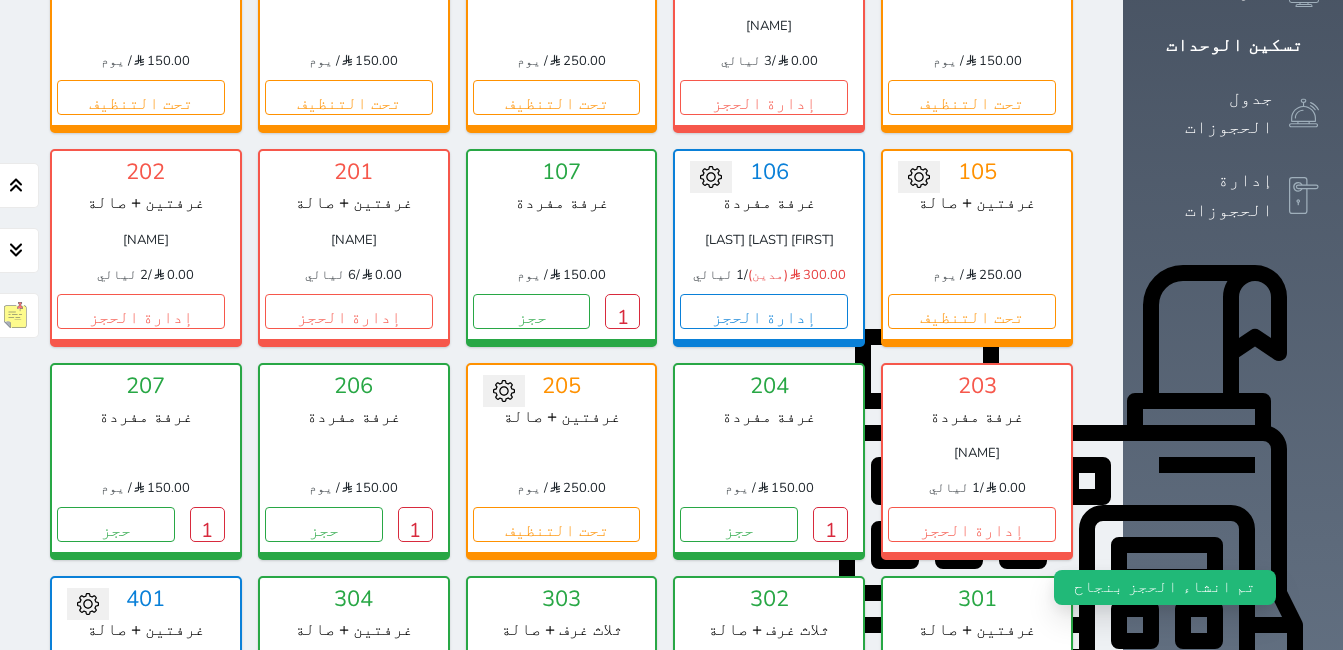 scroll, scrollTop: 478, scrollLeft: 0, axis: vertical 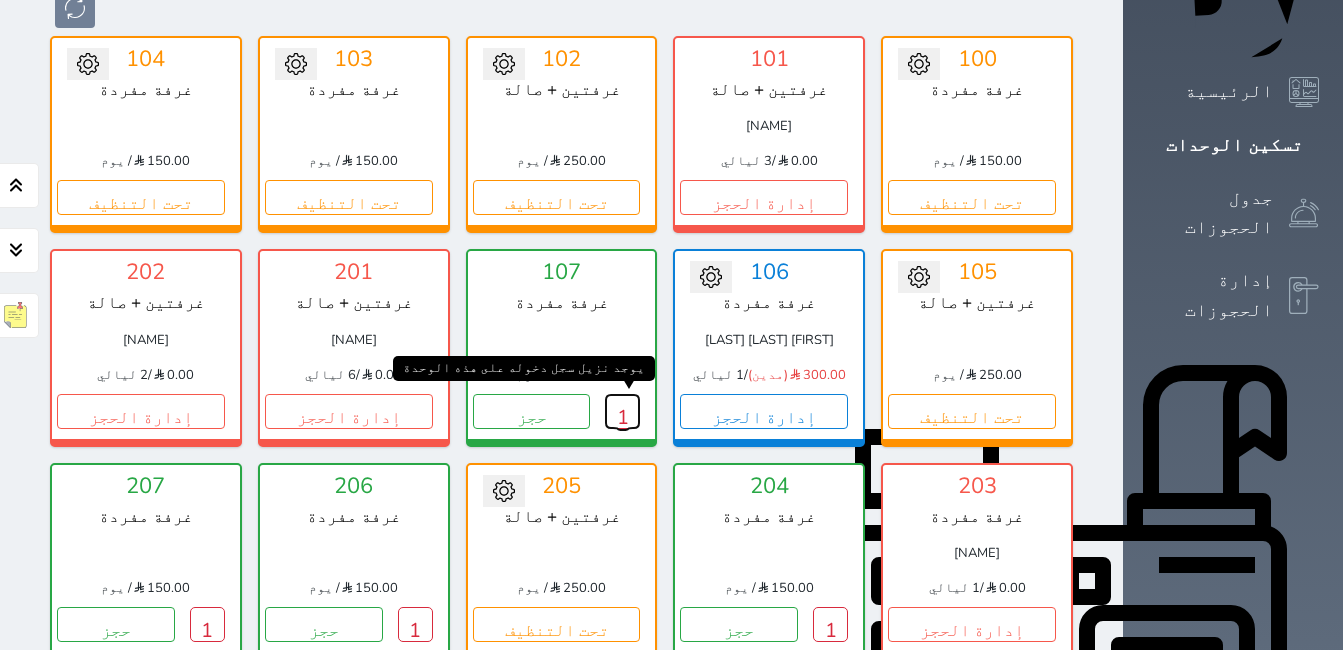 click on "1" at bounding box center (622, 411) 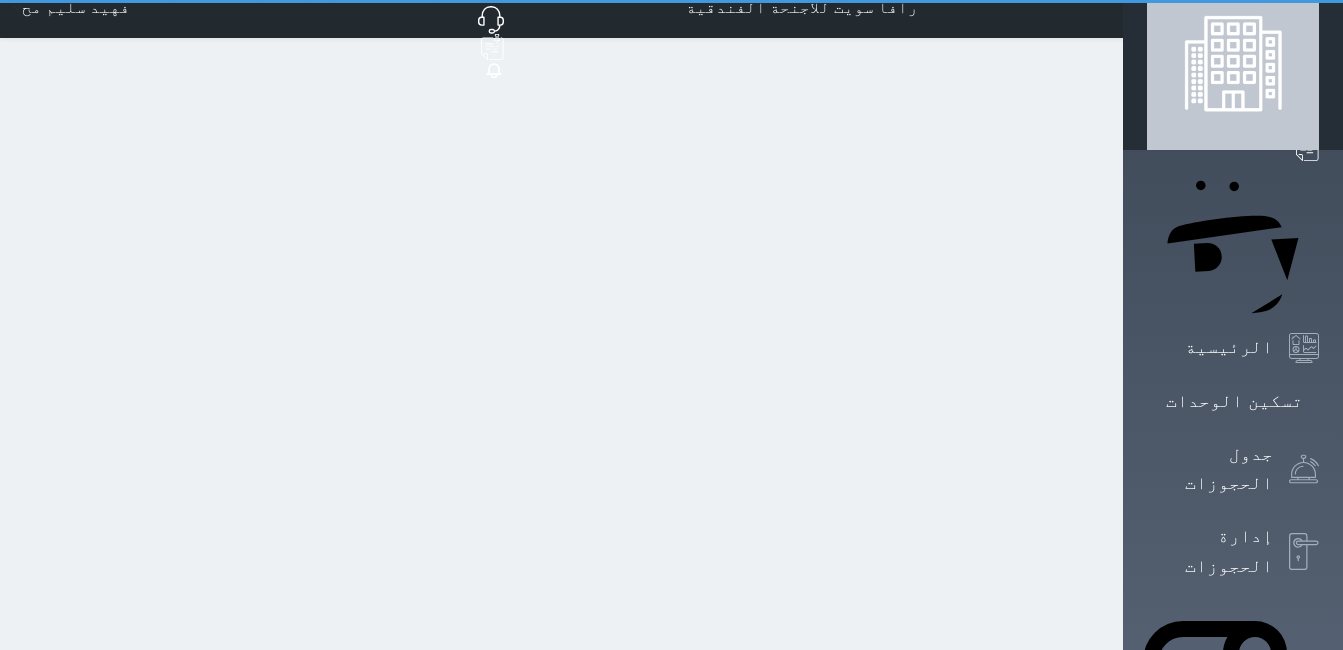 scroll, scrollTop: 0, scrollLeft: 0, axis: both 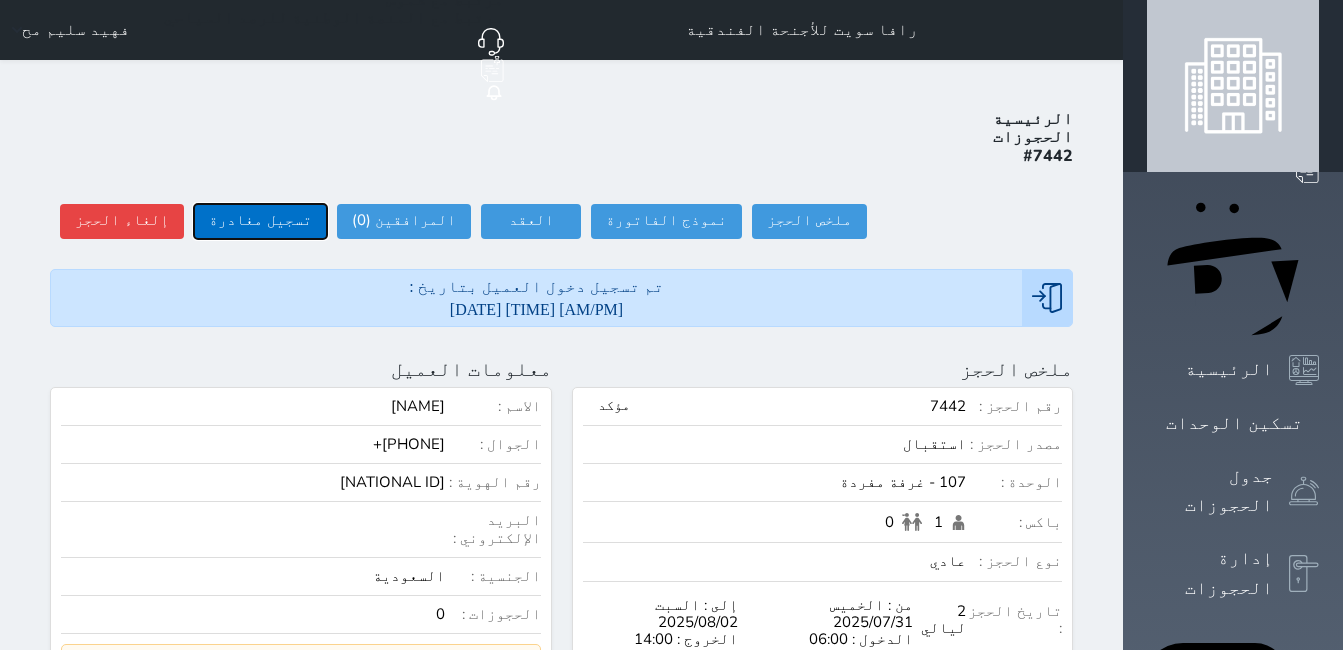 click on "تسجيل مغادرة" at bounding box center (260, 221) 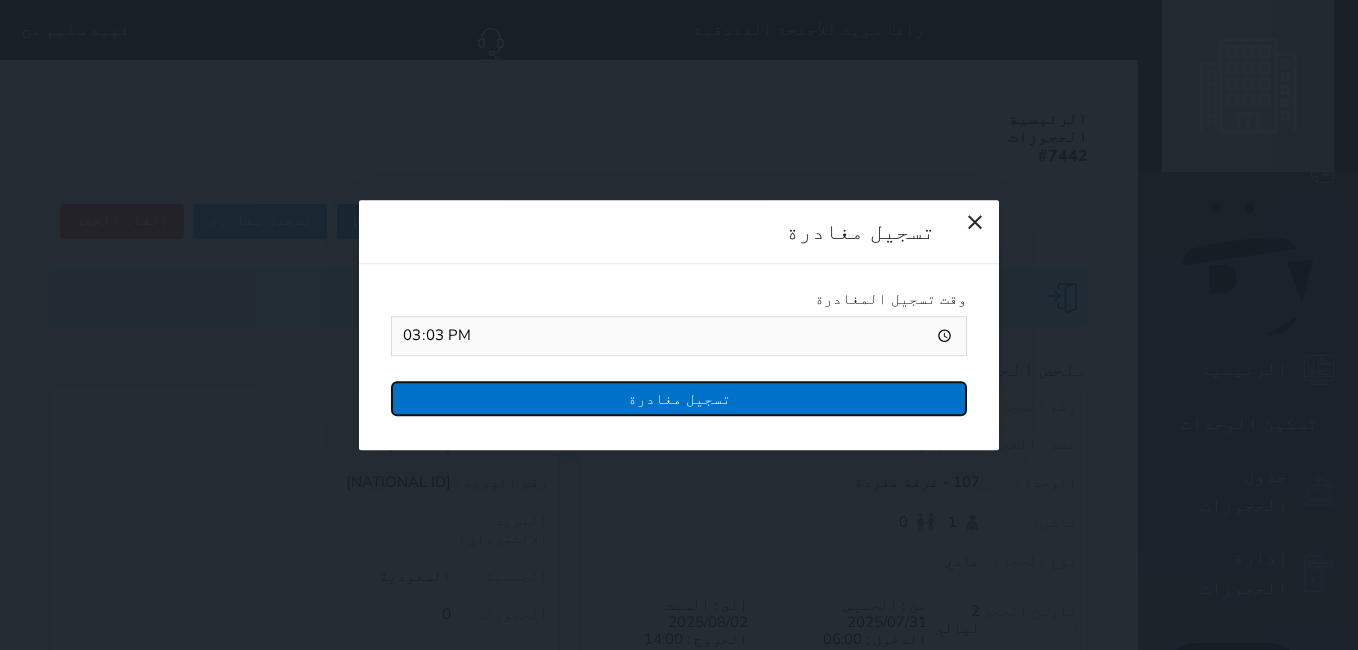 click on "تسجيل مغادرة" at bounding box center (679, 398) 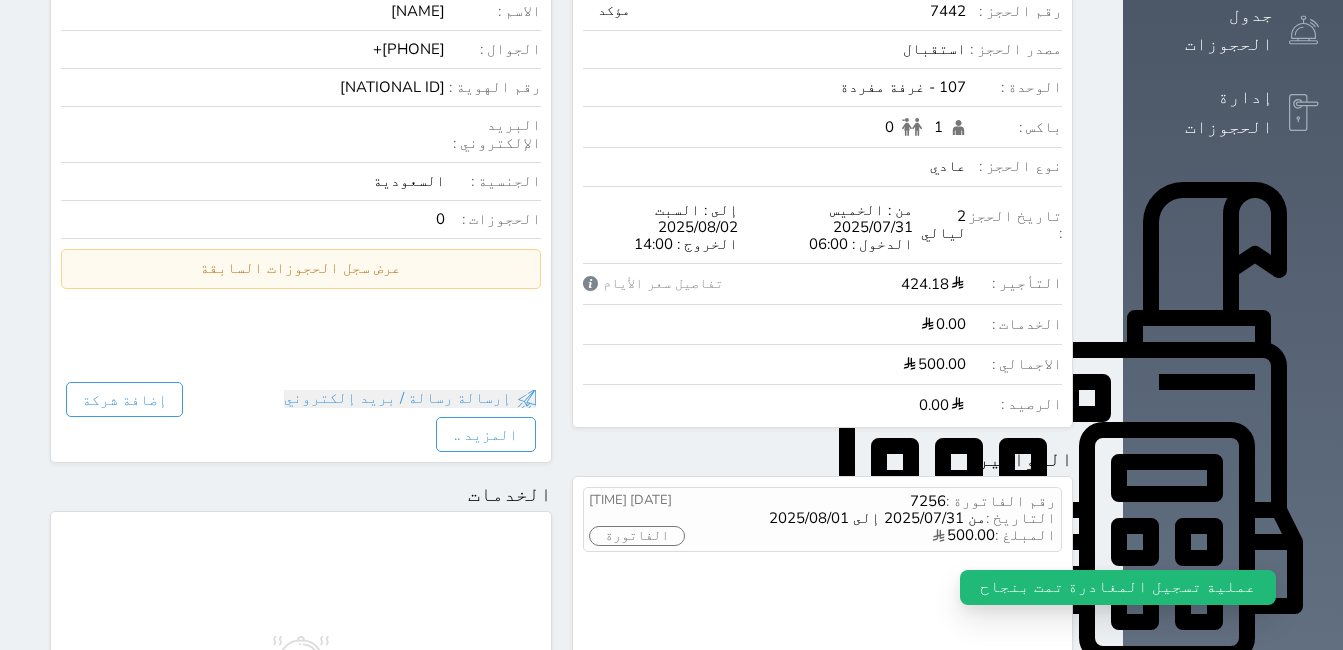 scroll, scrollTop: 0, scrollLeft: 0, axis: both 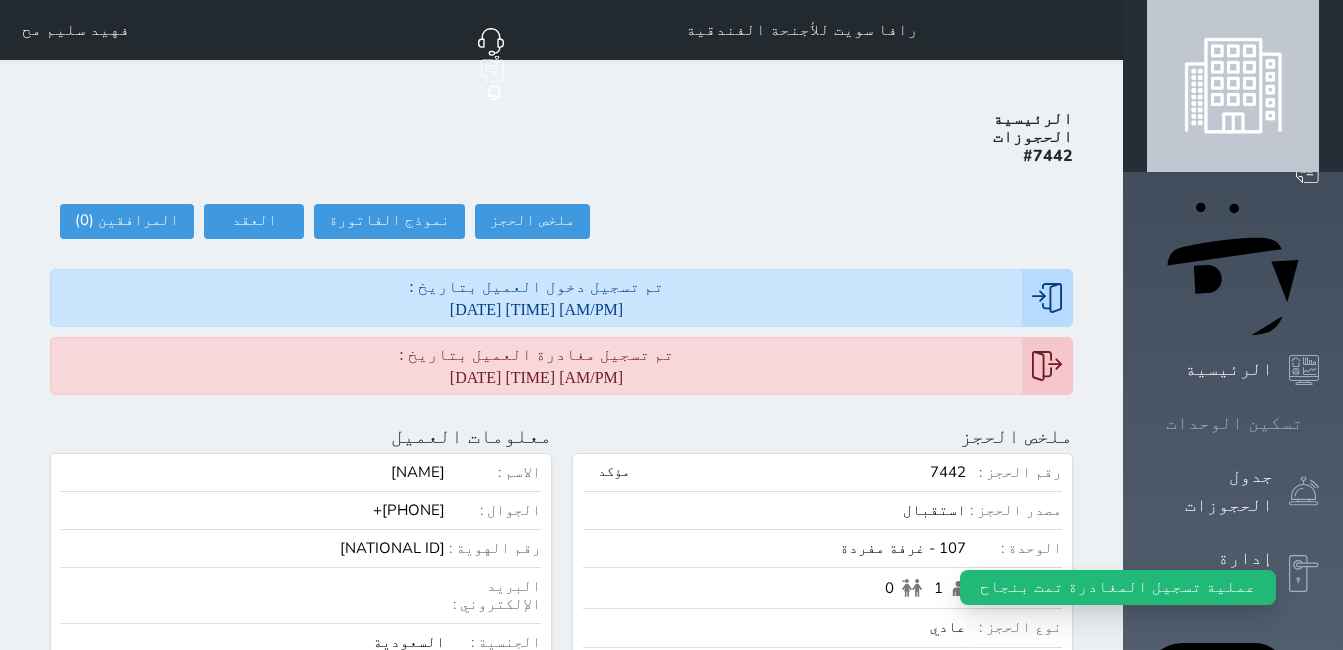 click 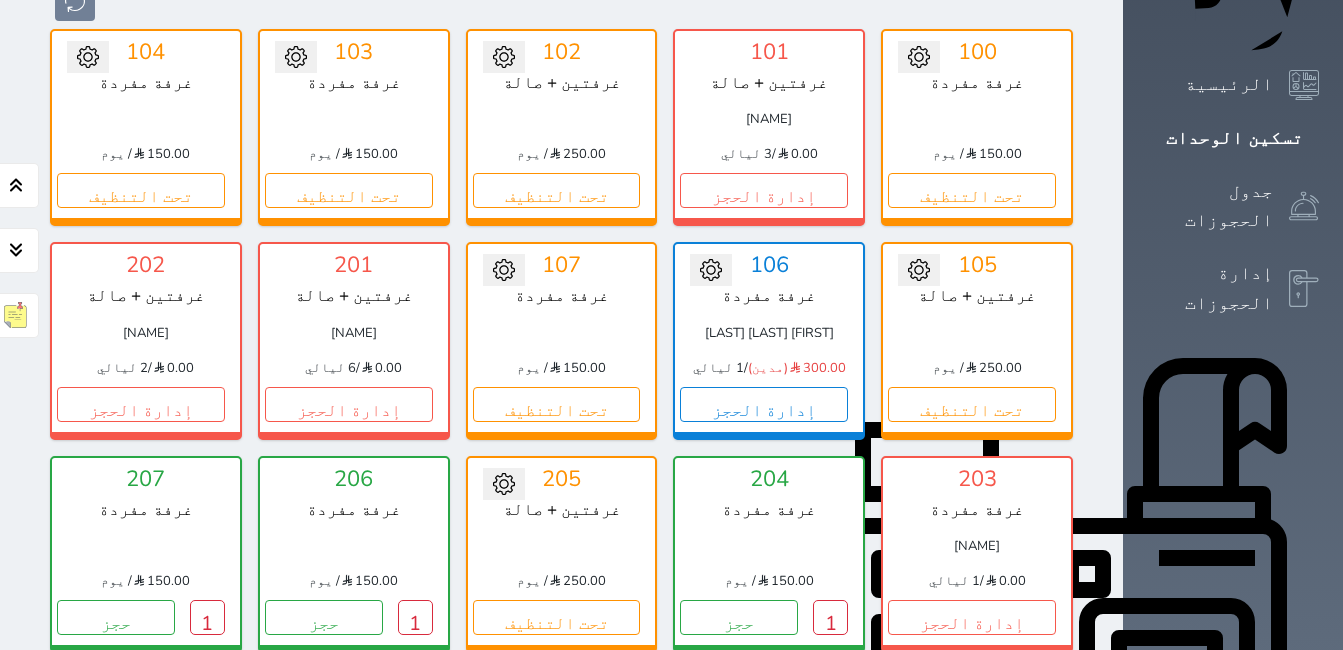 scroll, scrollTop: 278, scrollLeft: 0, axis: vertical 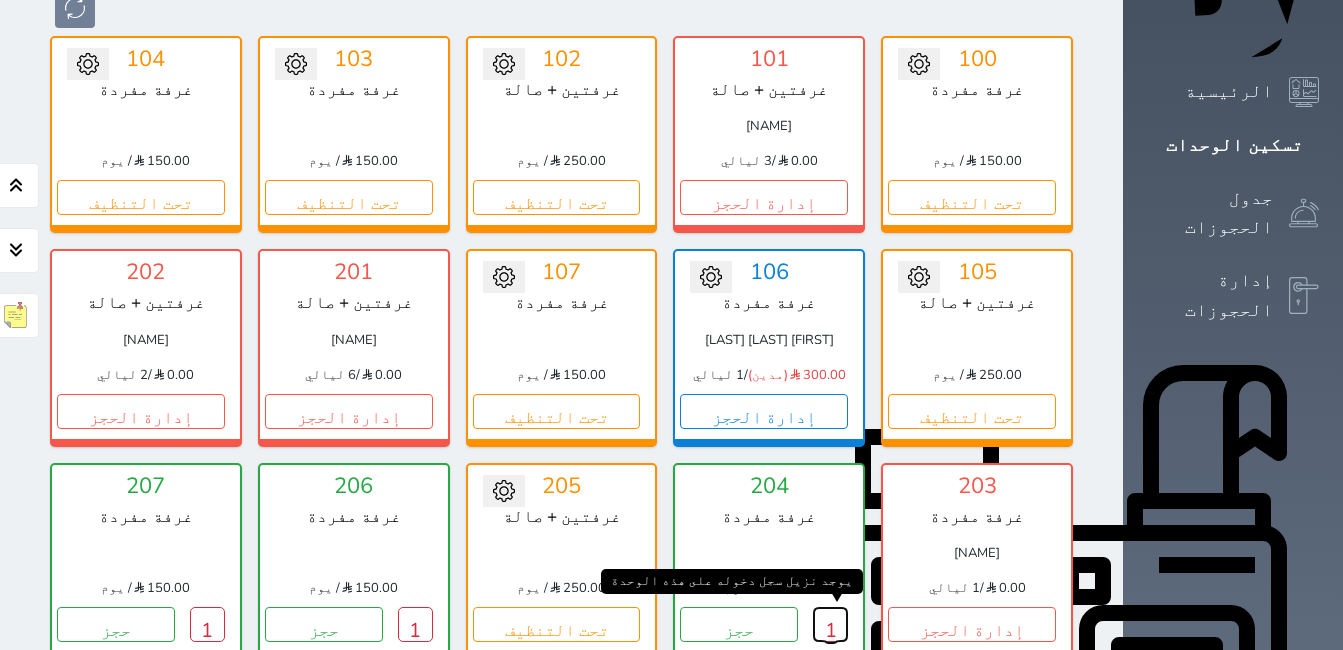 click on "1" at bounding box center [830, 624] 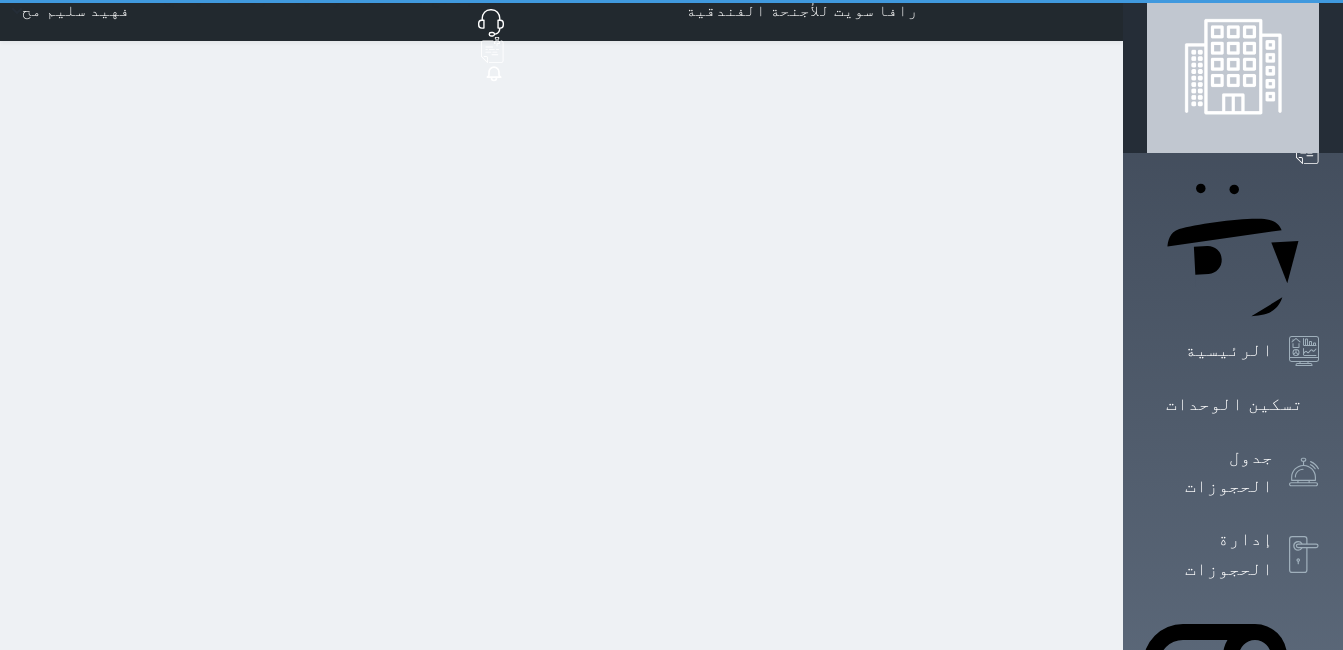 scroll, scrollTop: 0, scrollLeft: 0, axis: both 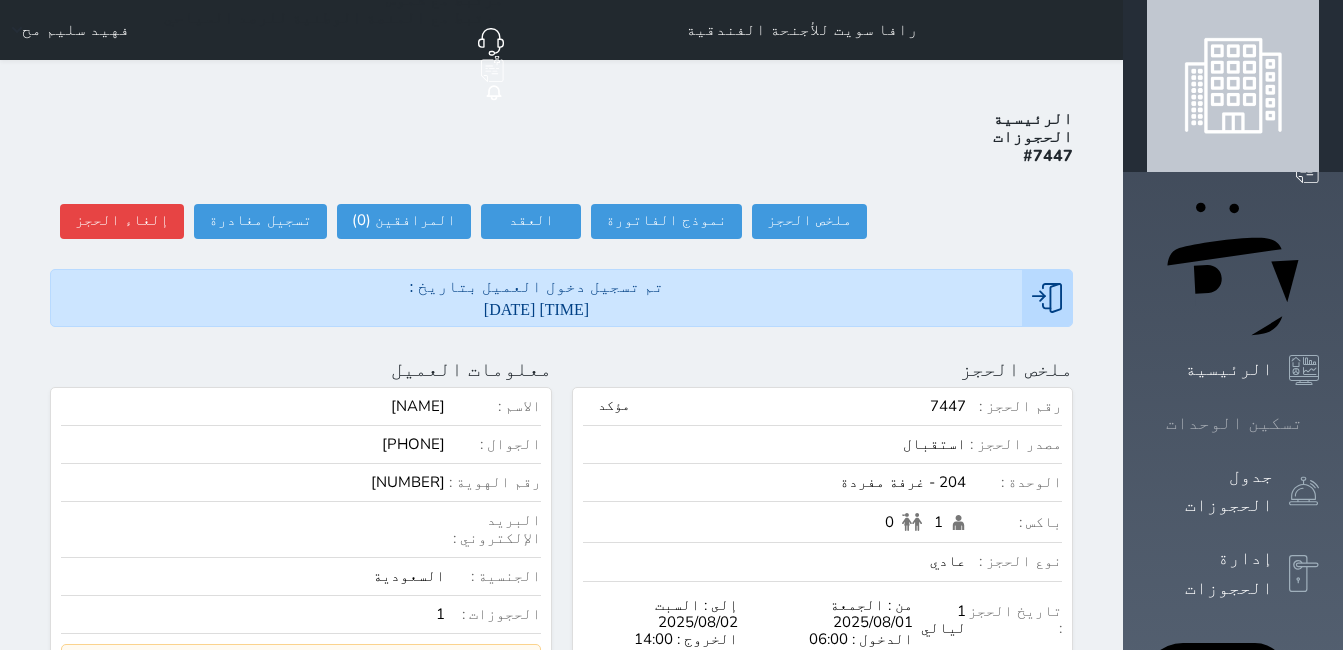 click 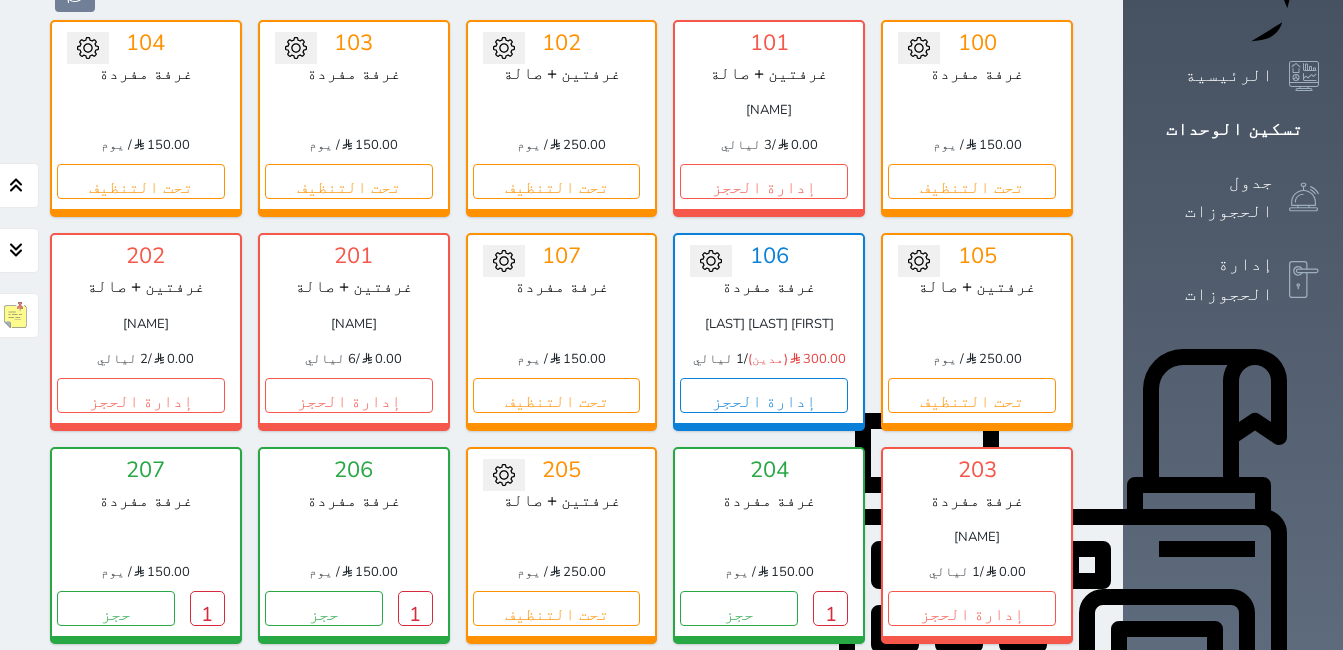 scroll, scrollTop: 400, scrollLeft: 0, axis: vertical 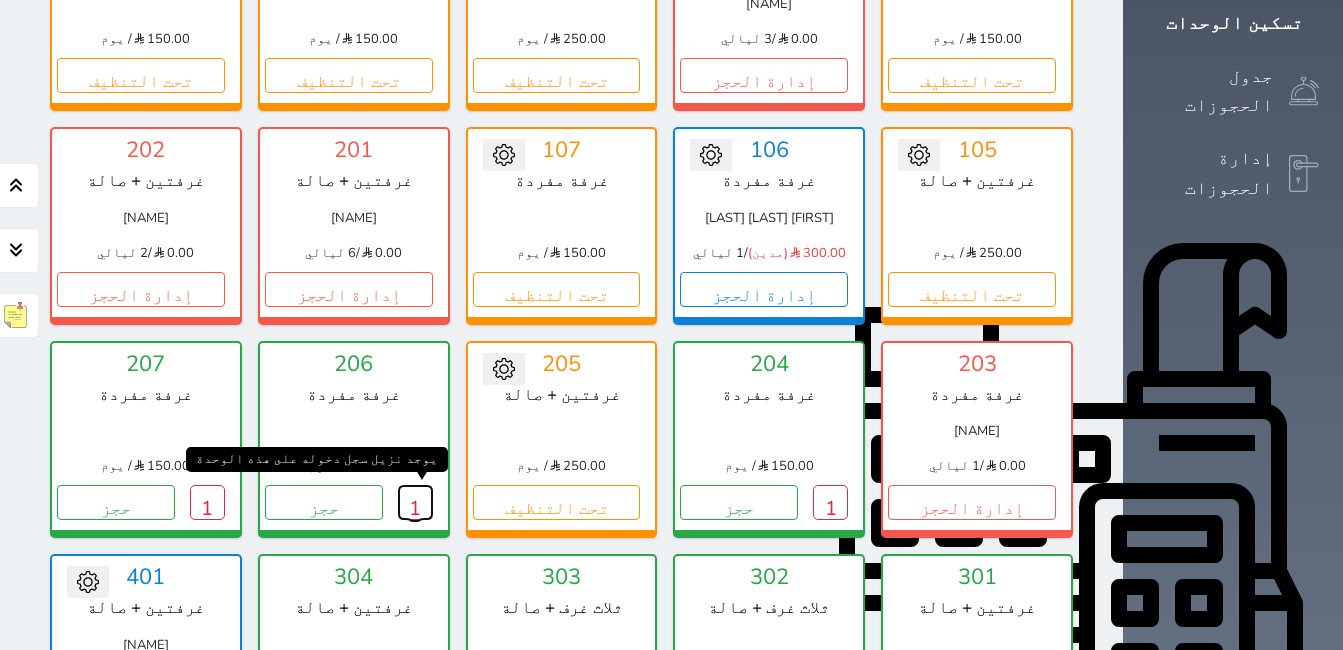 click on "1" at bounding box center (415, 502) 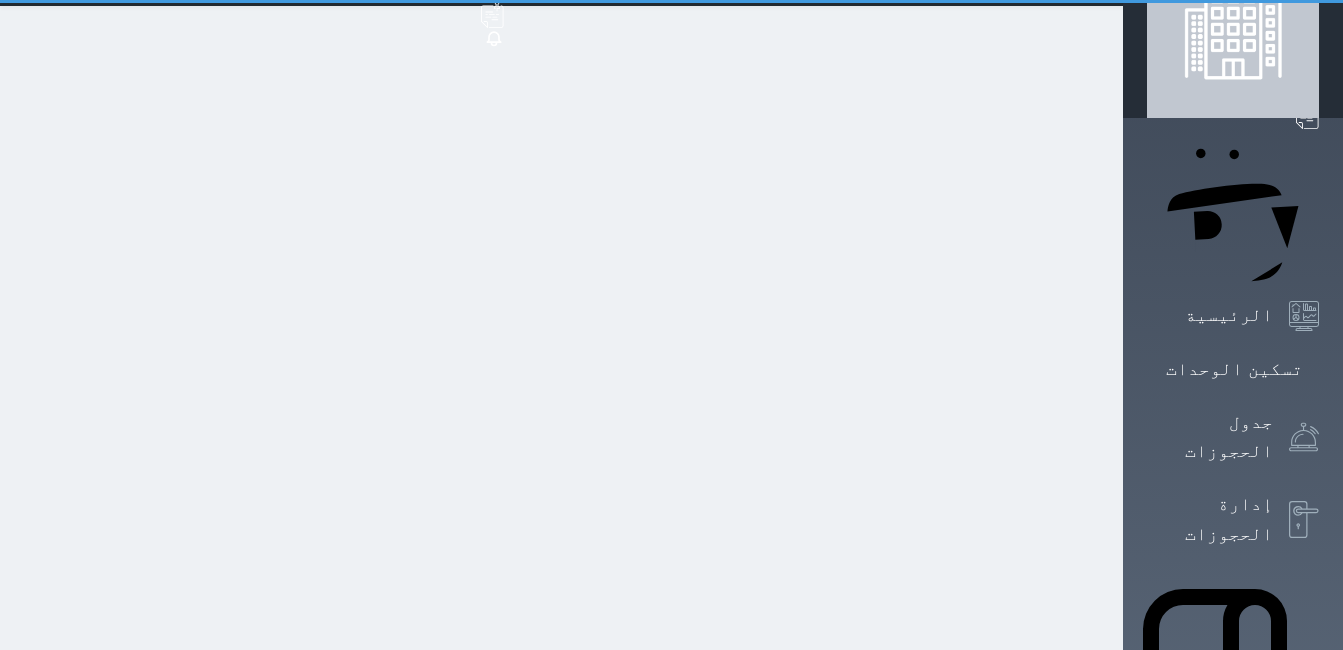 scroll, scrollTop: 0, scrollLeft: 0, axis: both 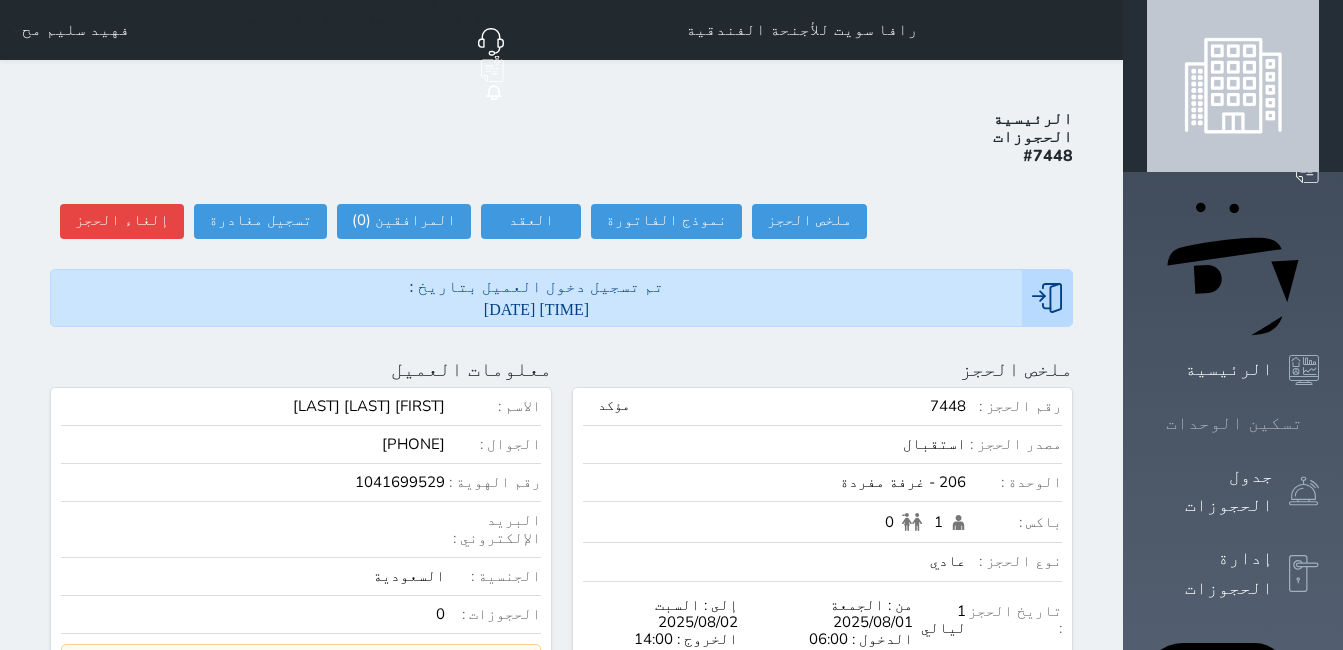 click 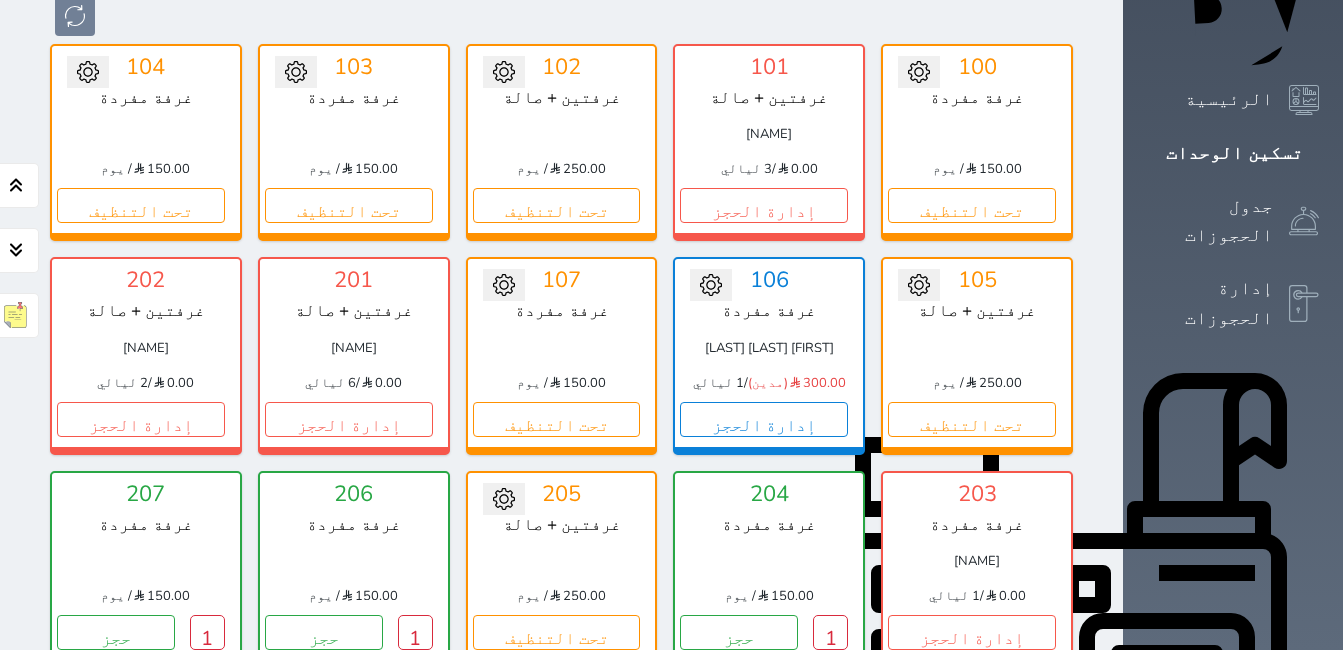 scroll, scrollTop: 278, scrollLeft: 0, axis: vertical 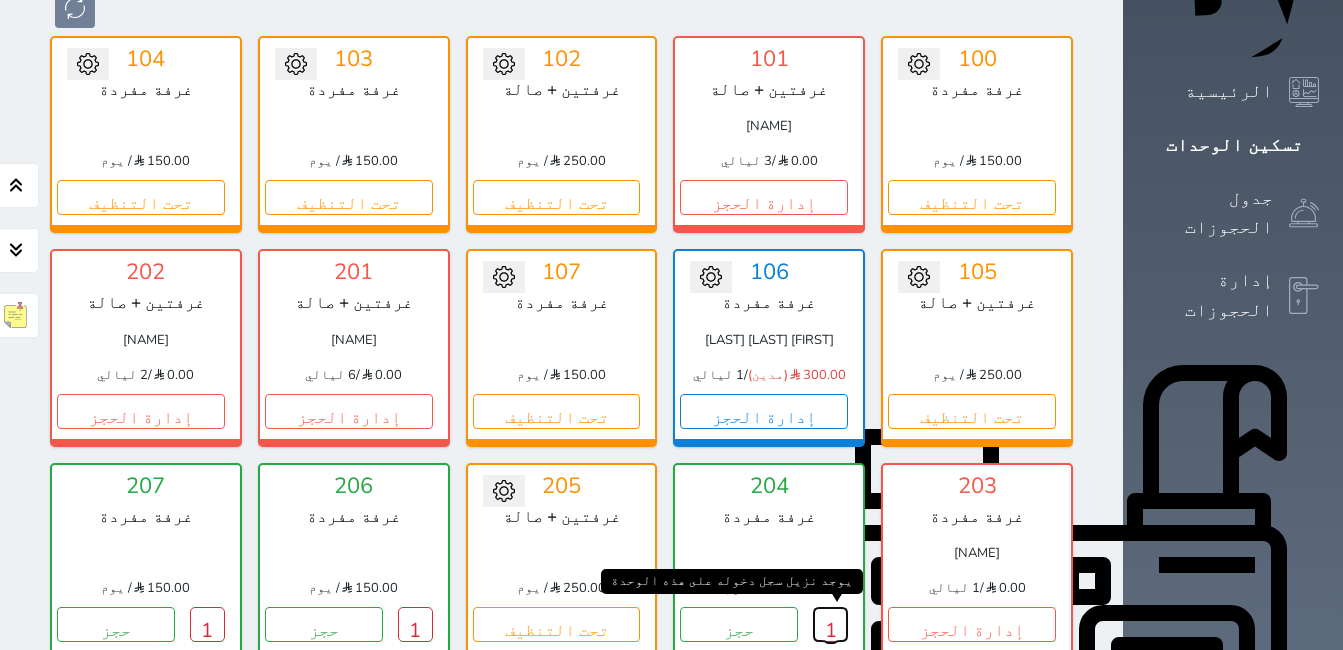 click on "1" at bounding box center (830, 624) 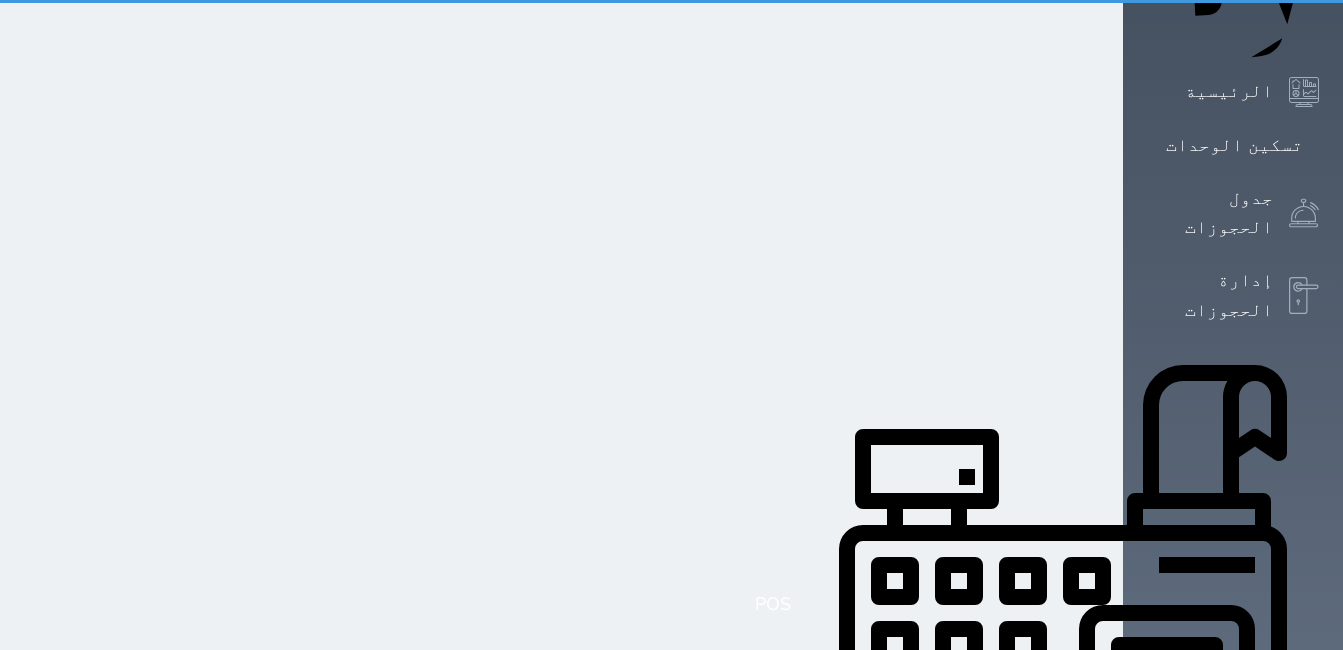 scroll, scrollTop: 0, scrollLeft: 0, axis: both 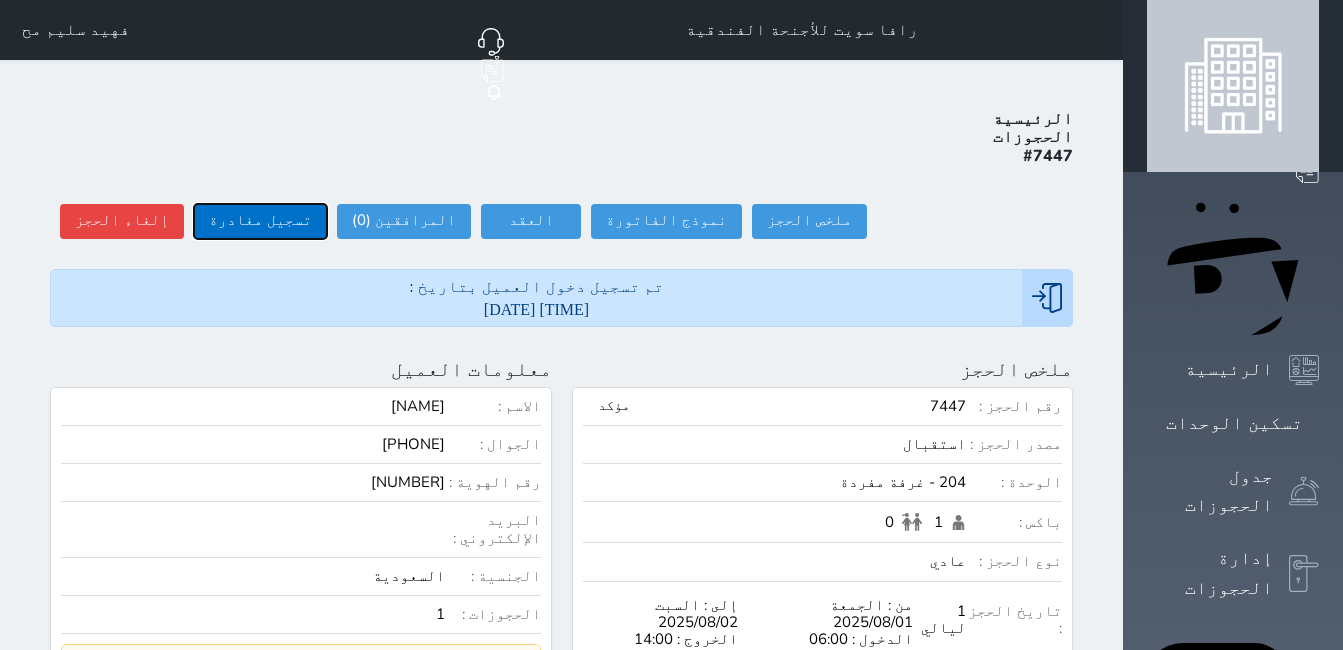 click on "تسجيل مغادرة" at bounding box center [260, 221] 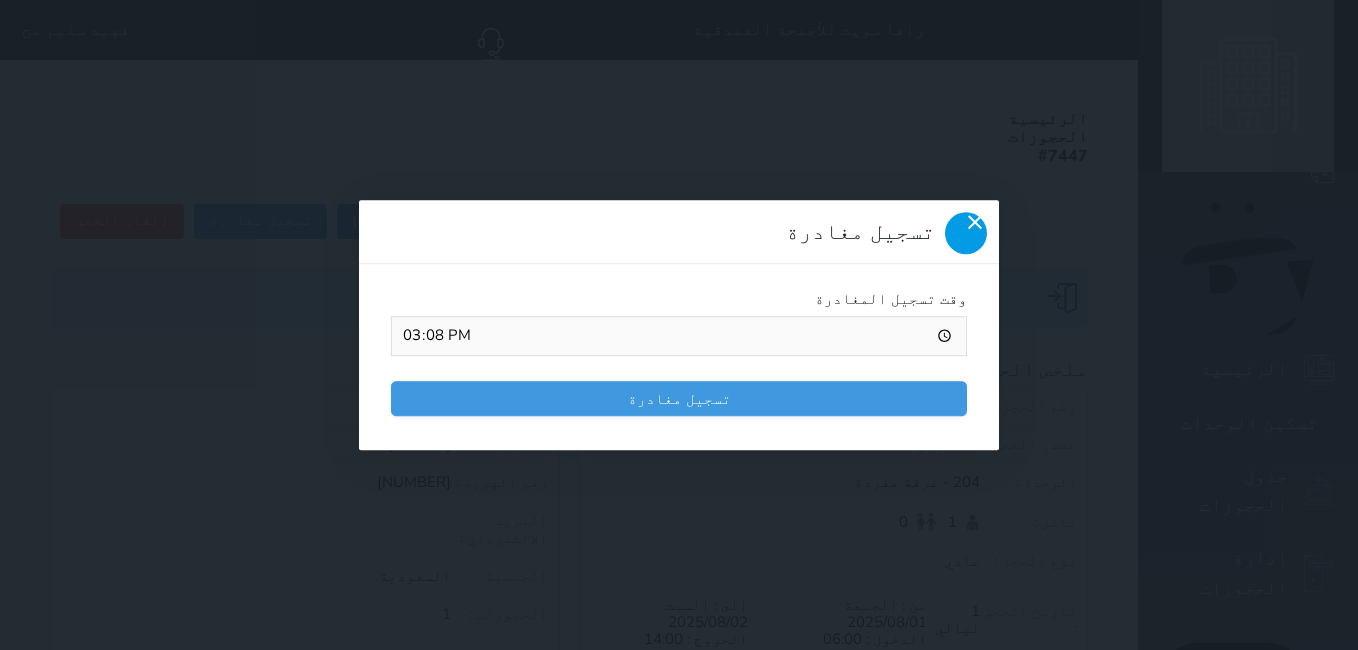 click 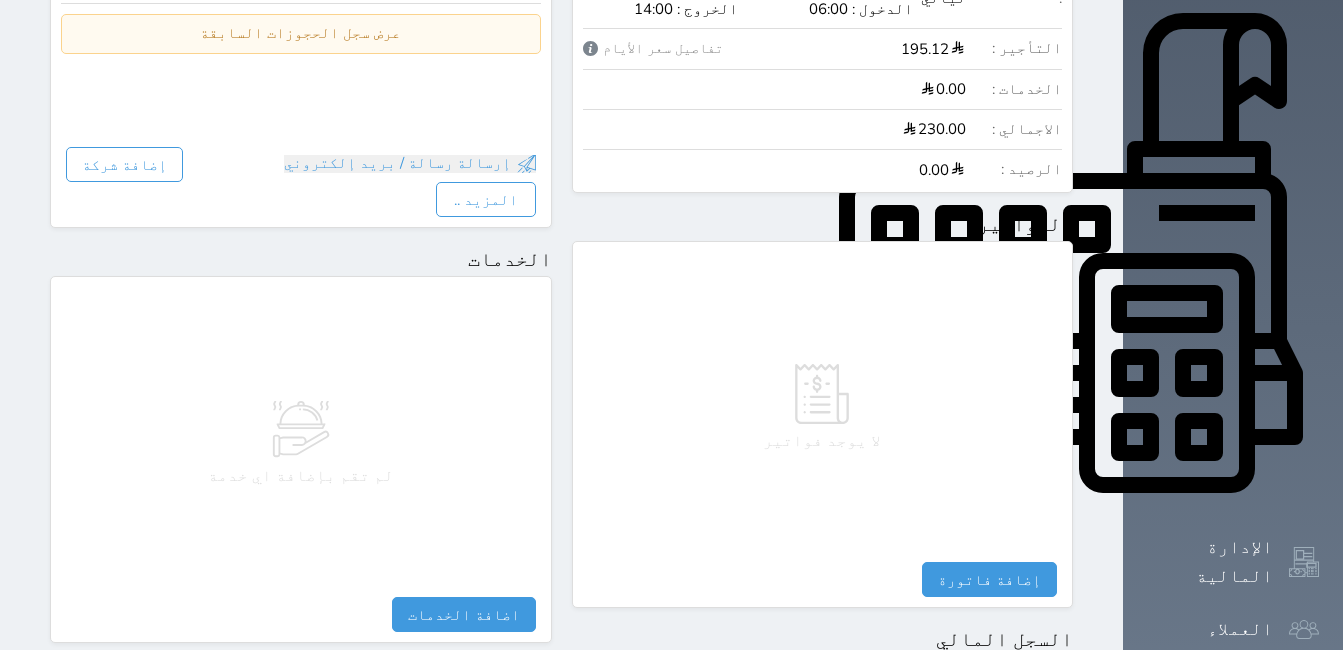 scroll, scrollTop: 30, scrollLeft: 0, axis: vertical 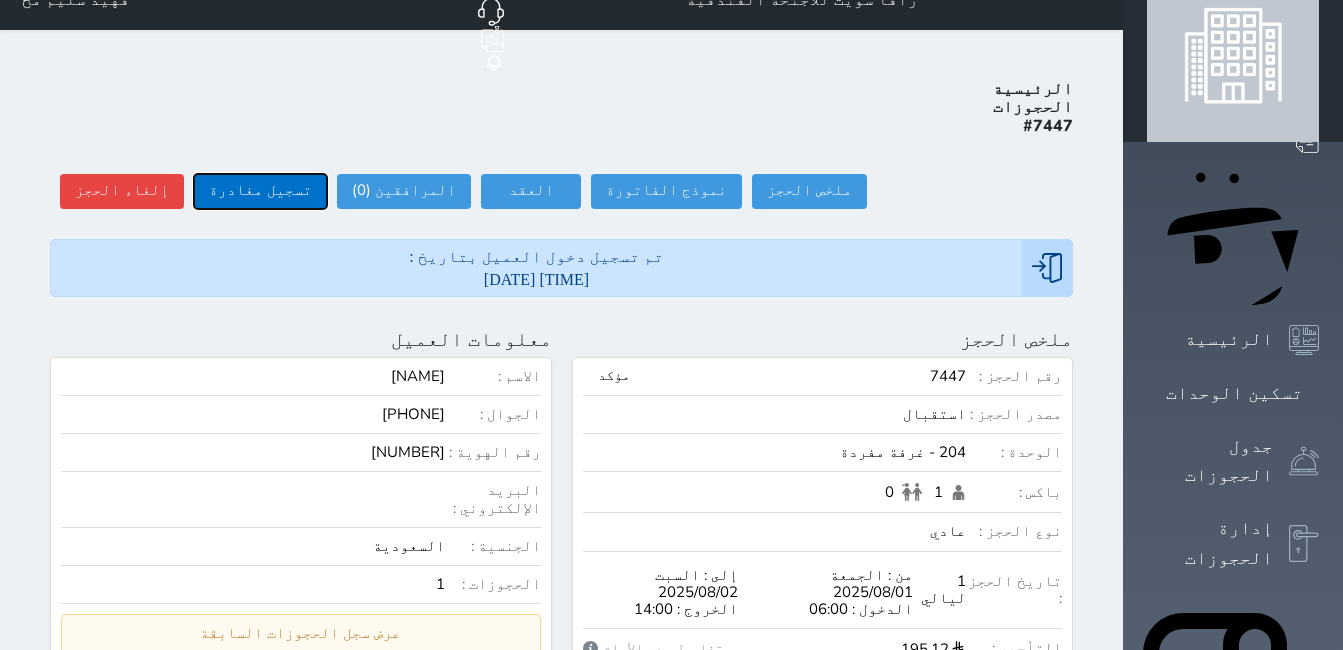 click on "تسجيل مغادرة" at bounding box center (260, 191) 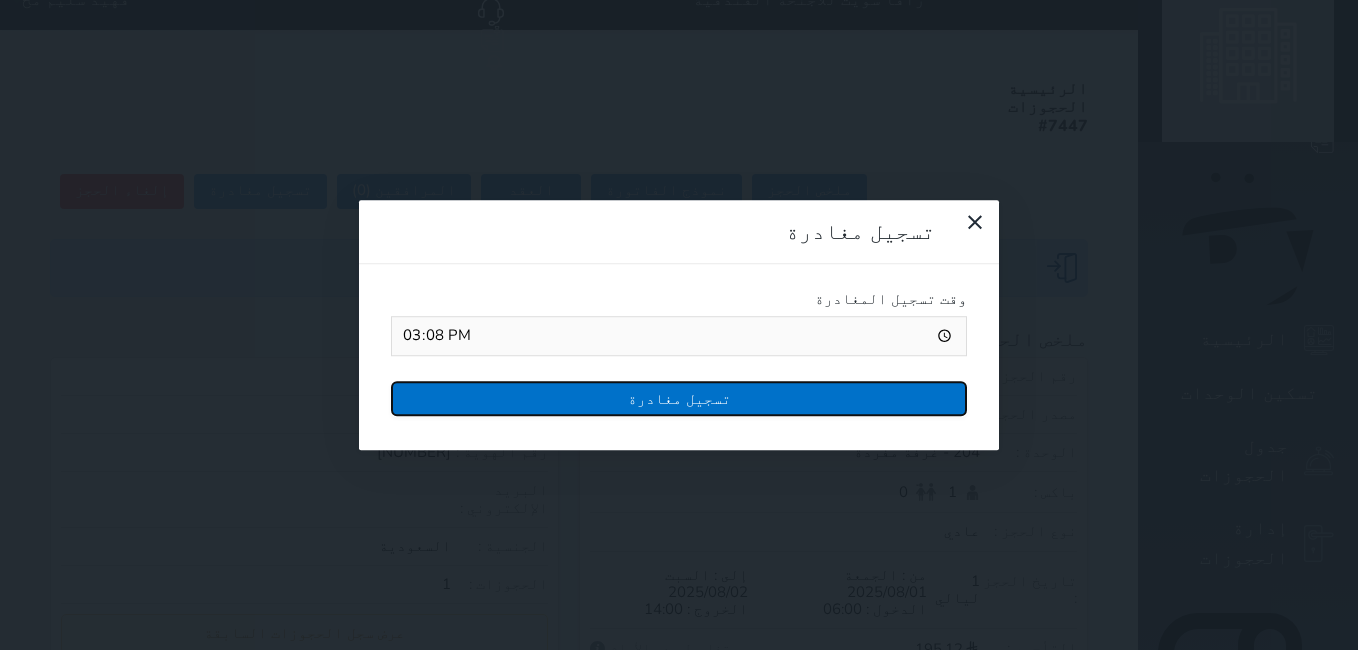 click on "تسجيل مغادرة" at bounding box center (679, 398) 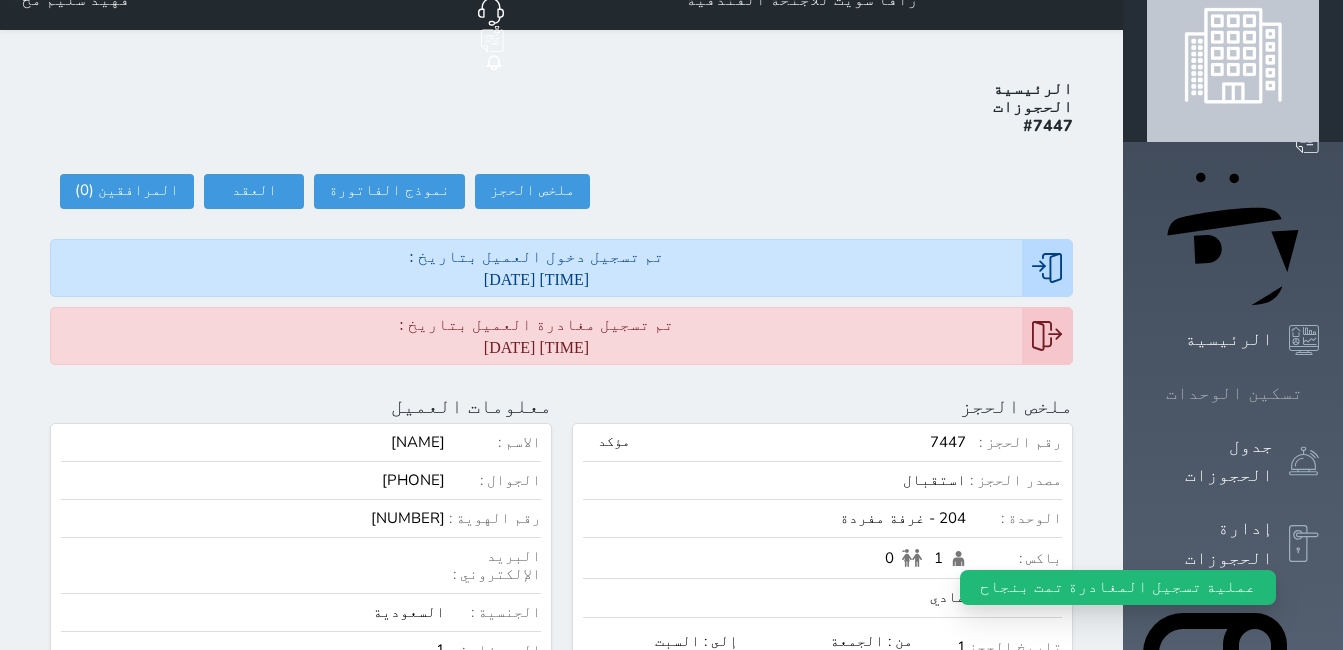 click on "تسكين الوحدات" at bounding box center [1233, 393] 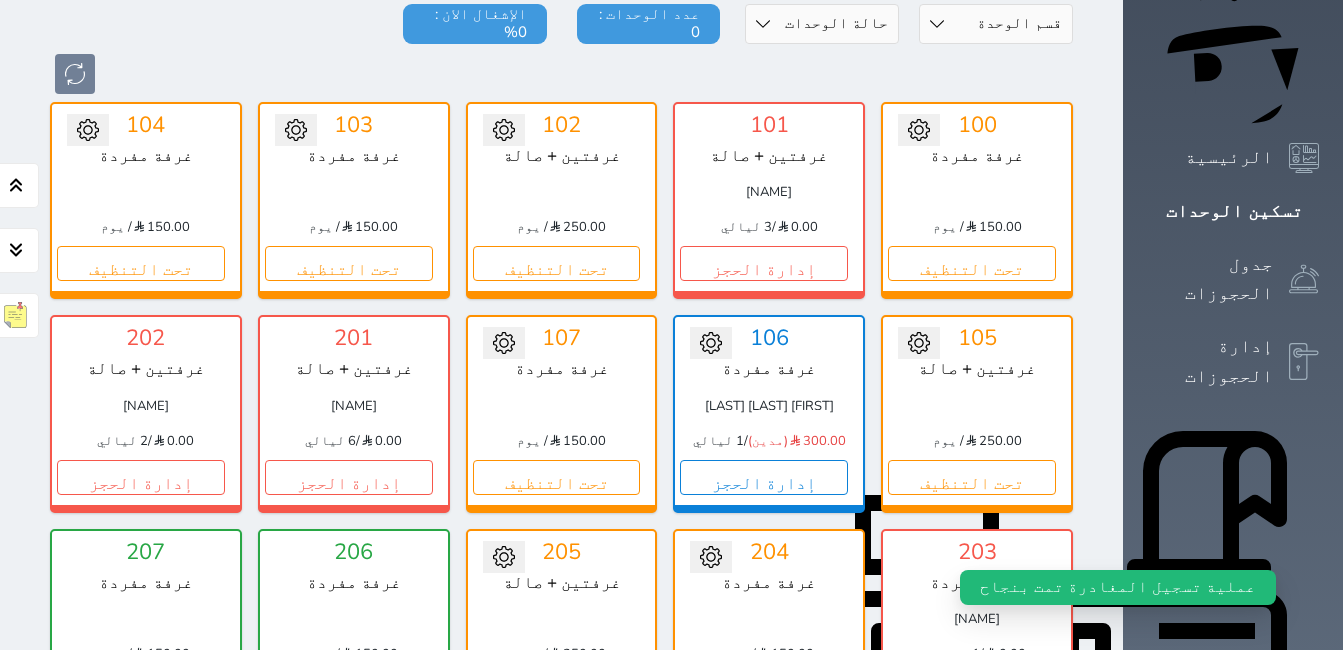 scroll, scrollTop: 378, scrollLeft: 0, axis: vertical 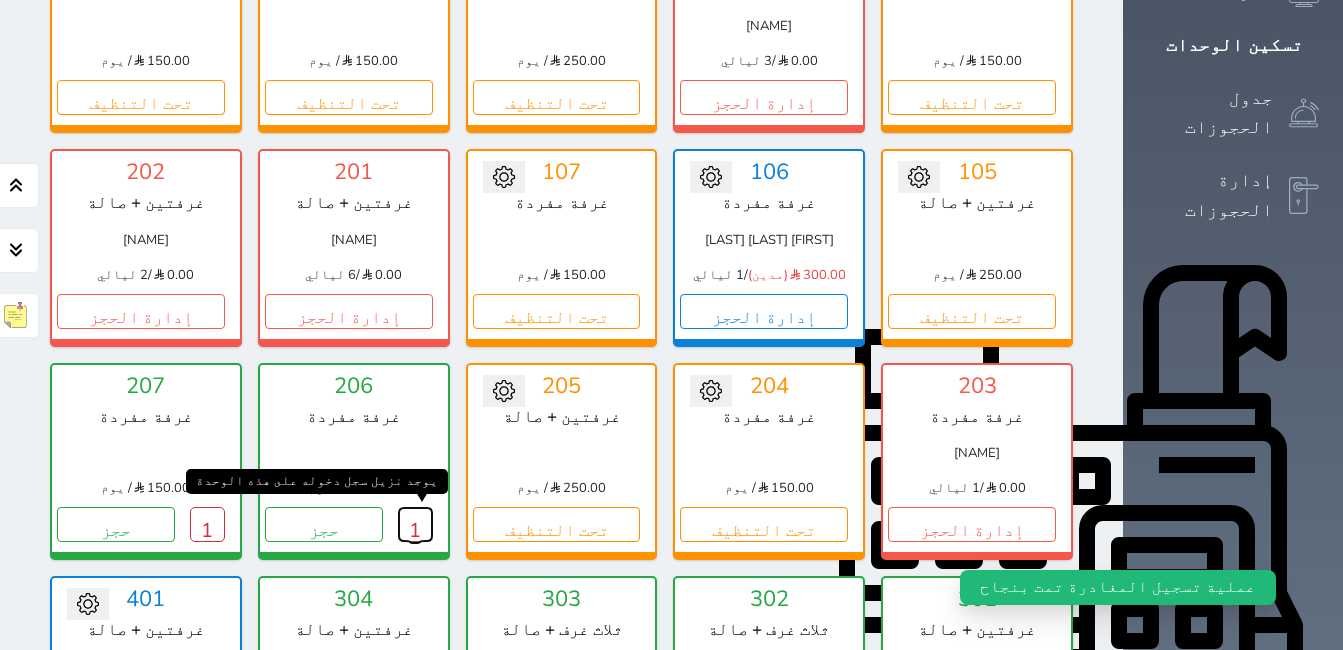 click on "1" at bounding box center [415, 524] 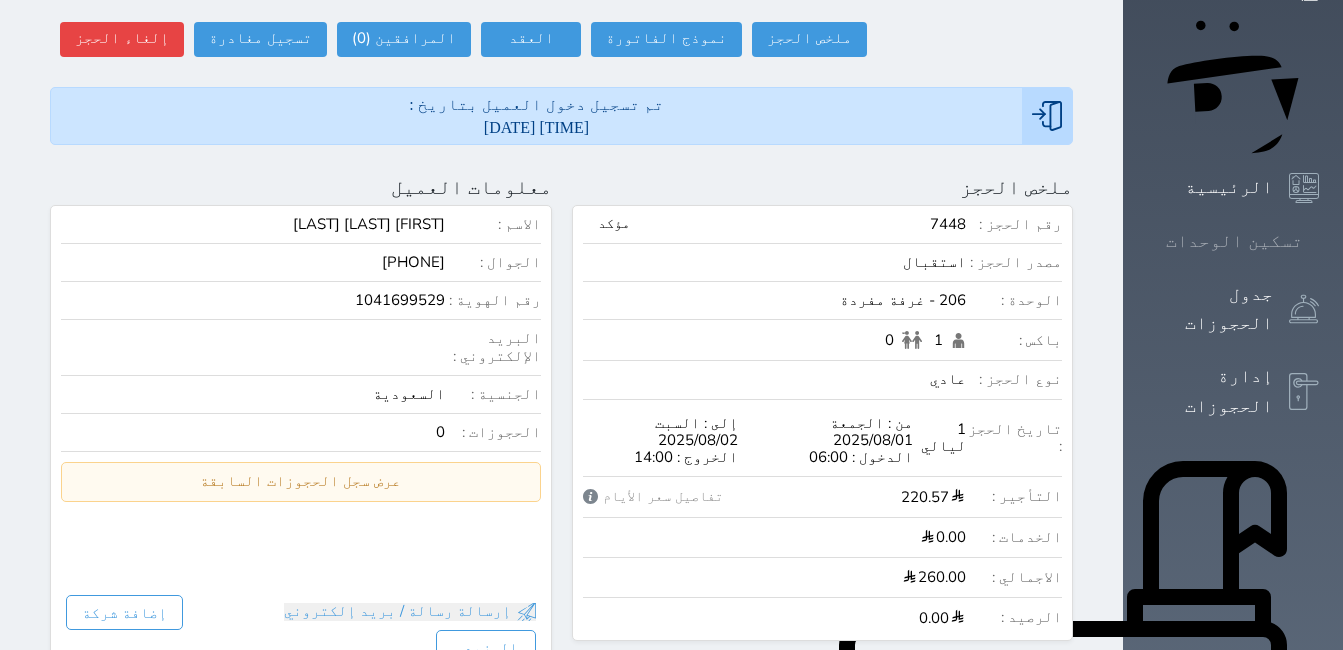 scroll, scrollTop: 0, scrollLeft: 0, axis: both 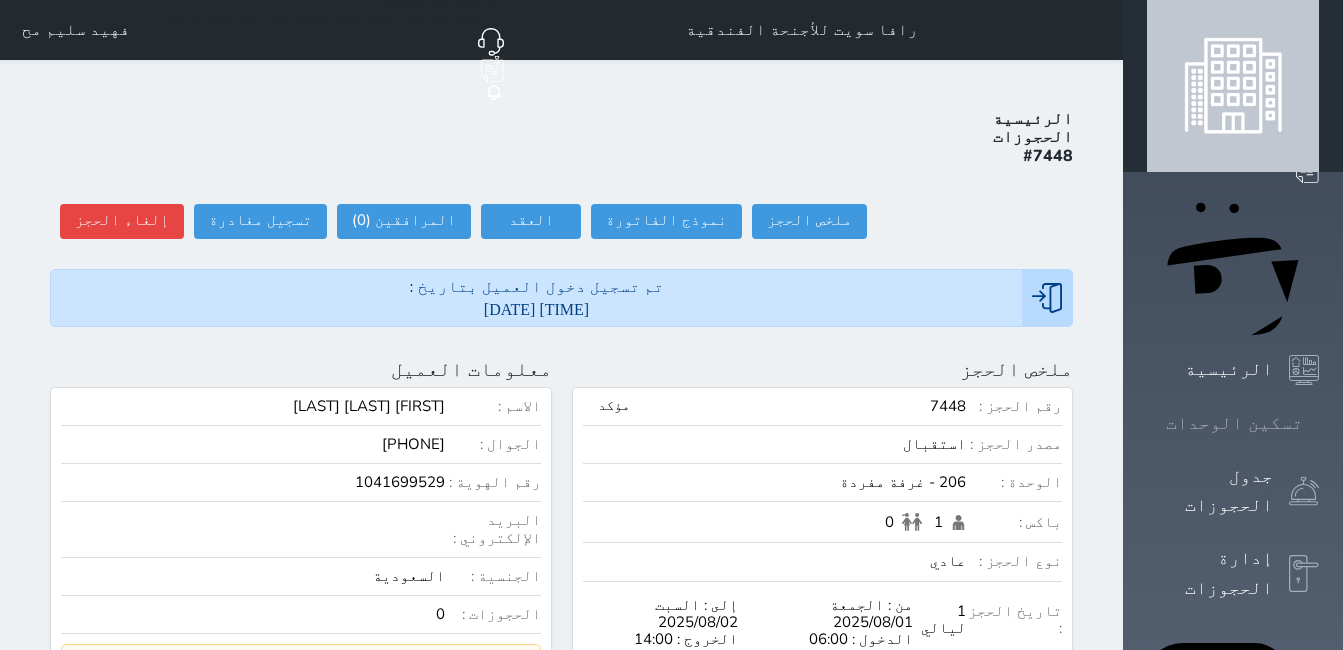 click at bounding box center (1319, 423) 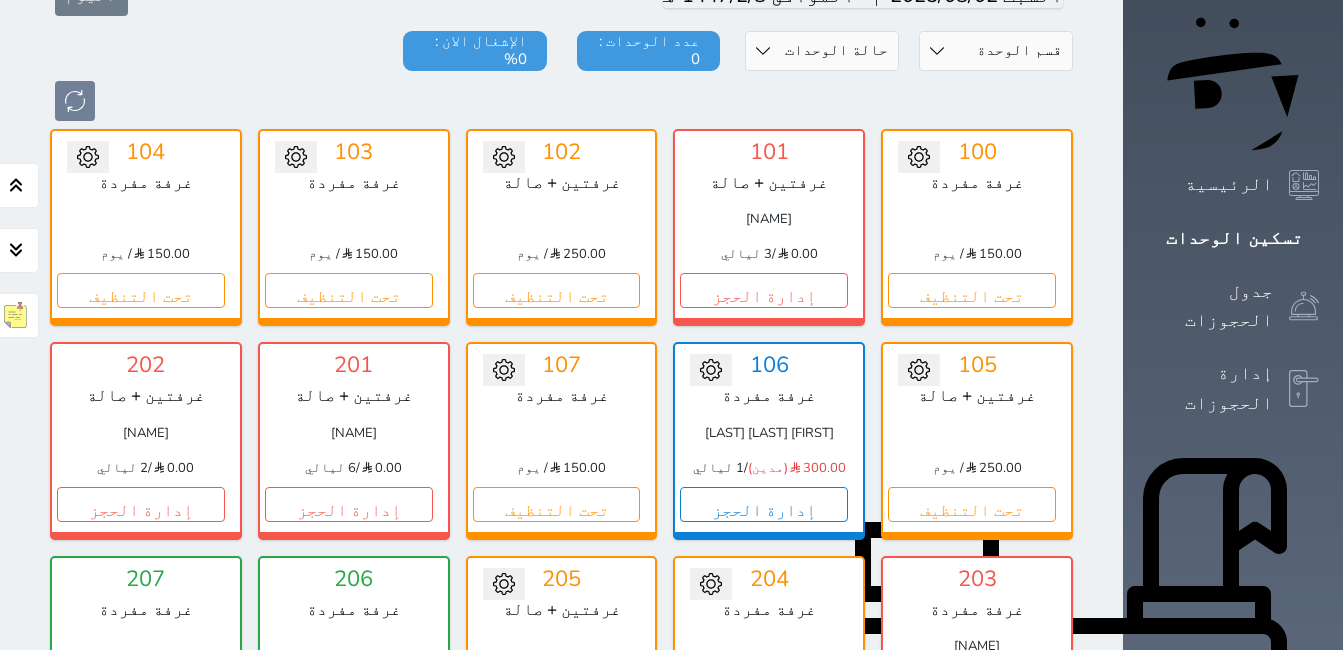 scroll, scrollTop: 578, scrollLeft: 0, axis: vertical 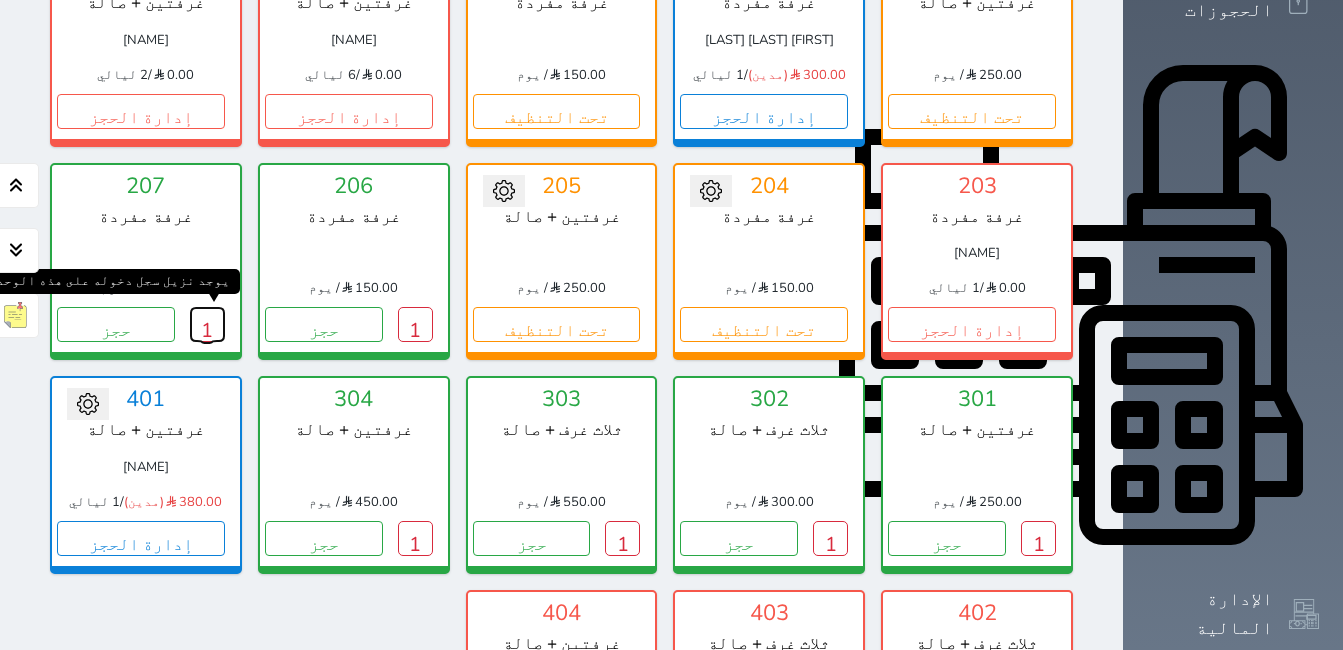 click on "1" at bounding box center (207, 324) 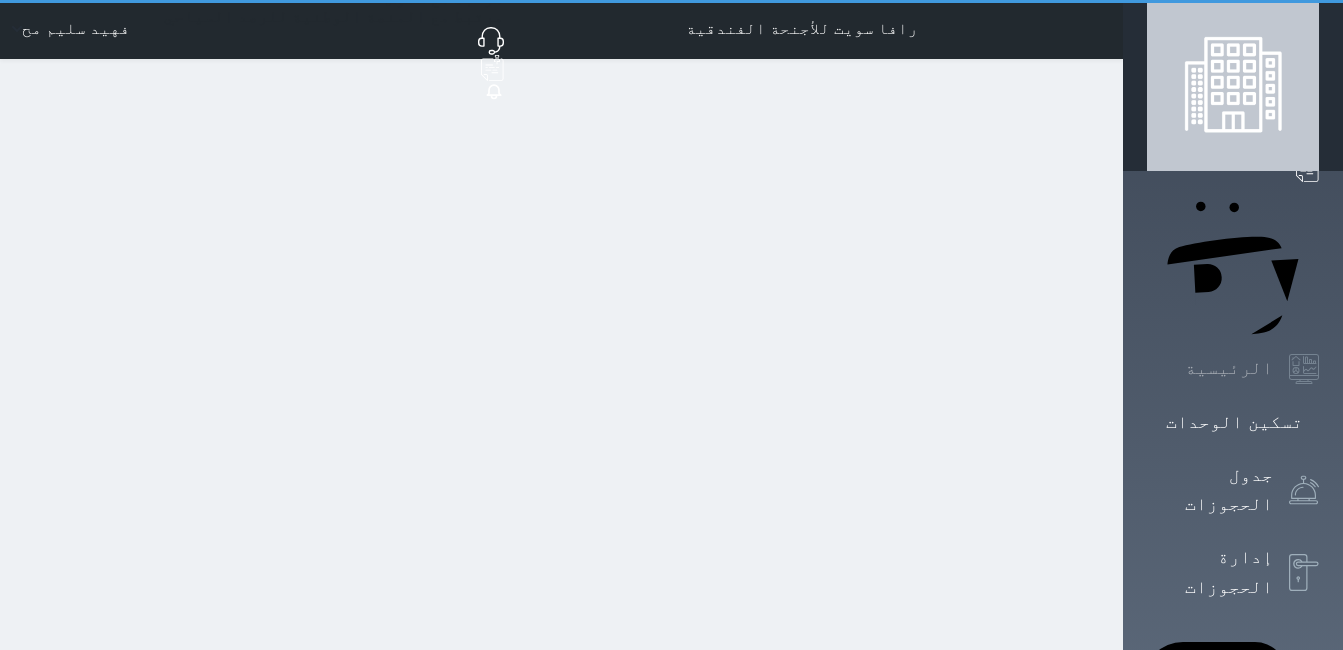 scroll, scrollTop: 0, scrollLeft: 0, axis: both 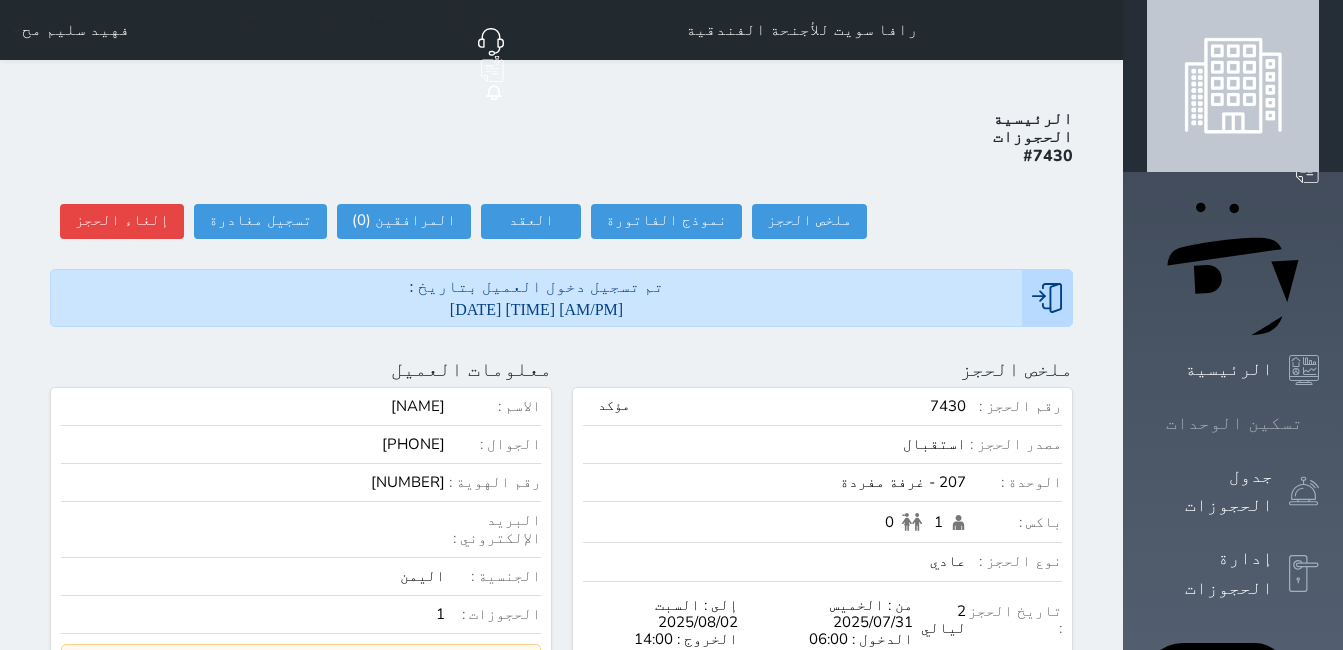 click on "تسكين الوحدات" at bounding box center (1233, 423) 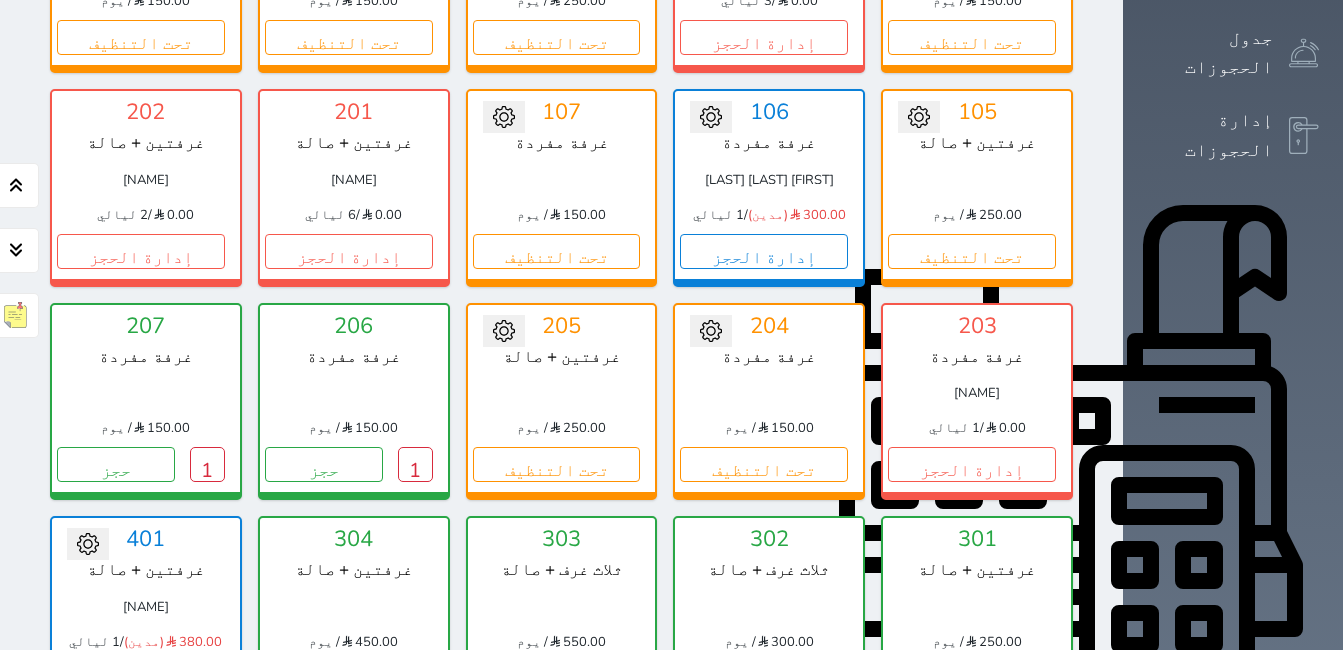 scroll, scrollTop: 478, scrollLeft: 0, axis: vertical 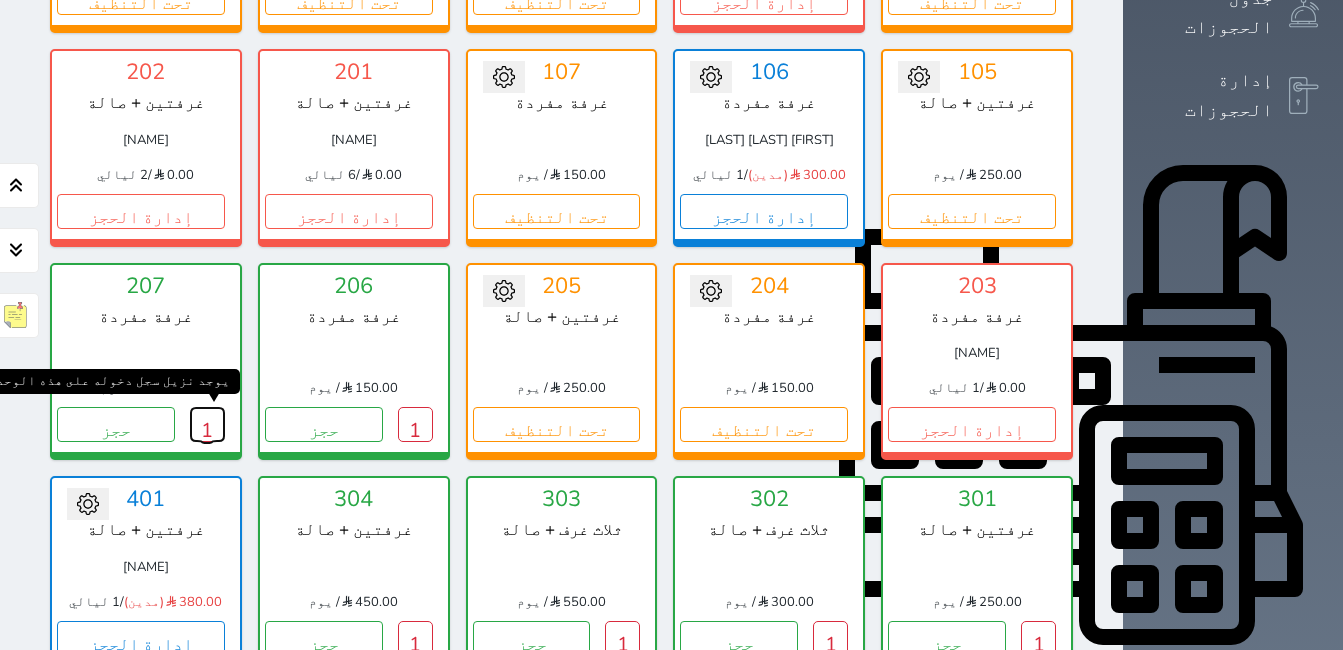 click on "1" at bounding box center (207, 424) 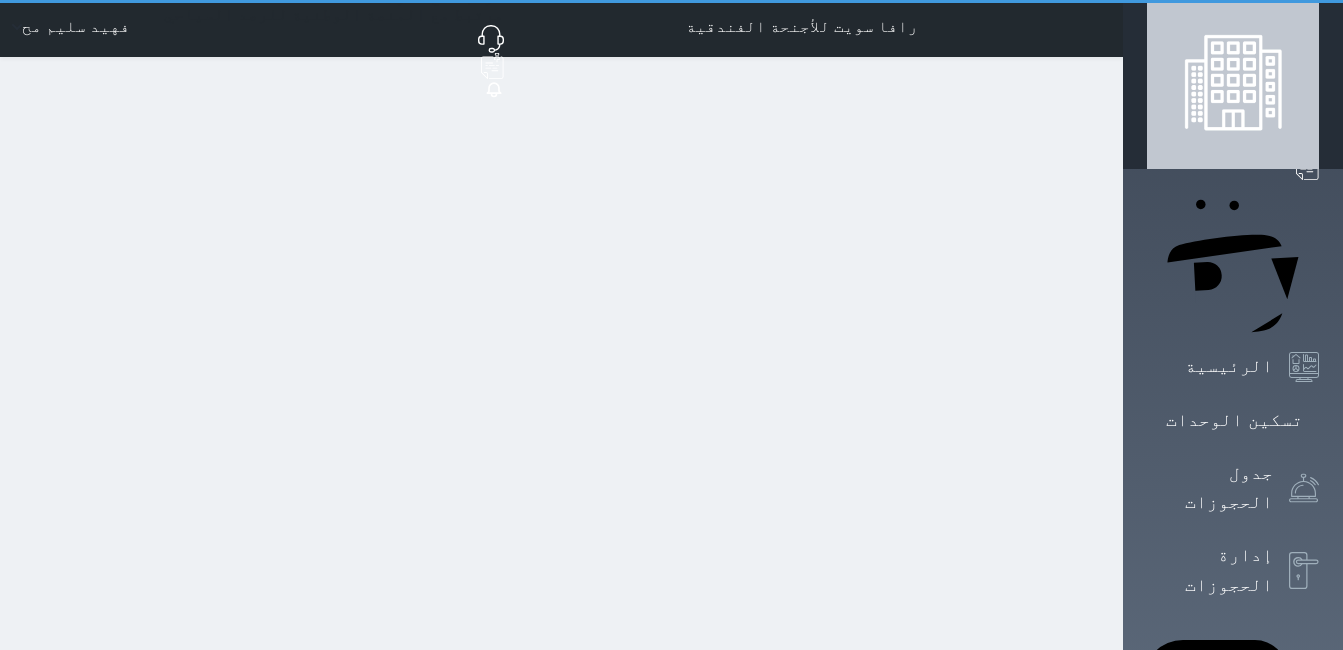 scroll, scrollTop: 0, scrollLeft: 0, axis: both 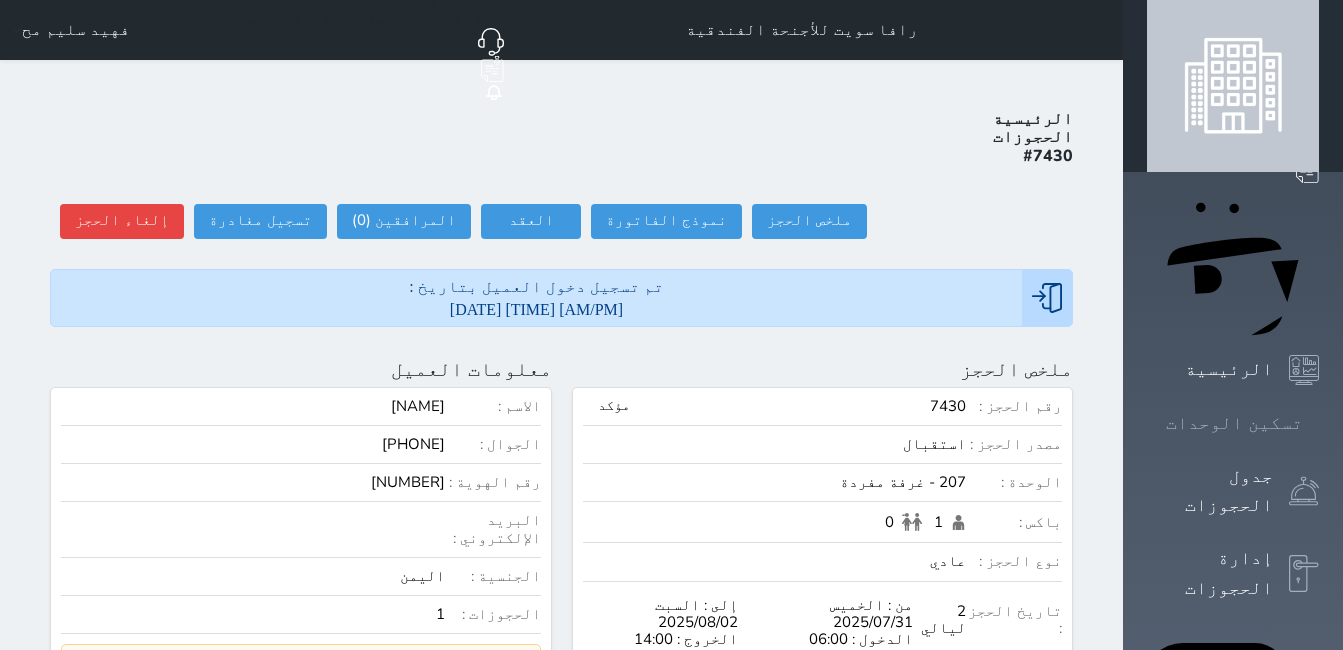 click on "تسكين الوحدات" at bounding box center (1234, 423) 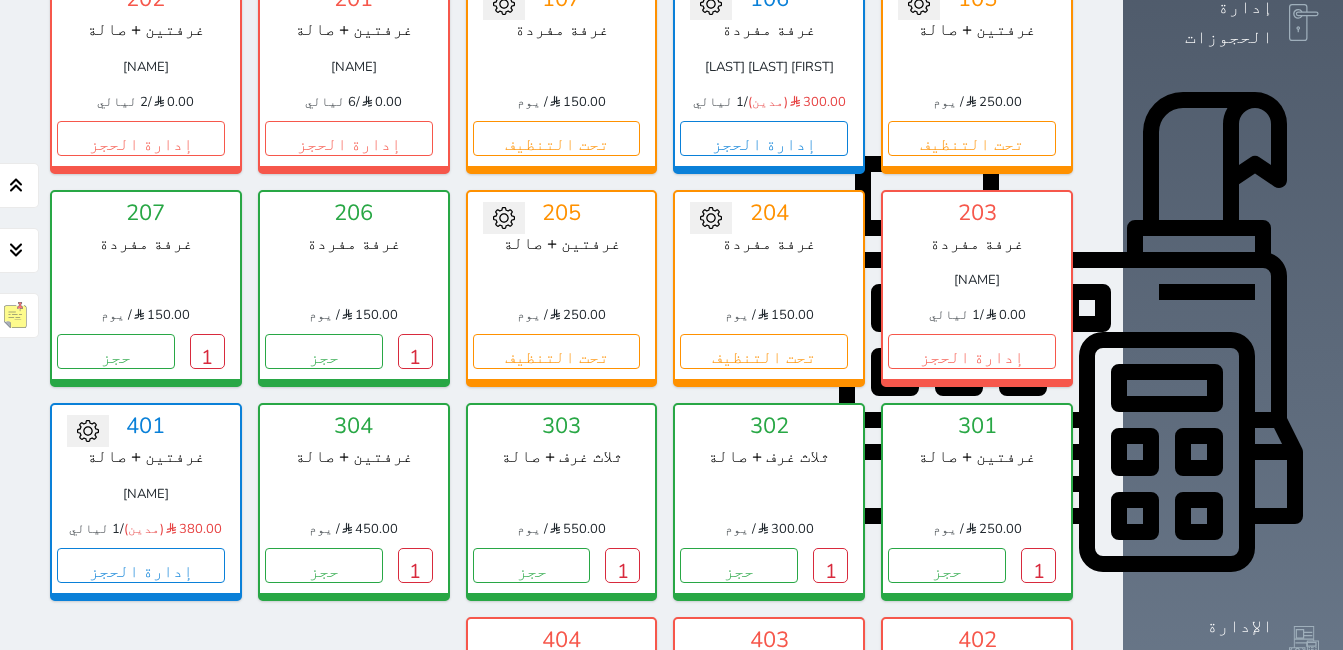 scroll, scrollTop: 578, scrollLeft: 0, axis: vertical 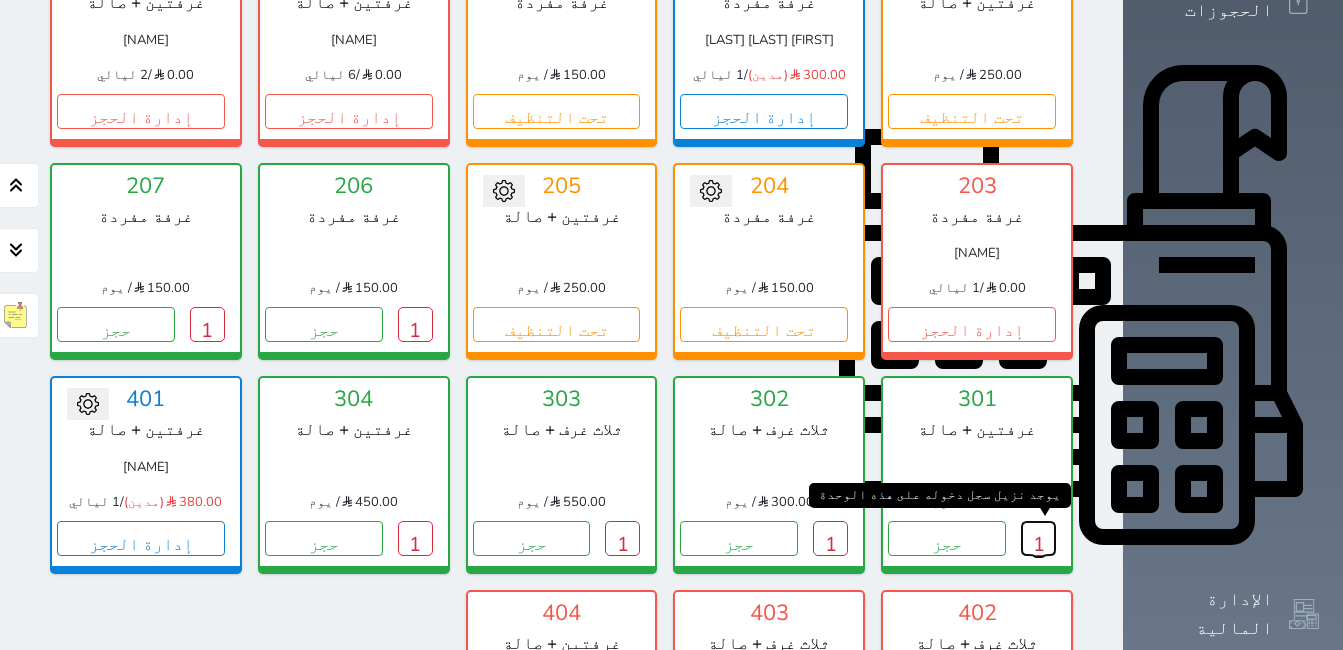 click on "1" at bounding box center [1038, 538] 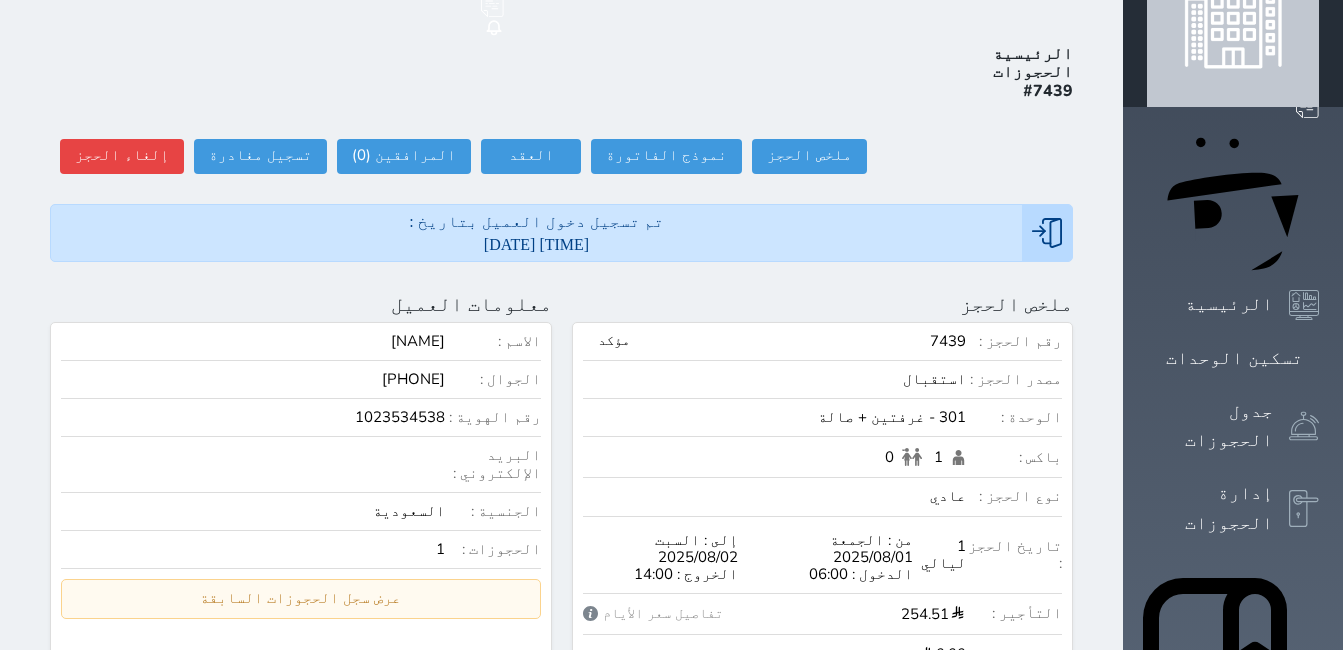 scroll, scrollTop: 0, scrollLeft: 0, axis: both 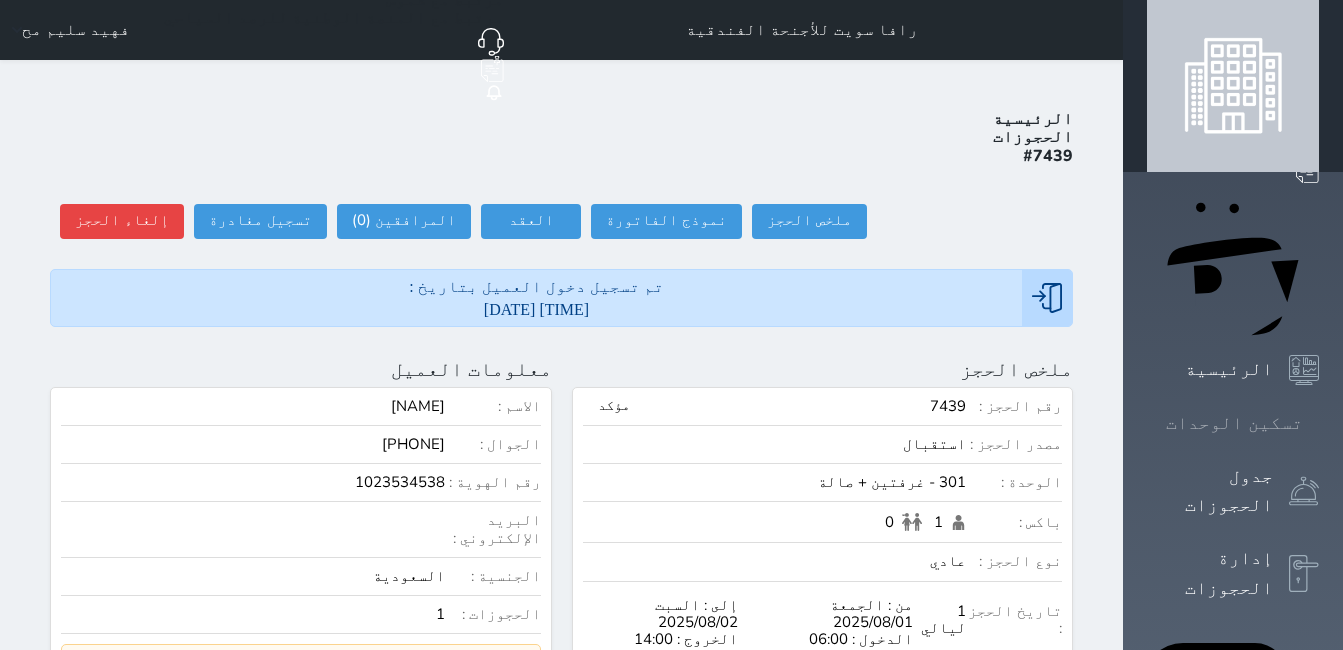 click on "تسكين الوحدات" at bounding box center (1234, 423) 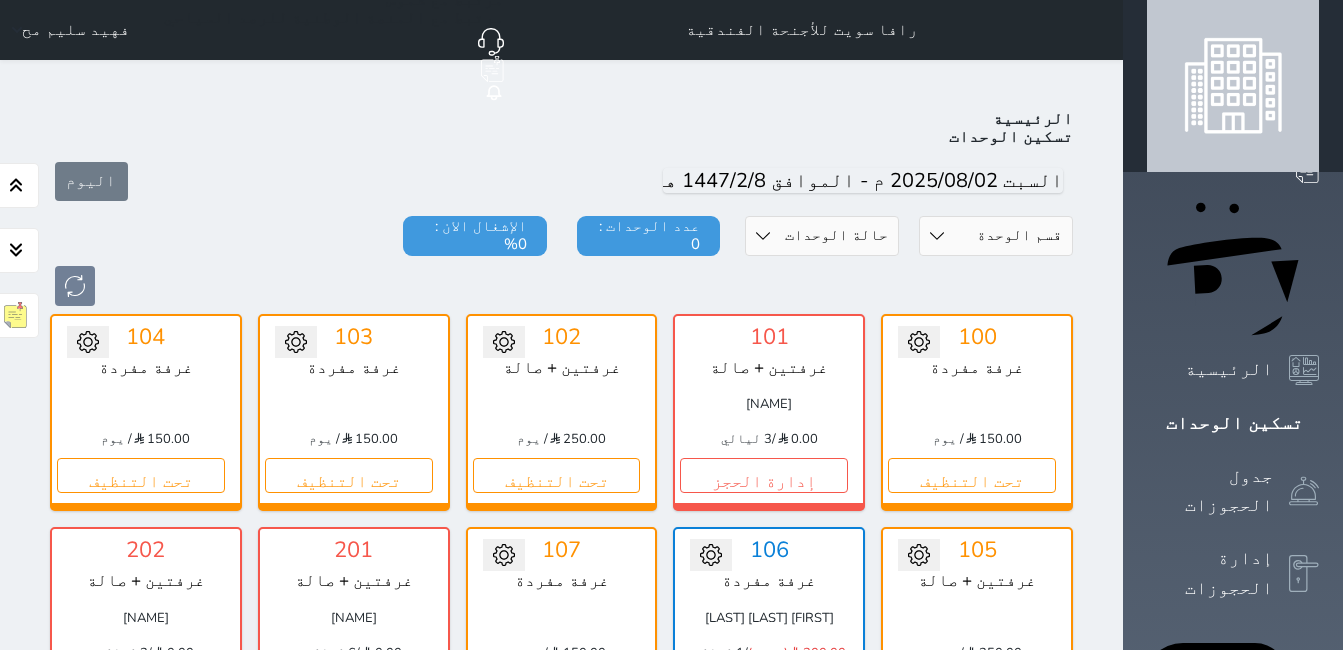 scroll, scrollTop: 478, scrollLeft: 0, axis: vertical 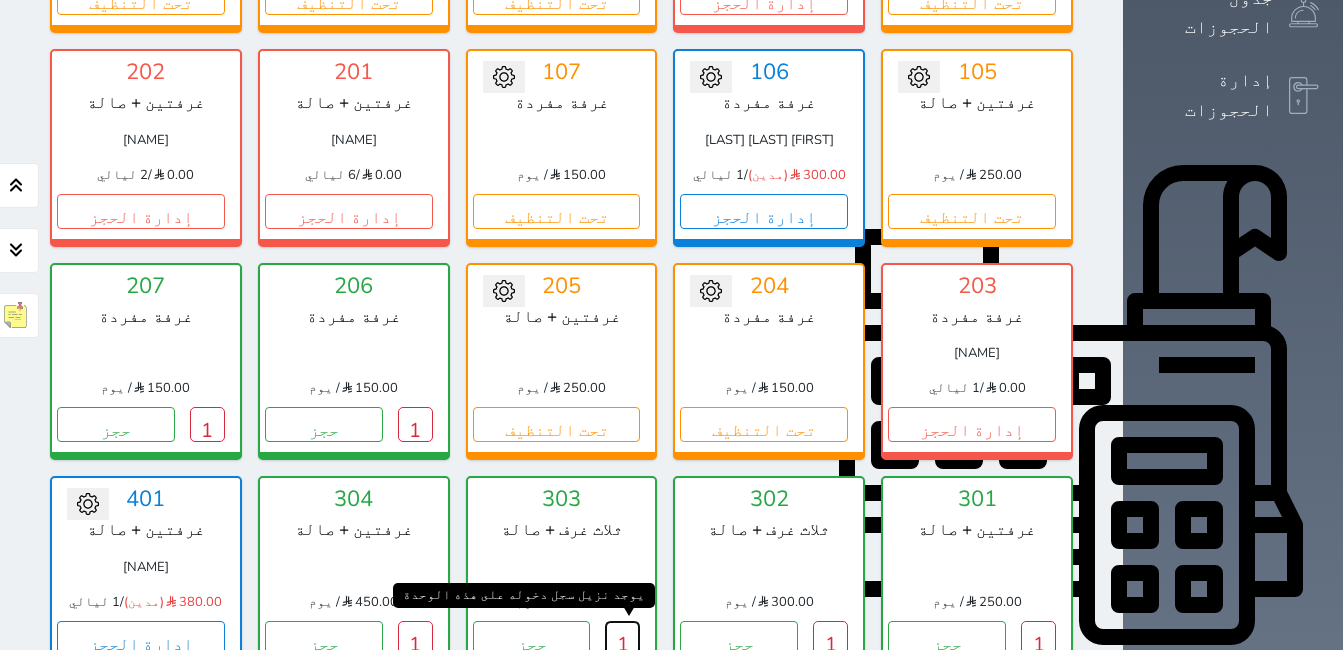 click on "1" at bounding box center (622, 638) 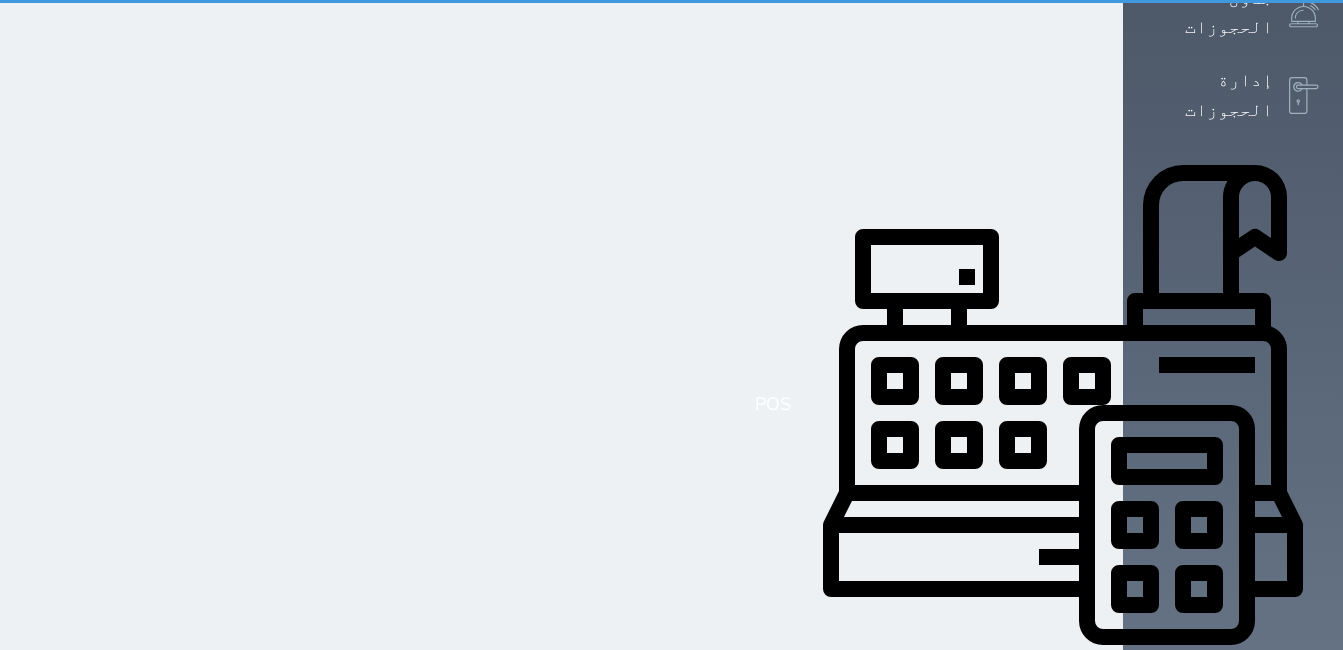 scroll, scrollTop: 0, scrollLeft: 0, axis: both 